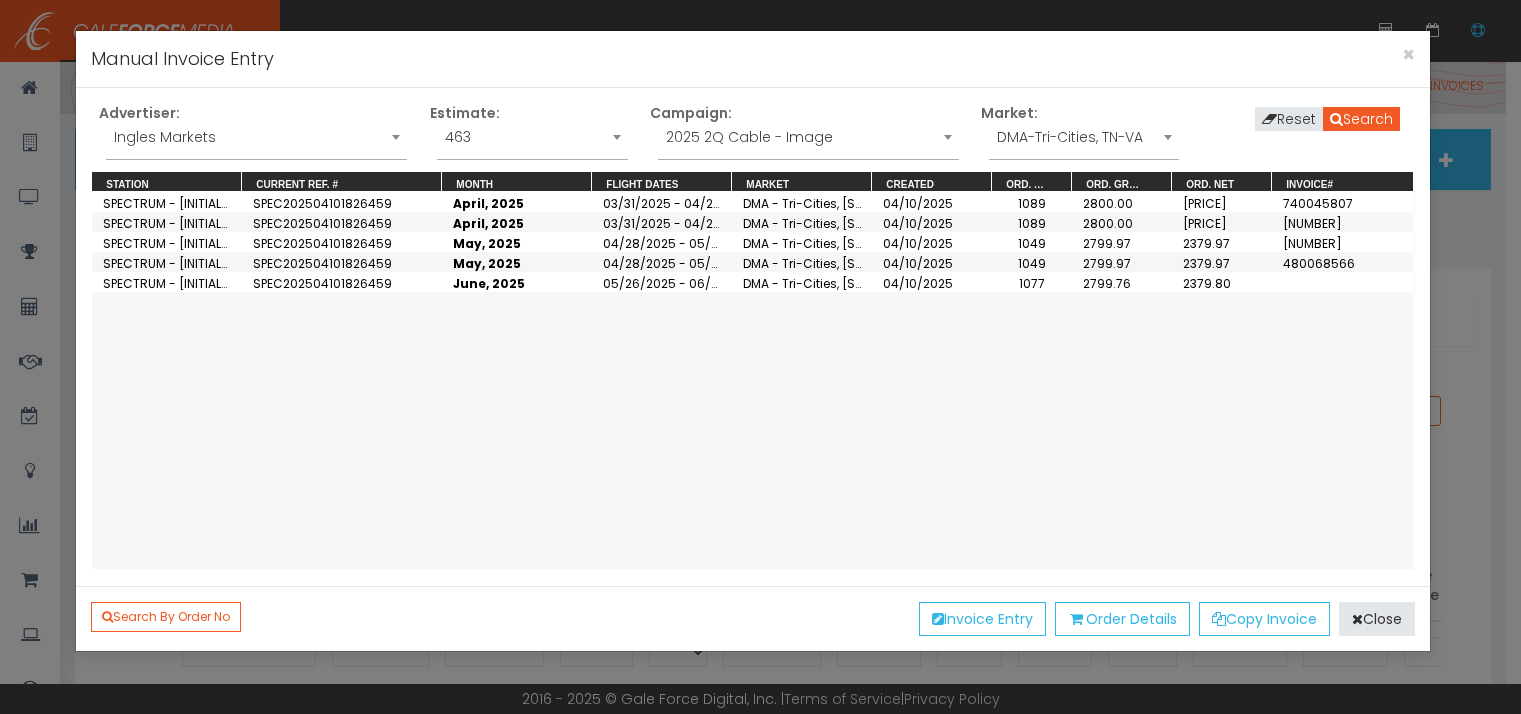 scroll, scrollTop: 0, scrollLeft: 0, axis: both 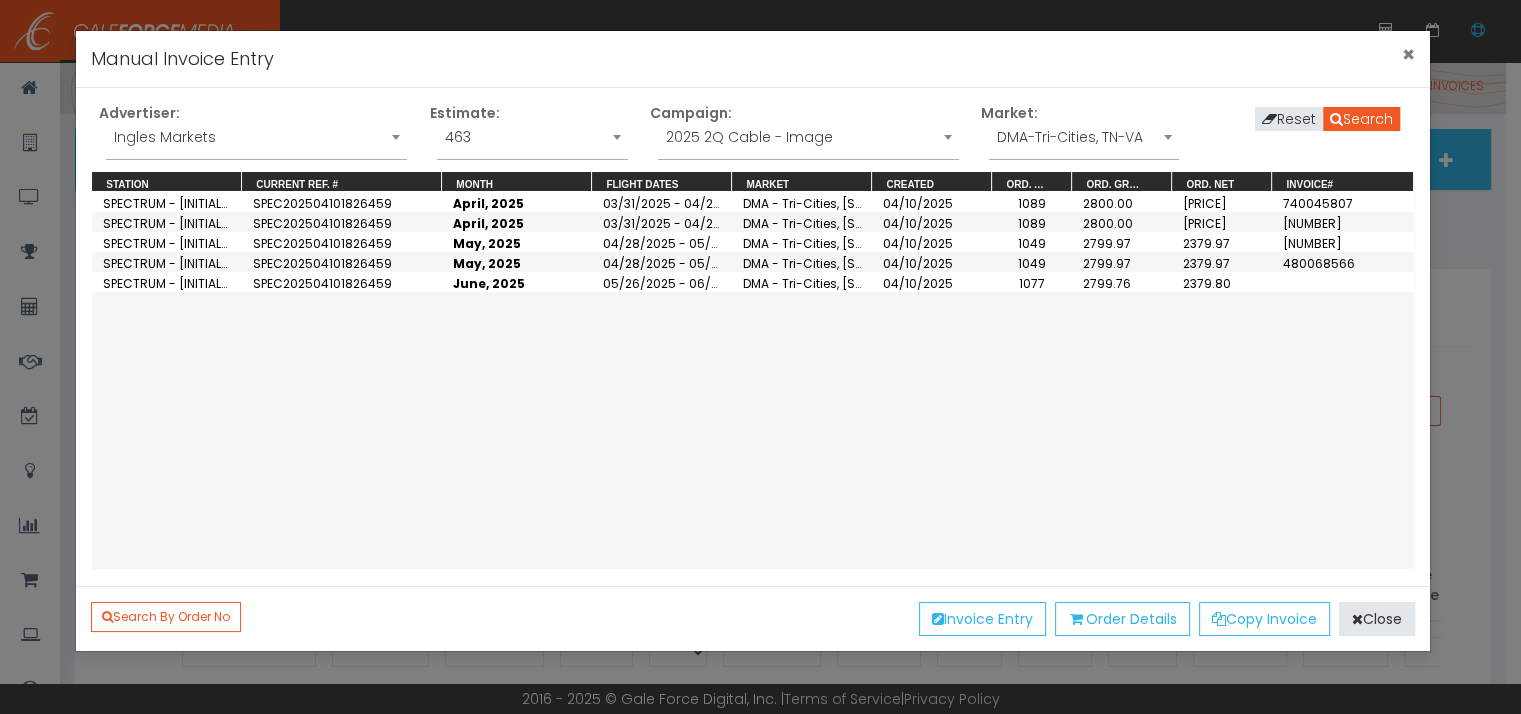 click on "×" at bounding box center [1408, 54] 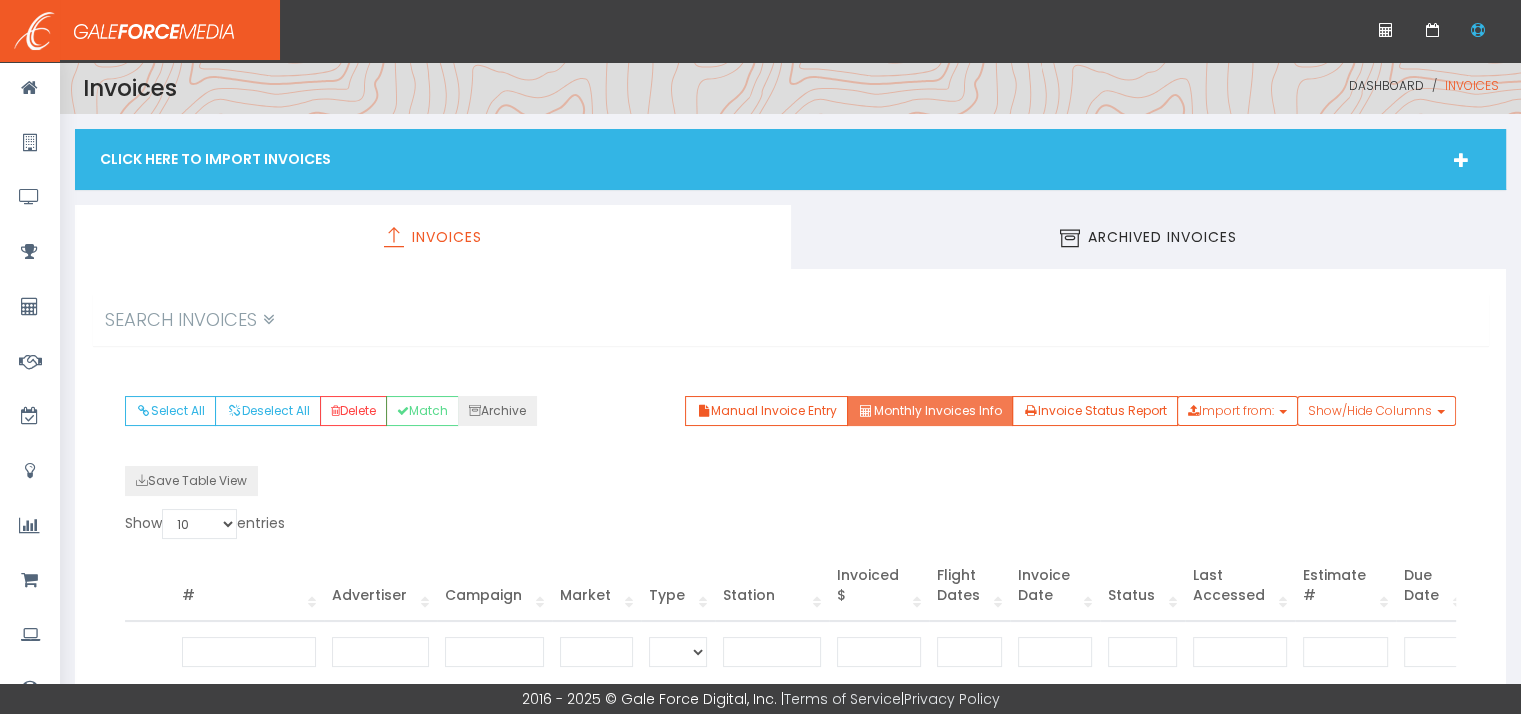 click on "Monthly Invoices Info" at bounding box center (929, 411) 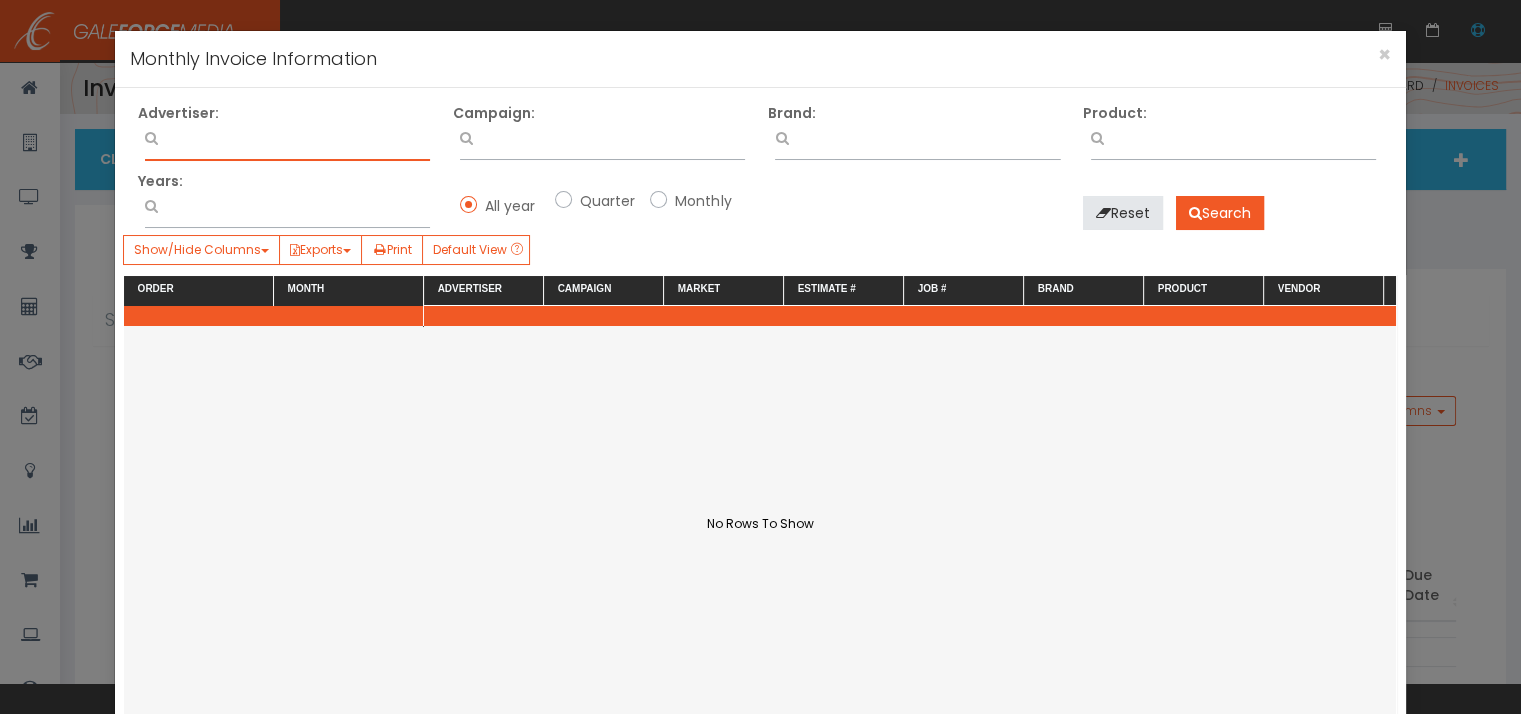 click at bounding box center (287, 142) 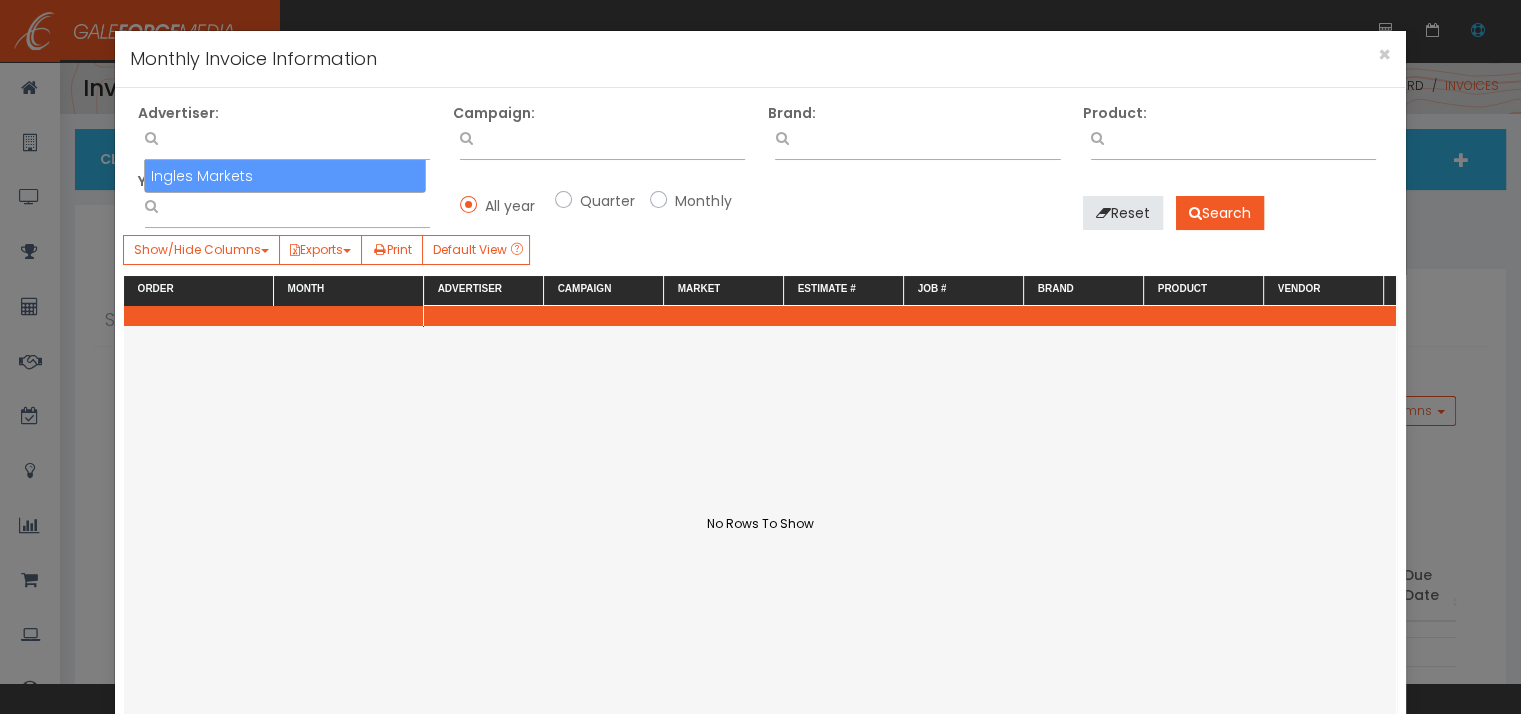 click on "Ingles Markets" at bounding box center (285, 176) 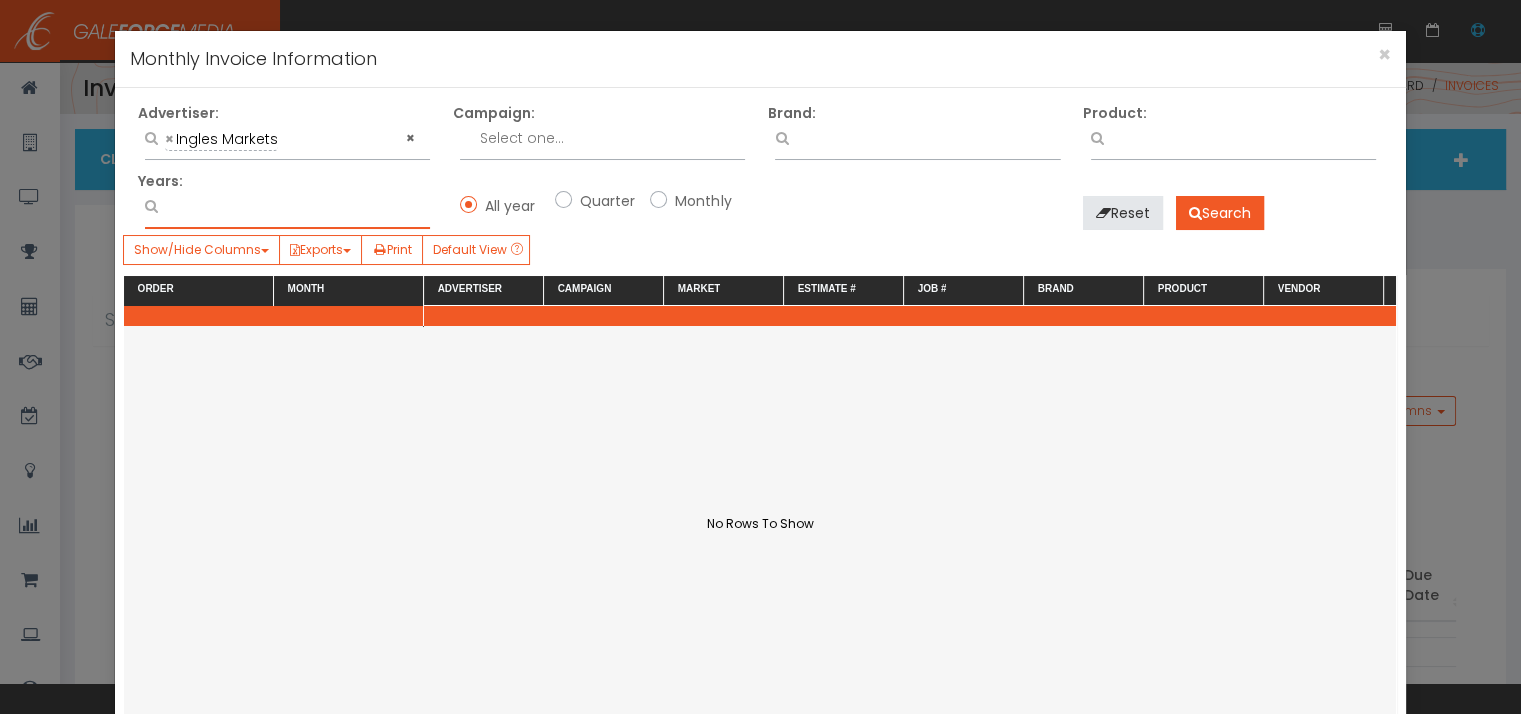click at bounding box center [287, 210] 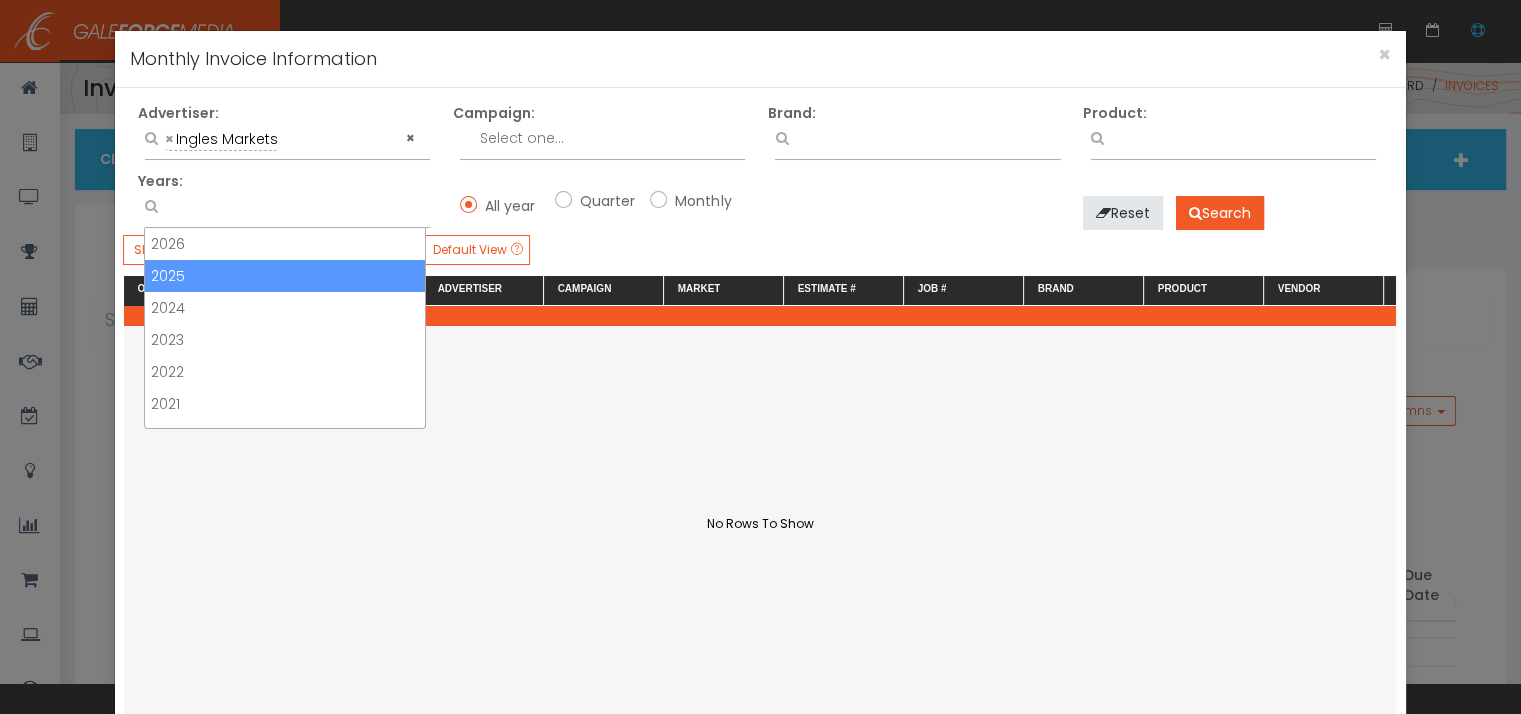 click on "2025" at bounding box center [285, 276] 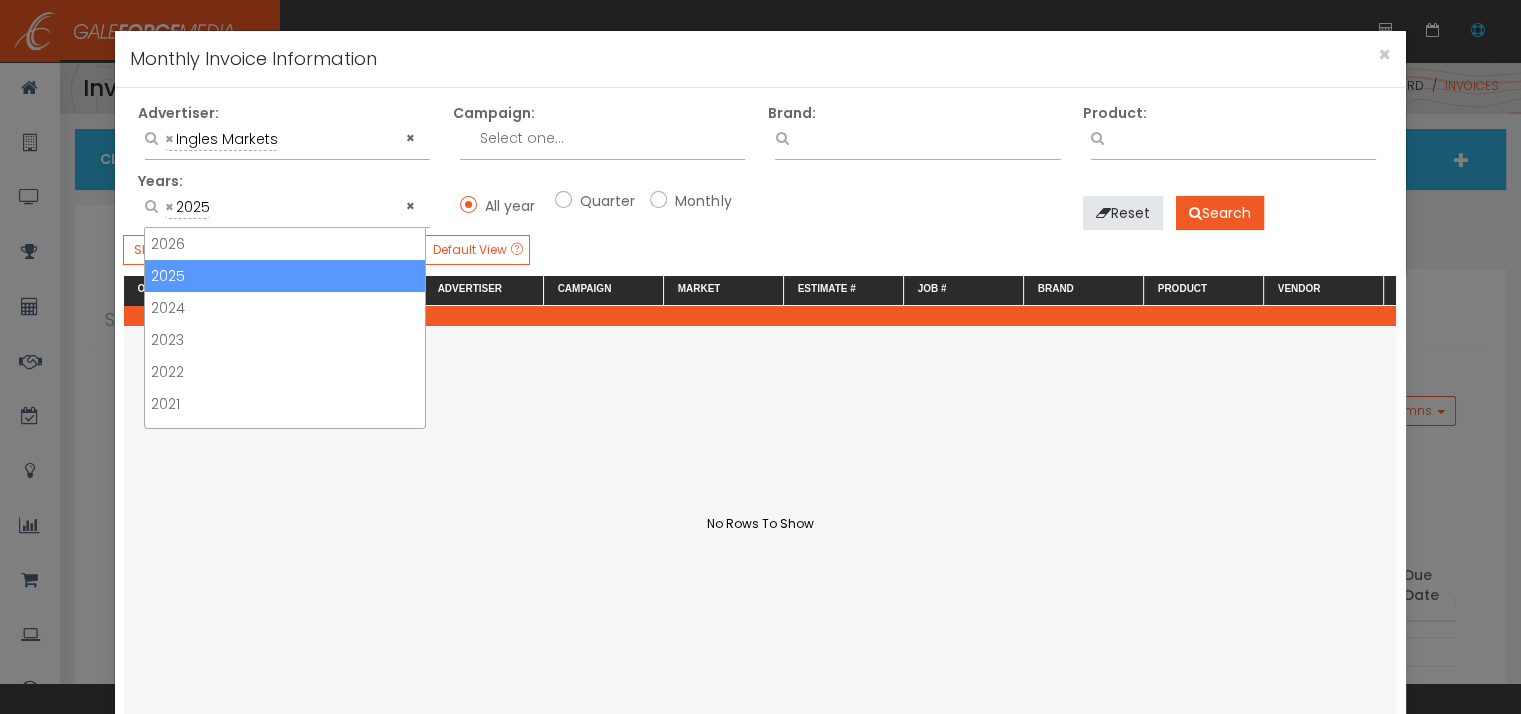 scroll, scrollTop: 21, scrollLeft: 0, axis: vertical 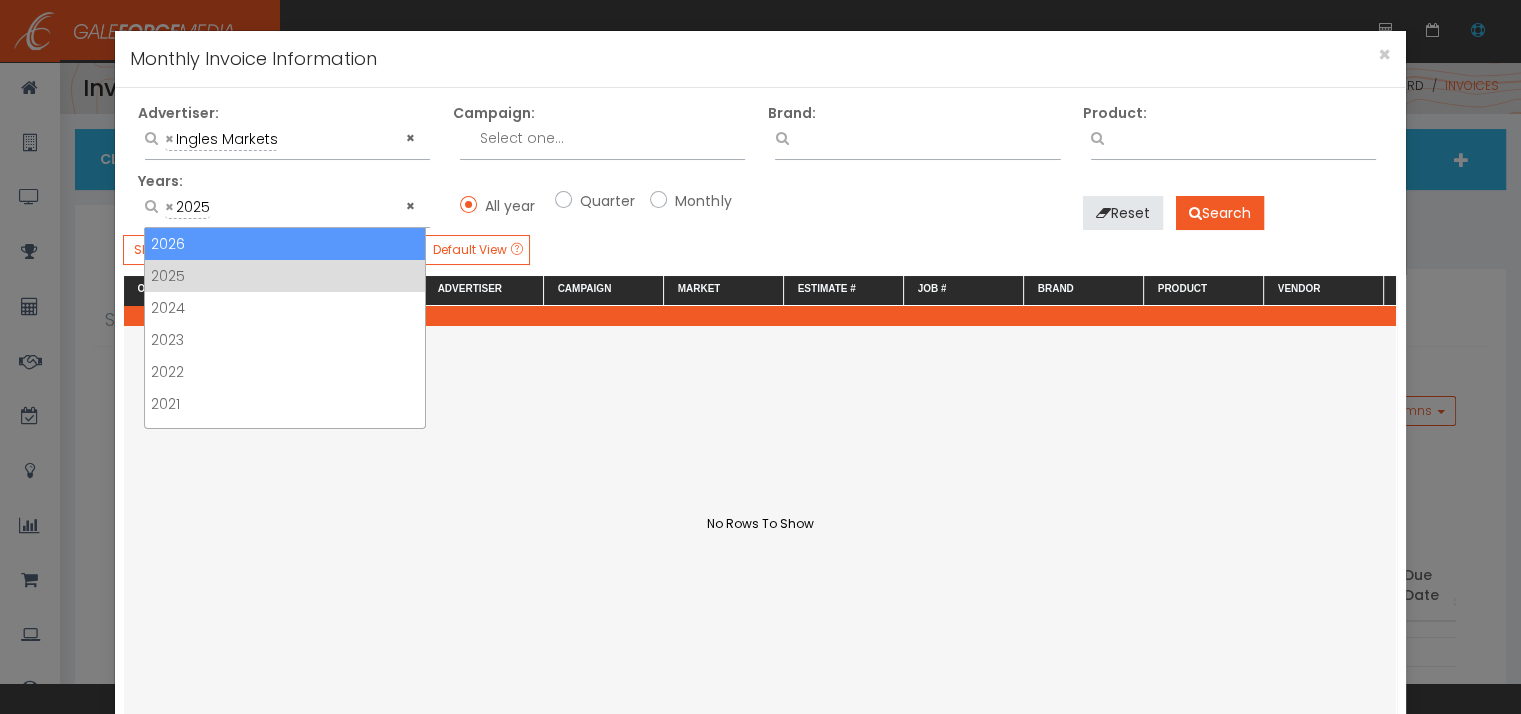 click on "Monthly" at bounding box center [700, 201] 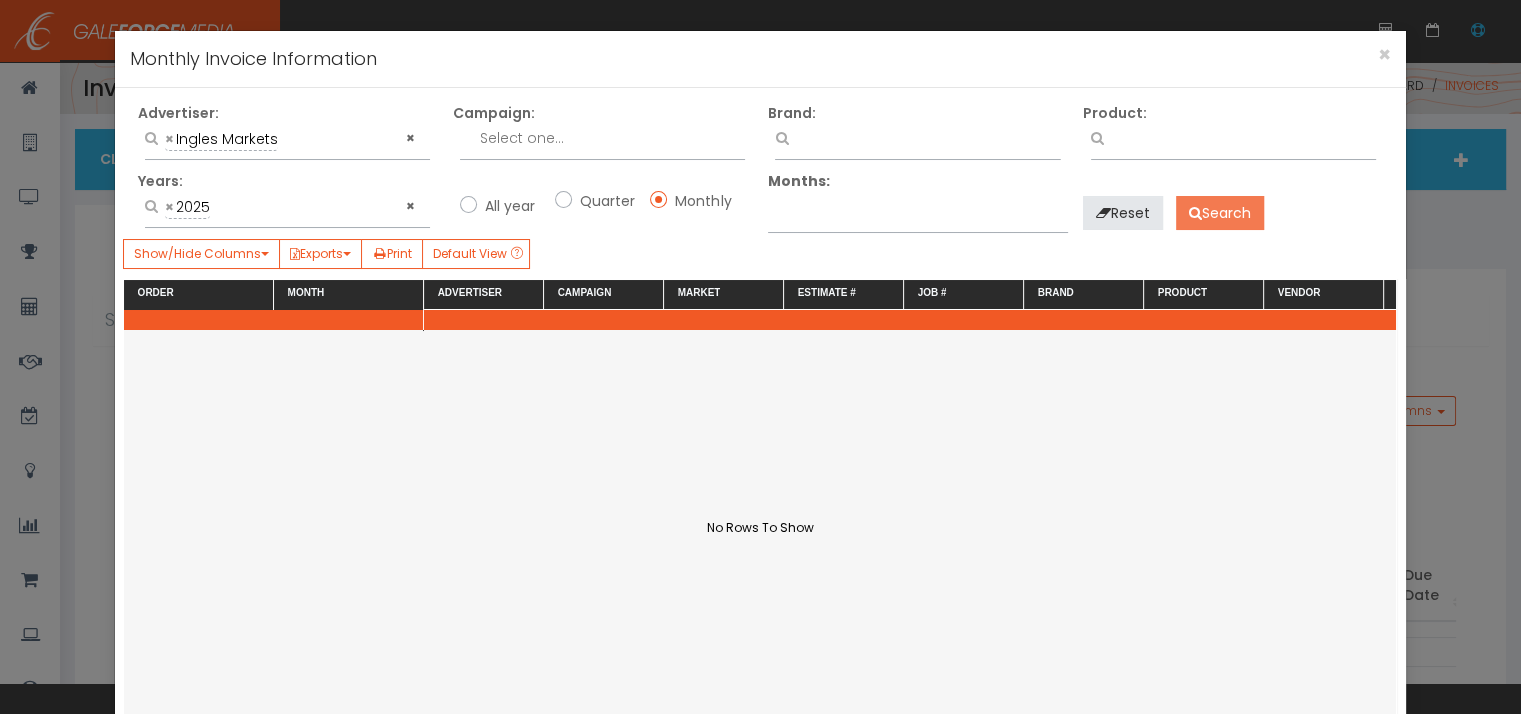 click on "Search" at bounding box center [1220, 213] 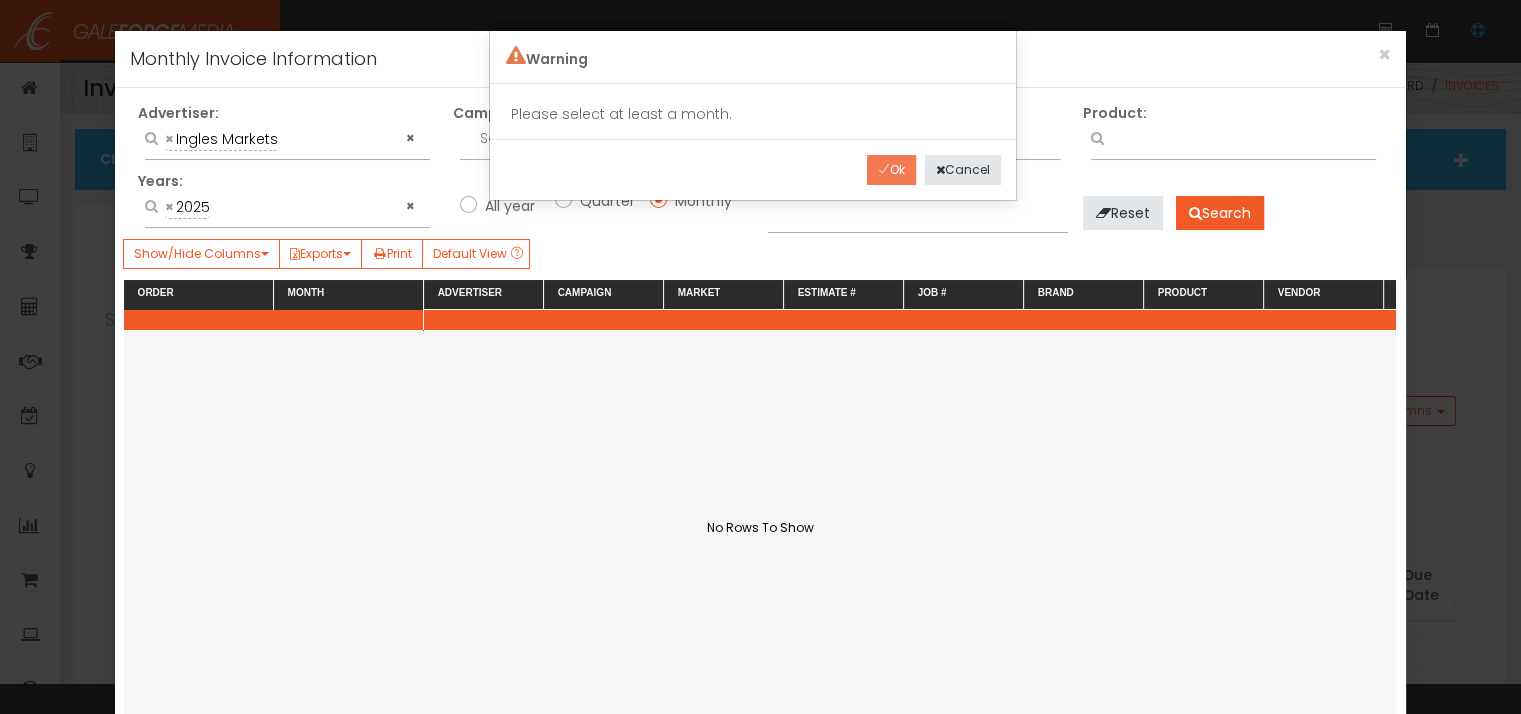 drag, startPoint x: 872, startPoint y: 160, endPoint x: 856, endPoint y: 207, distance: 49.648766 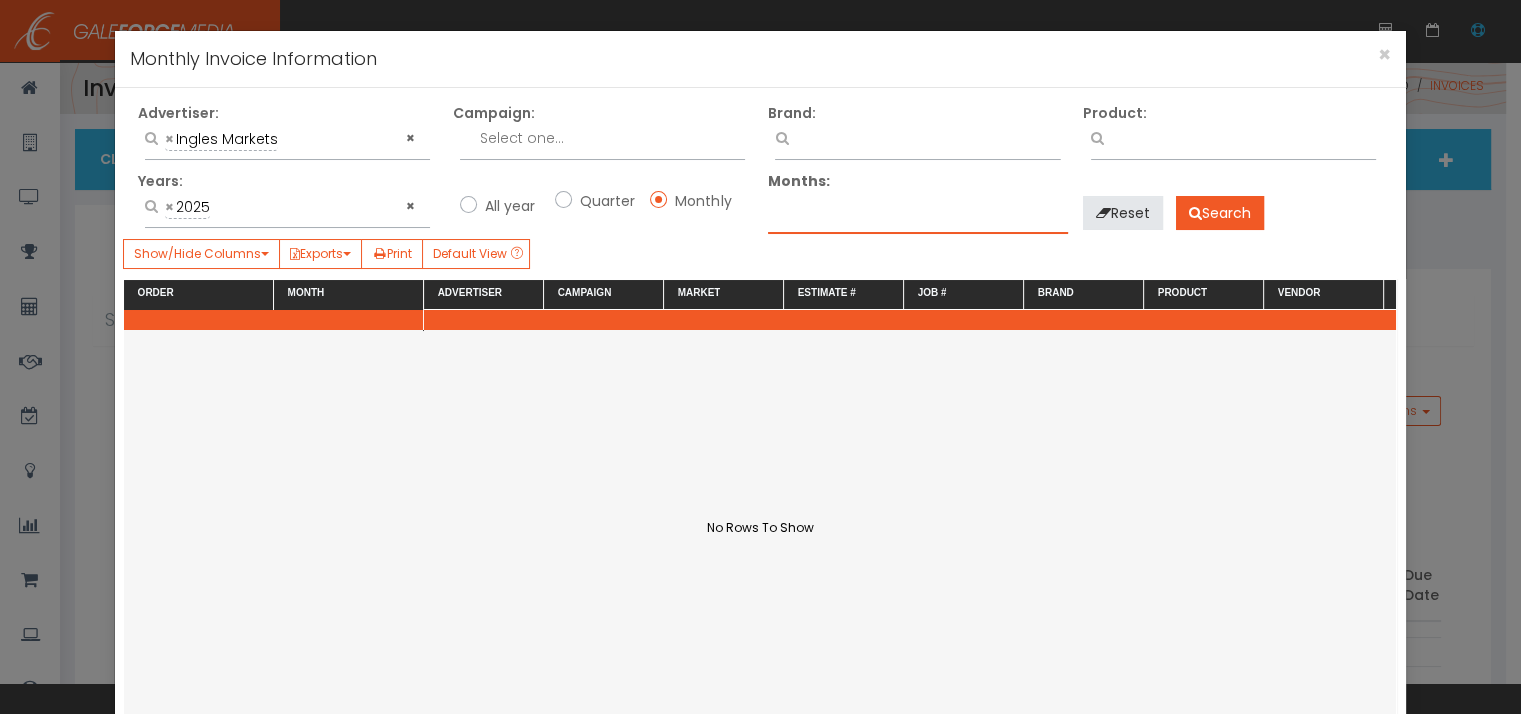click at bounding box center [918, 208] 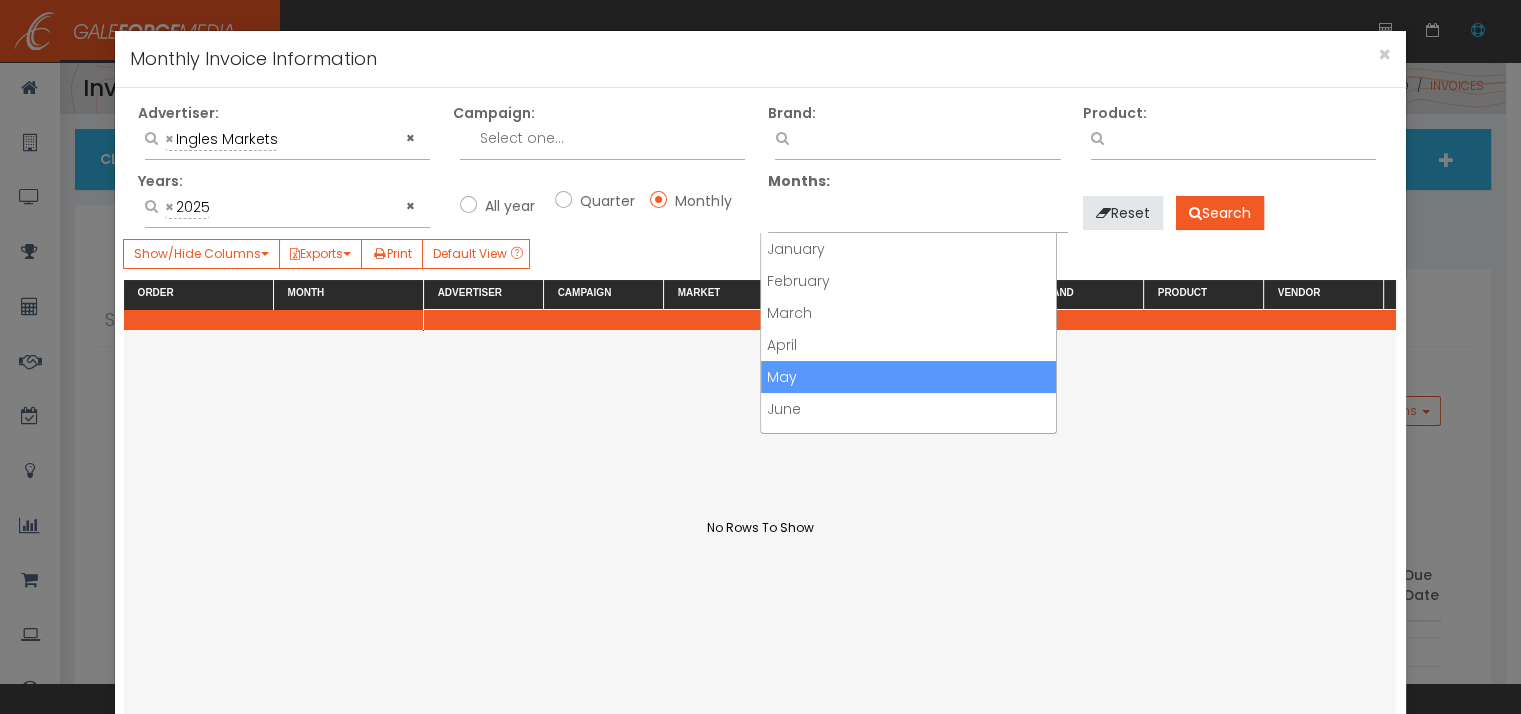 click on "May" at bounding box center (908, 377) 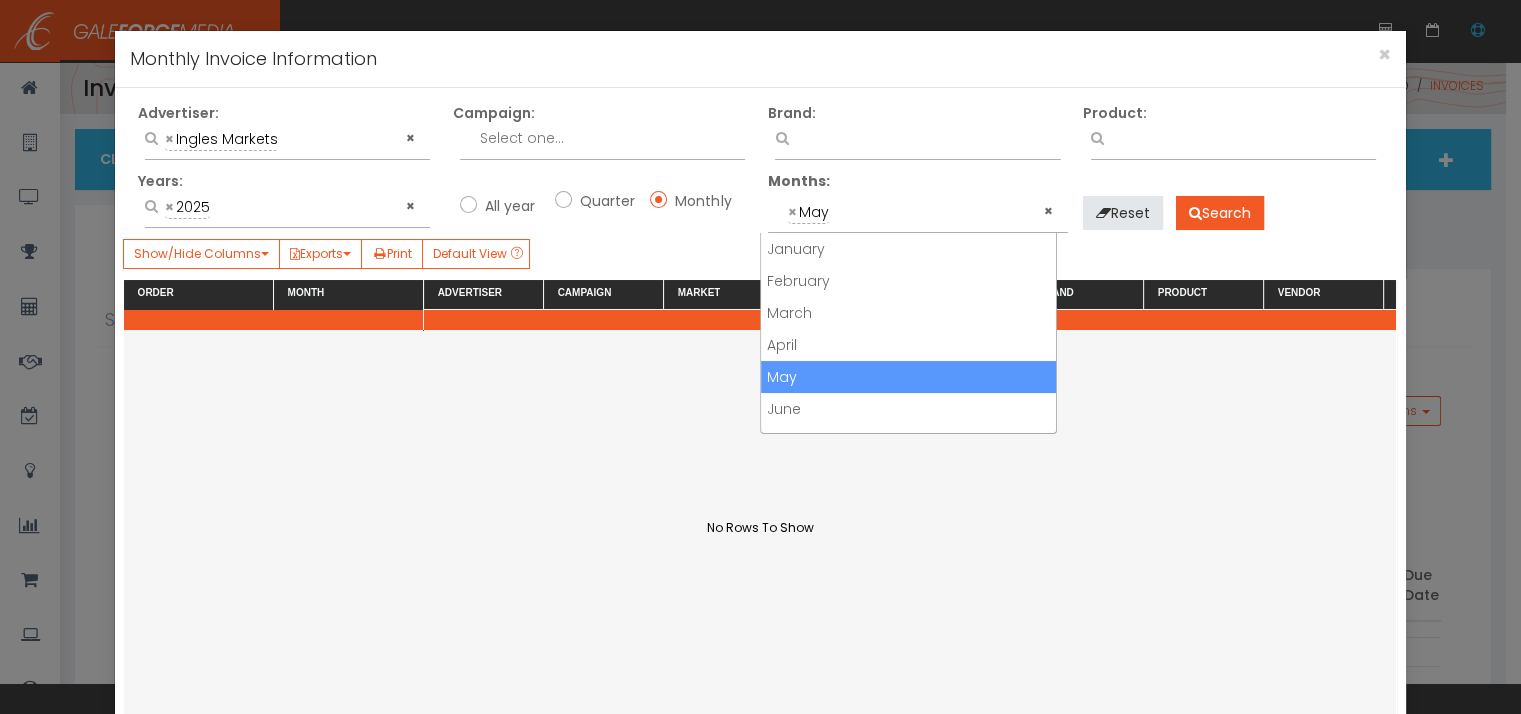 scroll, scrollTop: 87, scrollLeft: 0, axis: vertical 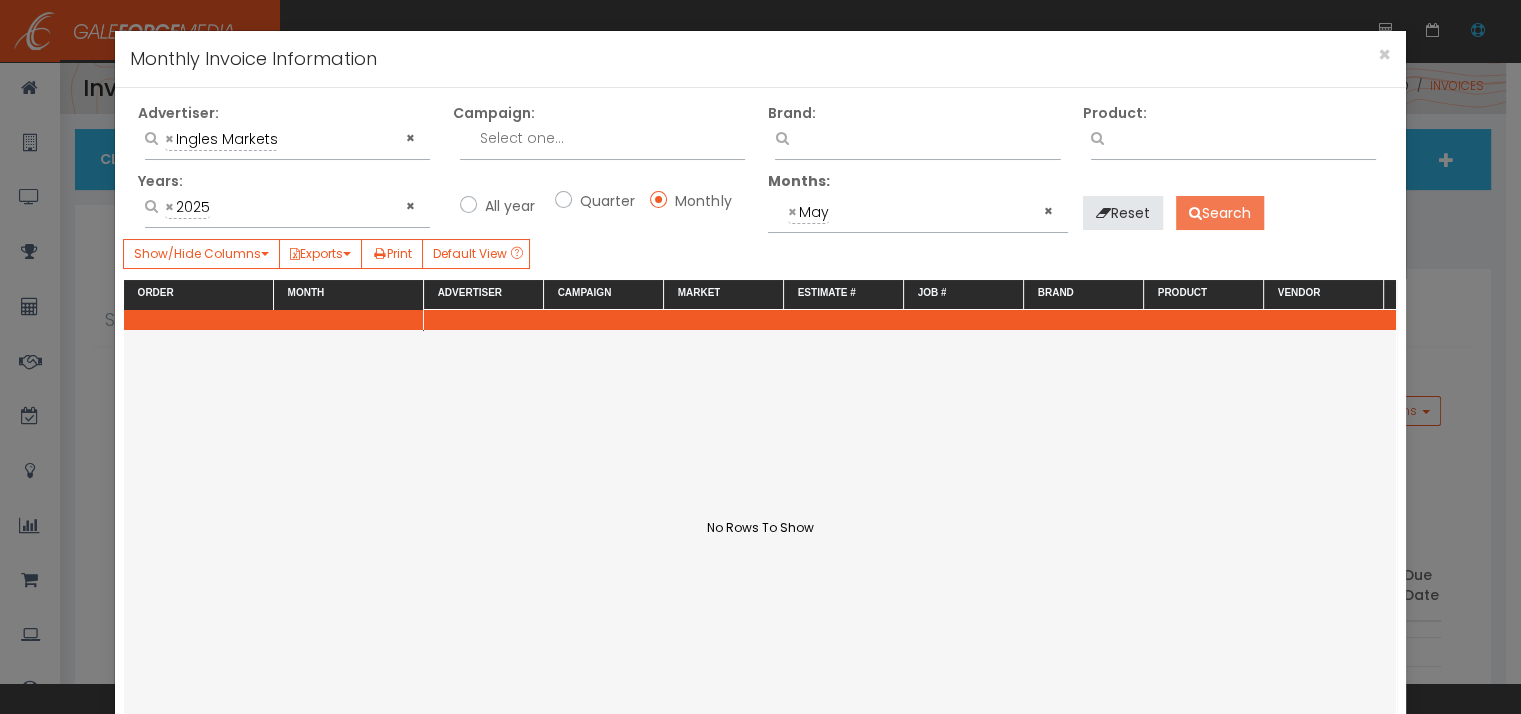 click on "Search" at bounding box center (1220, 213) 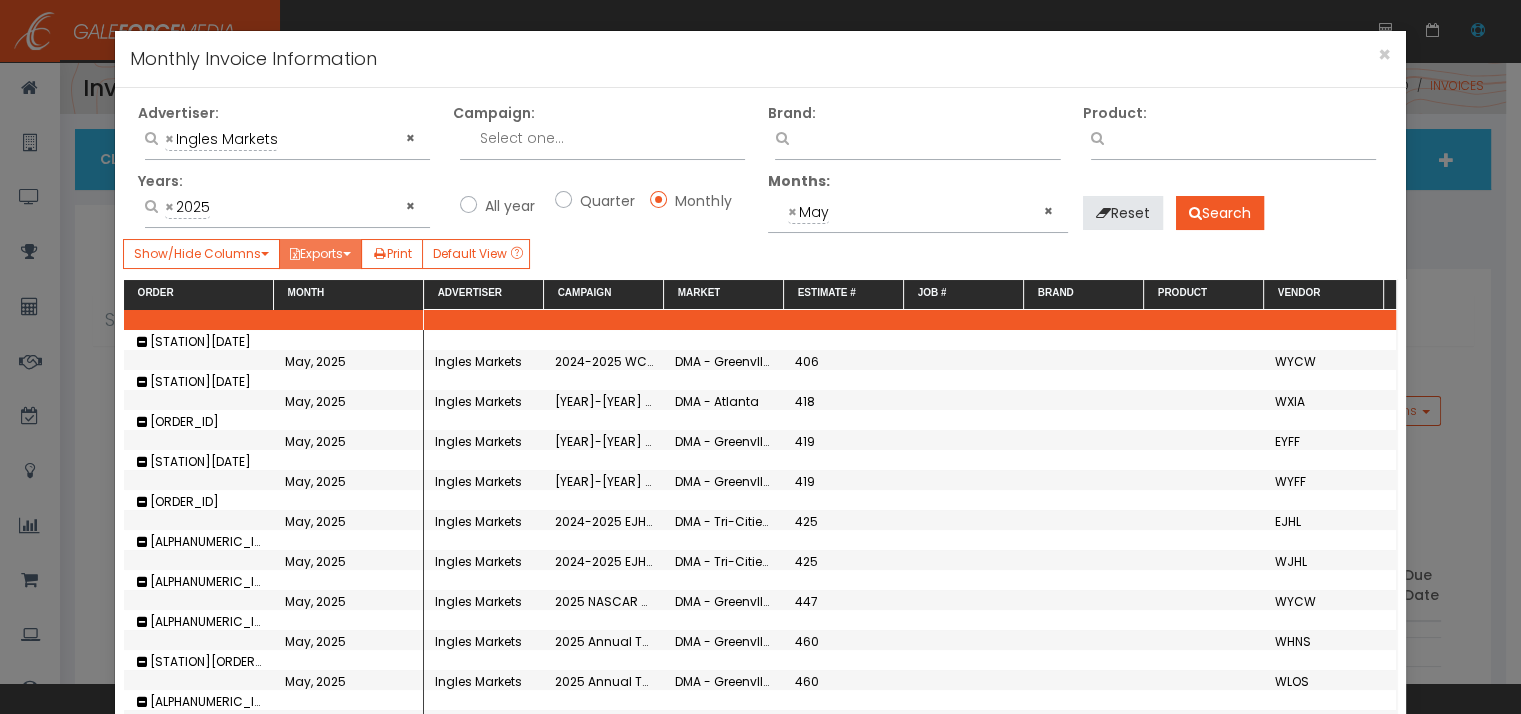 click on "Exports" at bounding box center (320, 254) 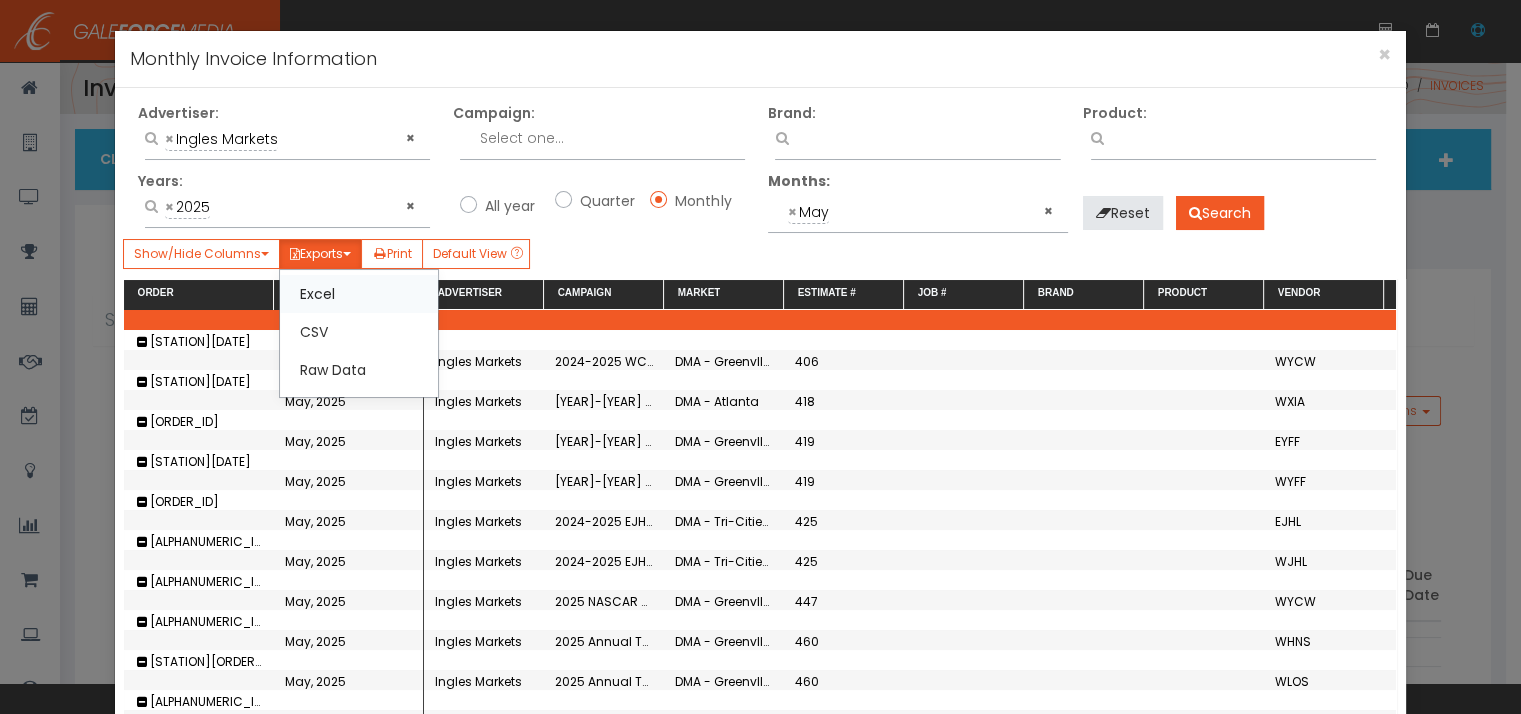click on "Excel" at bounding box center [359, 294] 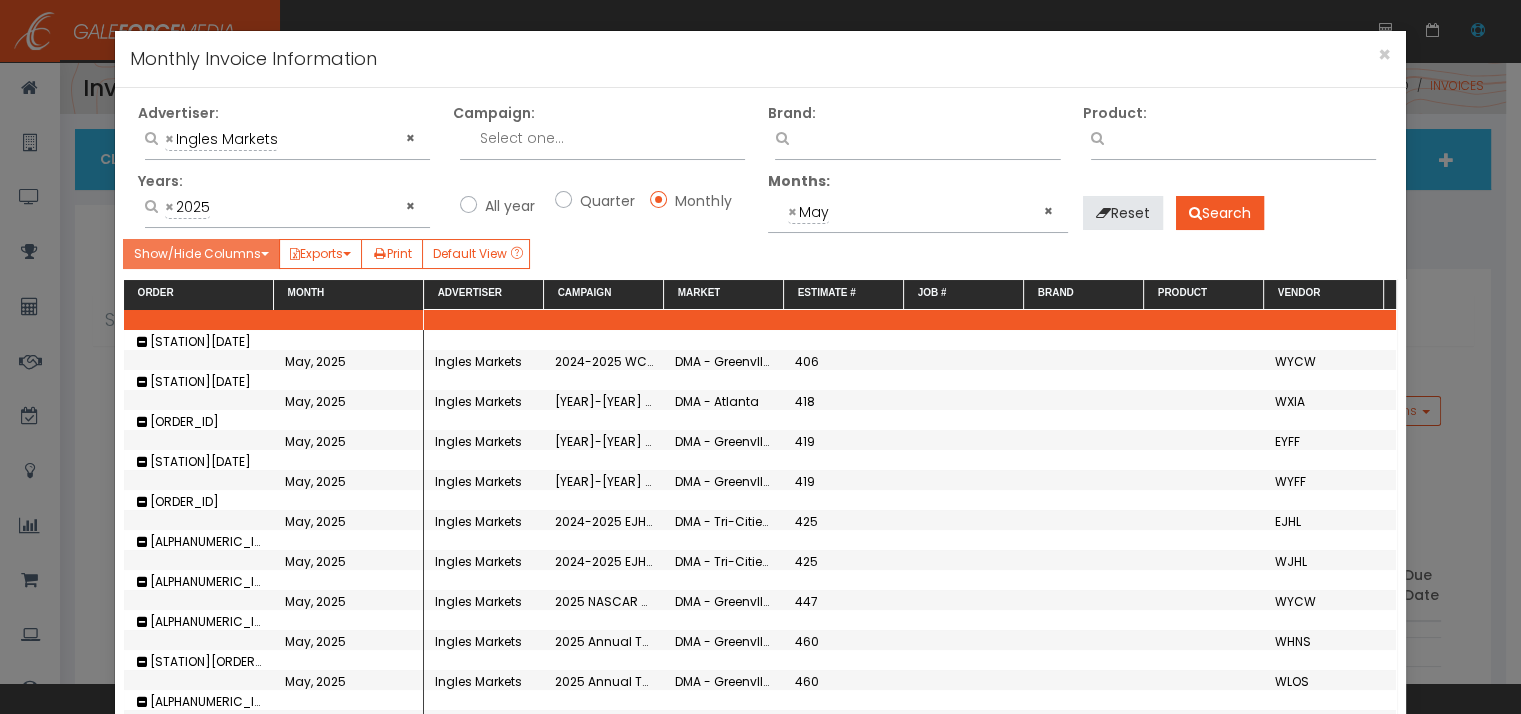 click on "Show/Hide Columns" at bounding box center (201, 254) 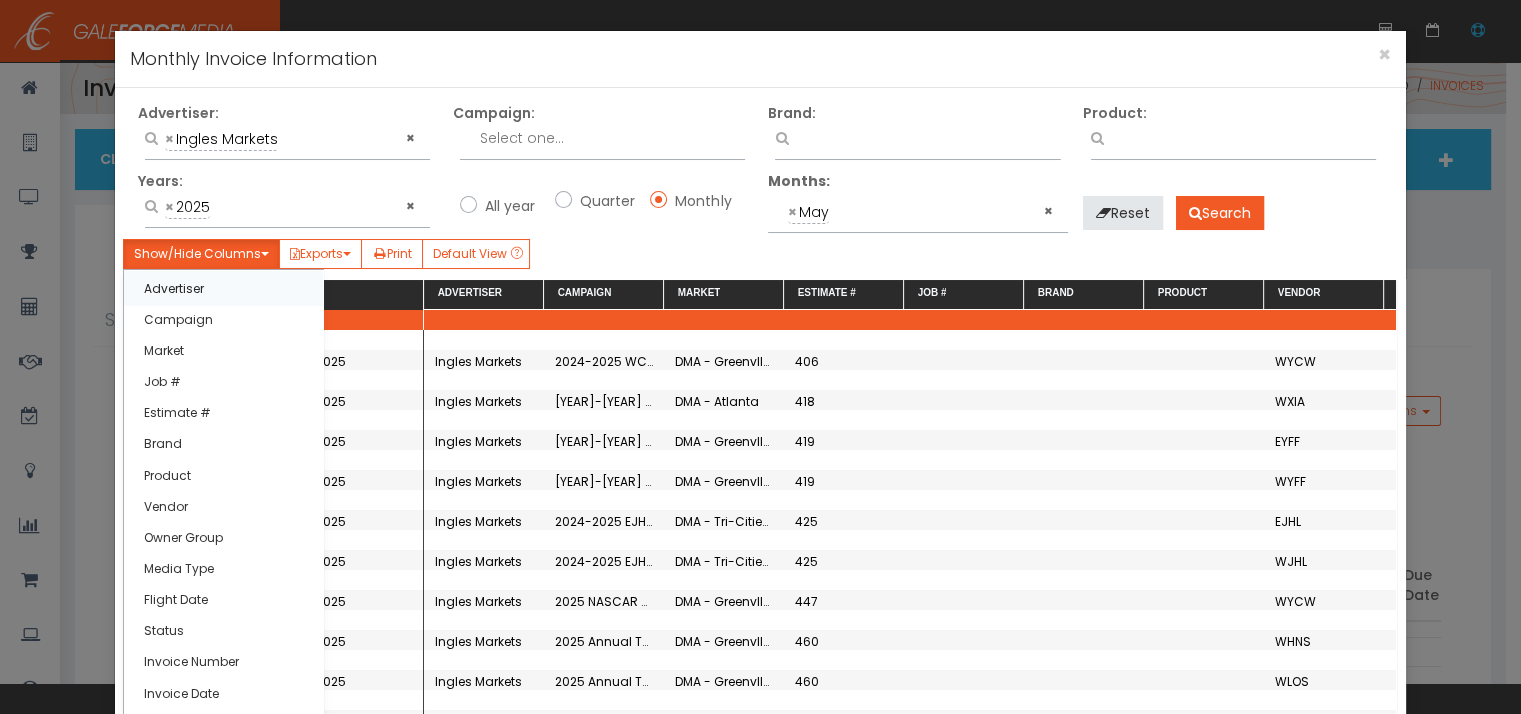 click on "Advertiser" at bounding box center [223, 288] 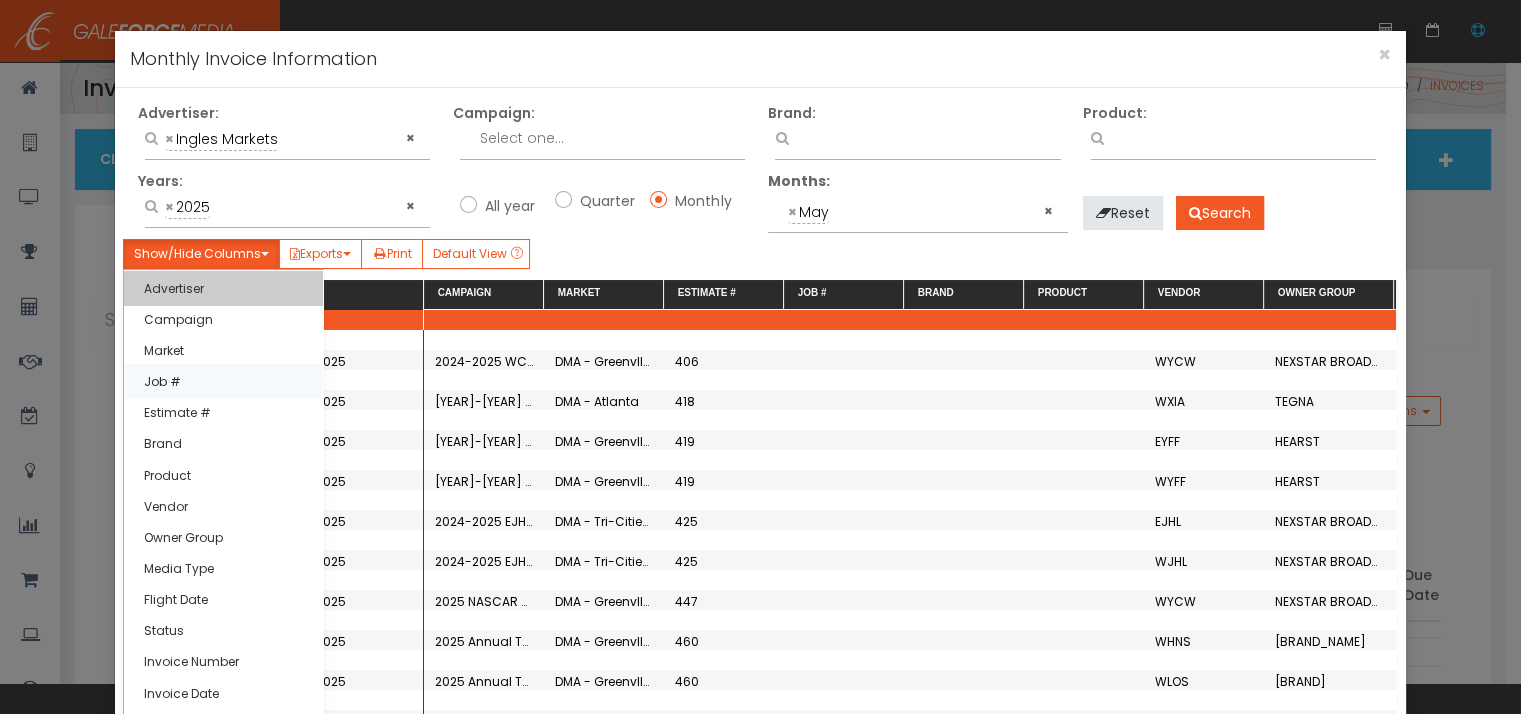 click on "Job #" at bounding box center (223, 381) 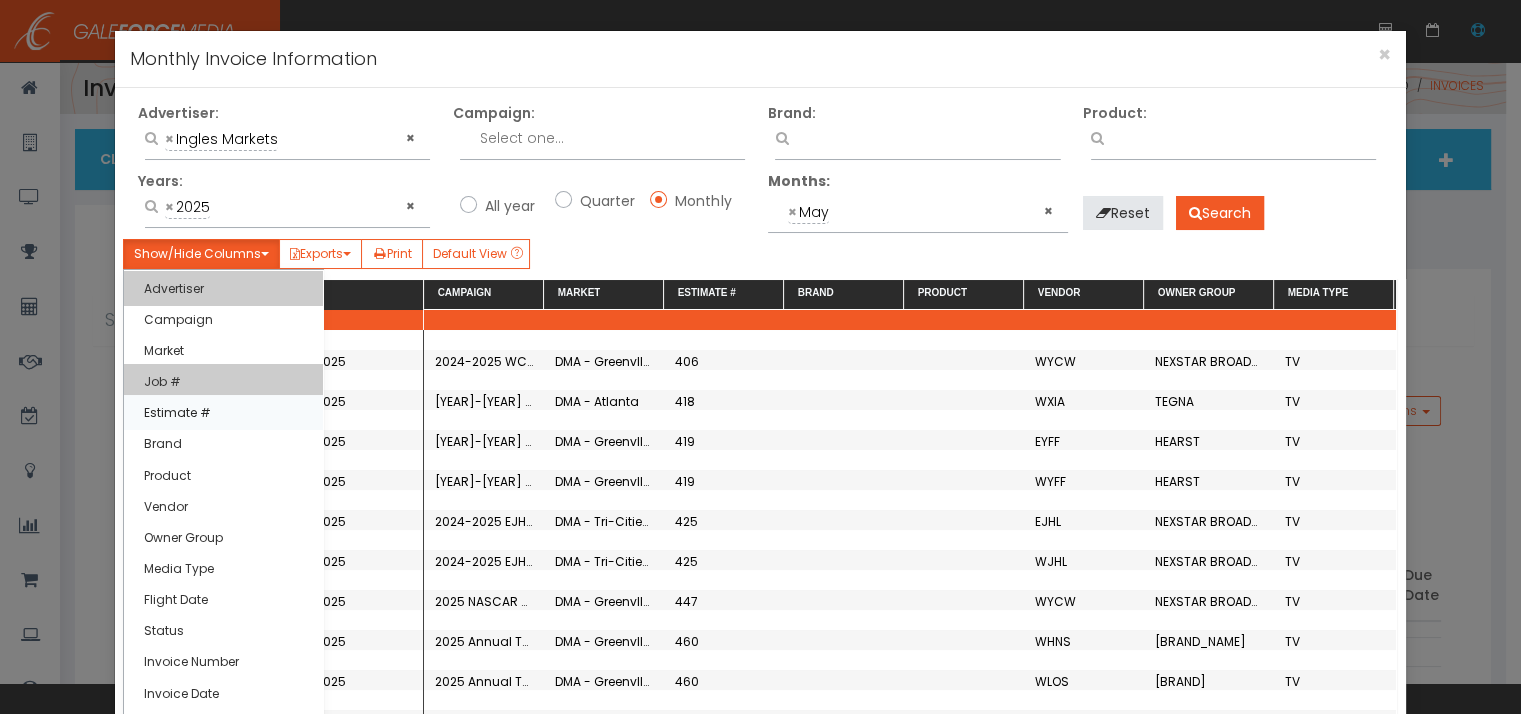 click on "Estimate #" at bounding box center [223, 412] 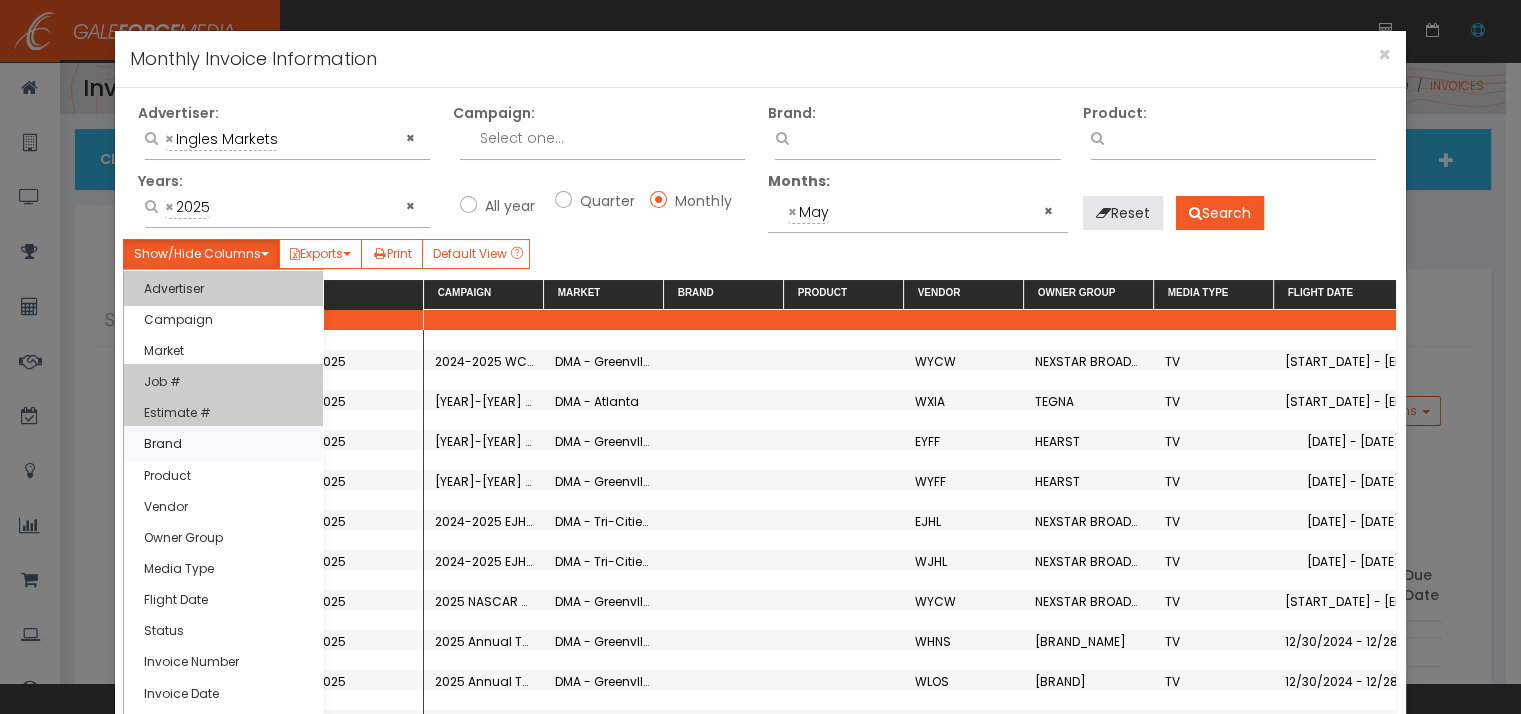 click on "Brand" at bounding box center (223, 443) 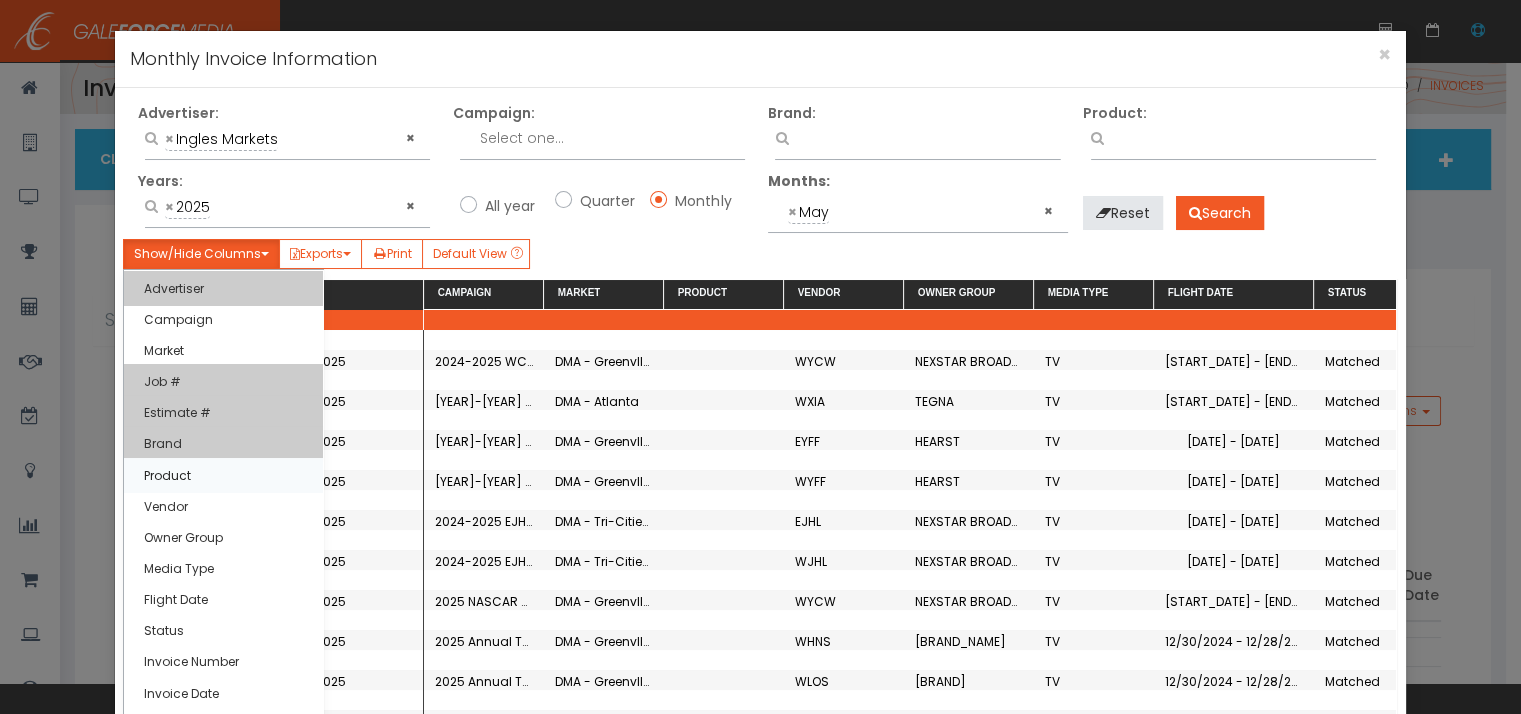 click on "Product" at bounding box center [223, 475] 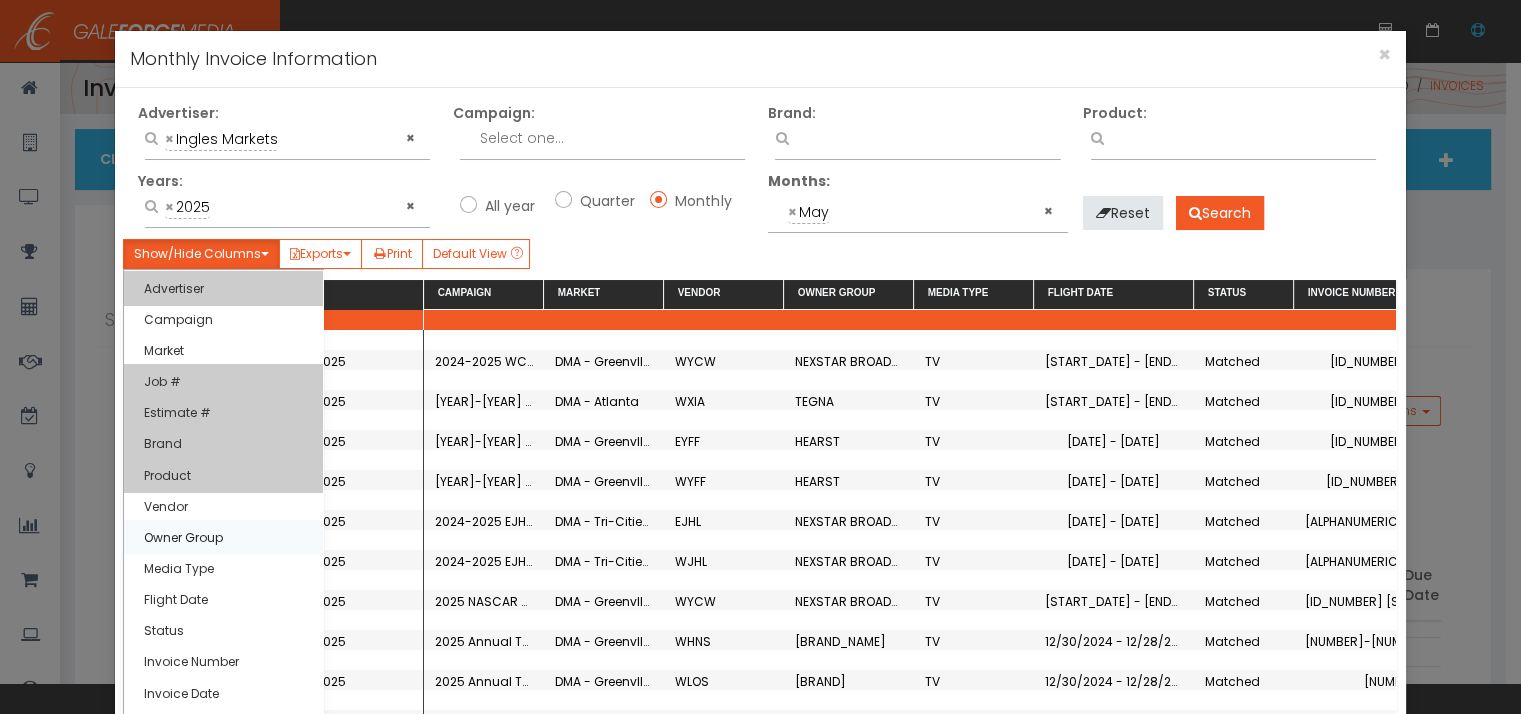 click on "Owner Group" at bounding box center [223, 537] 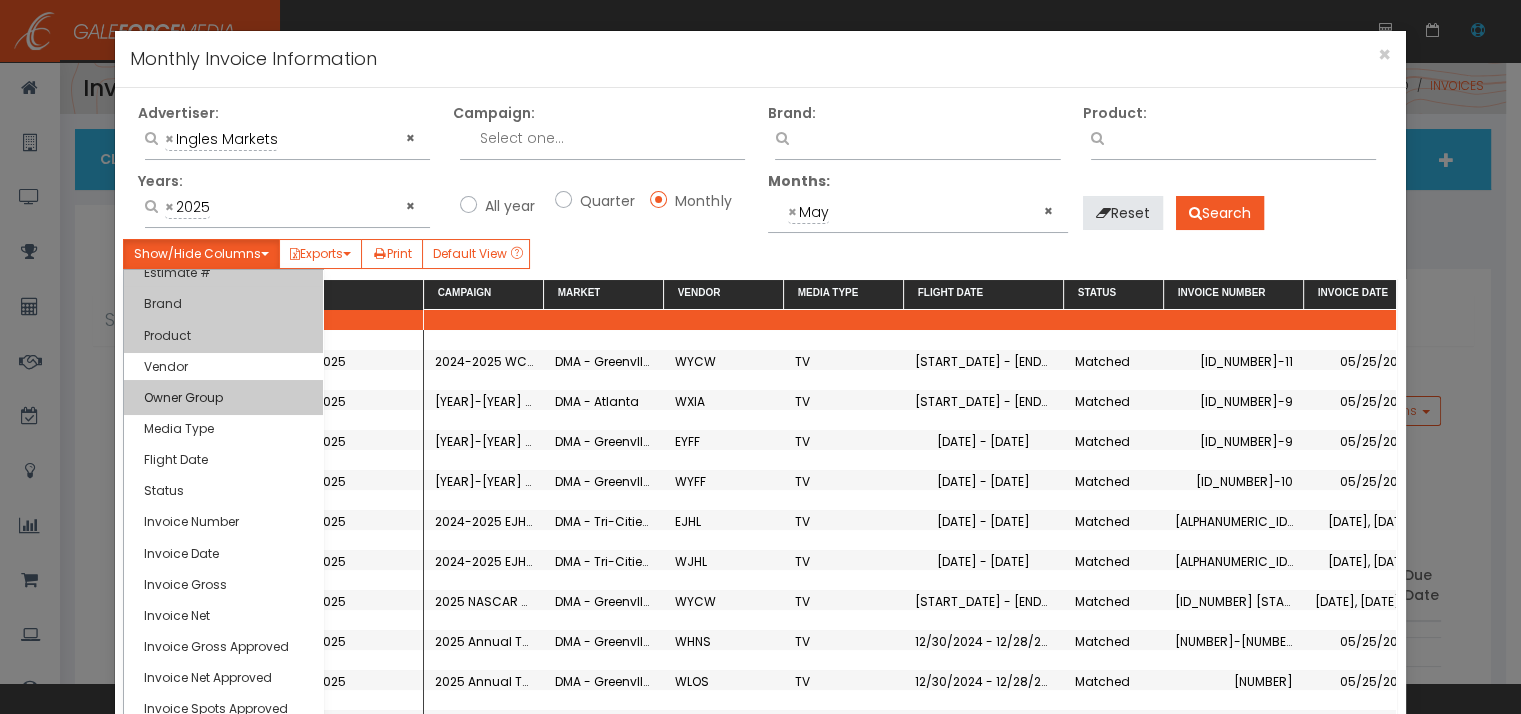 scroll, scrollTop: 148, scrollLeft: 0, axis: vertical 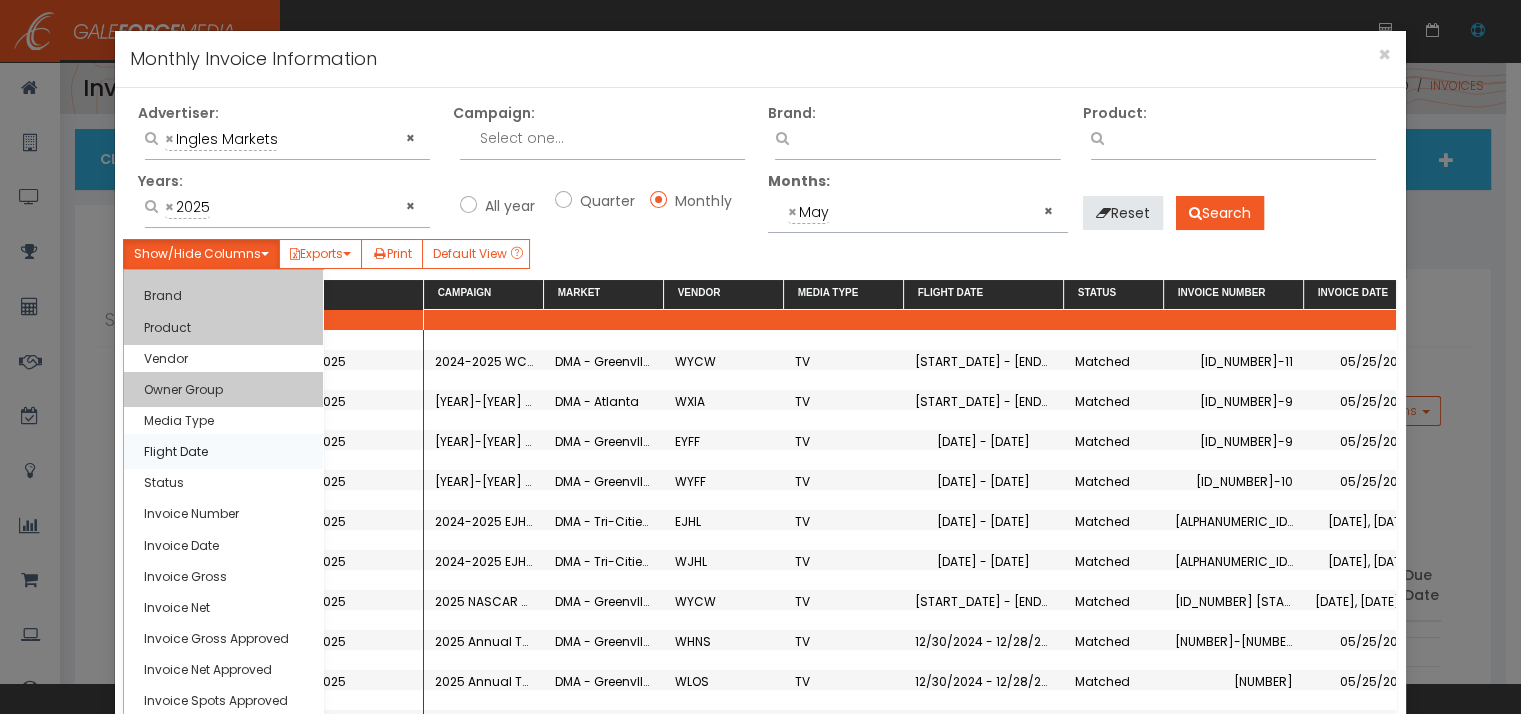 click on "Flight Date" at bounding box center (223, 451) 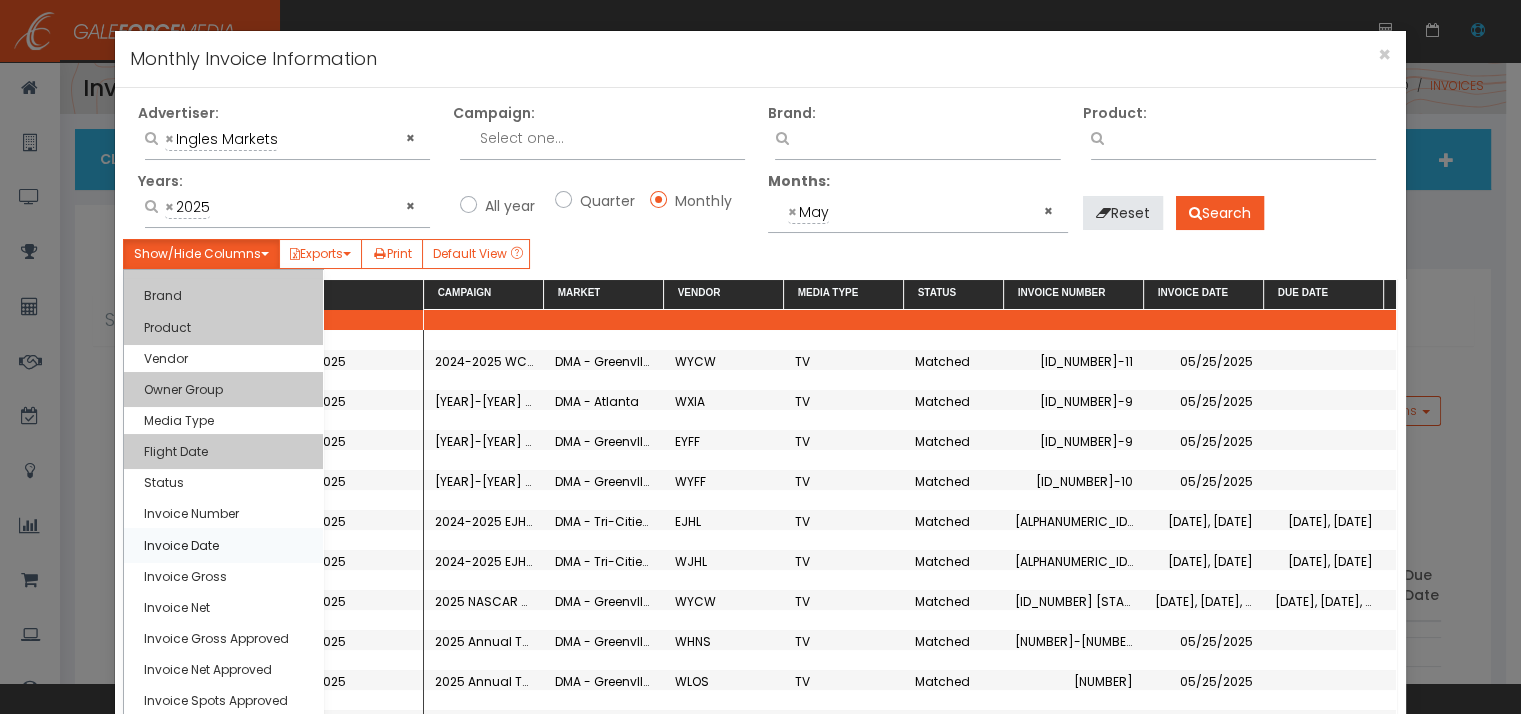 click on "Invoice Date" at bounding box center (223, 545) 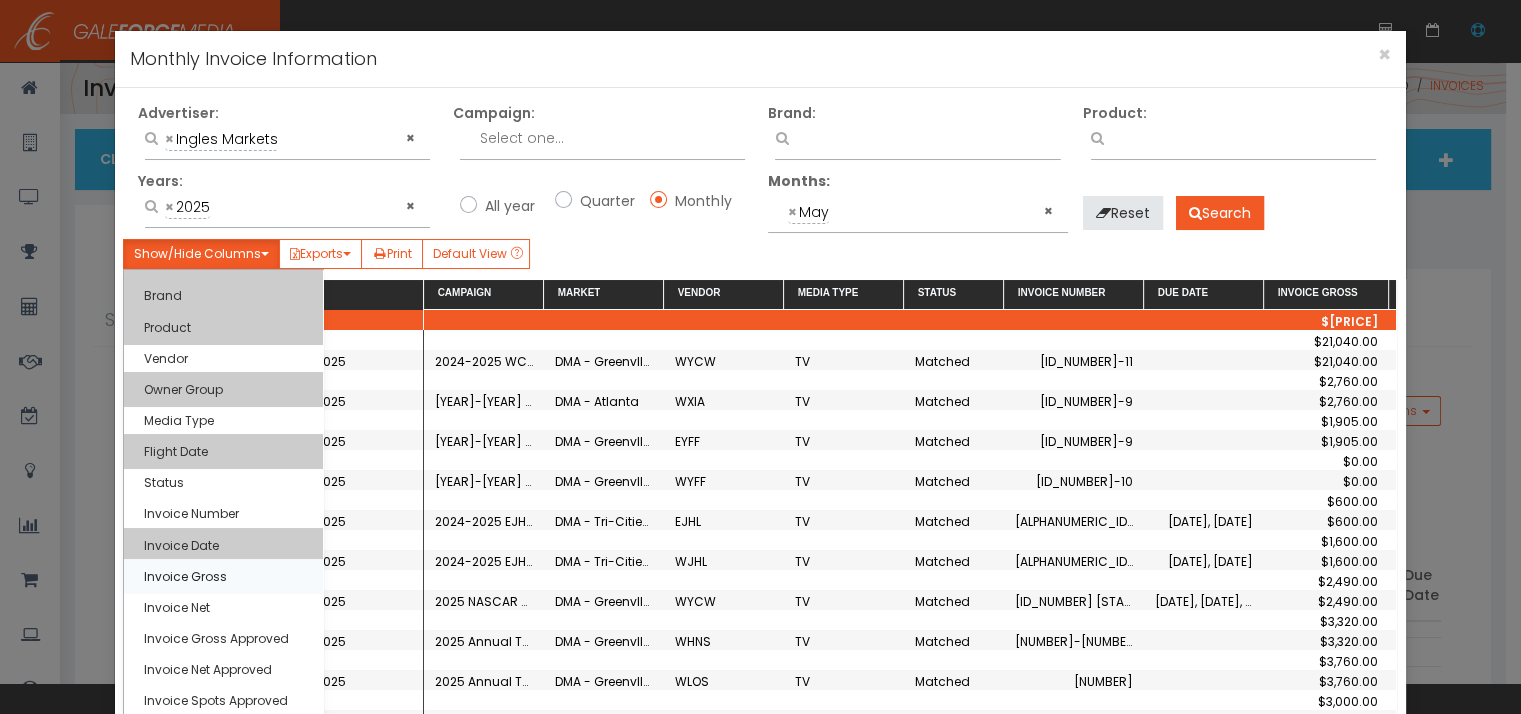 click on "Invoice Gross" at bounding box center (223, 576) 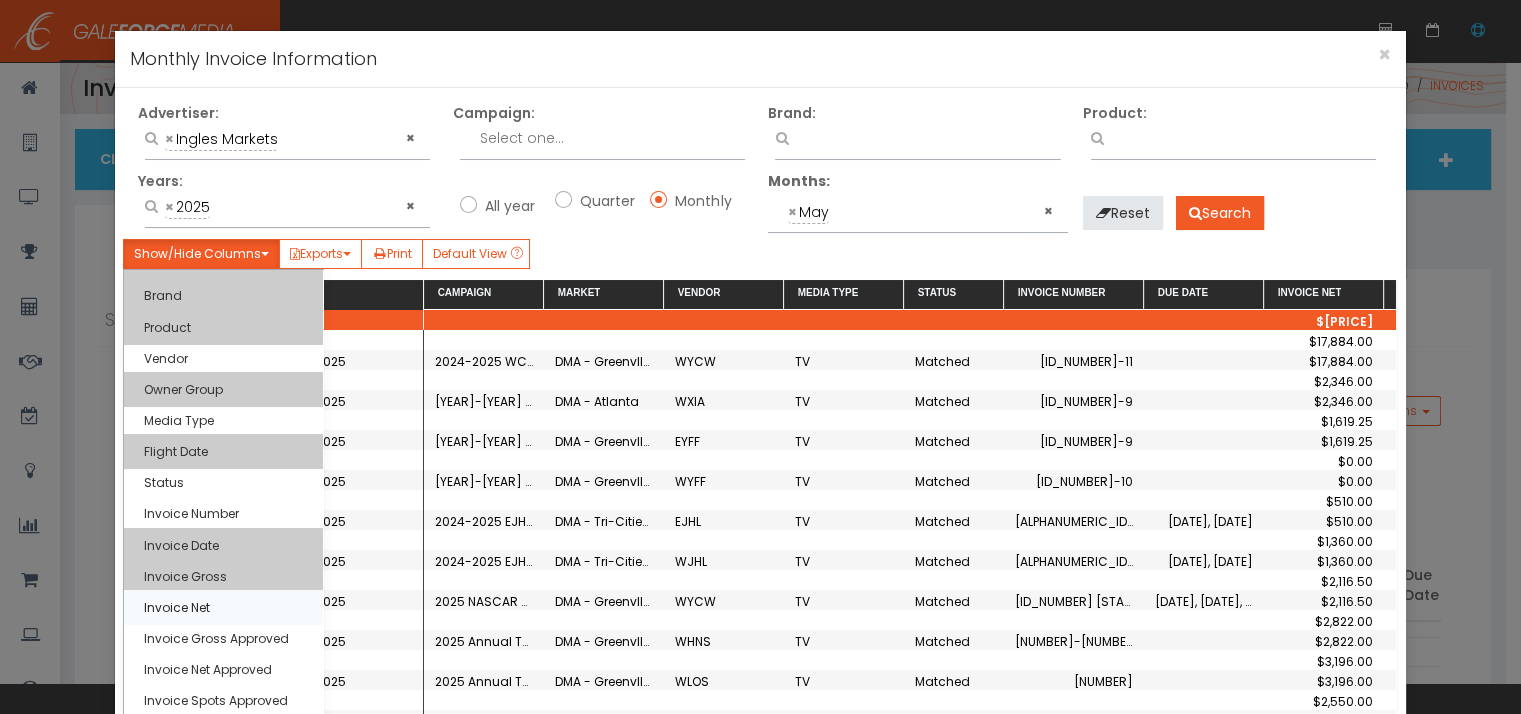 click on "Invoice Net" at bounding box center [223, 607] 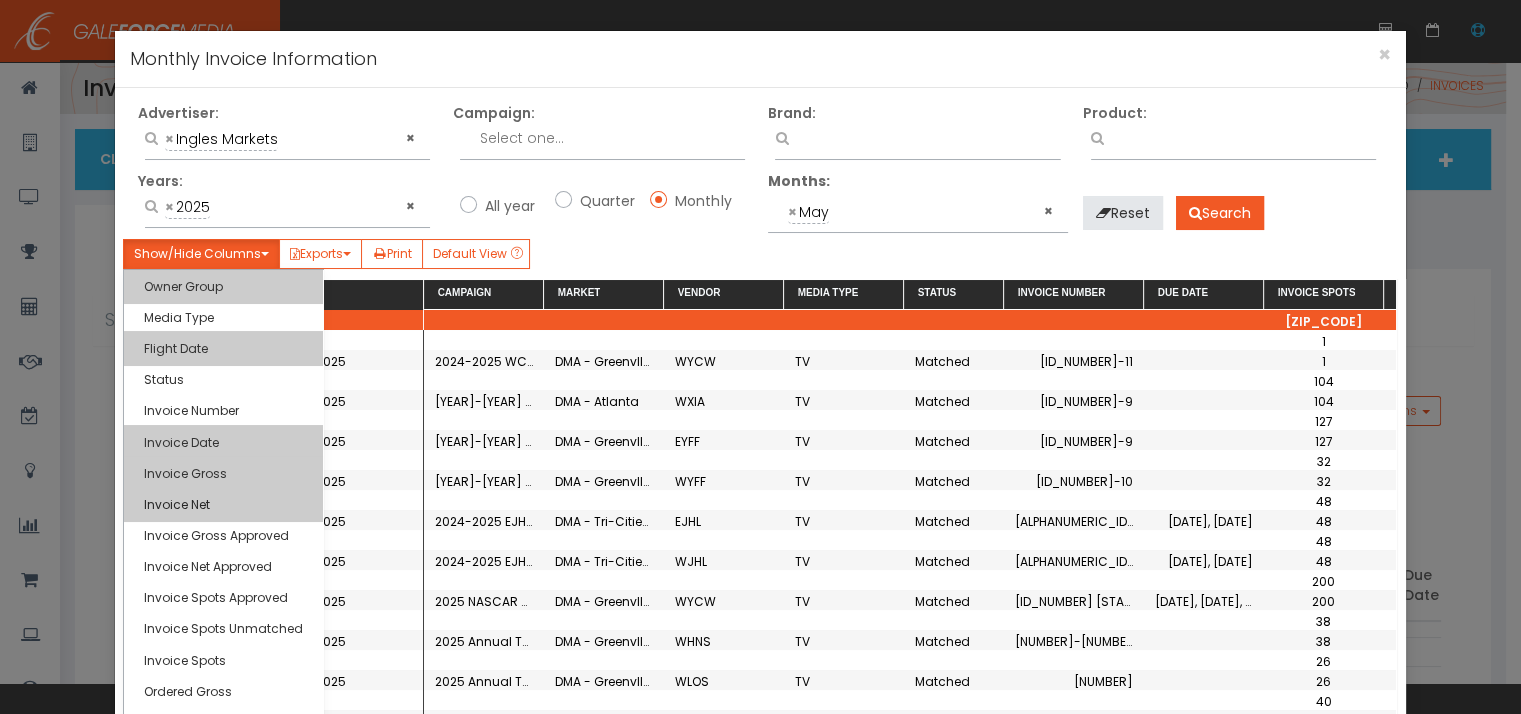scroll, scrollTop: 282, scrollLeft: 0, axis: vertical 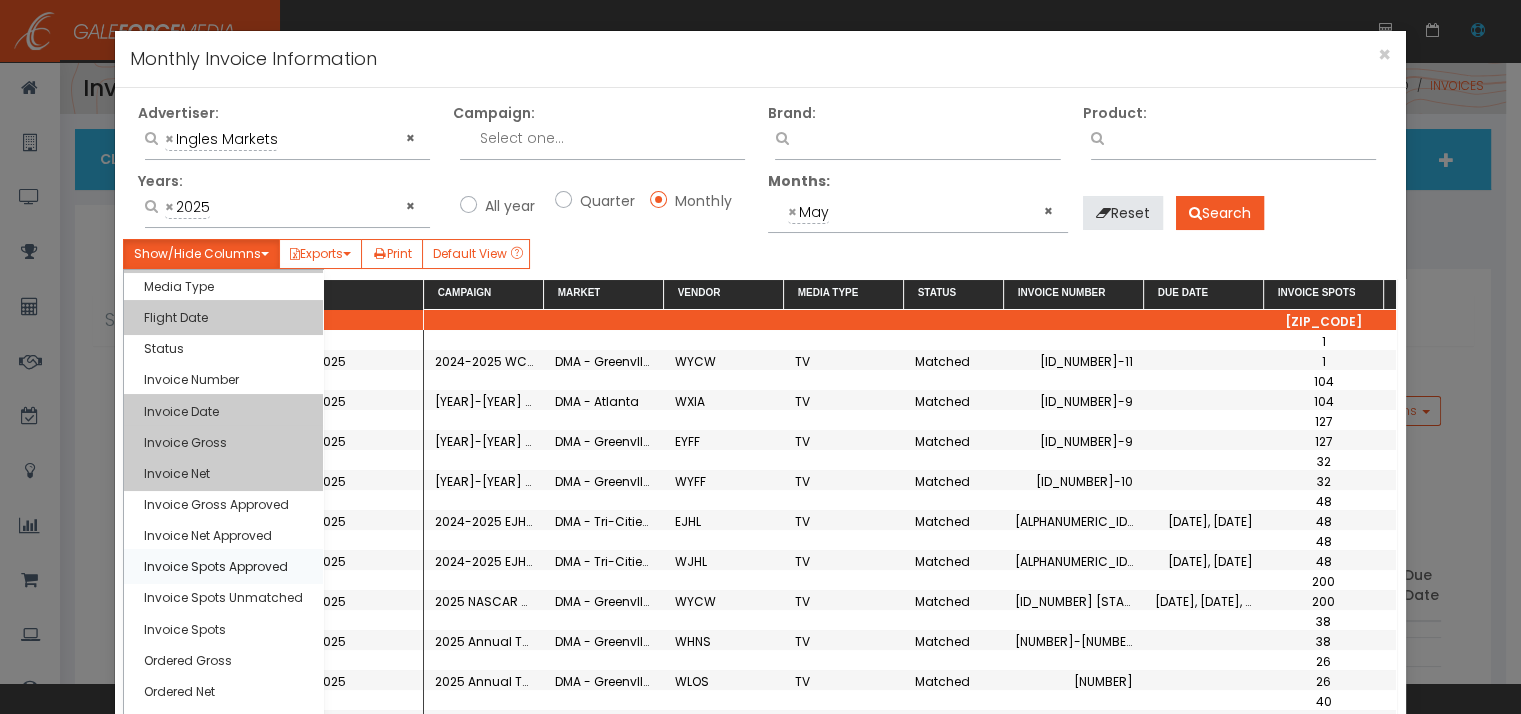 click on "Invoice Spots Approved" at bounding box center (223, 566) 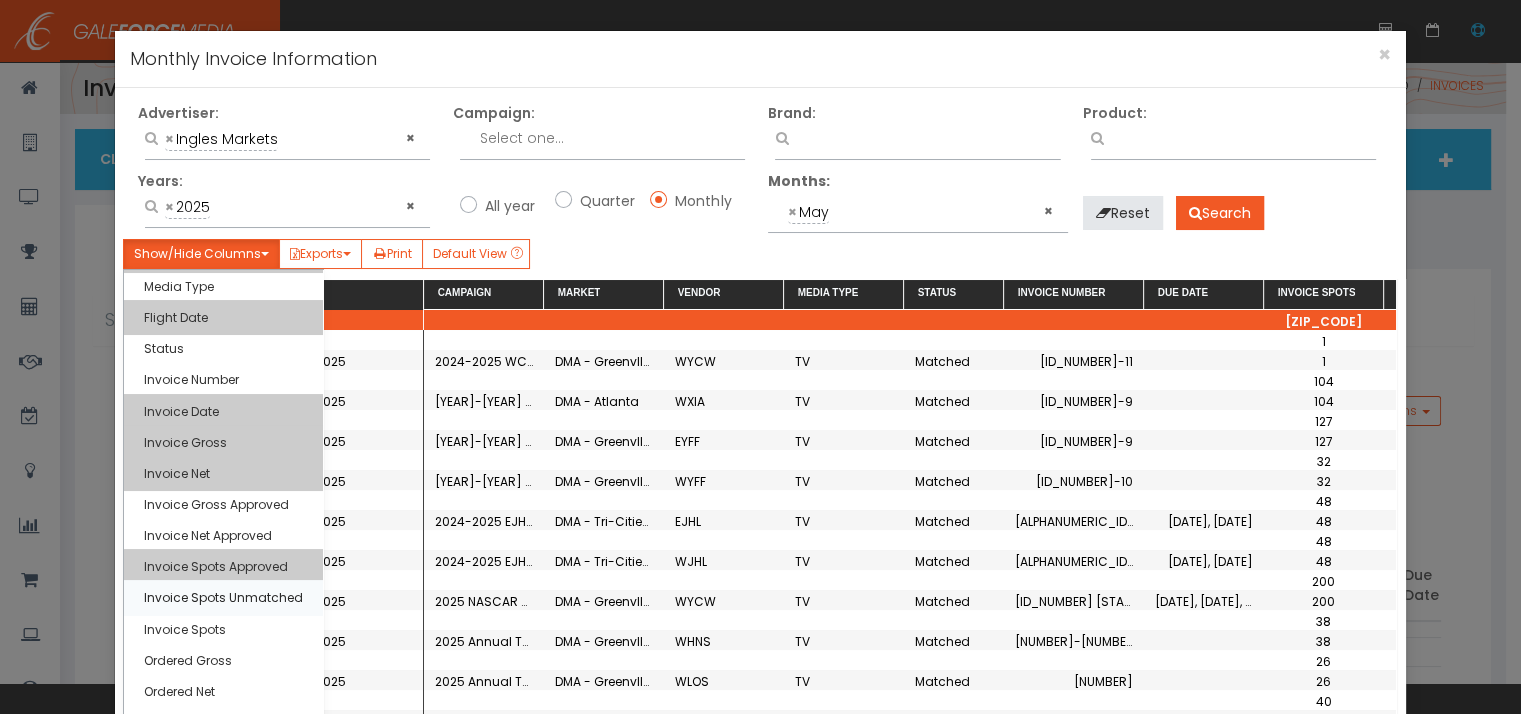 click on "Invoice Spots Unmatched" at bounding box center (223, 597) 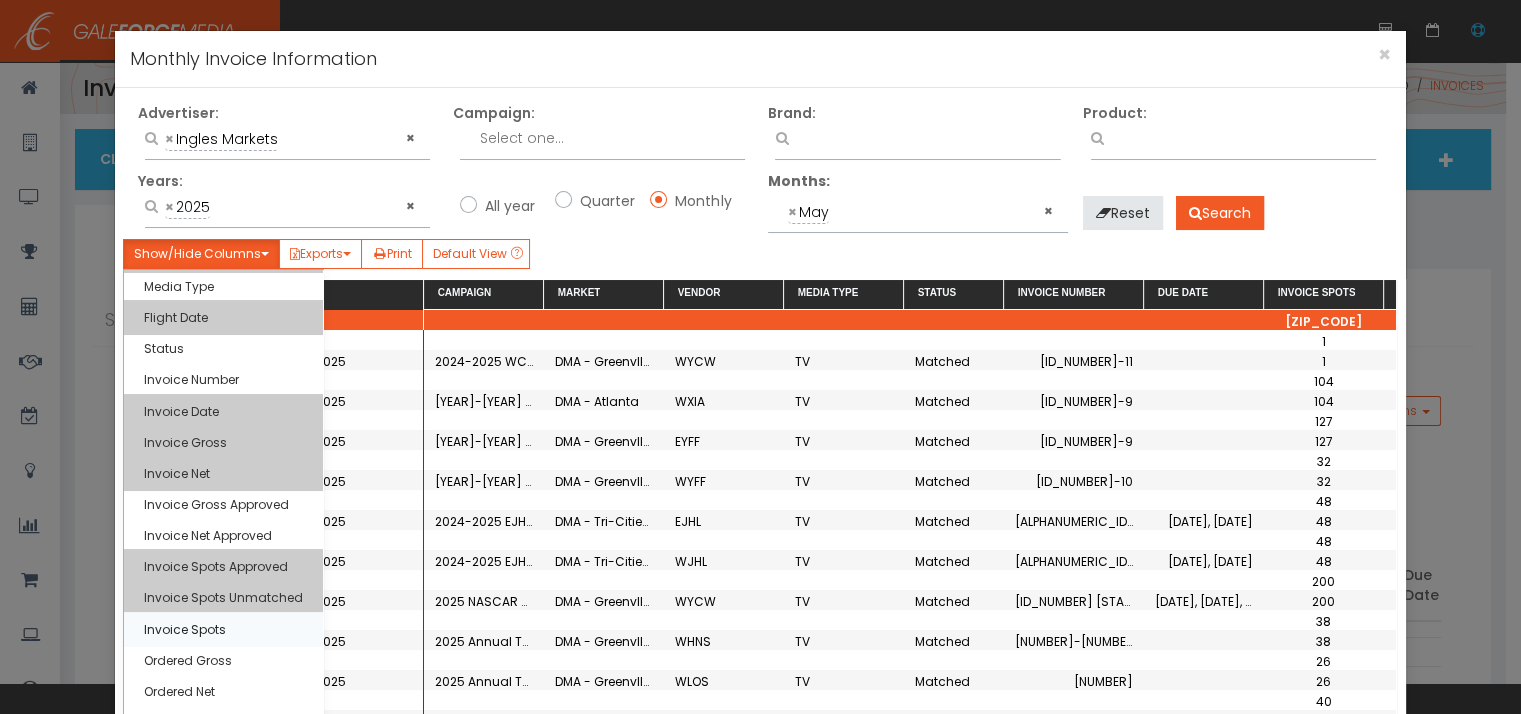click on "Invoice Spots" at bounding box center (223, 629) 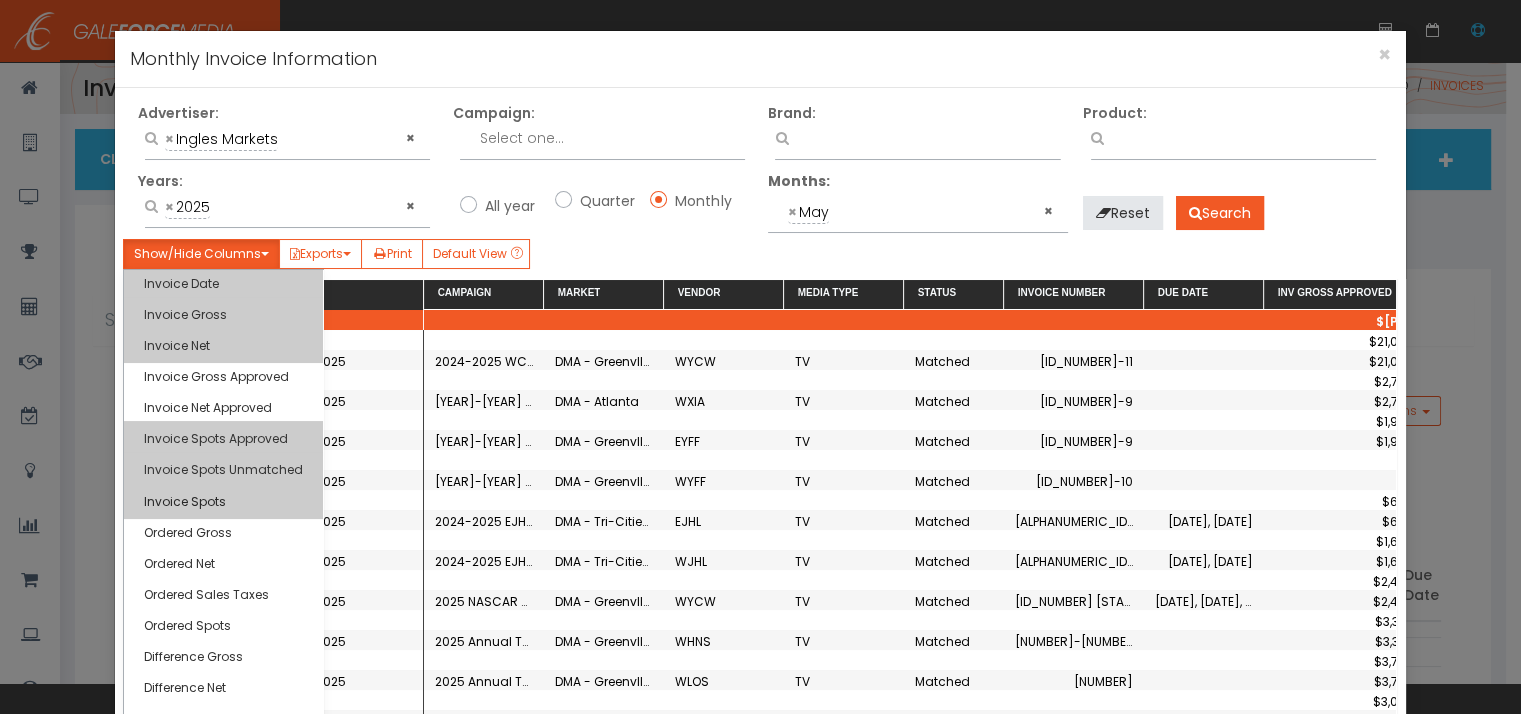 scroll, scrollTop: 413, scrollLeft: 0, axis: vertical 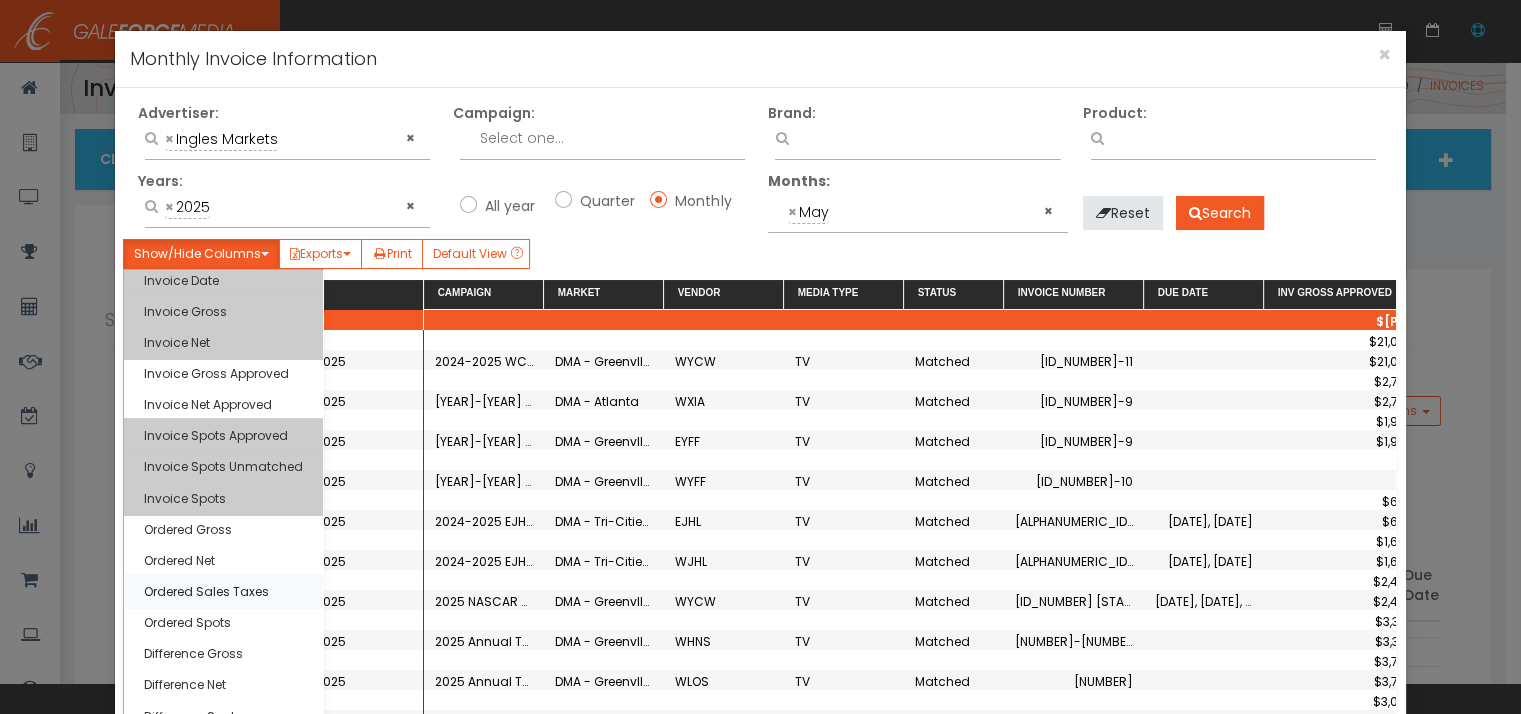 click on "Ordered Sales Taxes" at bounding box center (223, 591) 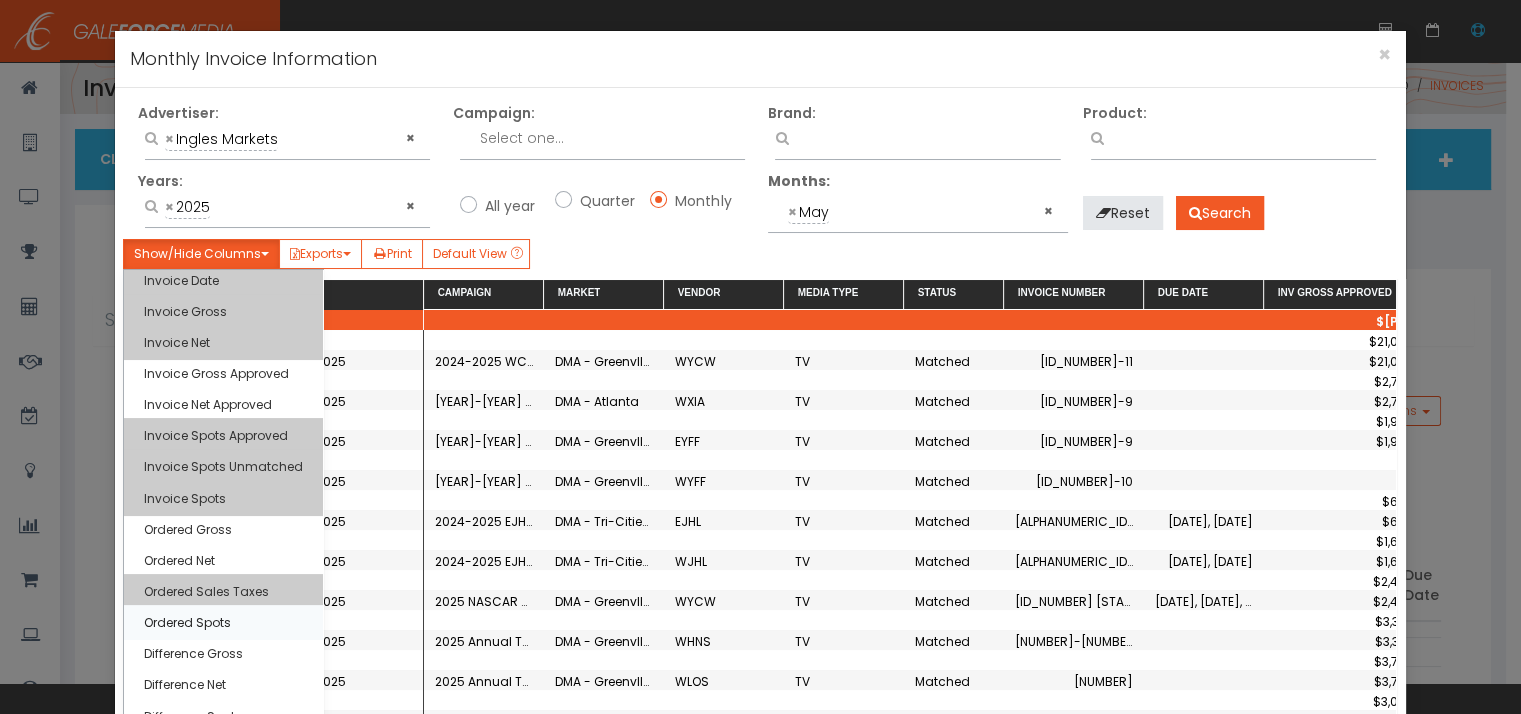 click on "Ordered Spots" at bounding box center (223, 622) 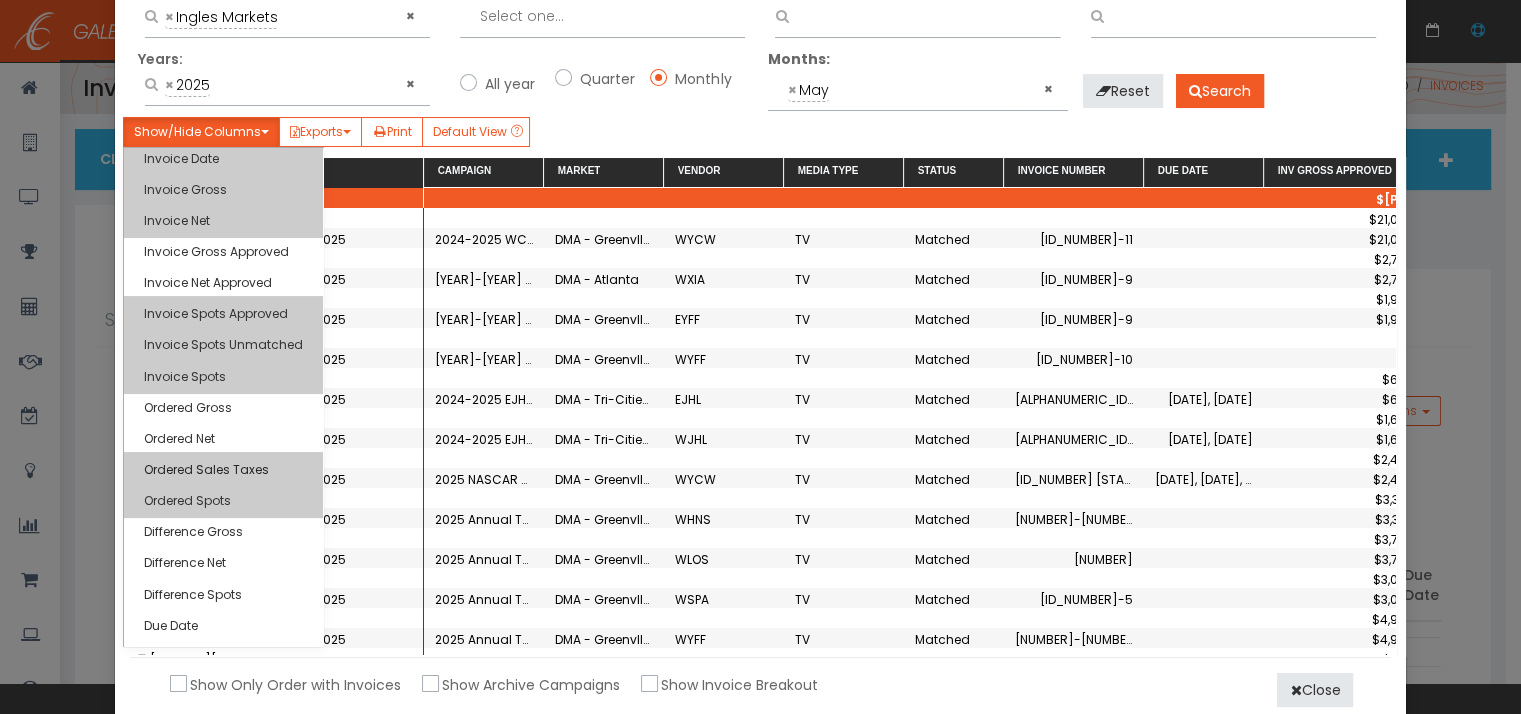 scroll, scrollTop: 124, scrollLeft: 0, axis: vertical 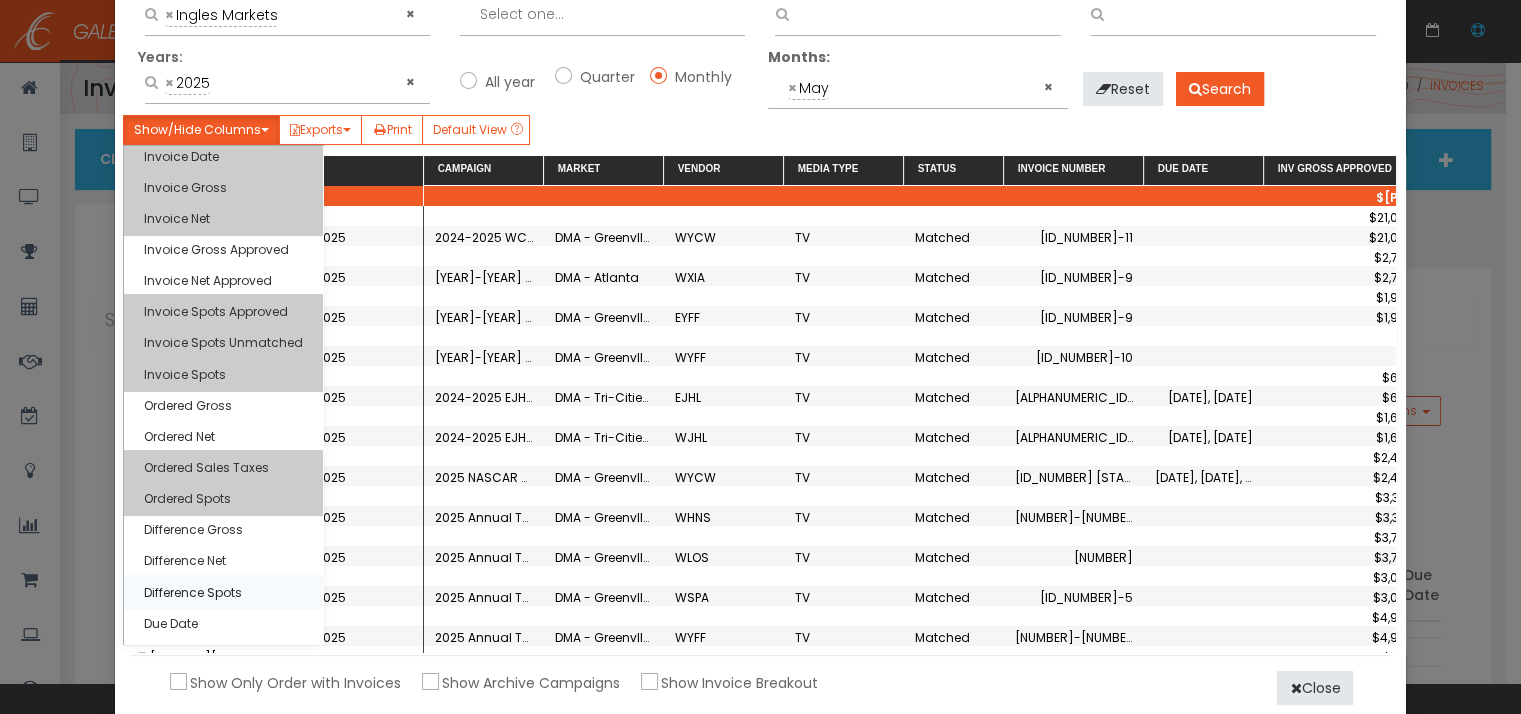 click on "Difference Spots" at bounding box center [223, 592] 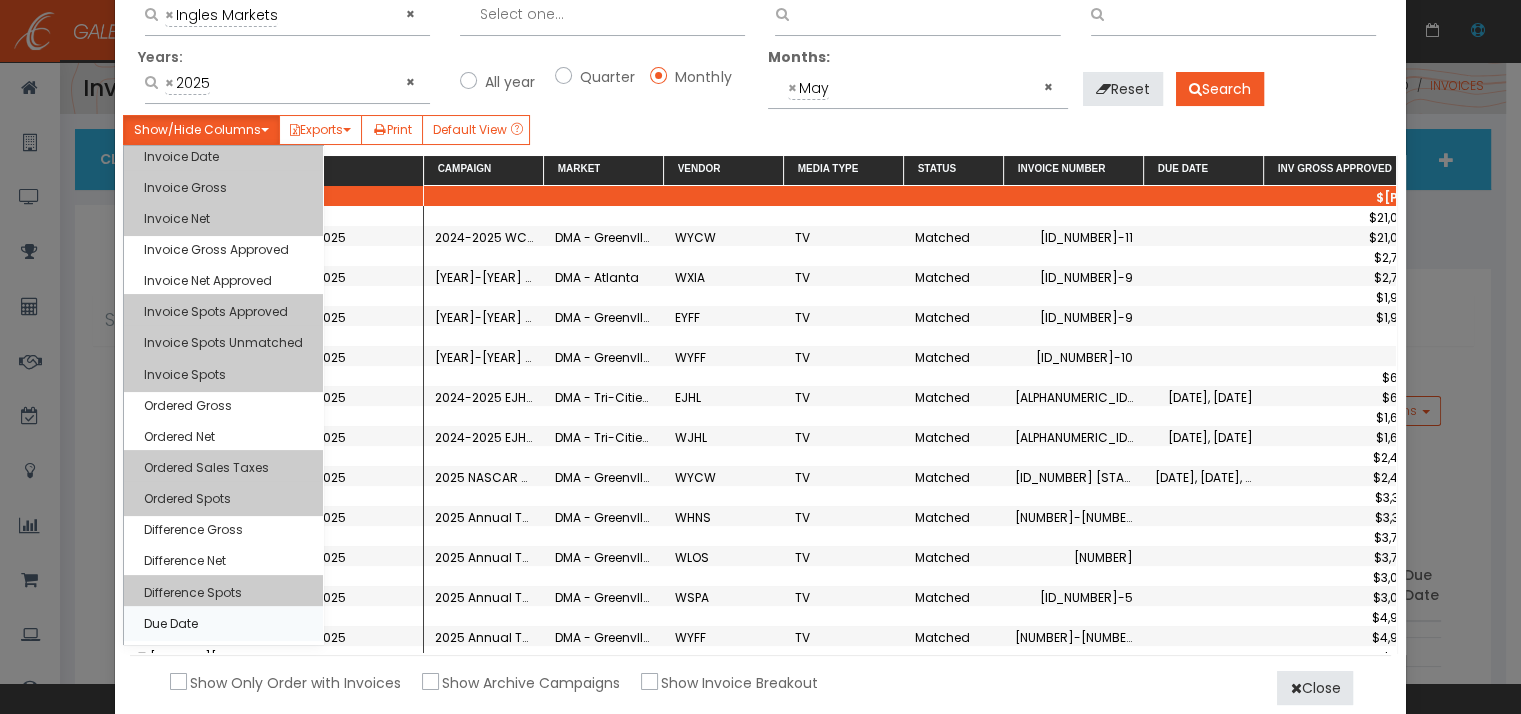 click on "Due Date" at bounding box center [223, 623] 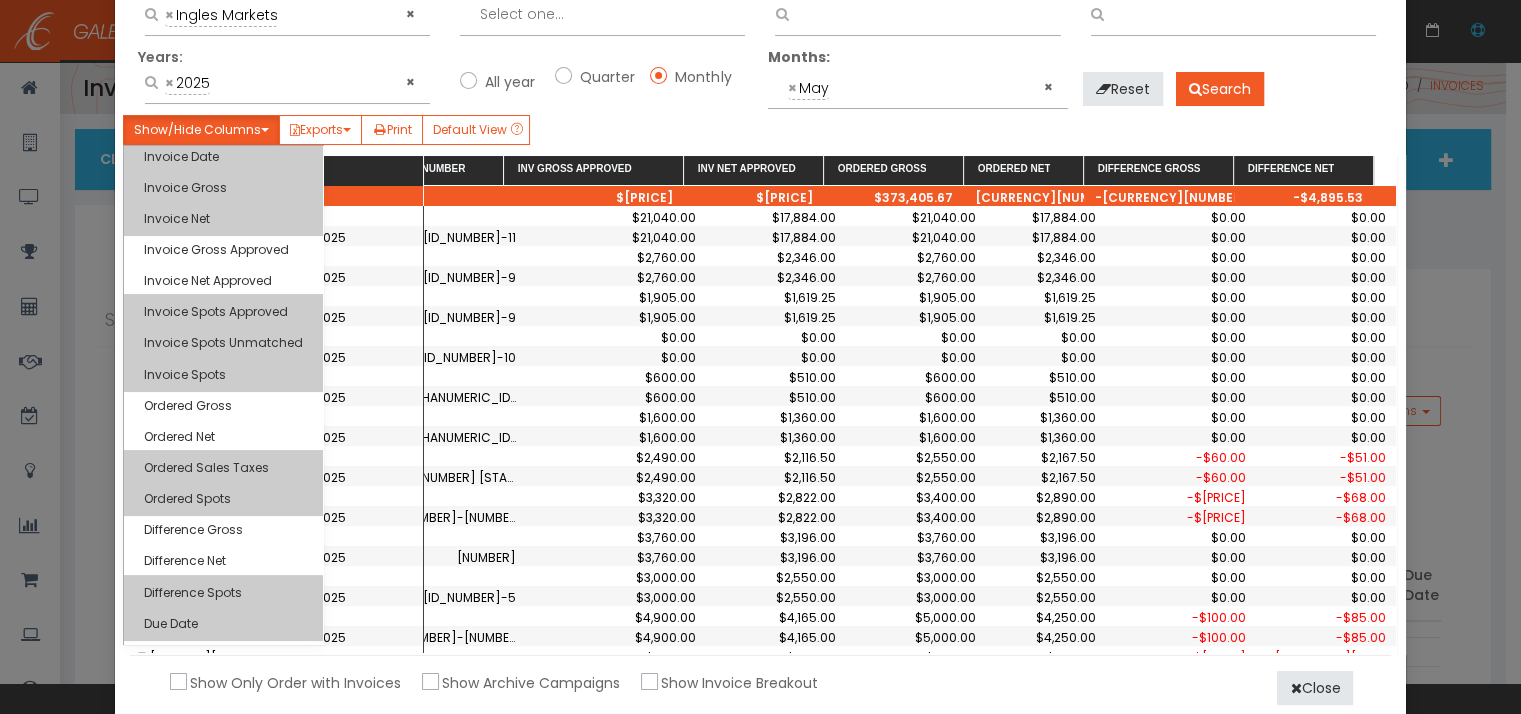 scroll, scrollTop: 0, scrollLeft: 644, axis: horizontal 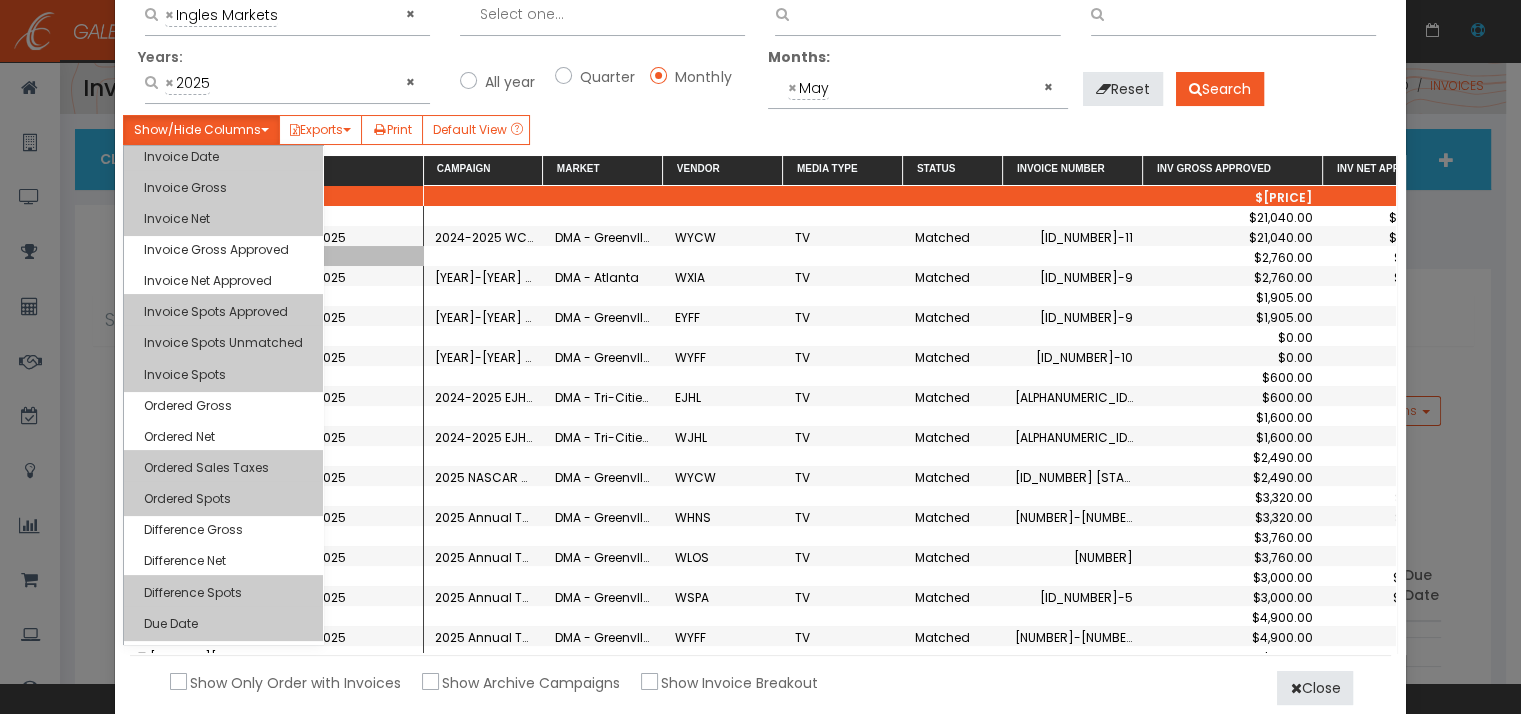 click at bounding box center (349, 256) 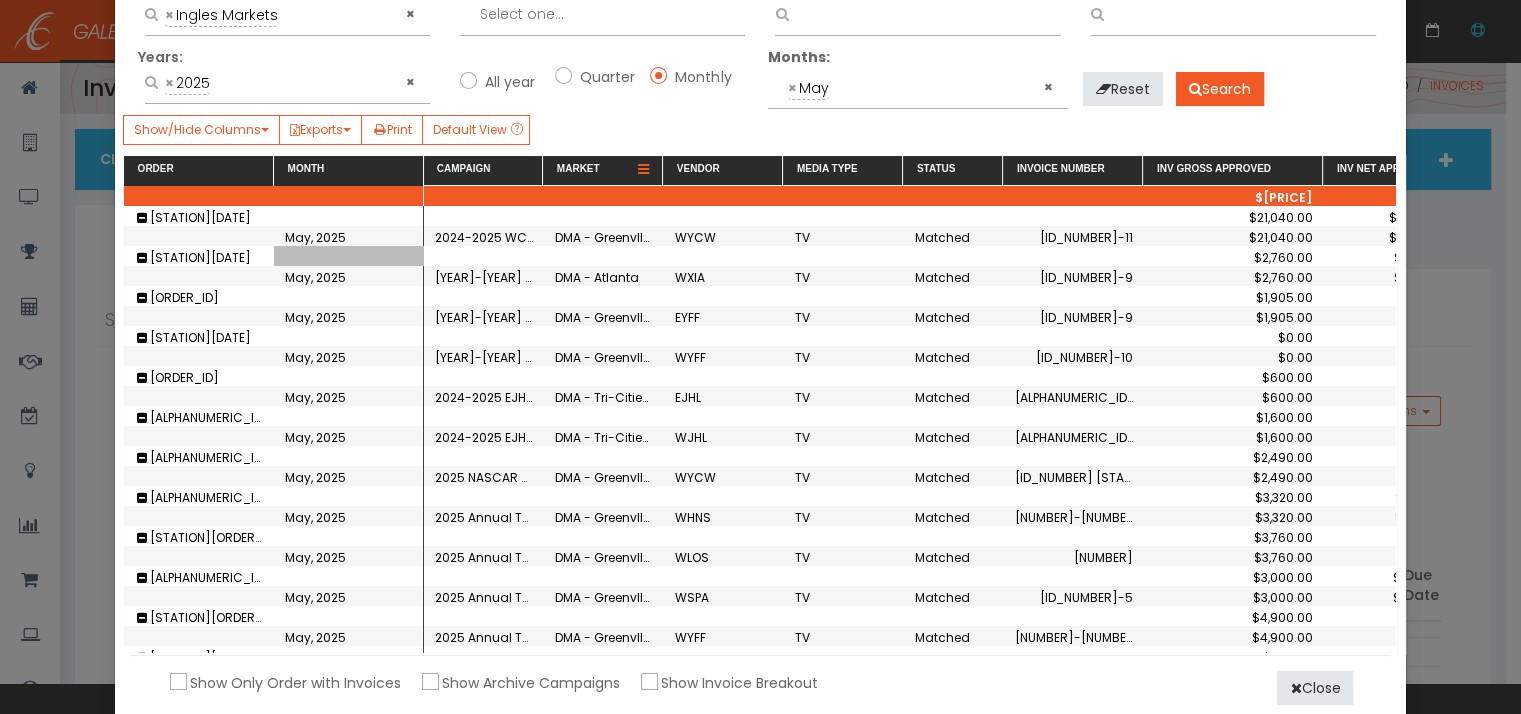 click at bounding box center [643, 170] 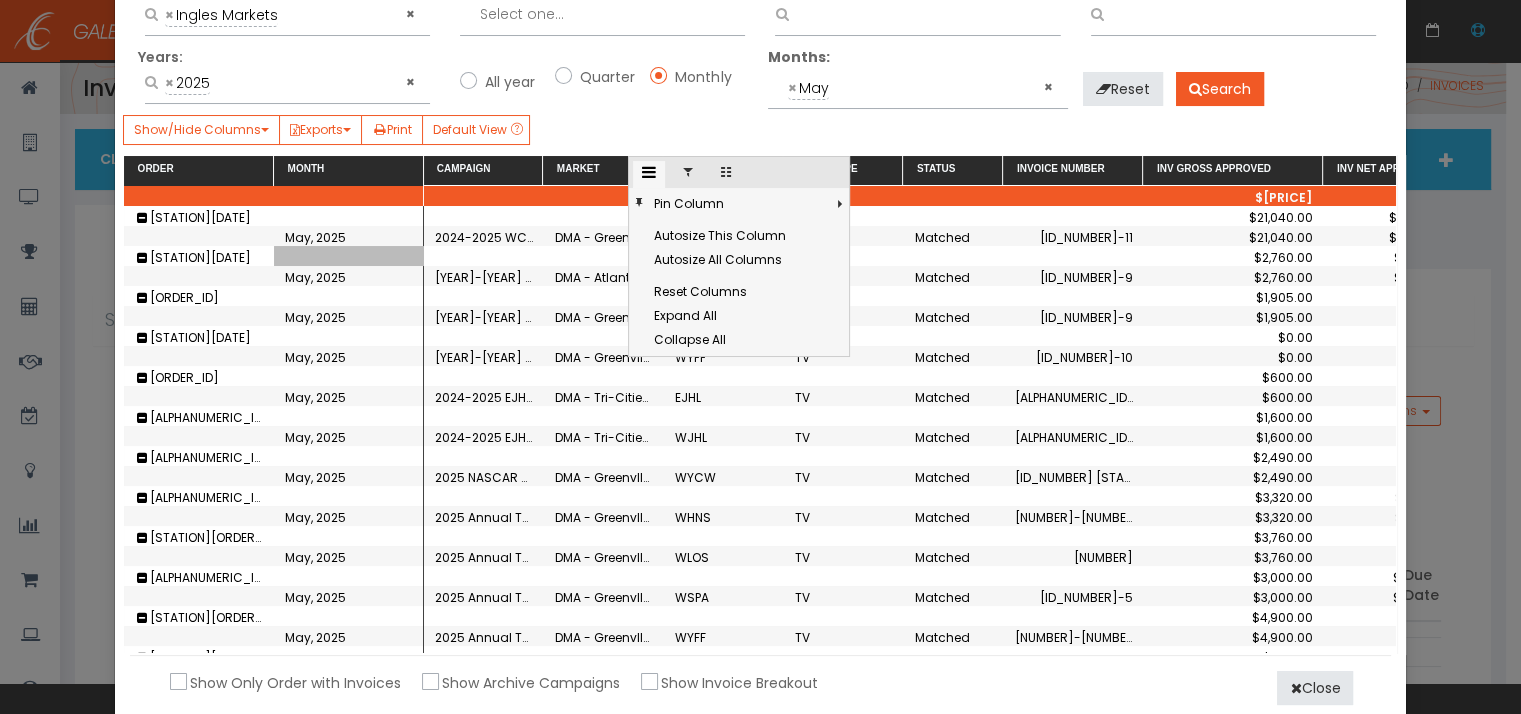 click at bounding box center (649, 172) 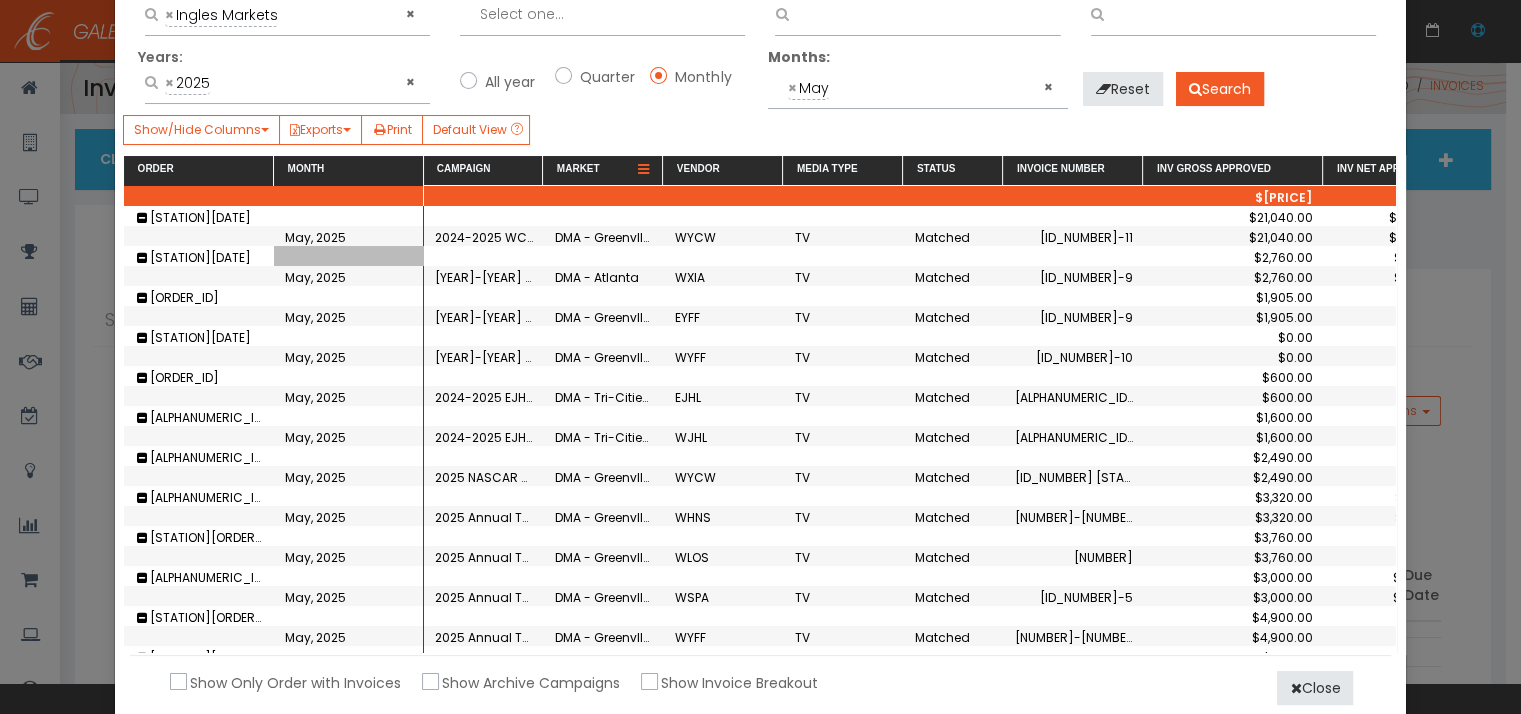click at bounding box center (643, 170) 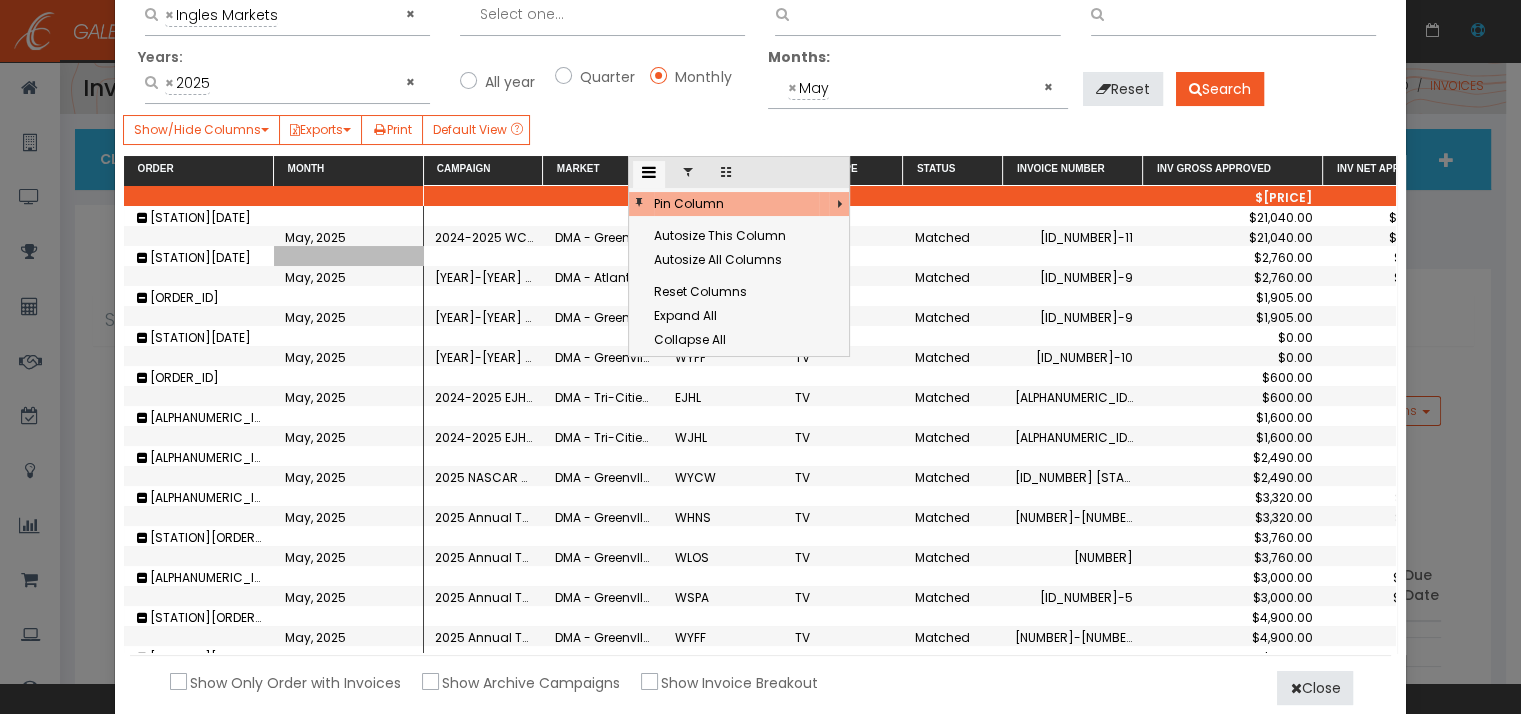 click at bounding box center (688, 174) 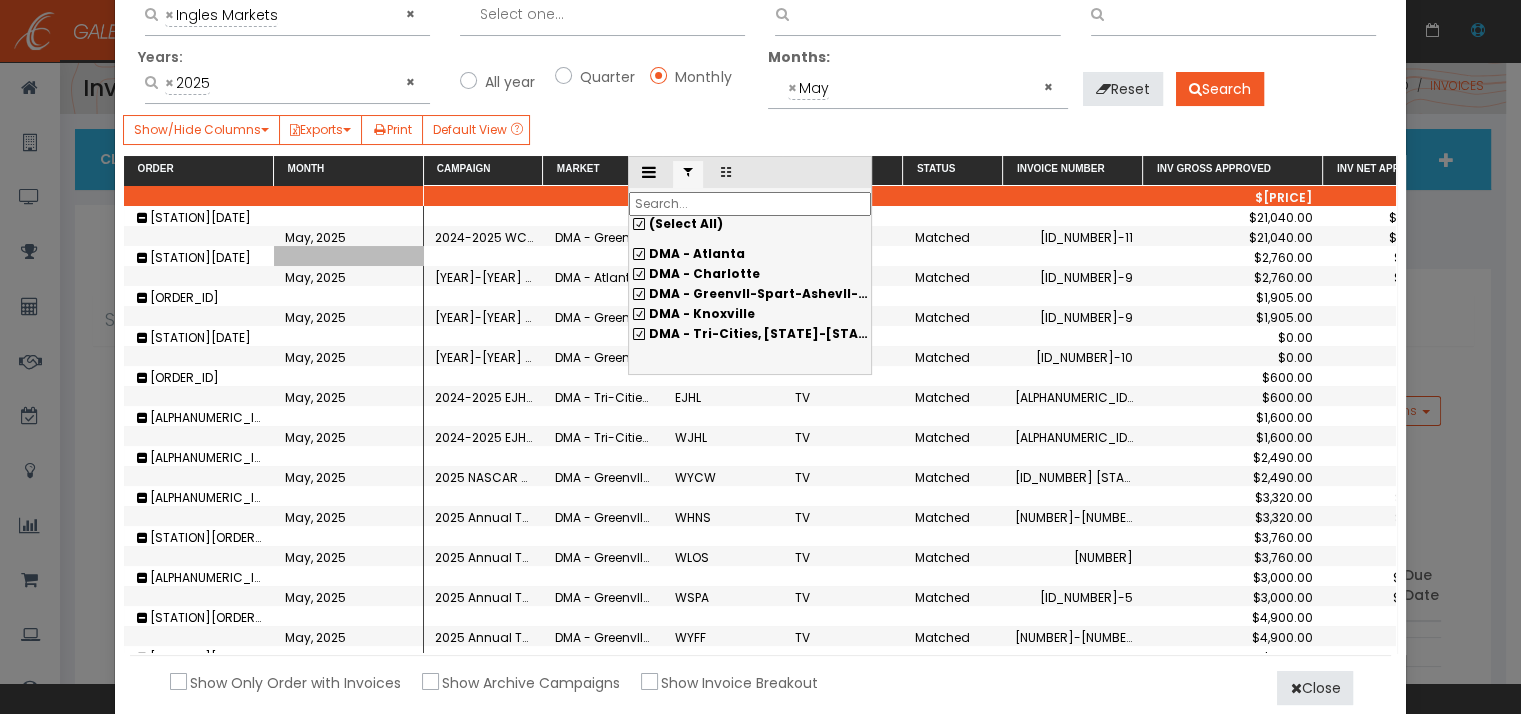 click on "(Select All)" at bounding box center (750, 224) 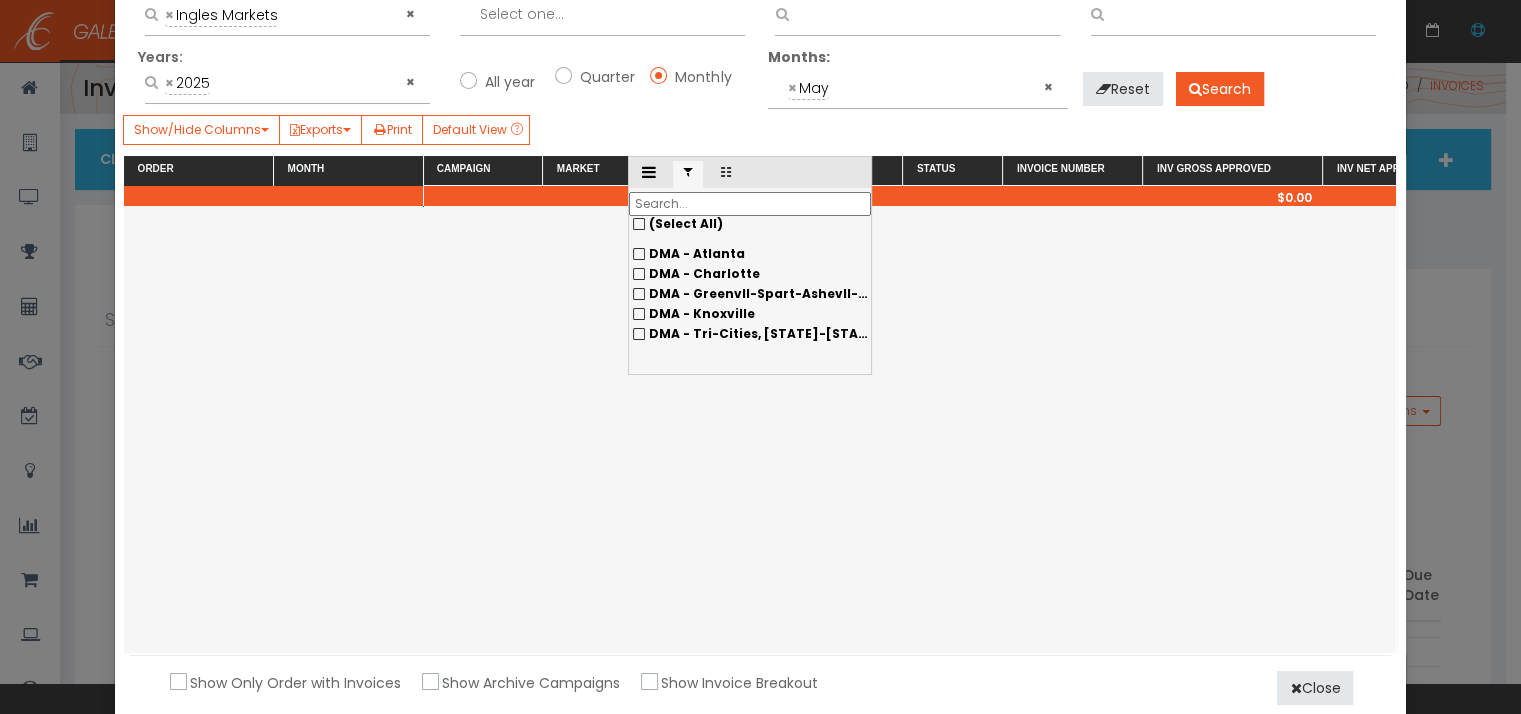 click on "DMA - Atlanta" at bounding box center (750, 254) 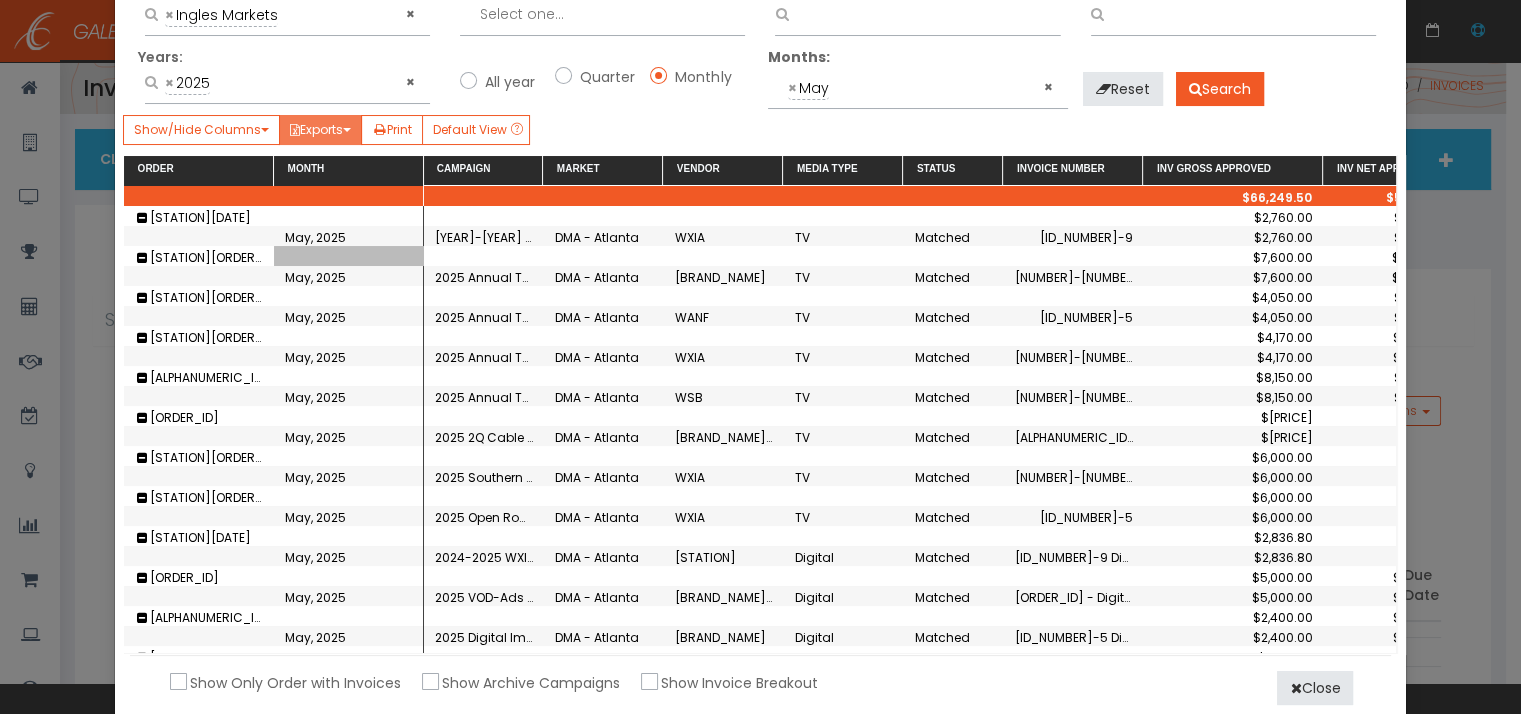 click on "Exports" at bounding box center (320, 130) 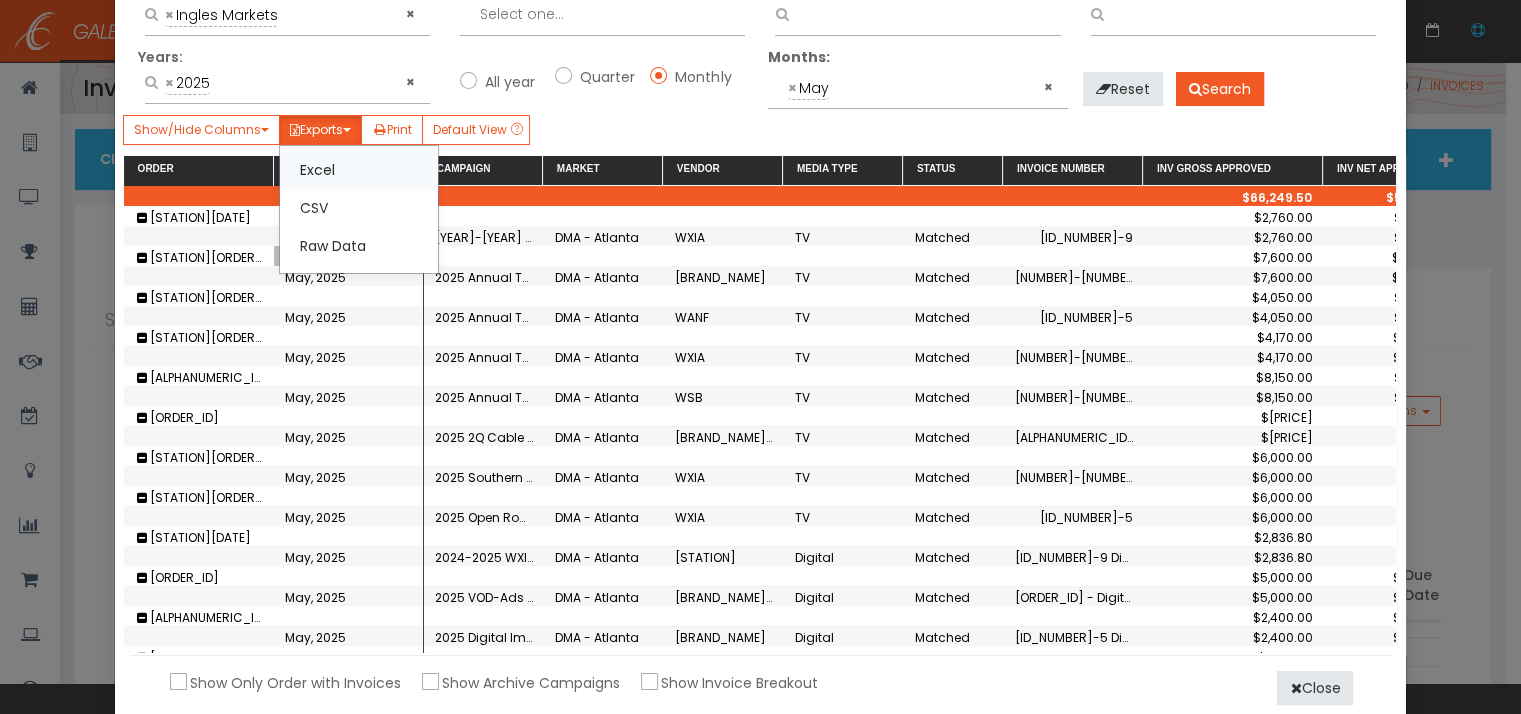 click on "Excel" at bounding box center (359, 170) 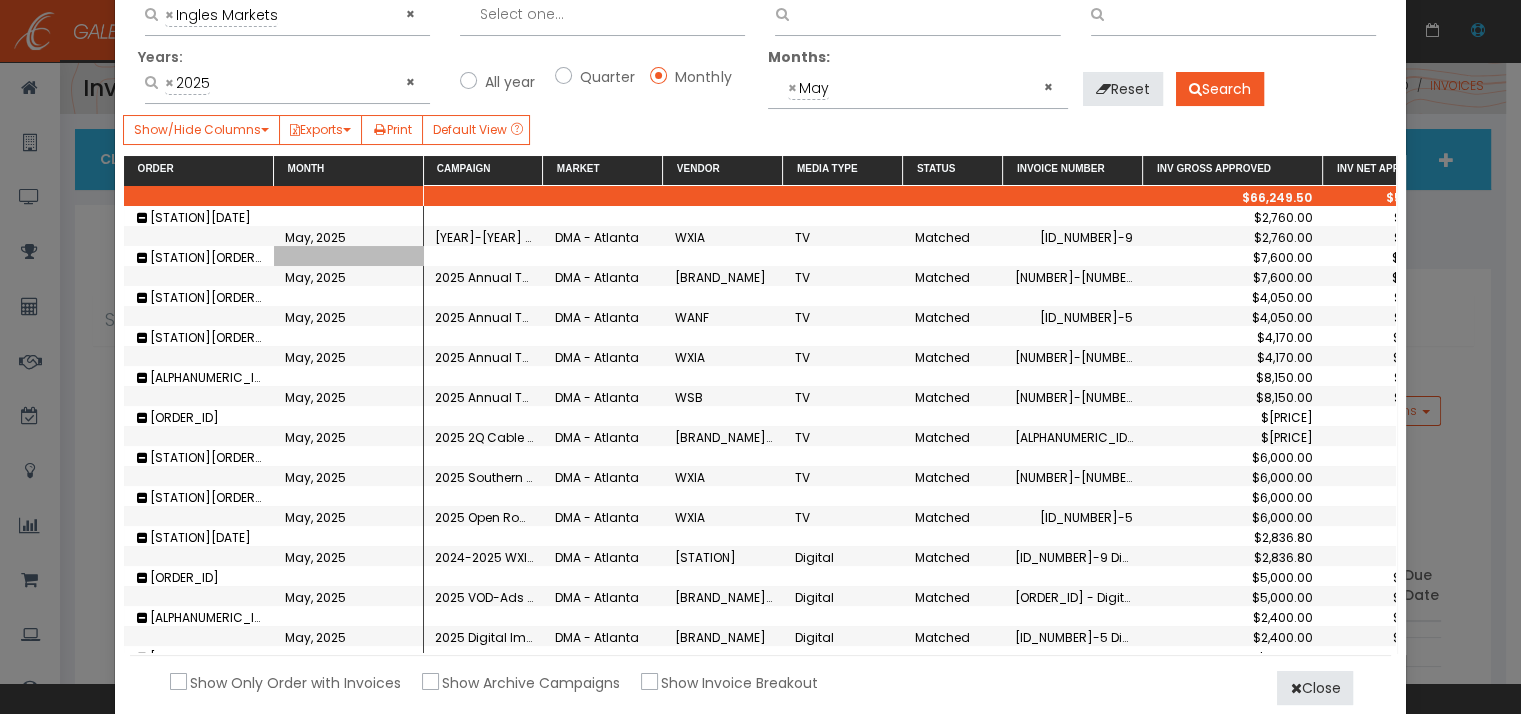 click on "Market" at bounding box center (603, 171) 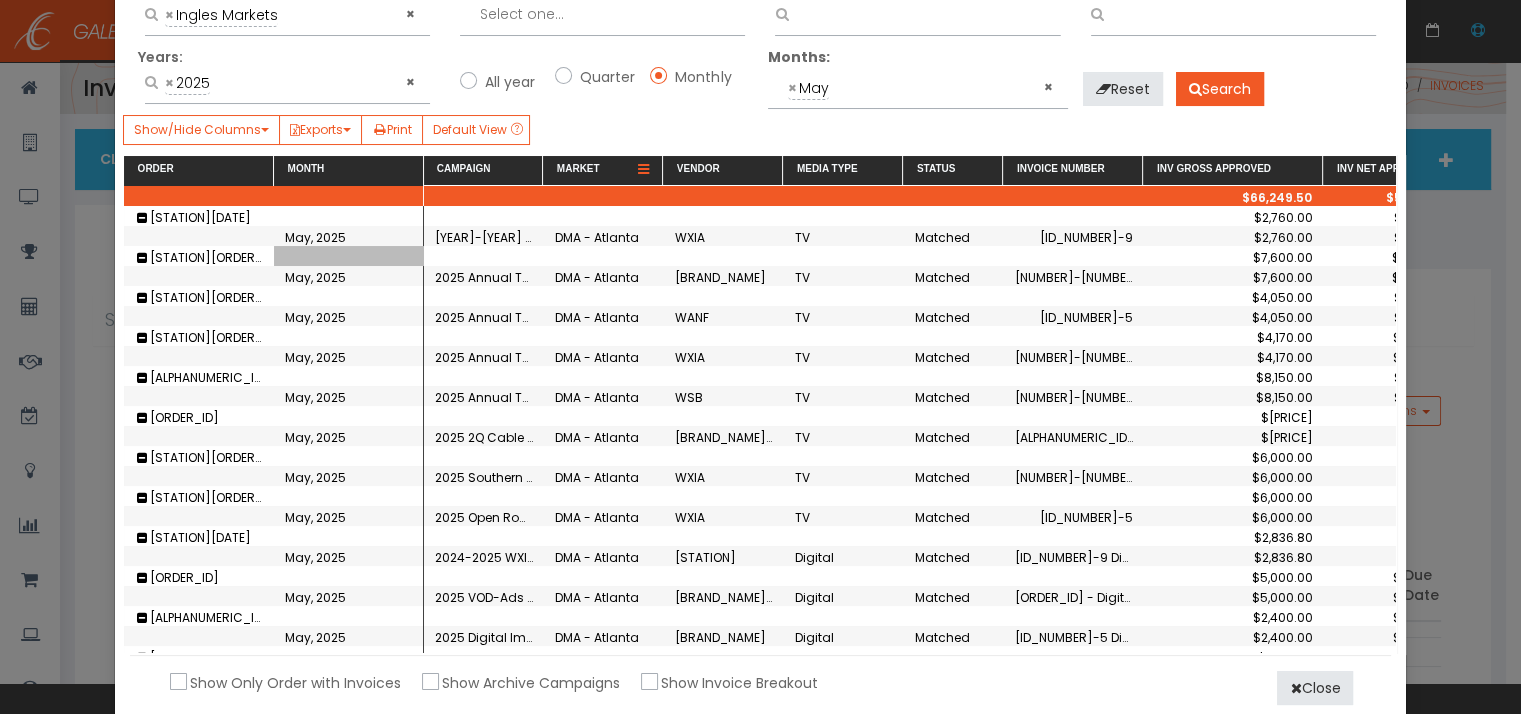 click at bounding box center (643, 170) 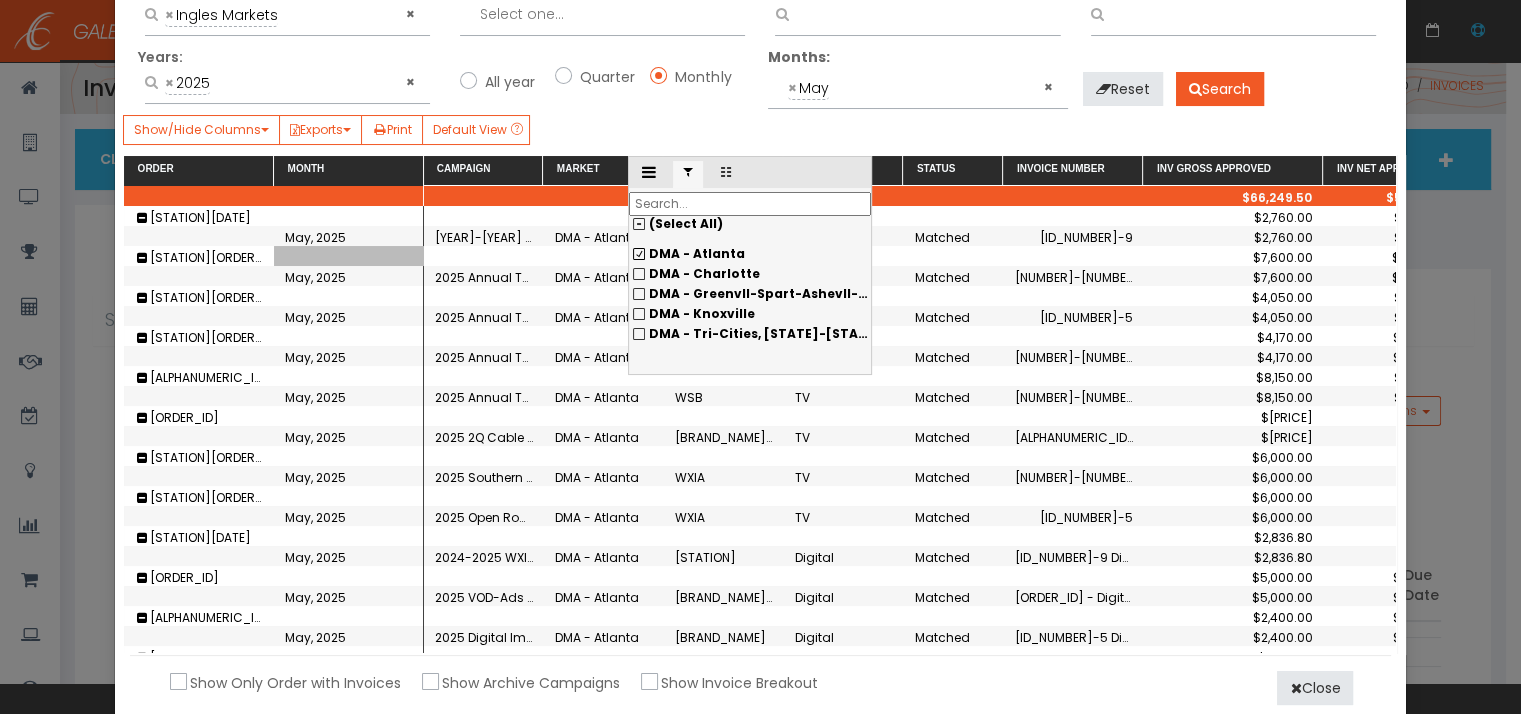 click on "DMA - Atlanta" at bounding box center [750, 254] 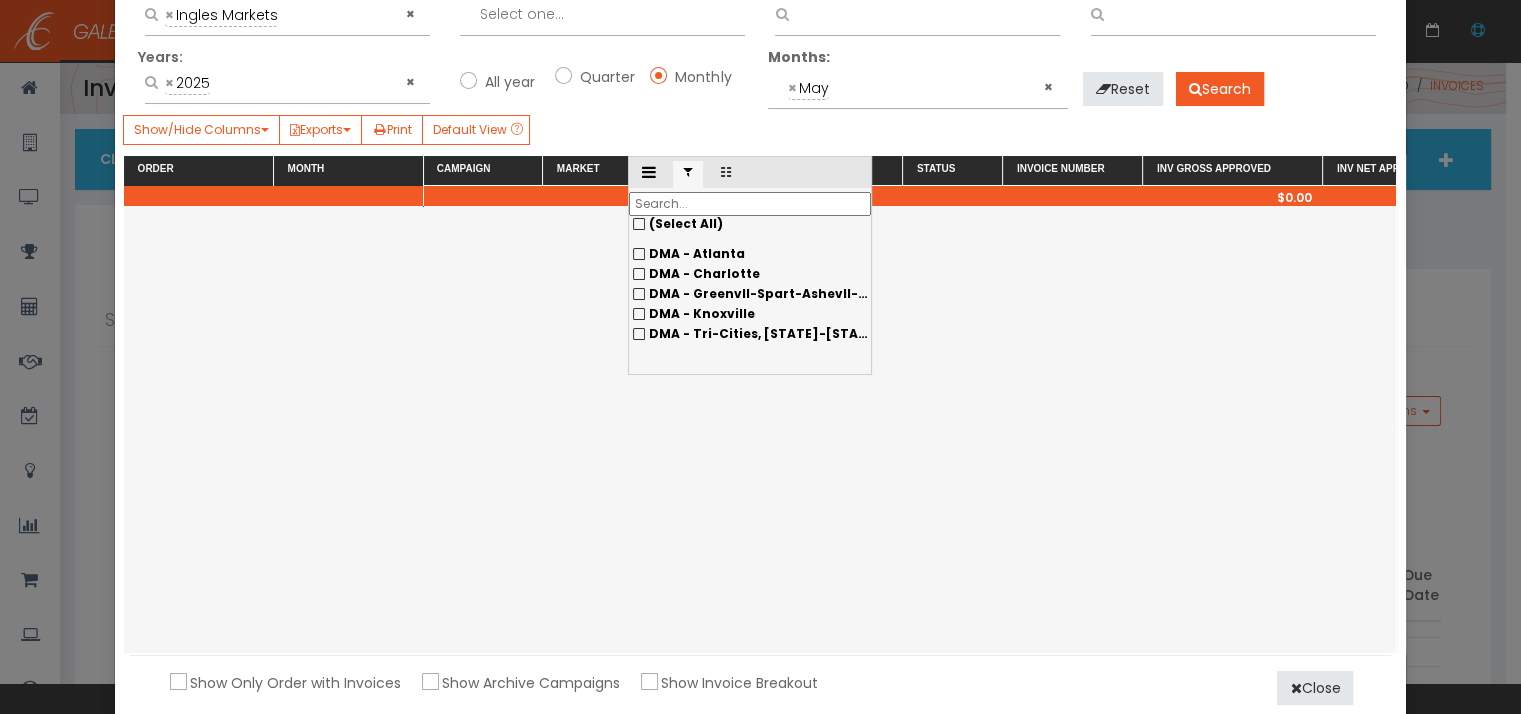 click on "DMA - Charlotte" at bounding box center (750, 254) 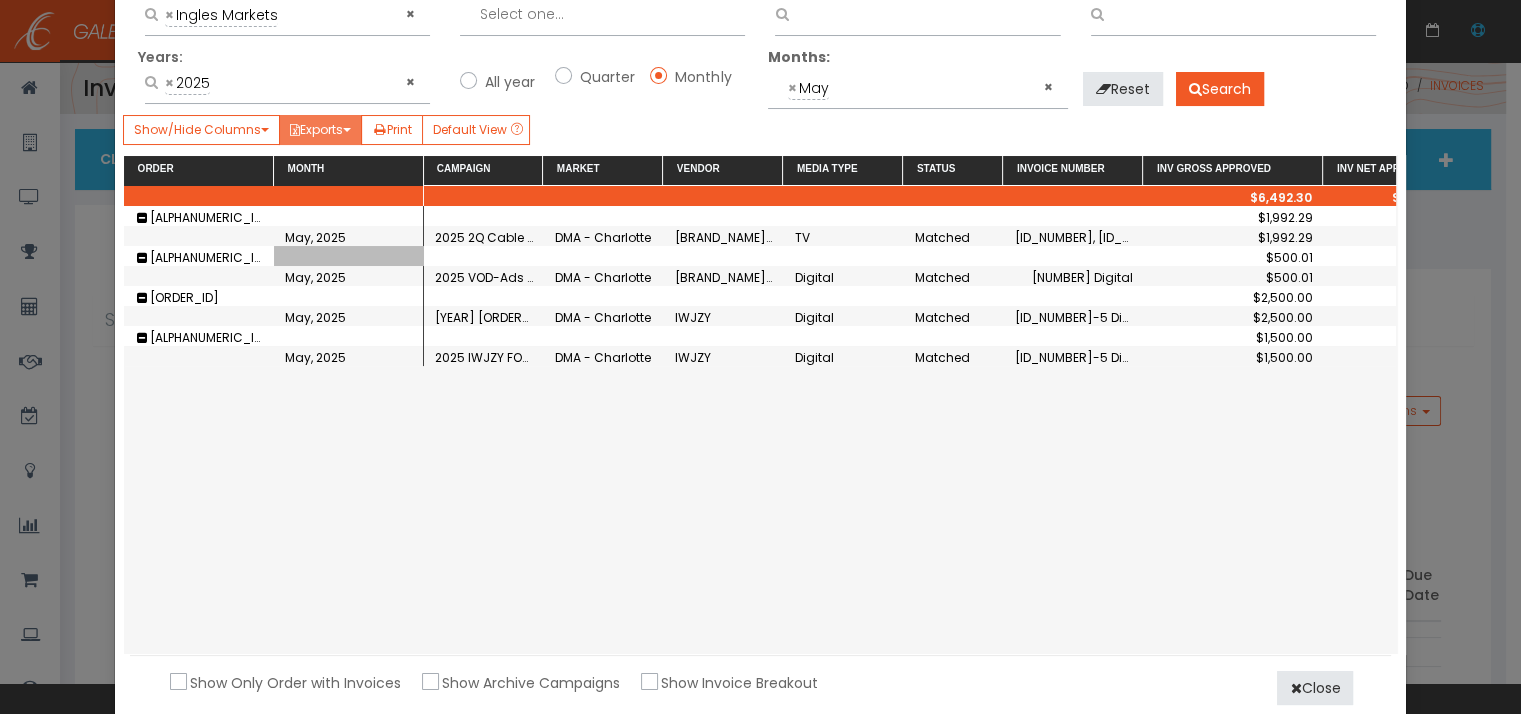 click at bounding box center [295, 130] 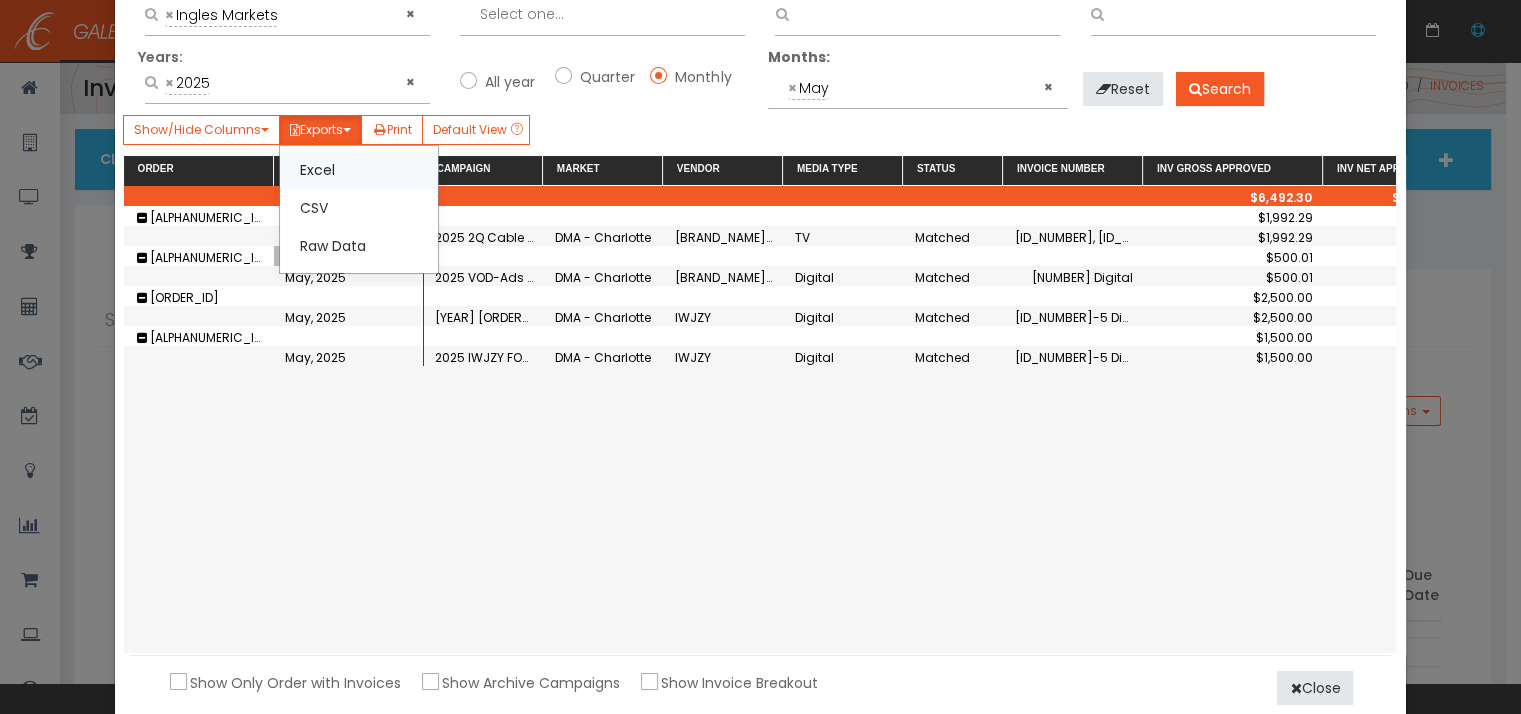 click on "Excel" at bounding box center [359, 170] 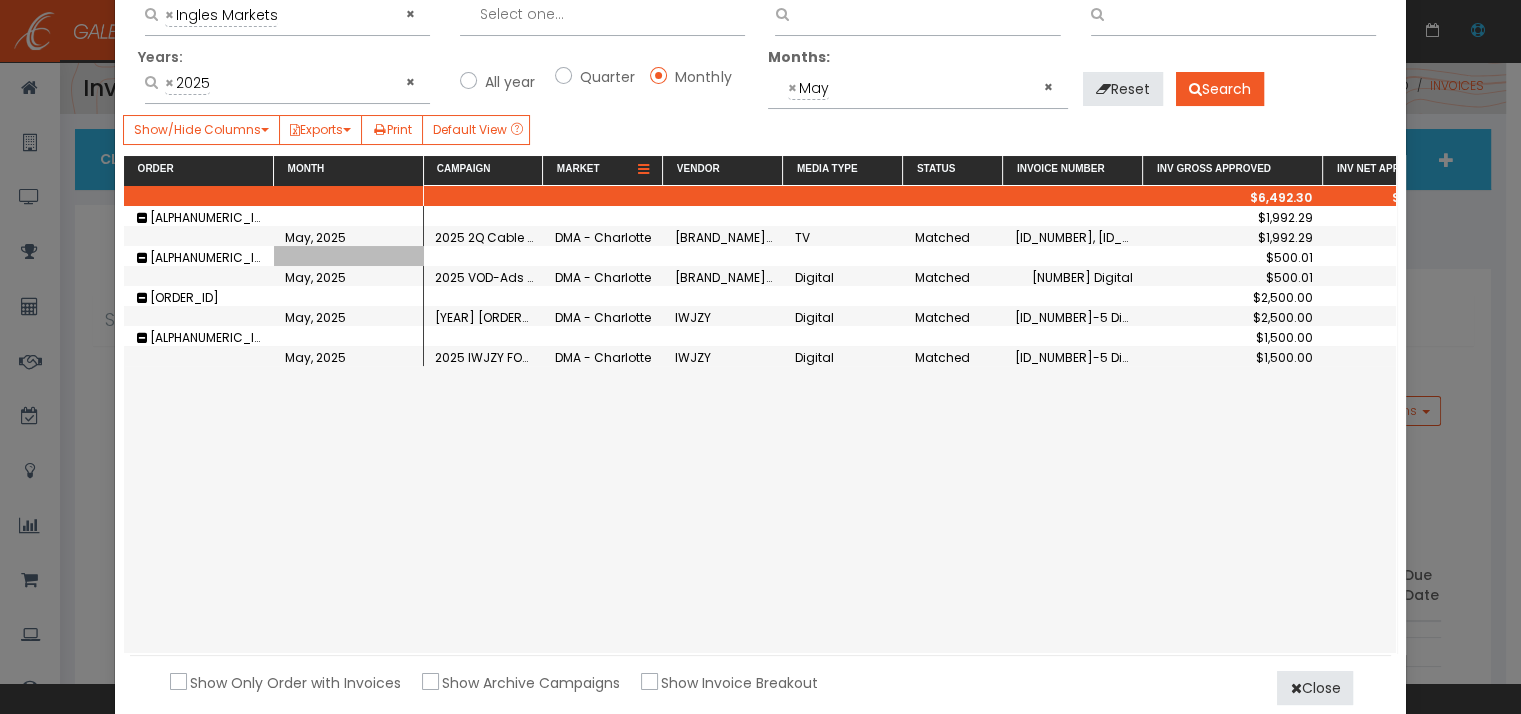 click at bounding box center (643, 170) 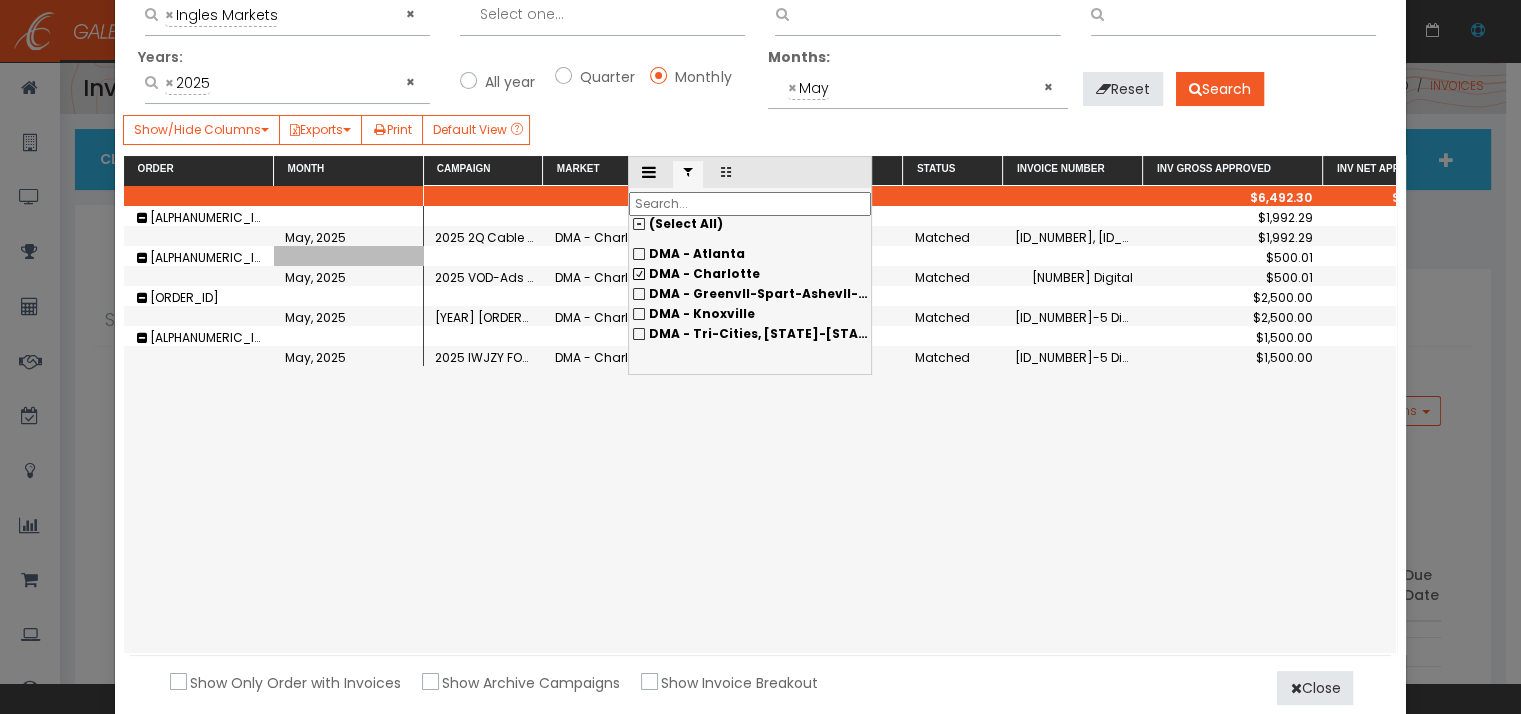 click on "DMA - Charlotte" at bounding box center (750, 254) 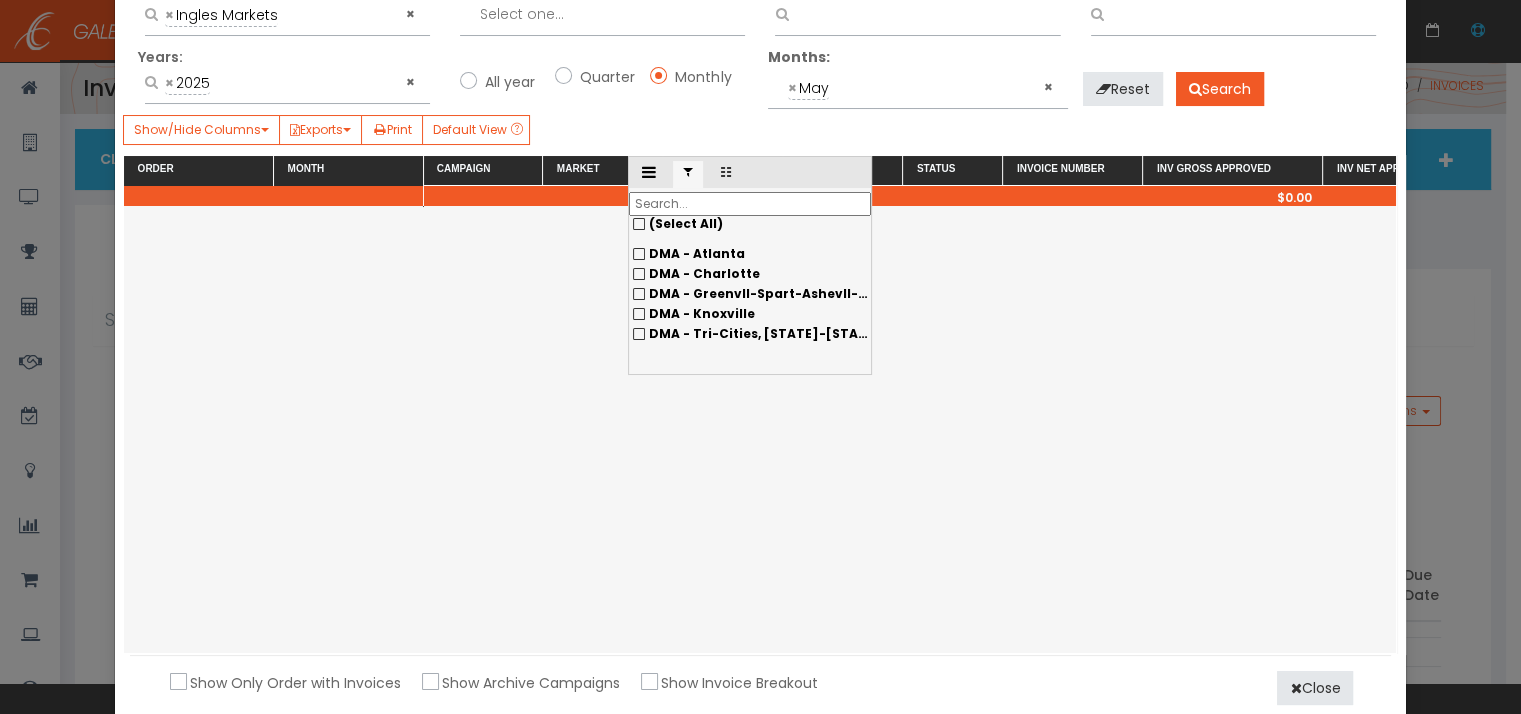click on "DMA - Greenvll-Spart-Ashevll-And" at bounding box center (750, 254) 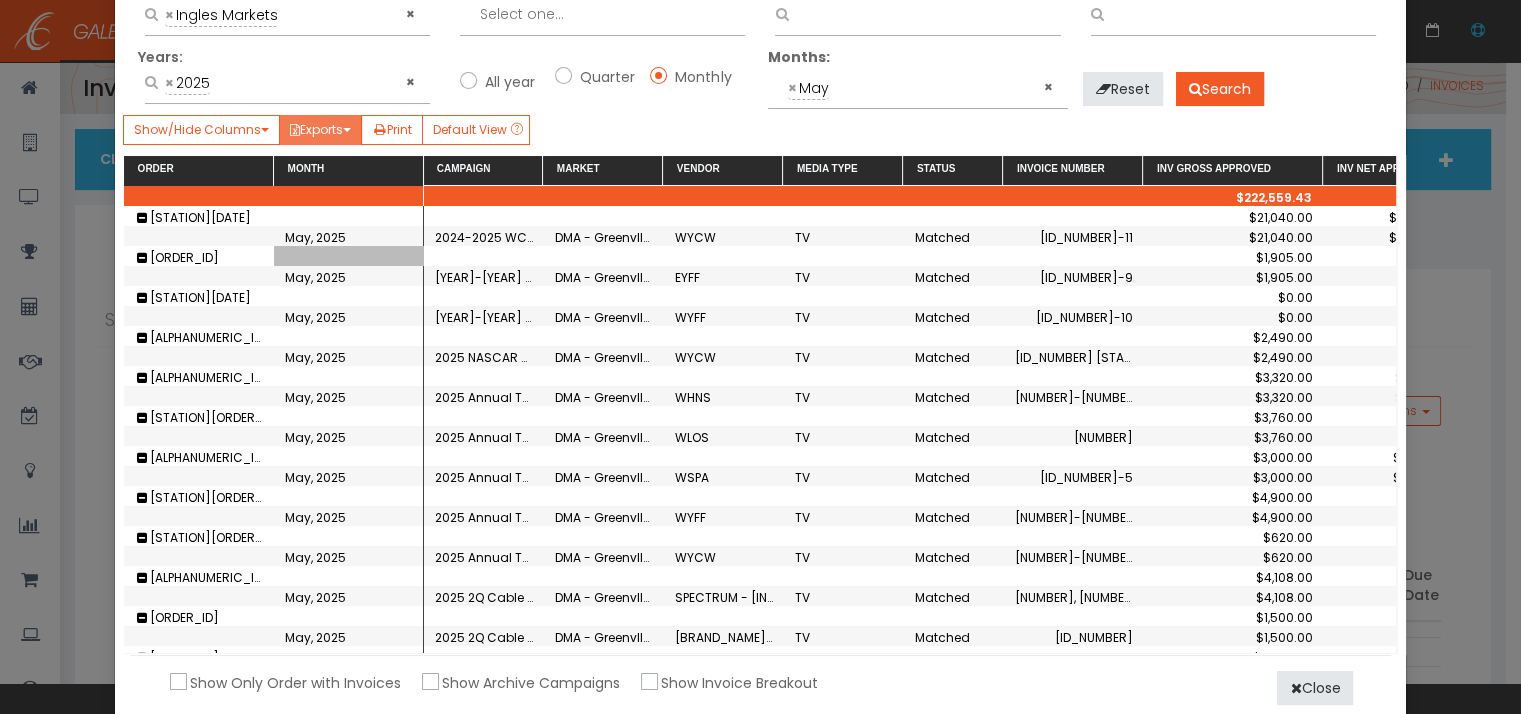 click on "Exports" at bounding box center [320, 130] 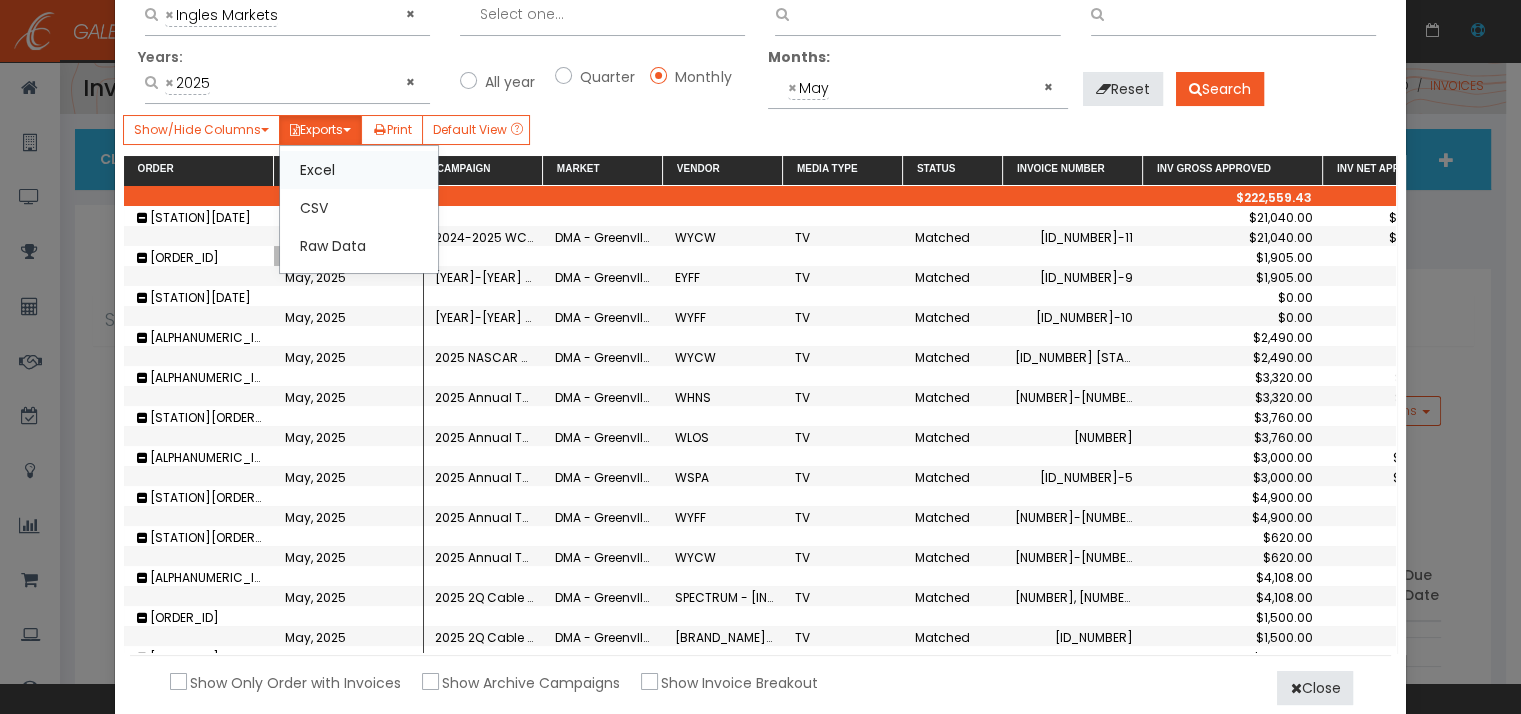click on "Excel" at bounding box center [359, 170] 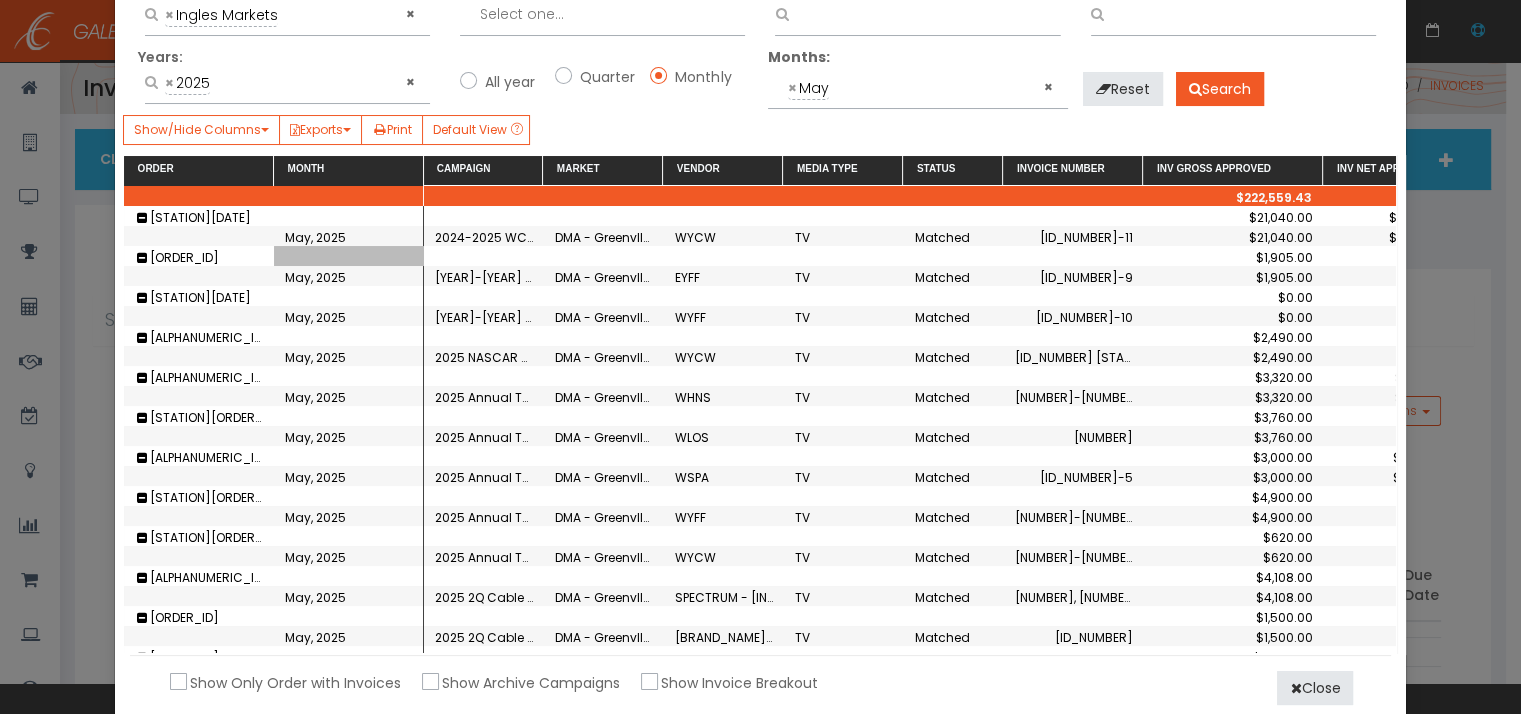 scroll, scrollTop: 0, scrollLeft: 0, axis: both 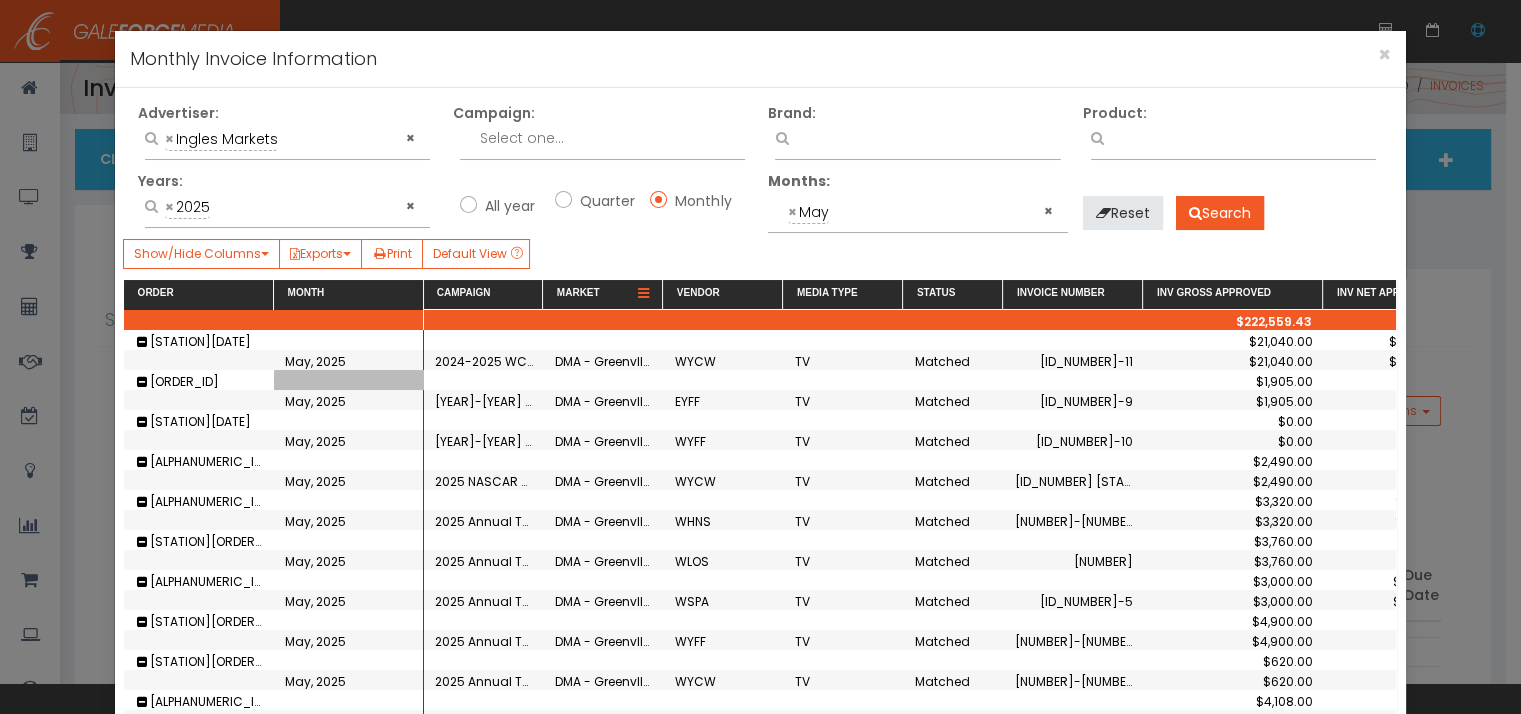 click at bounding box center (643, 294) 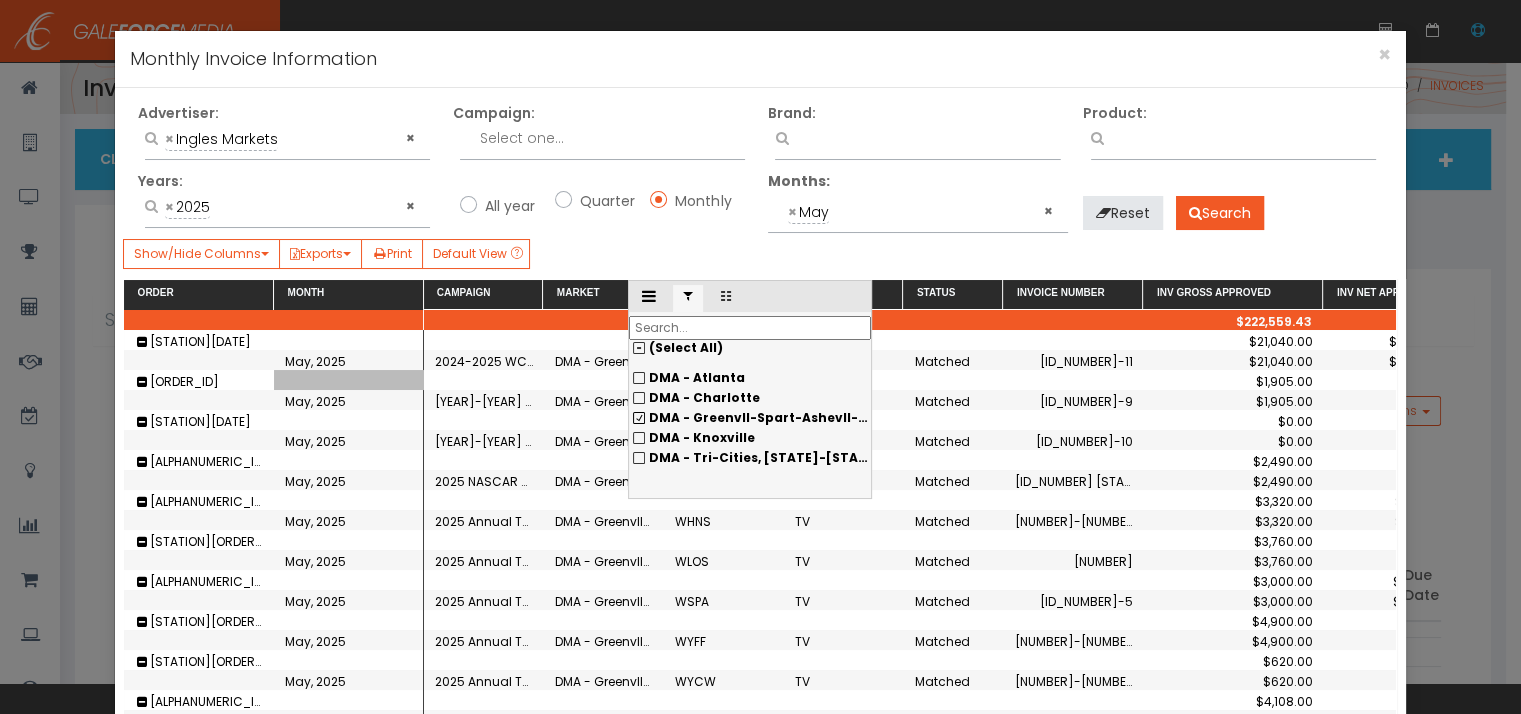 click on "DMA - Greenvll-Spart-Ashevll-And" at bounding box center [697, 377] 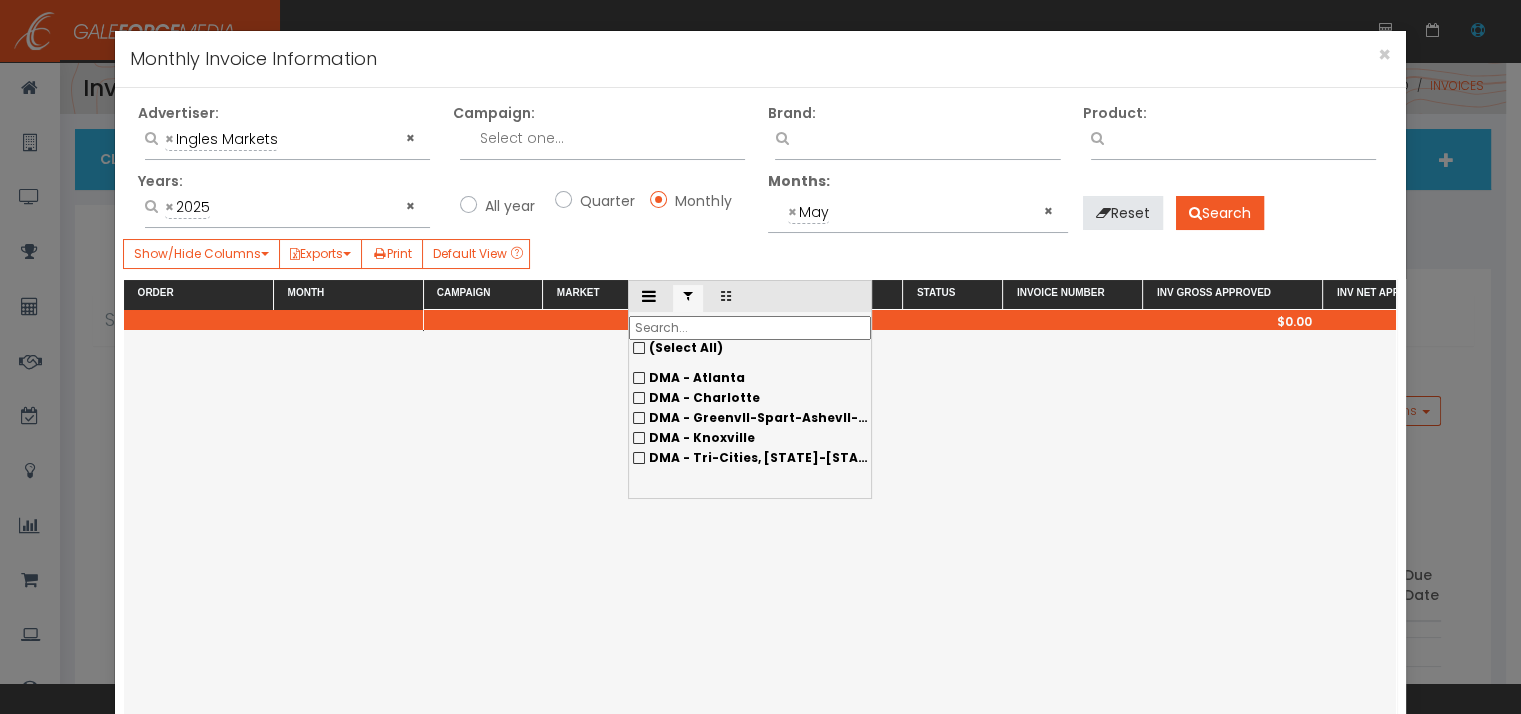 click on "DMA - Knoxville" at bounding box center (697, 377) 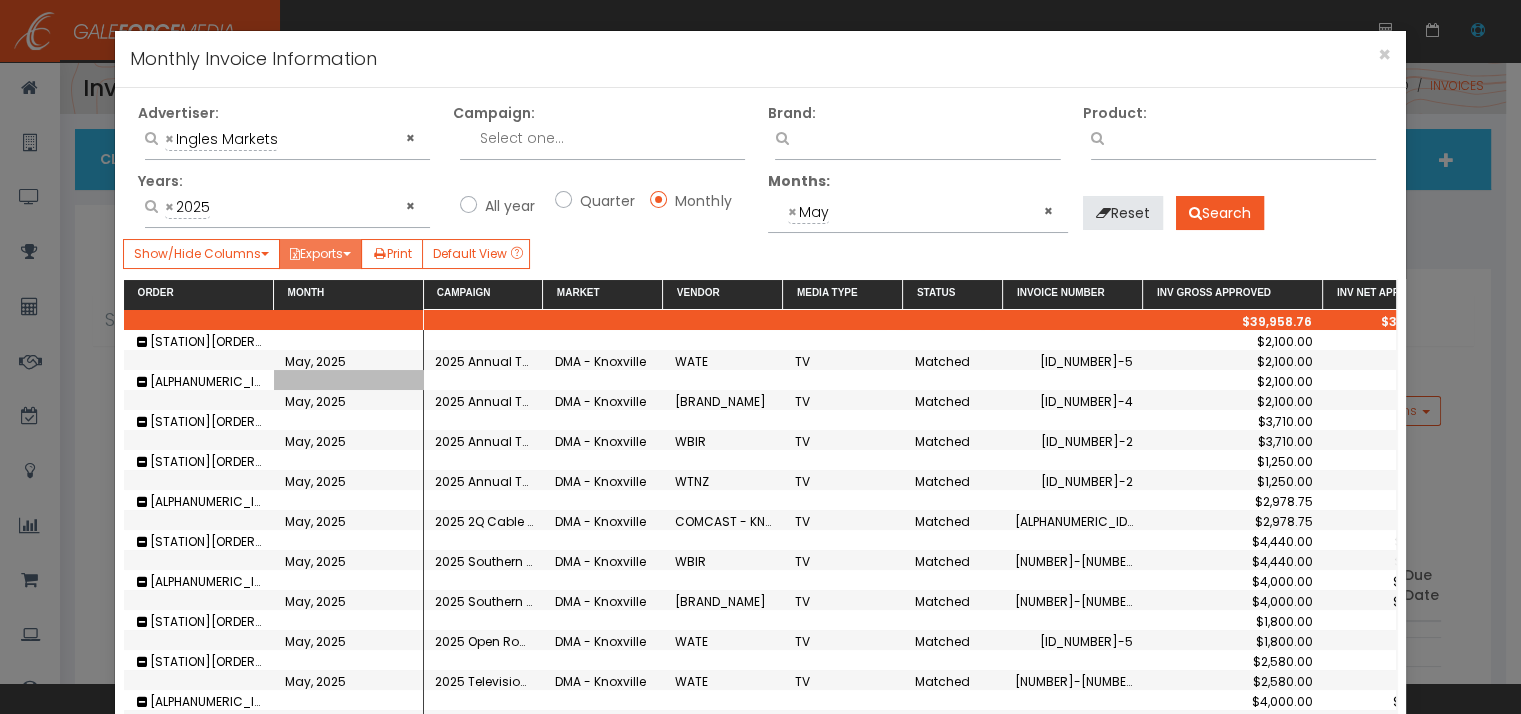 click on "Exports" at bounding box center [320, 254] 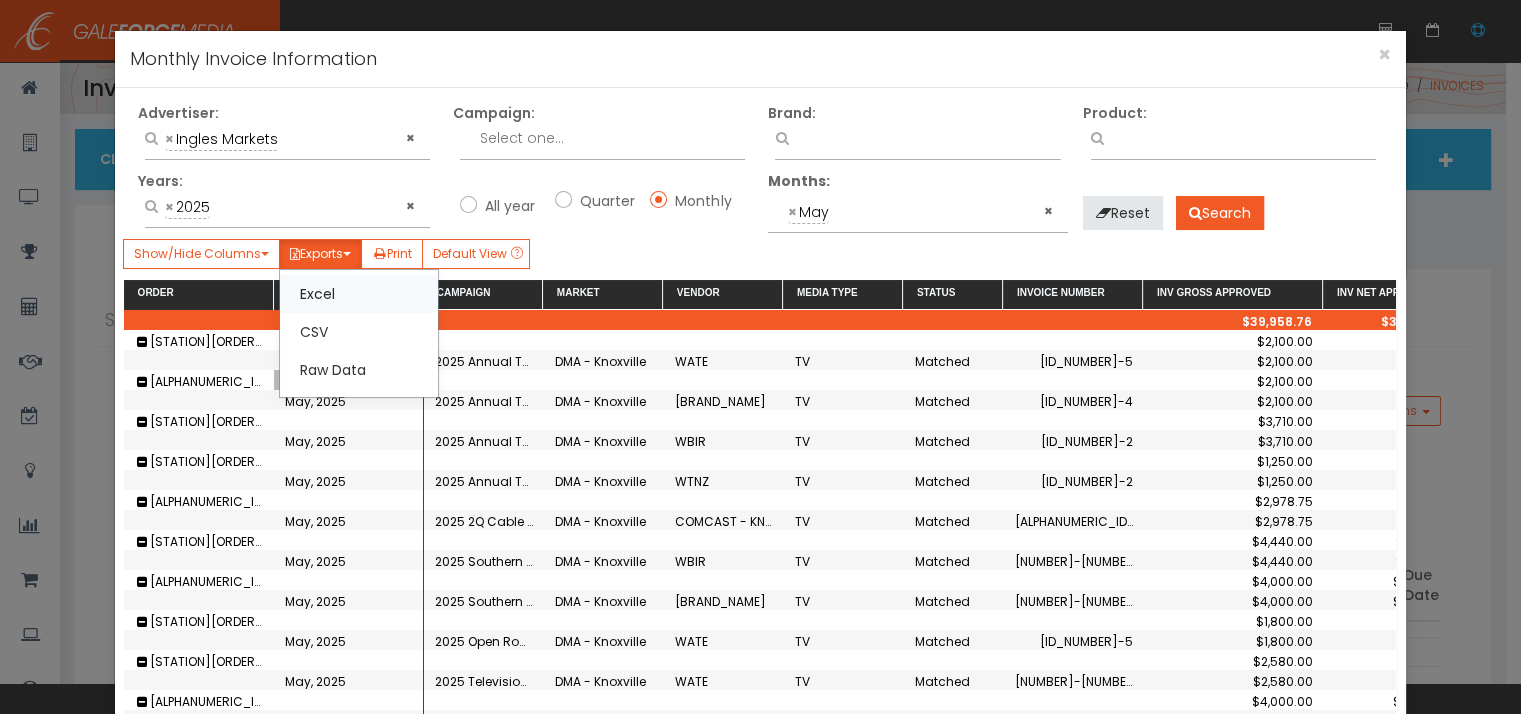 click on "Excel" at bounding box center [359, 294] 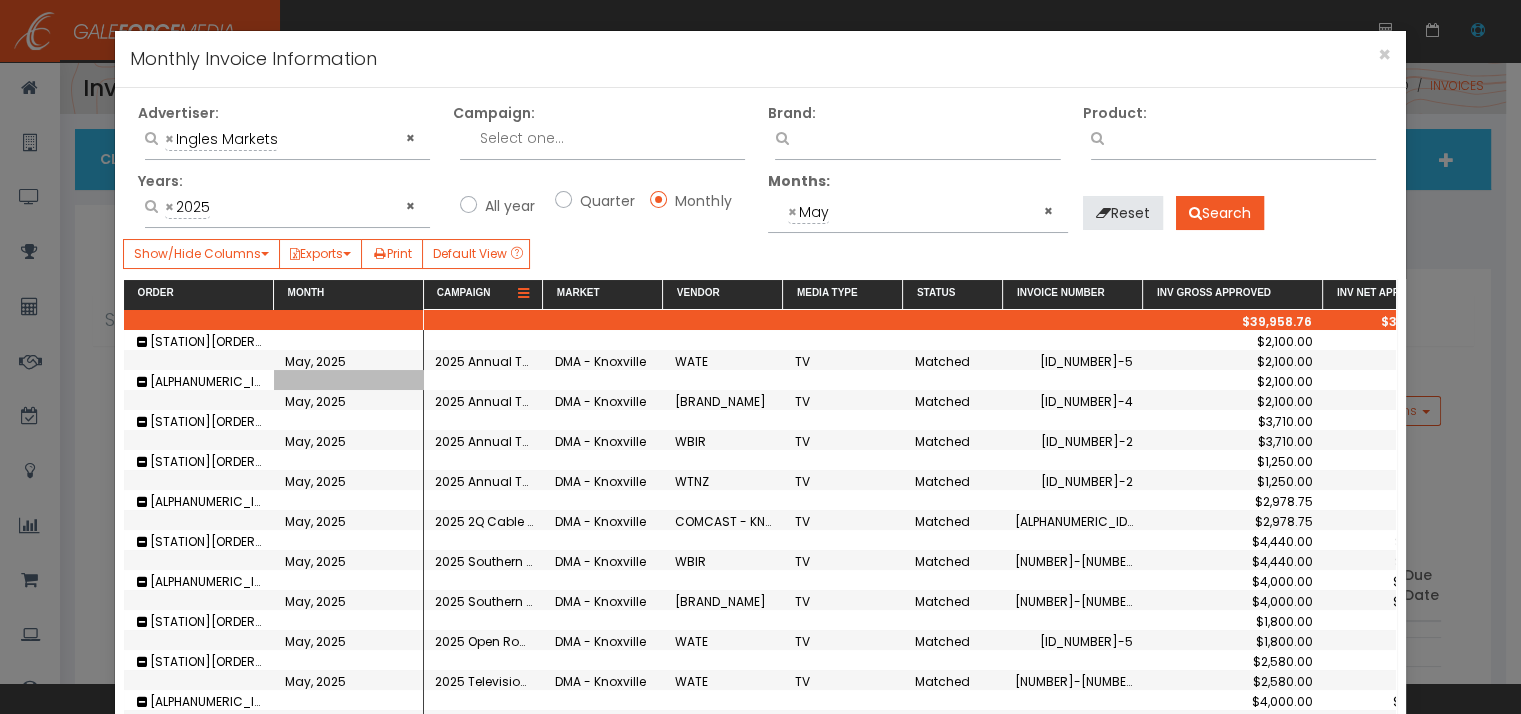 click at bounding box center [523, 294] 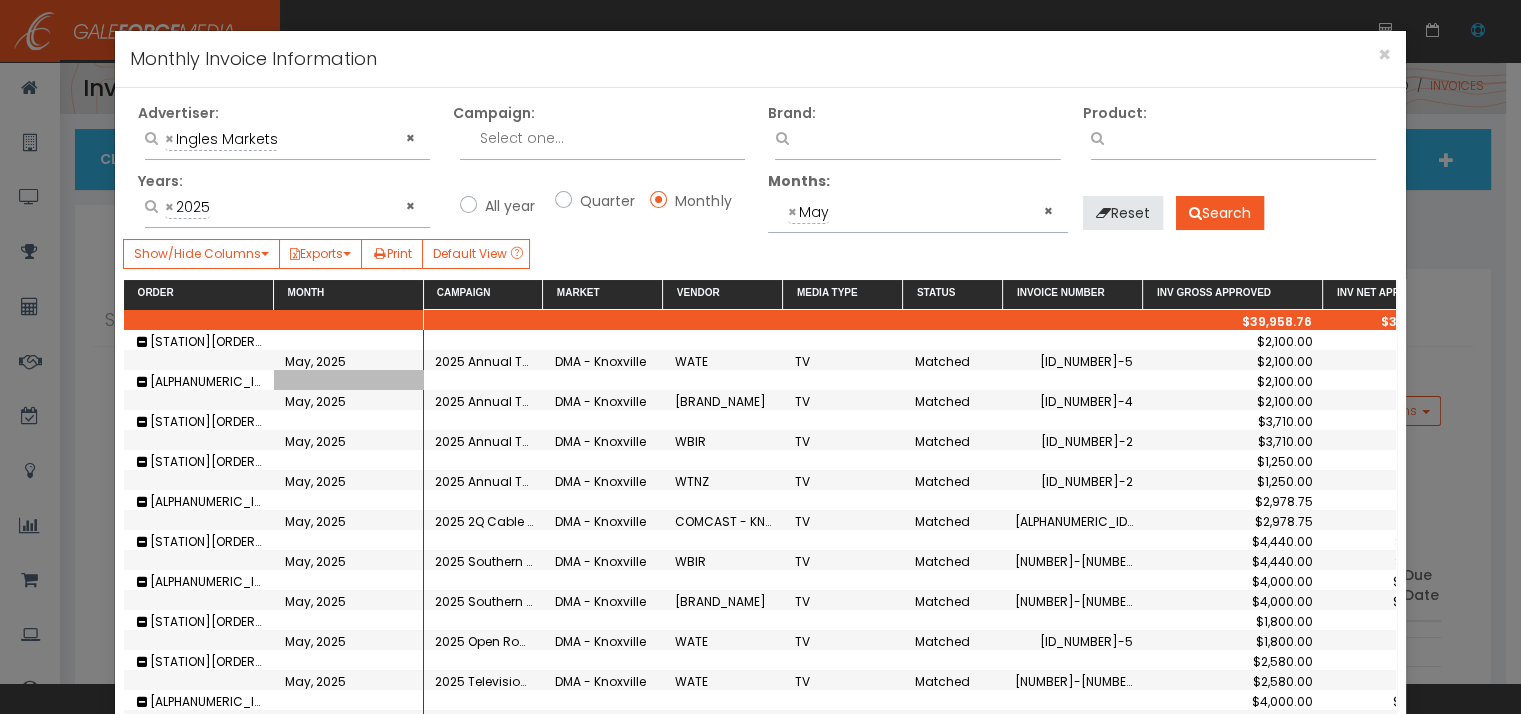 click on "Order Number
✖
Drag here to set column labels
Order                                                    Month
Invoice Number                                                    Inv Gross Approved                                                    Inv Net Approved                                                    Status                                                    Media type                                                    Vendor                                                    Market                                                    Campaign
[CURRENCY][NUMBER] [CURRENCY][NUMBER]
TV" at bounding box center [760, 512] 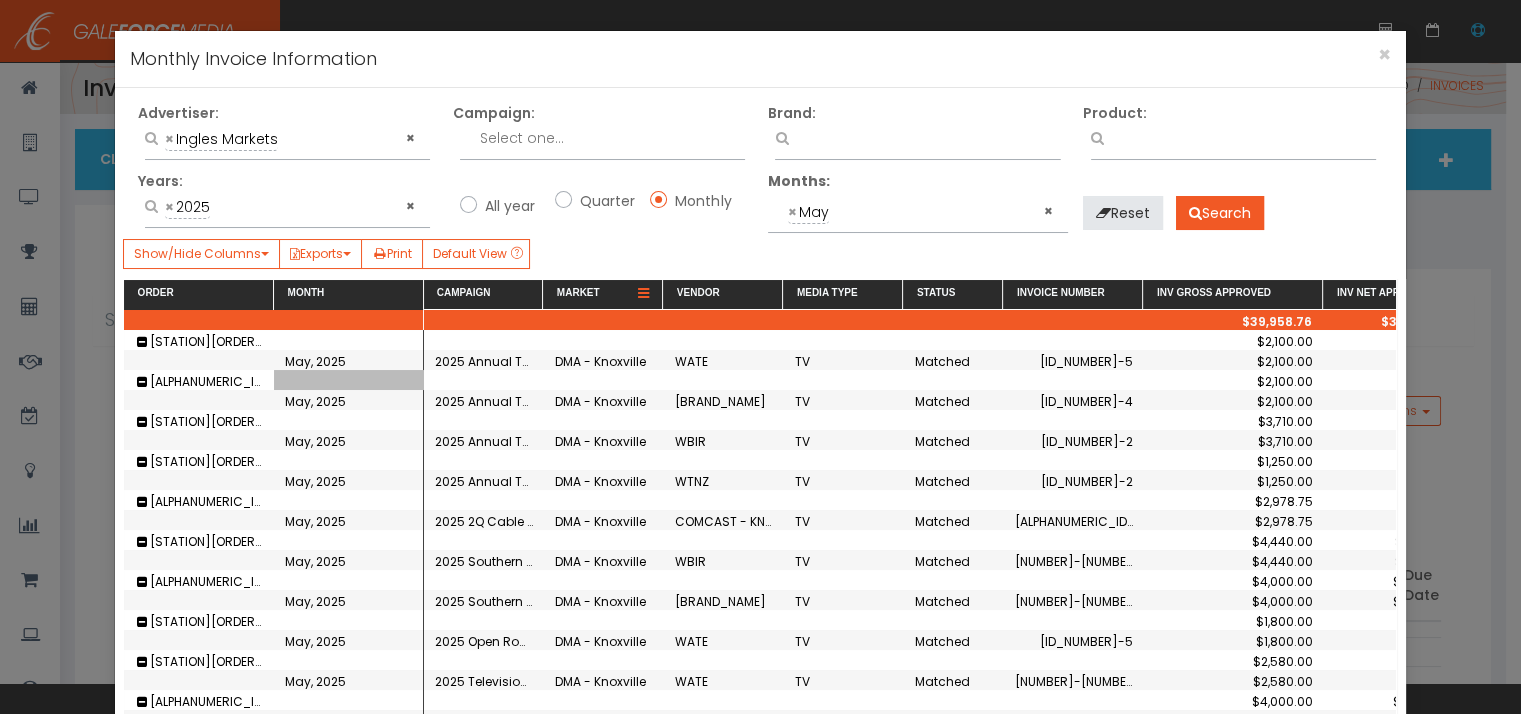 click at bounding box center (643, 294) 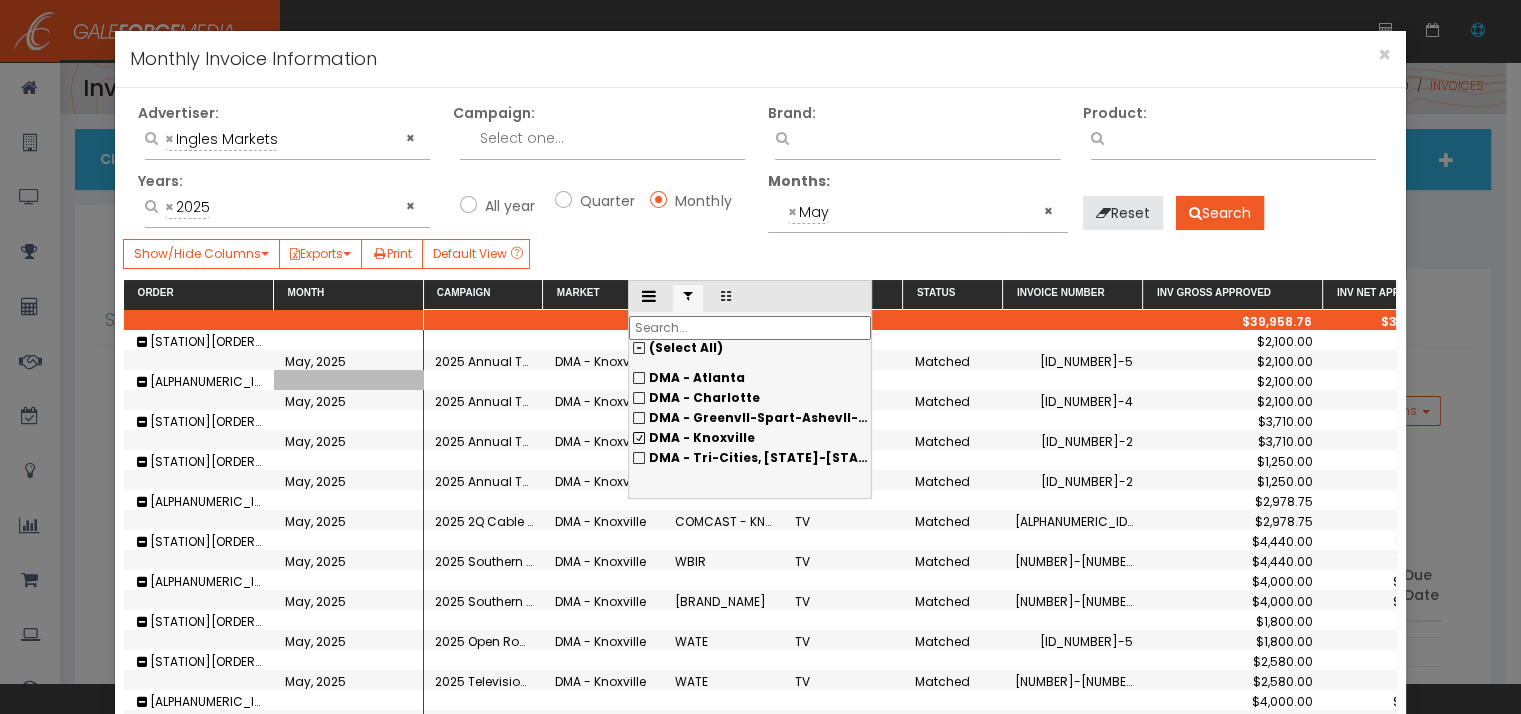 click on "DMA - Knoxville" at bounding box center [750, 378] 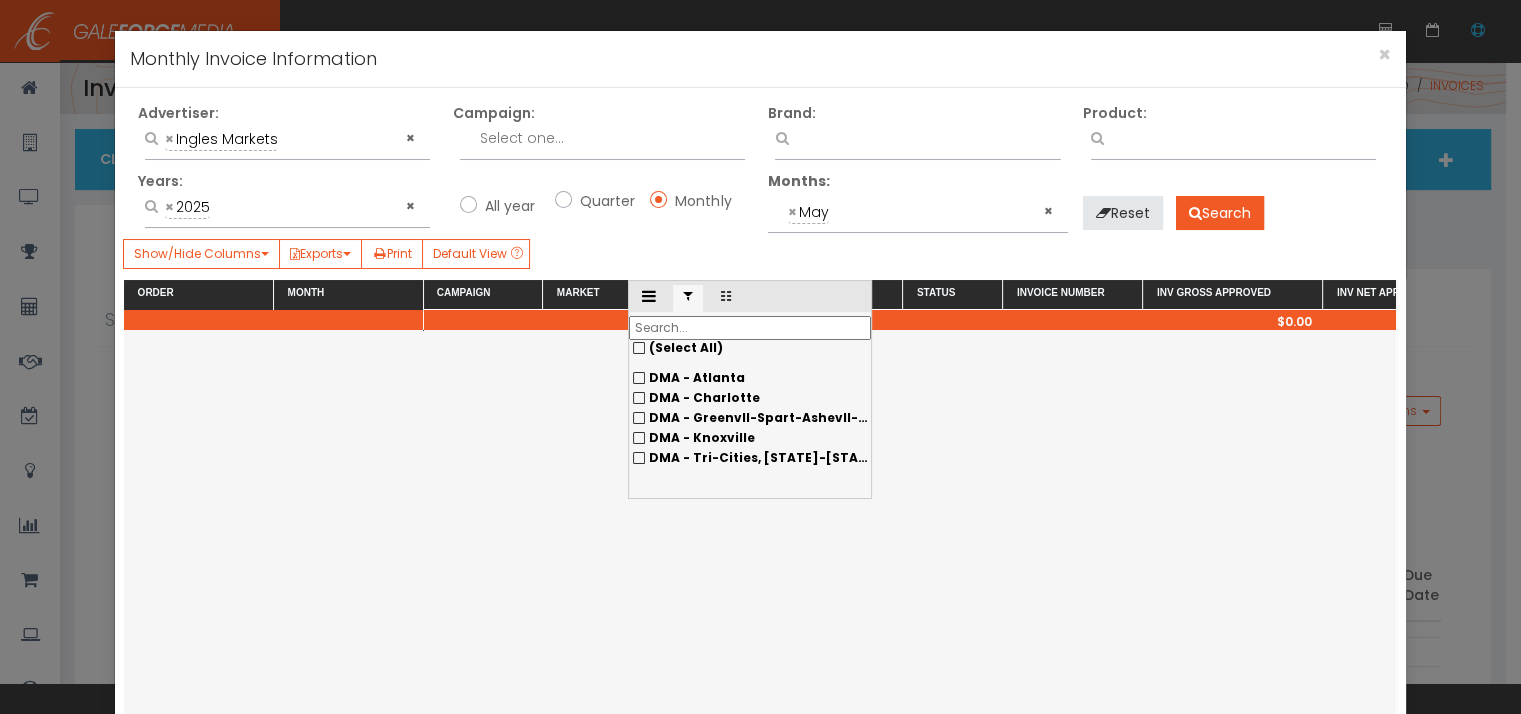click on "DMA - Tri-Cities, [STATE]-[STATE]" at bounding box center (750, 378) 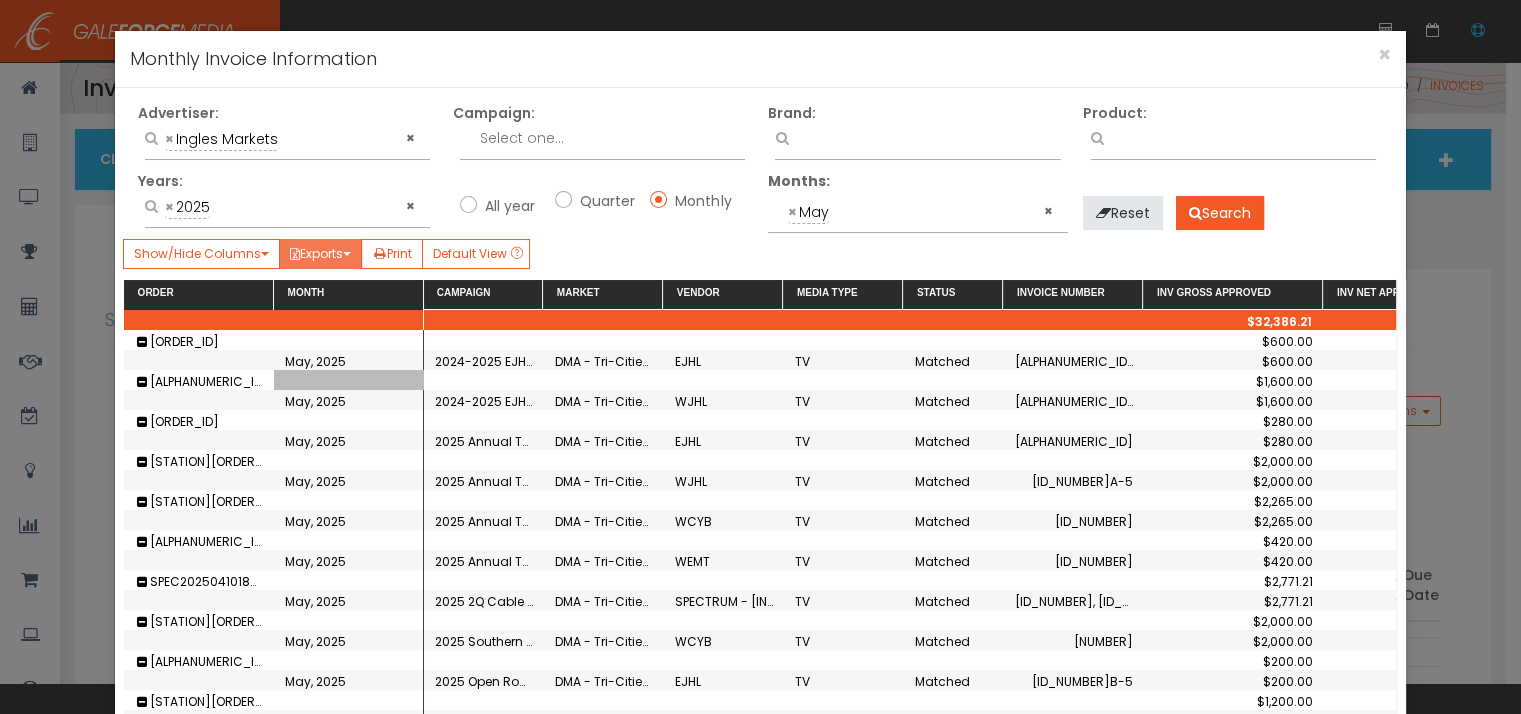 click on "Exports" at bounding box center (320, 254) 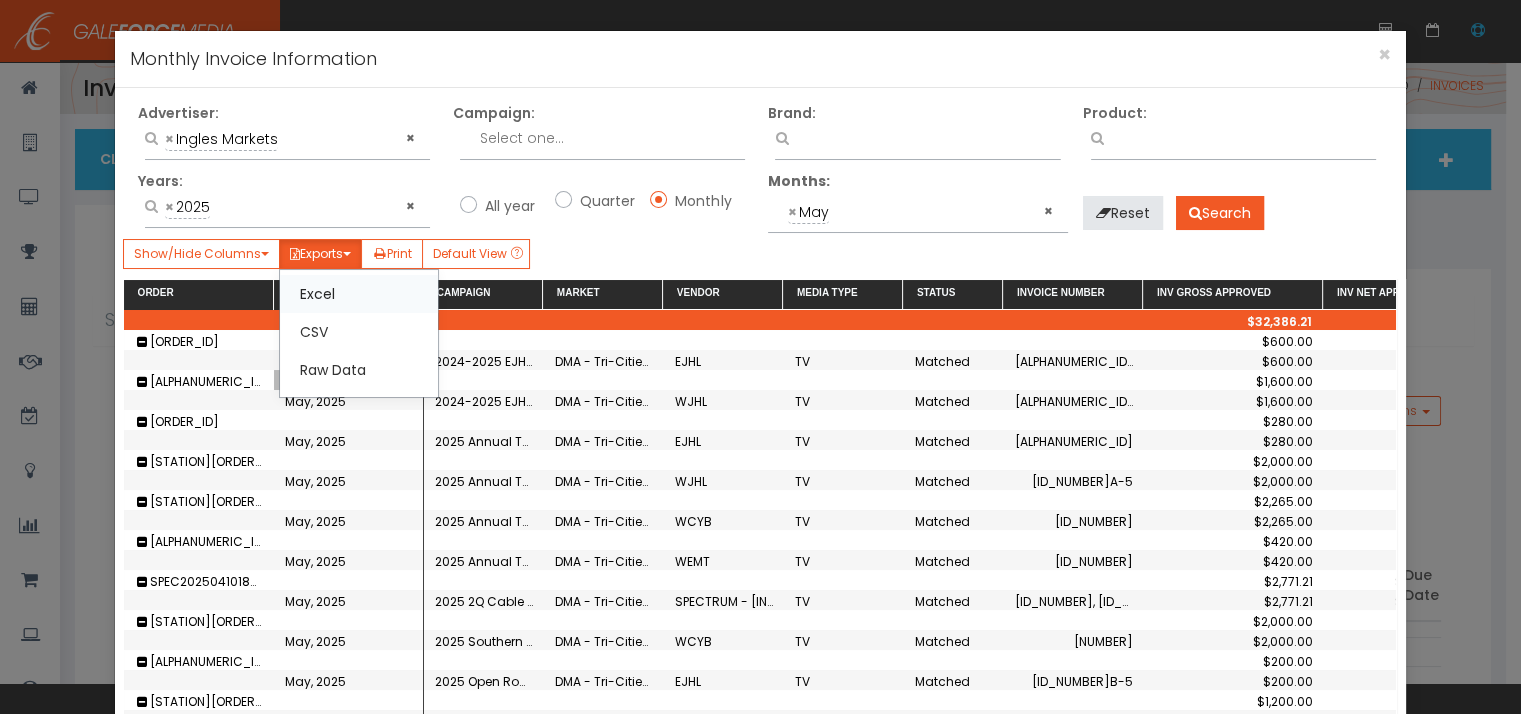 click on "Excel" at bounding box center (359, 294) 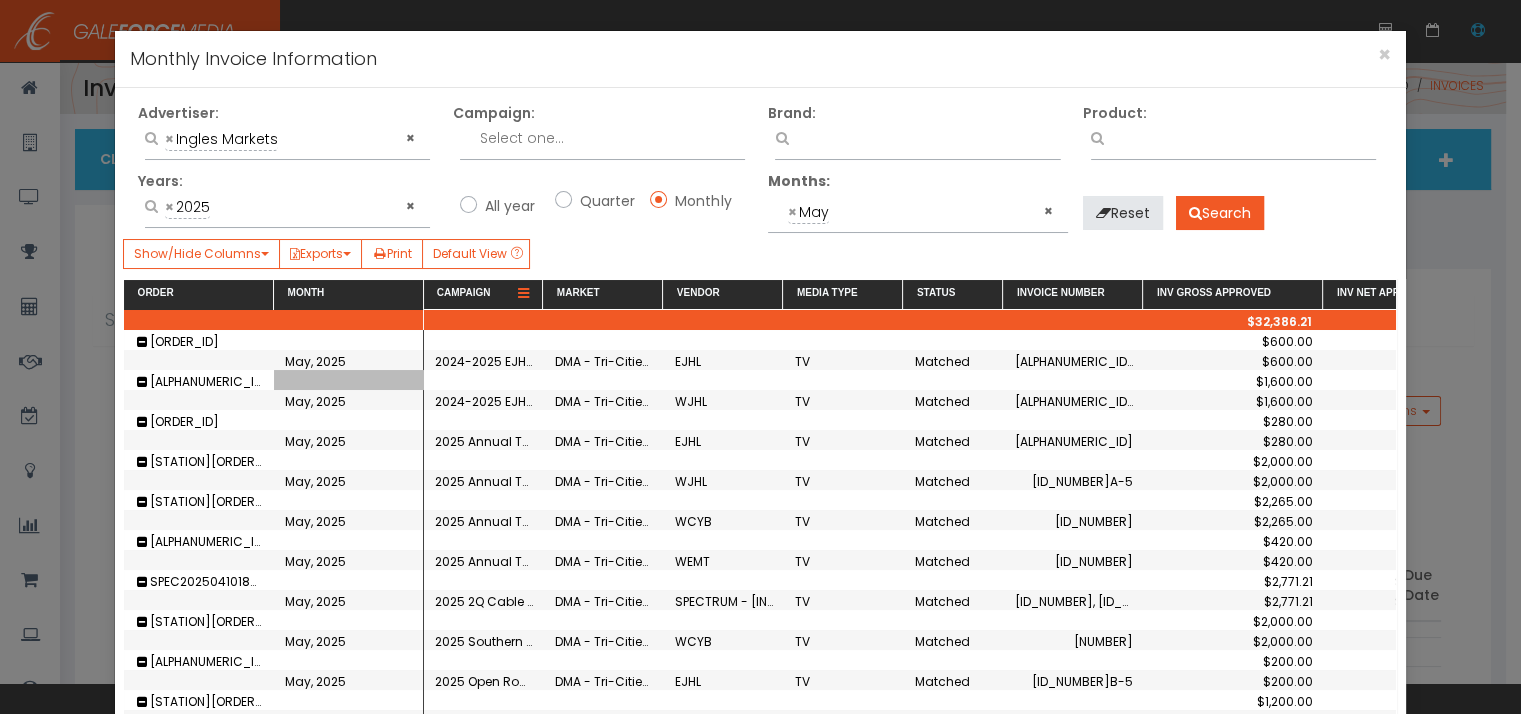 click at bounding box center [523, 294] 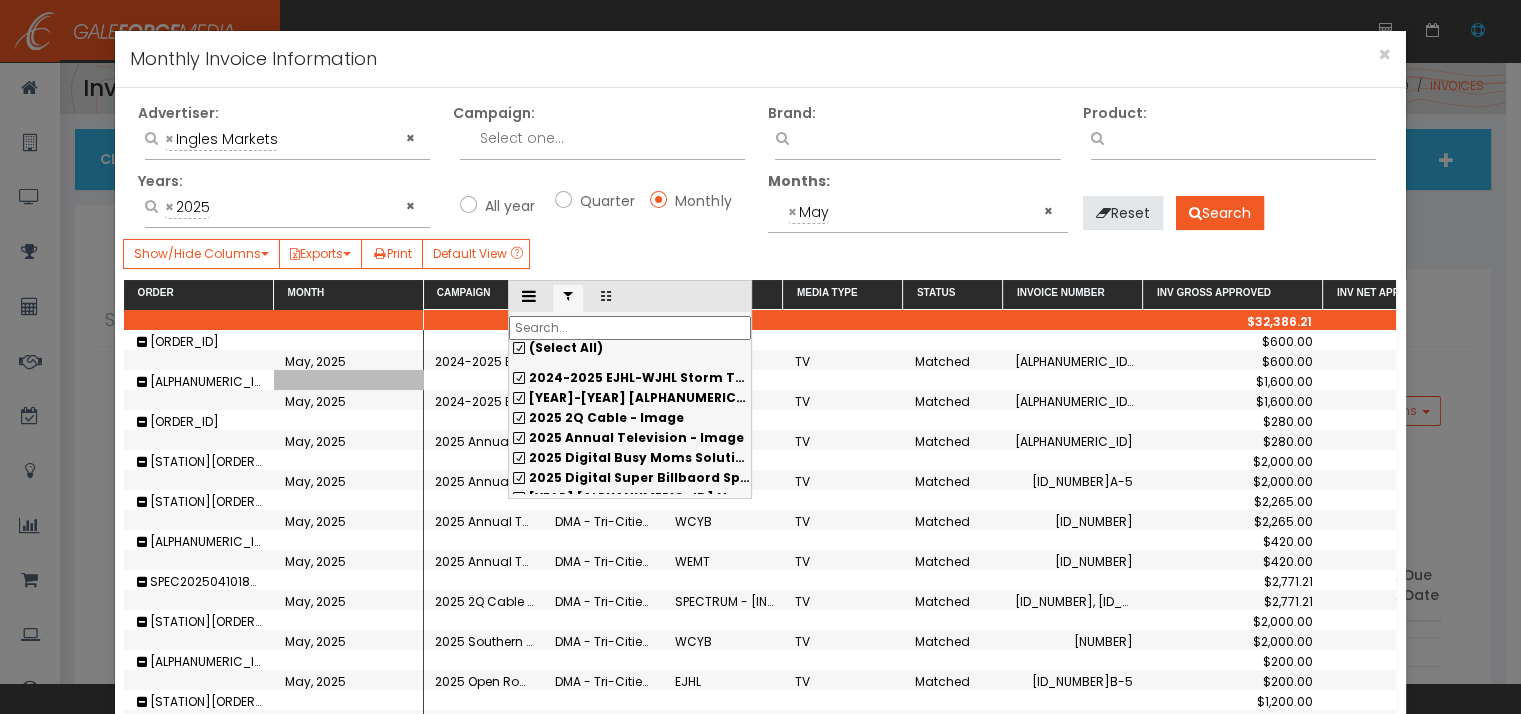 click on "(Select All)" at bounding box center [630, 348] 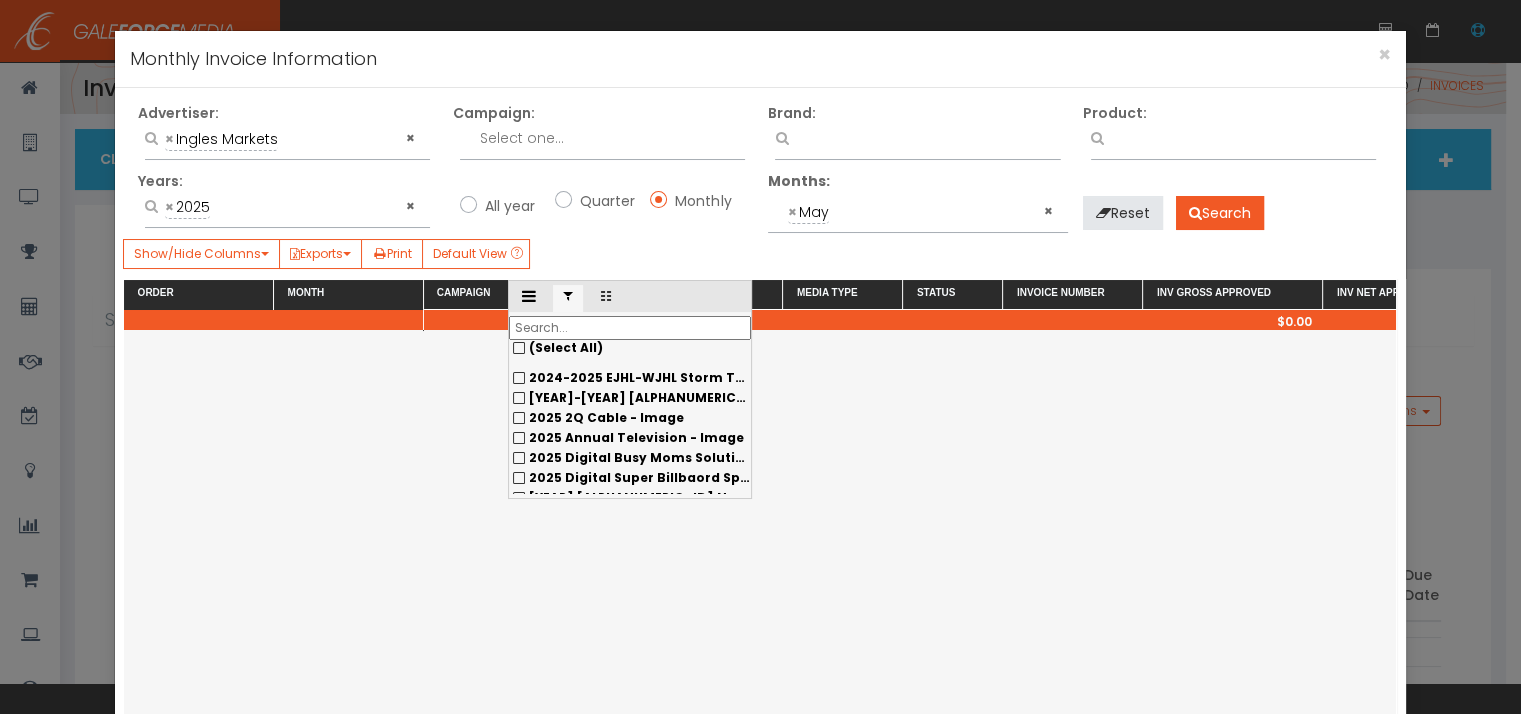 click on "2024-2025 EJHL-WJHL Storm Team Student Sponsorship" at bounding box center [630, 378] 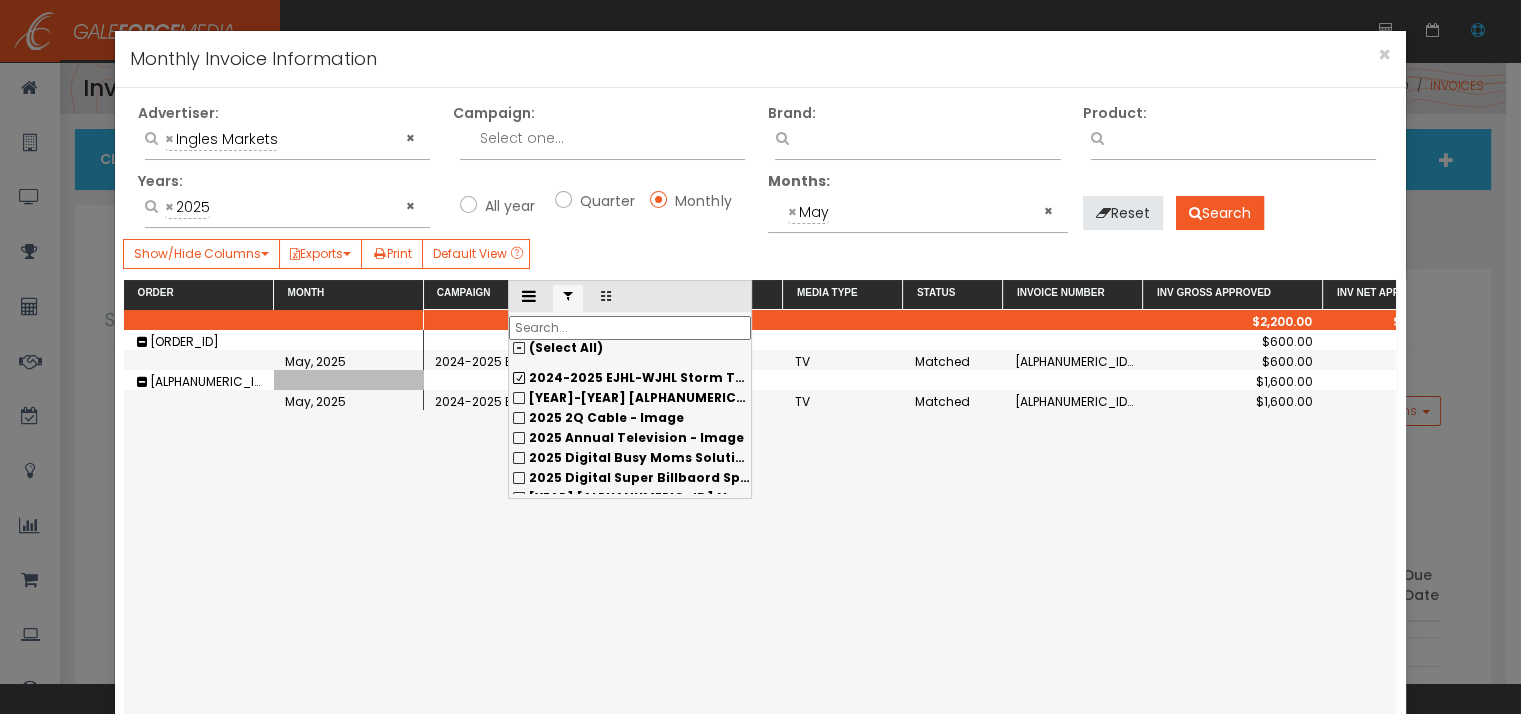 click at bounding box center (630, 328) 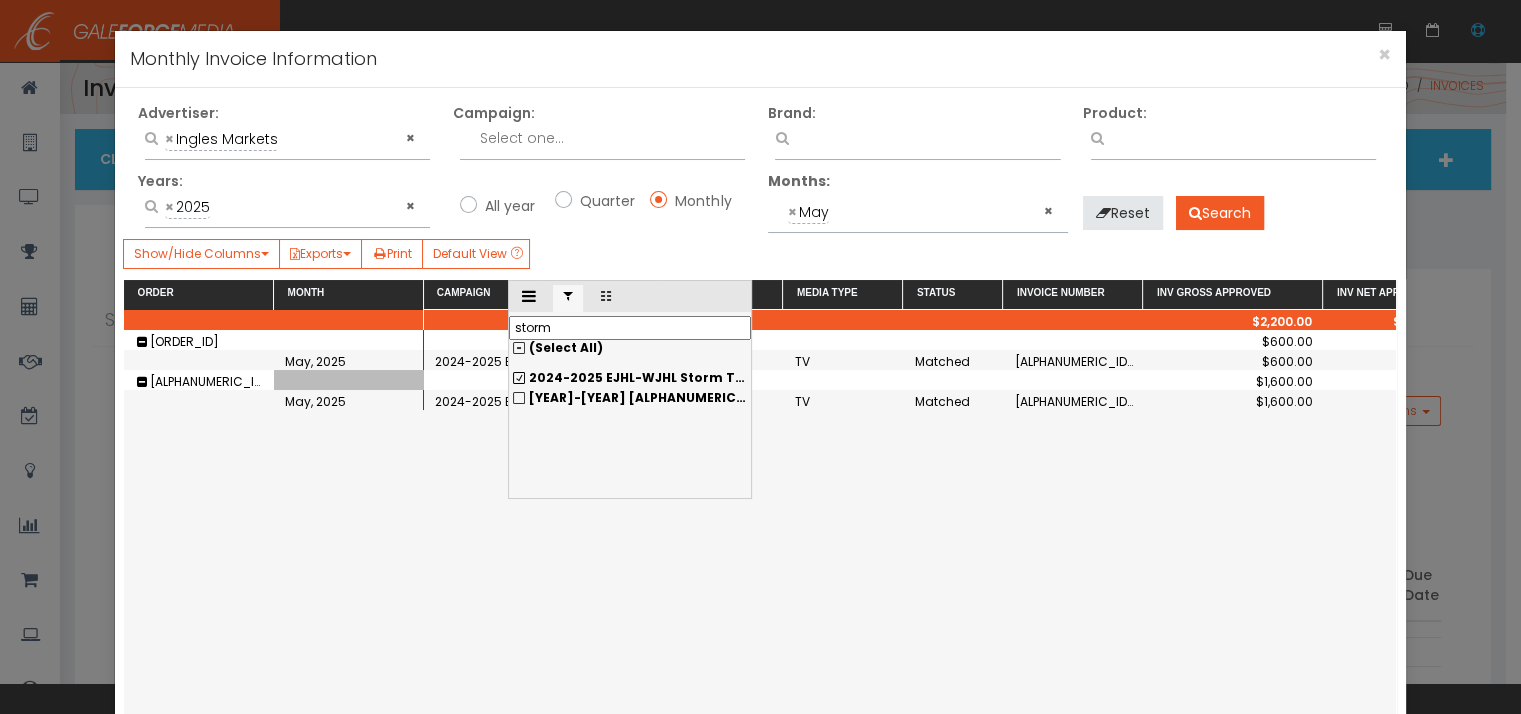 type on "storm" 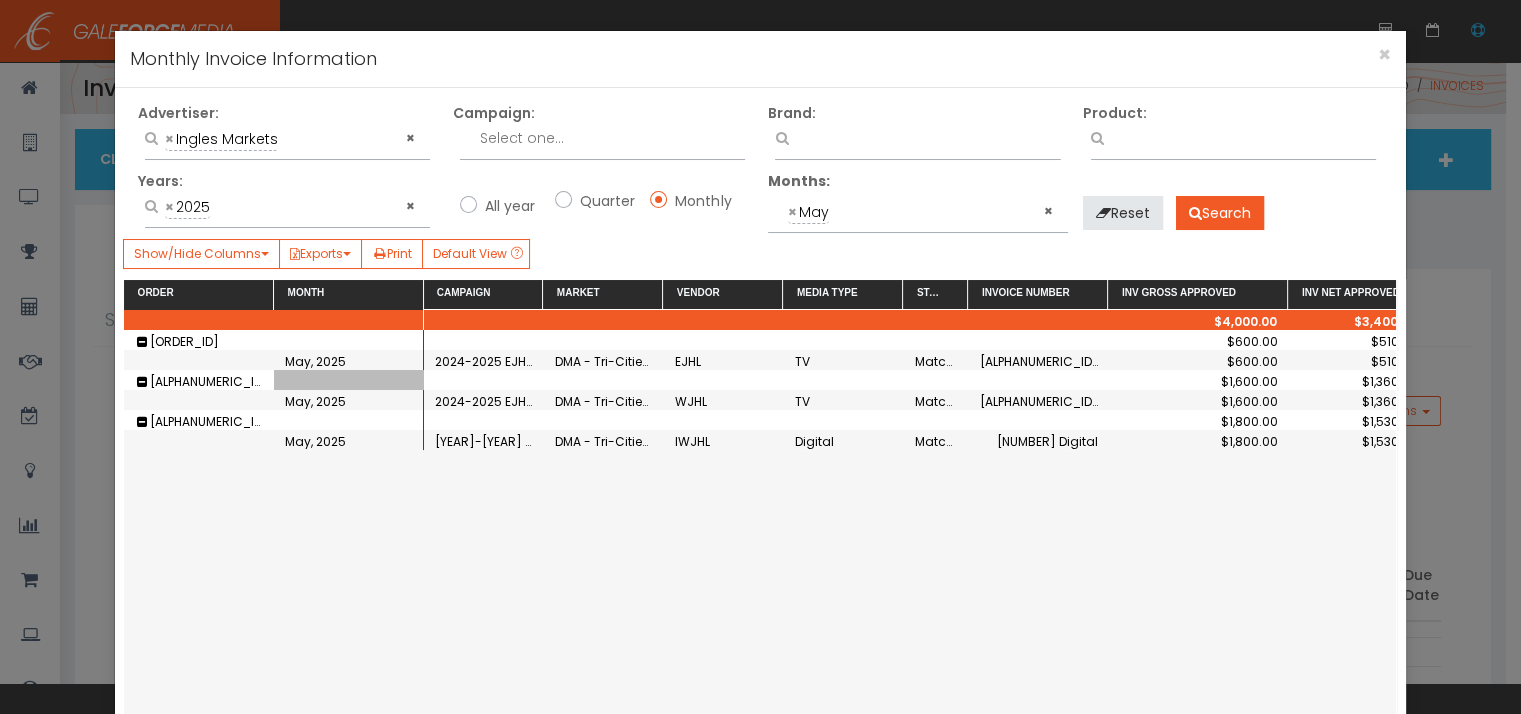 drag, startPoint x: 997, startPoint y: 291, endPoint x: 962, endPoint y: 284, distance: 35.69314 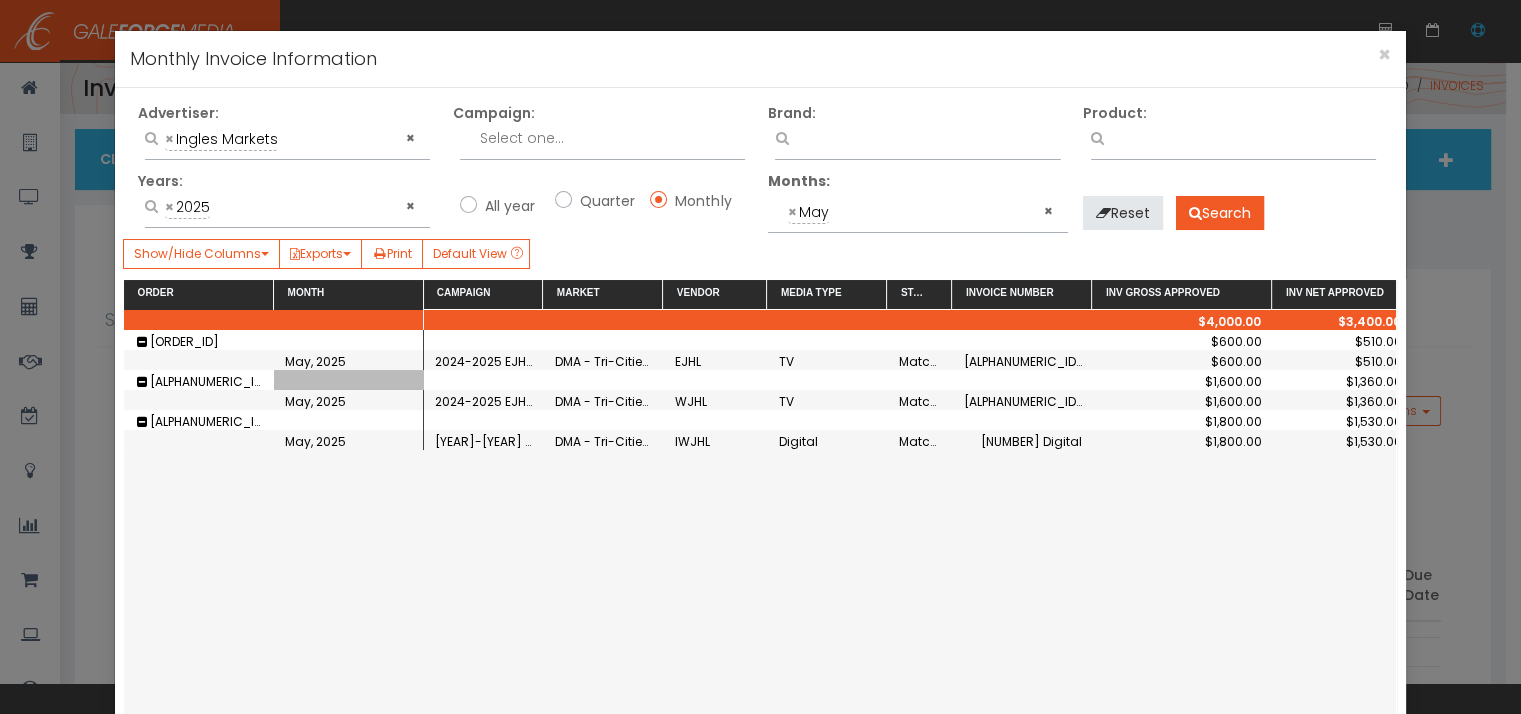 click at bounding box center (886, 295) 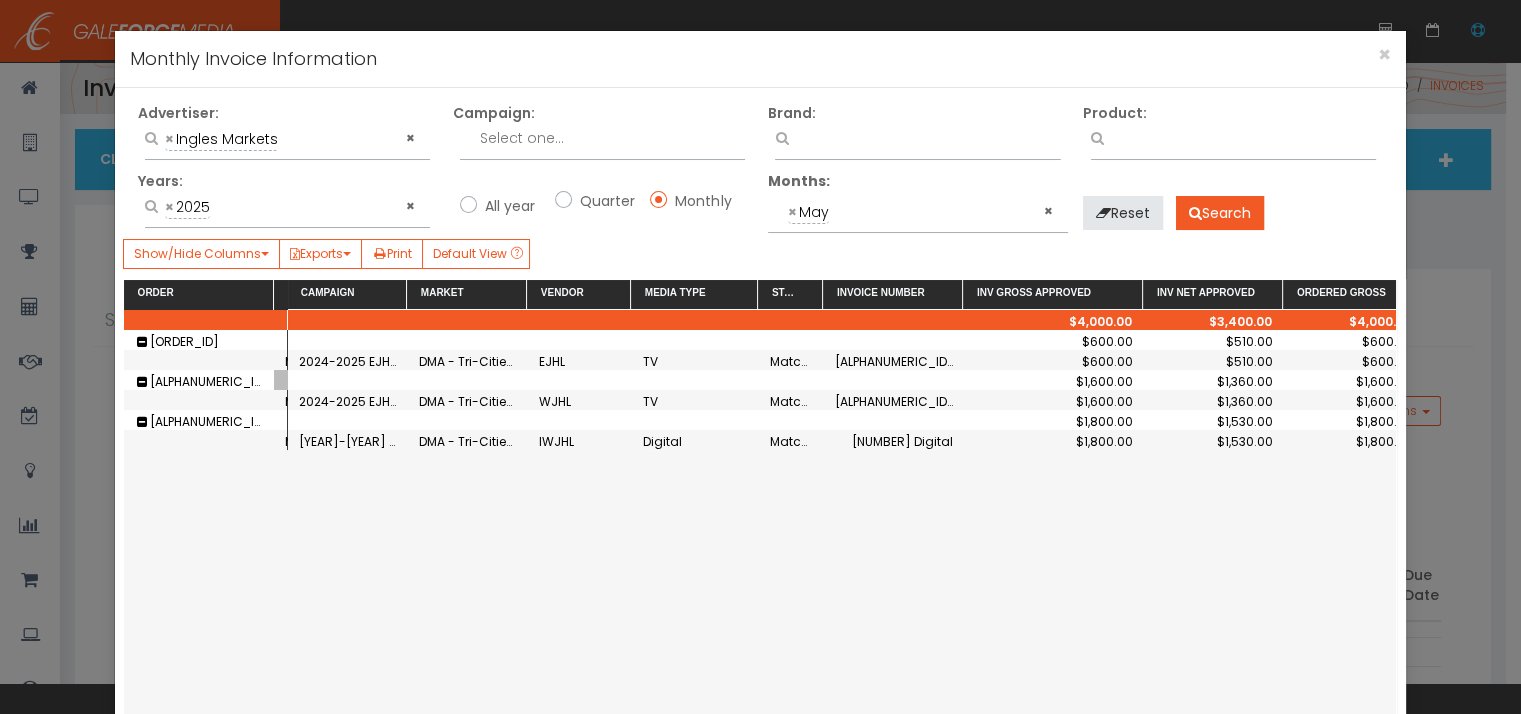 drag, startPoint x: 421, startPoint y: 287, endPoint x: 265, endPoint y: 275, distance: 156.46086 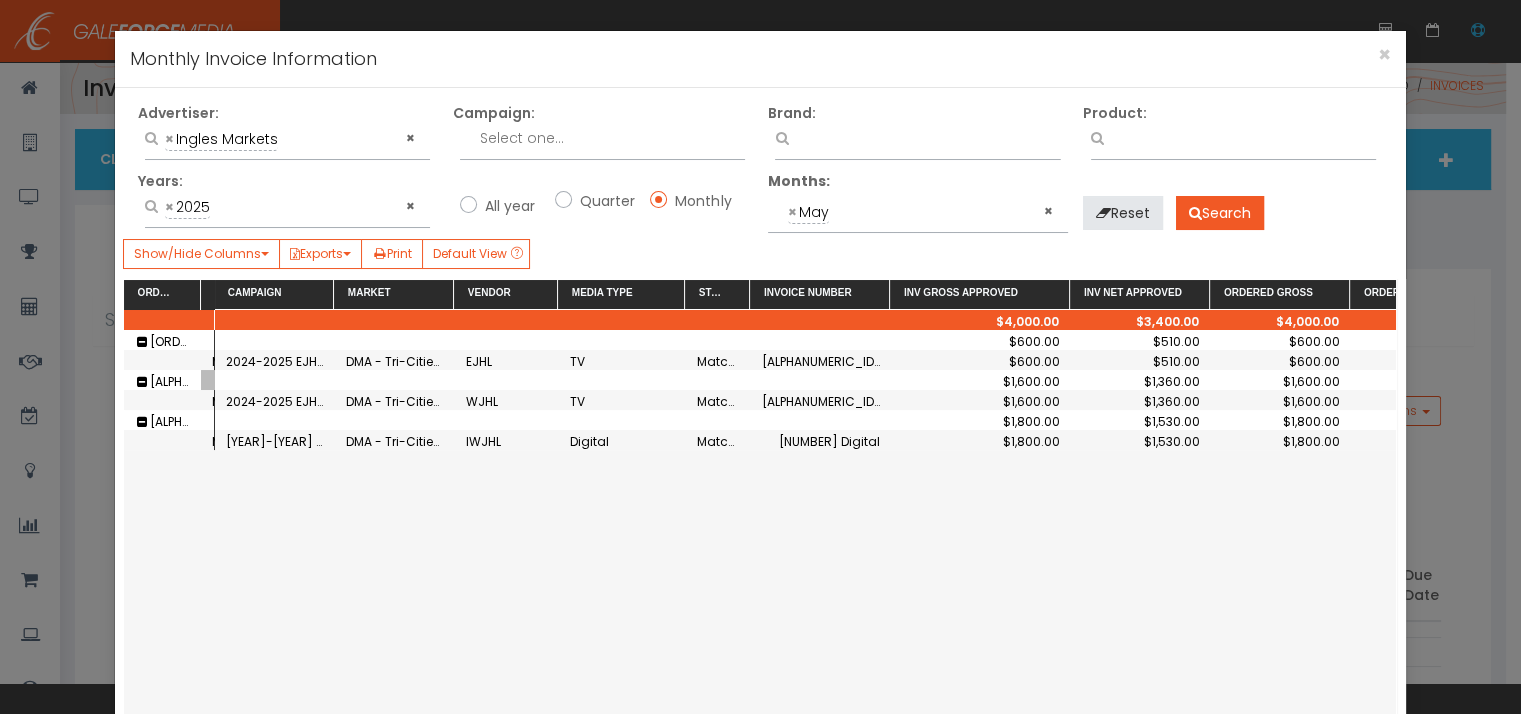drag, startPoint x: 275, startPoint y: 286, endPoint x: 202, endPoint y: 274, distance: 73.97973 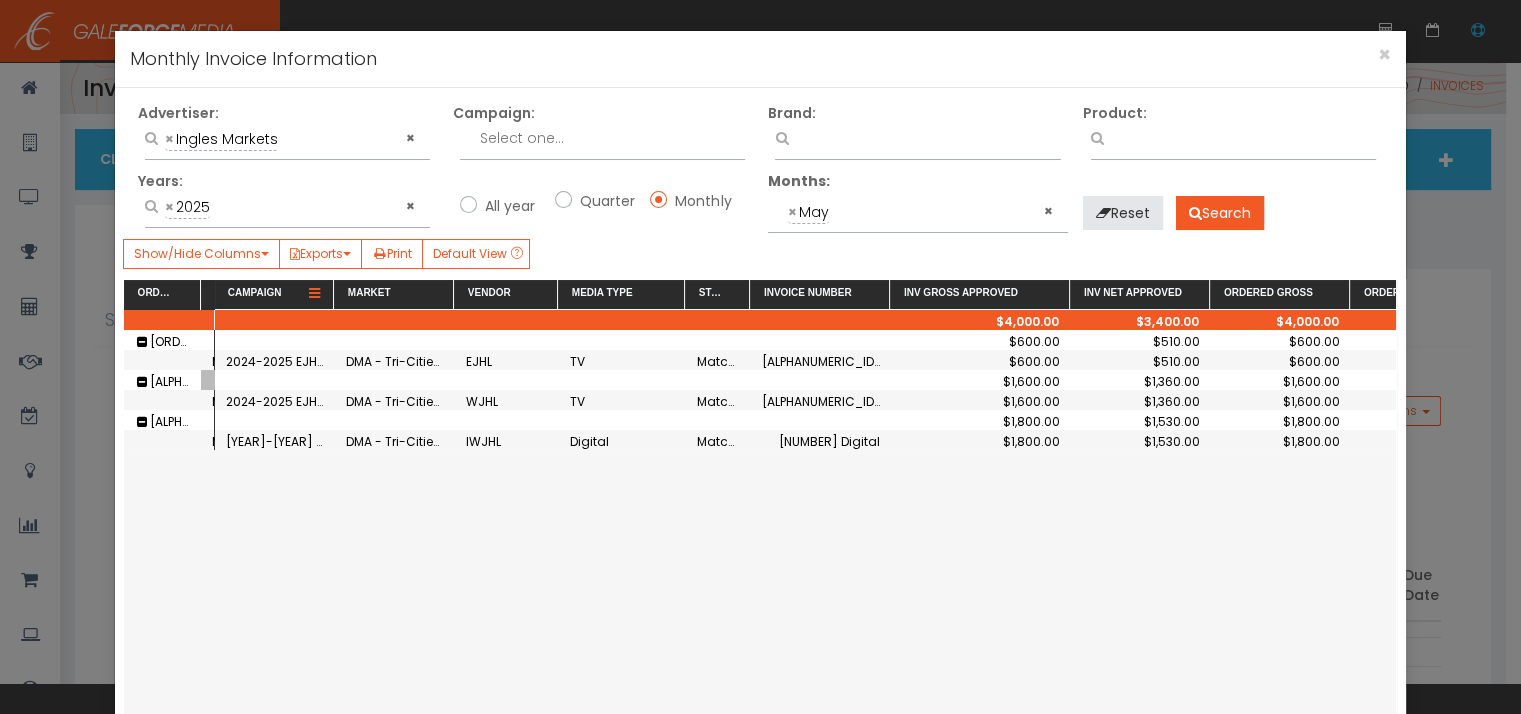 click at bounding box center (314, 293) 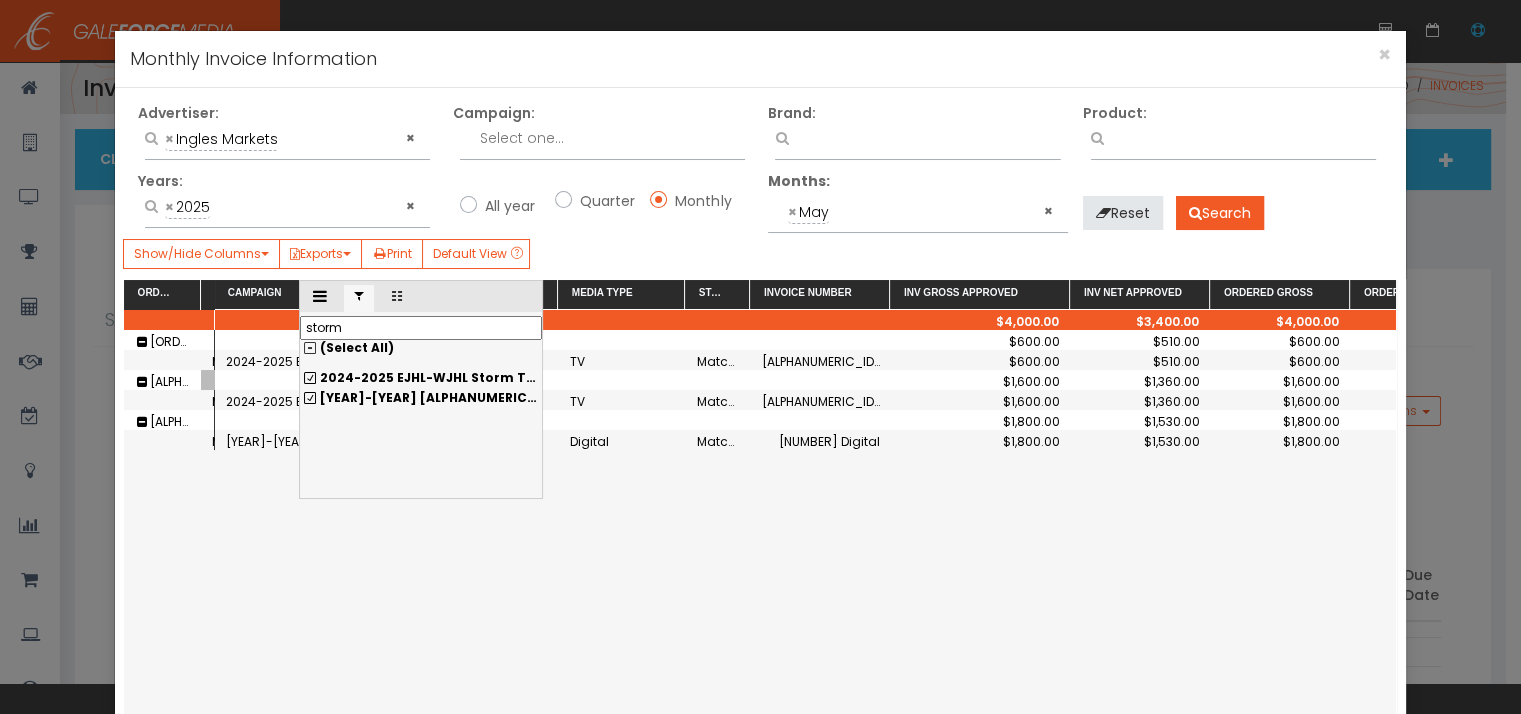 click on "[YEAR]-[YEAR] [ALPHANUMERIC_ID] Digital Storm Team Student Sponsorship" at bounding box center (421, 378) 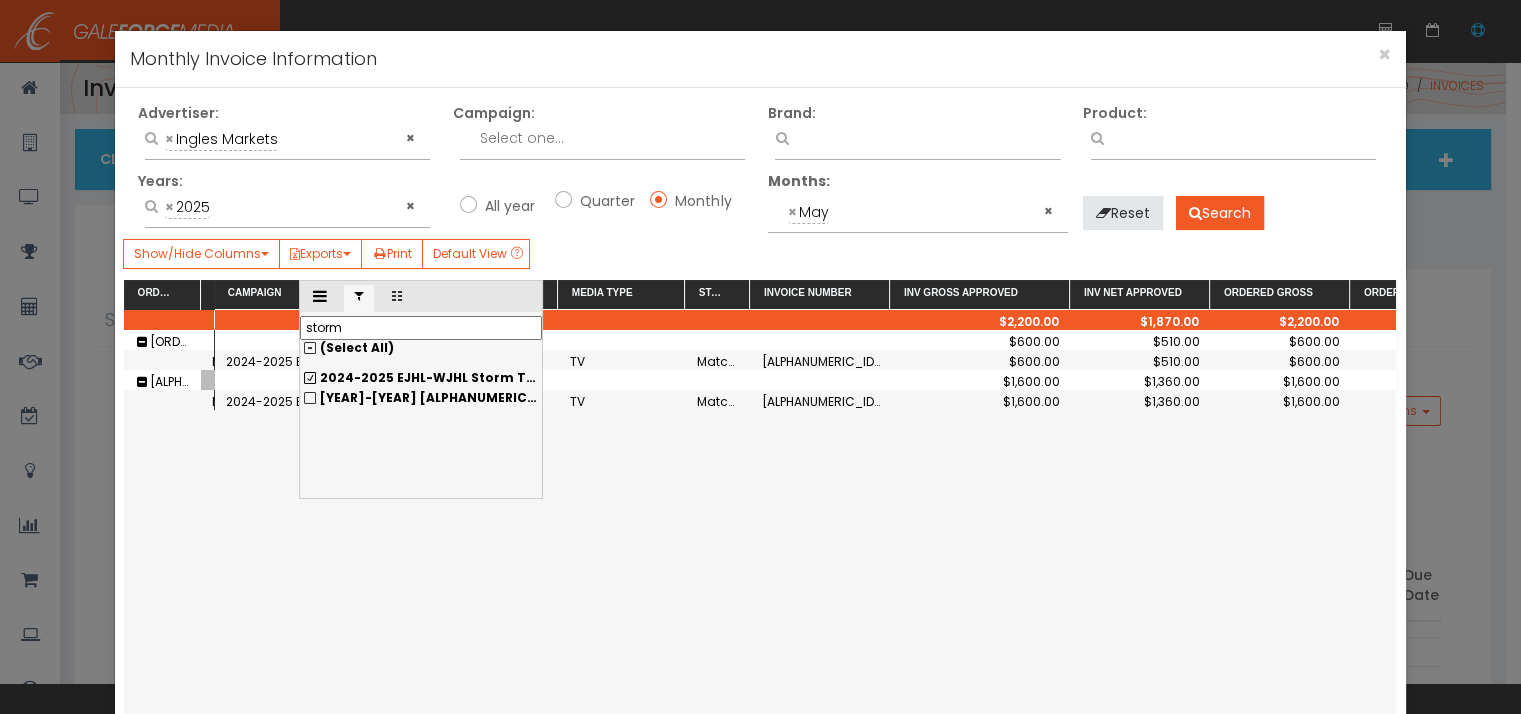 click on "(Select All)" at bounding box center [421, 348] 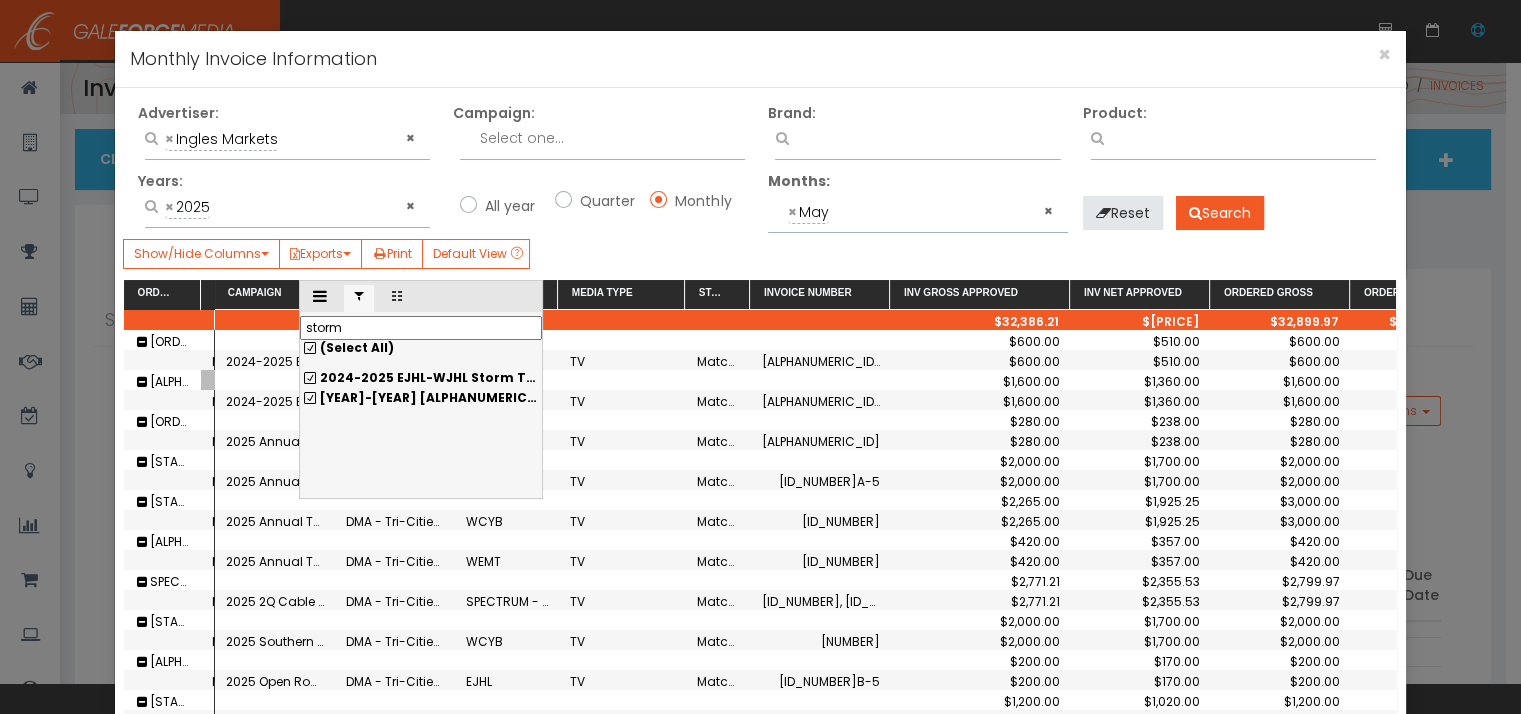 click on "(Select All)" at bounding box center [421, 348] 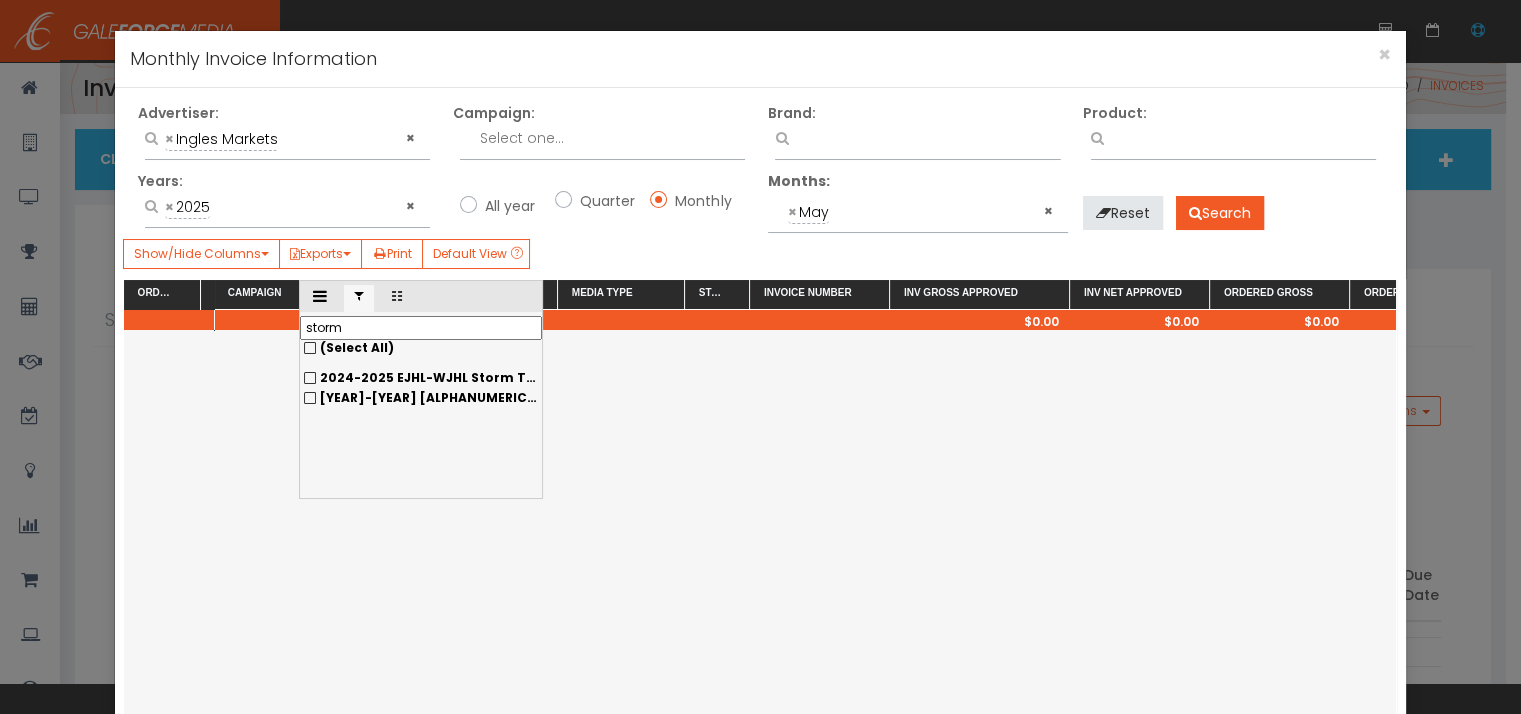 click on "storm" at bounding box center (421, 328) 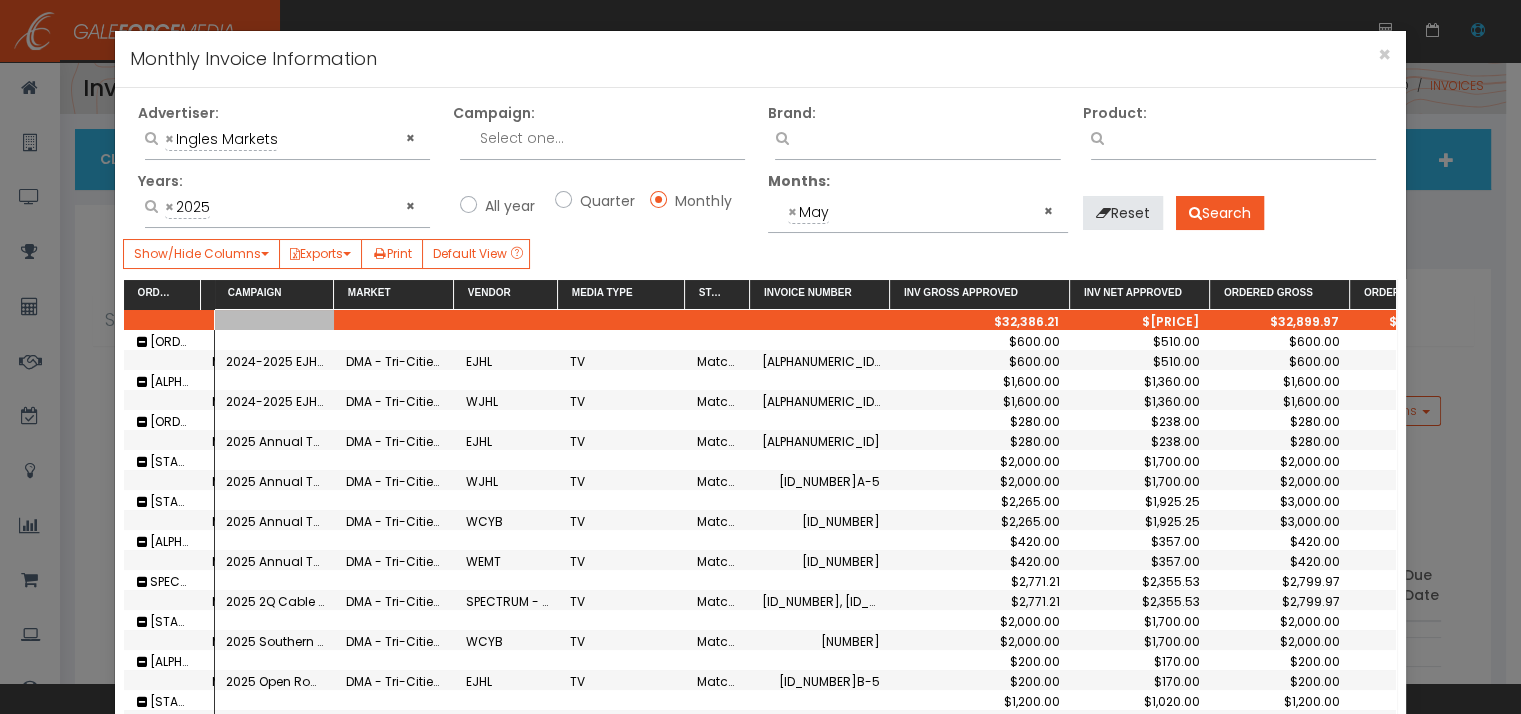 click at bounding box center [274, 320] 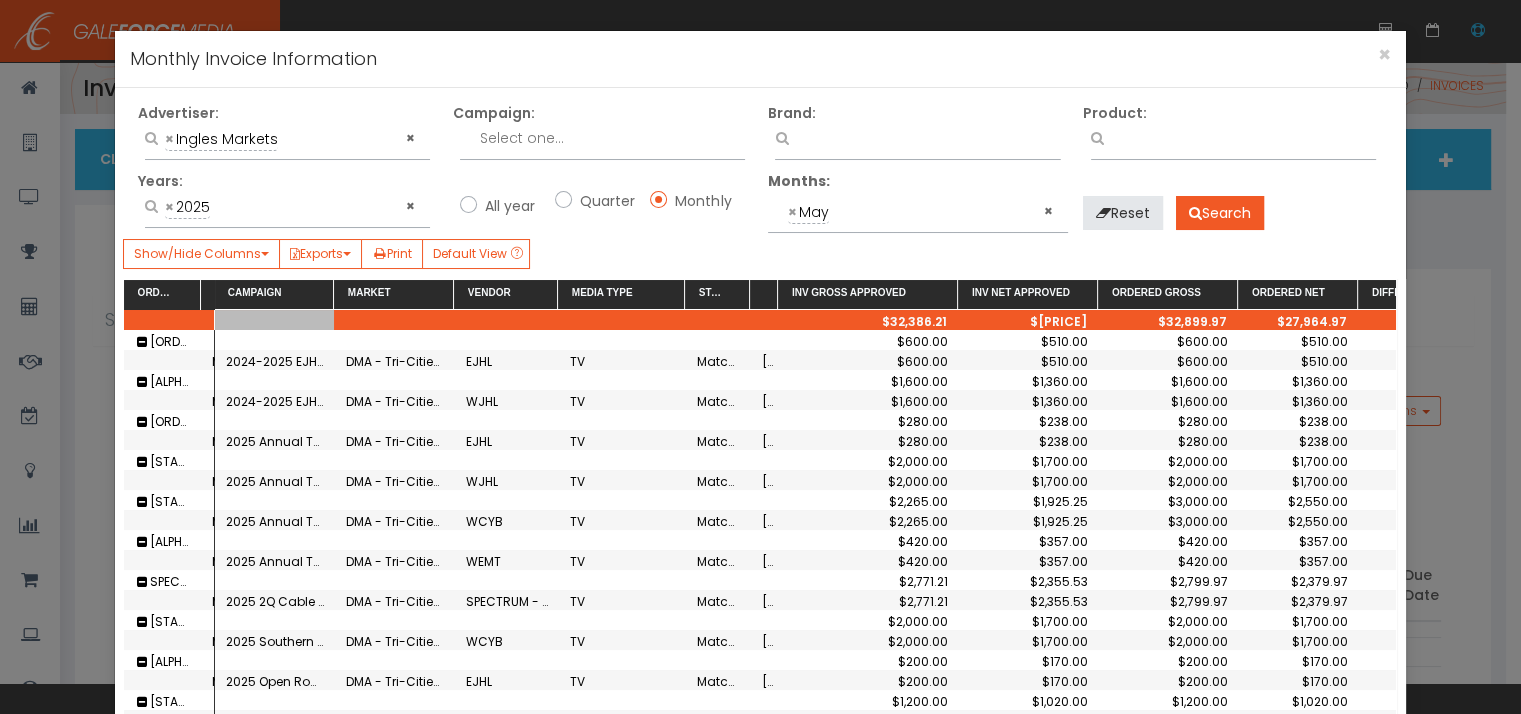 drag, startPoint x: 888, startPoint y: 282, endPoint x: 776, endPoint y: 288, distance: 112.1606 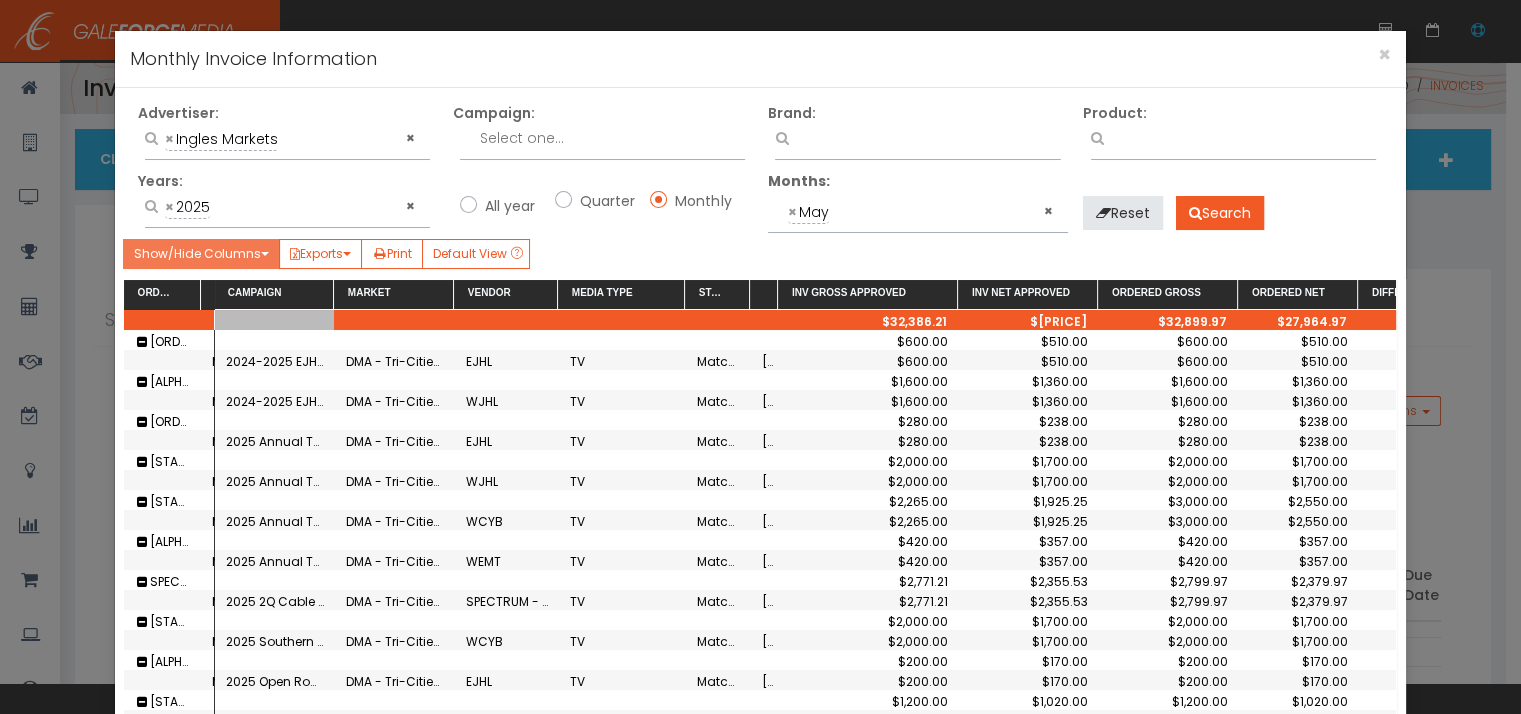 click on "Show/Hide Columns" at bounding box center [201, 254] 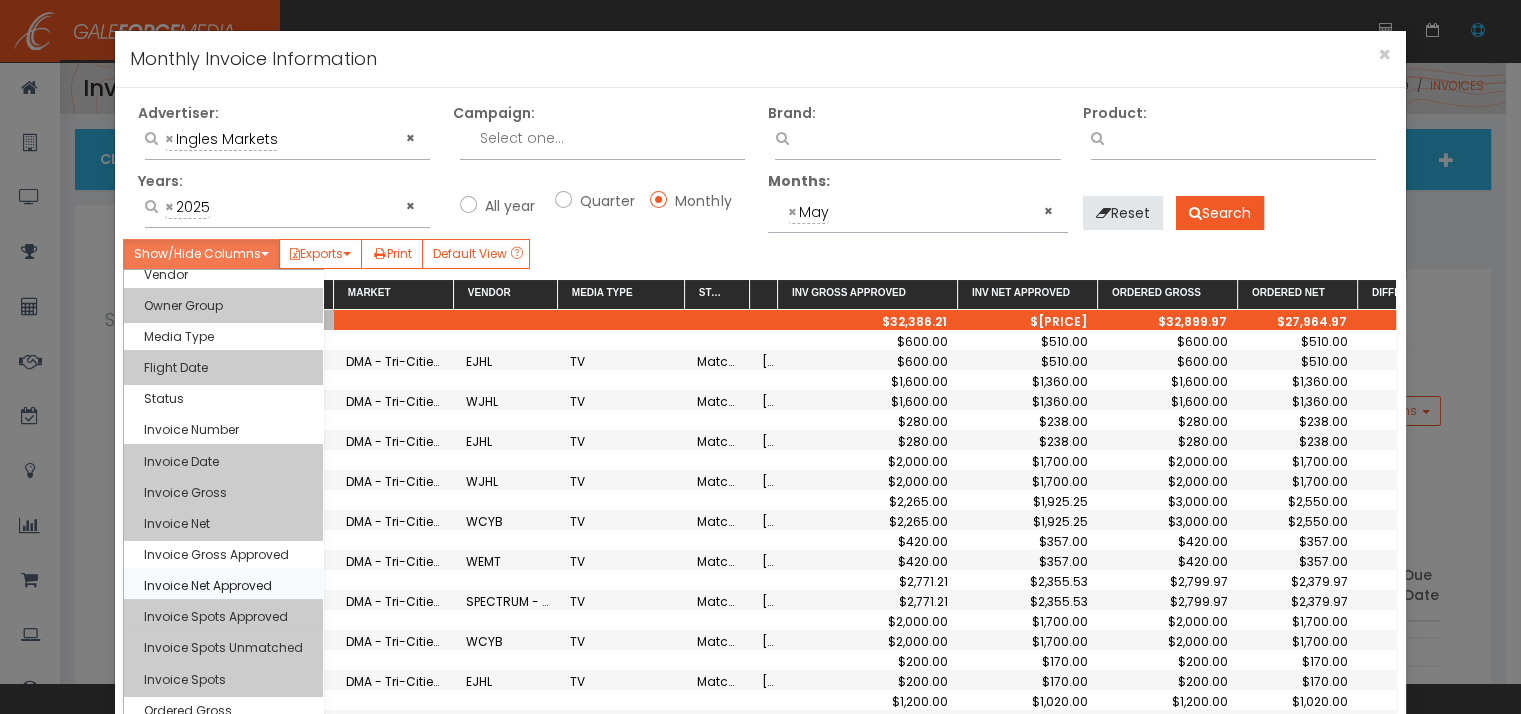 scroll, scrollTop: 213, scrollLeft: 0, axis: vertical 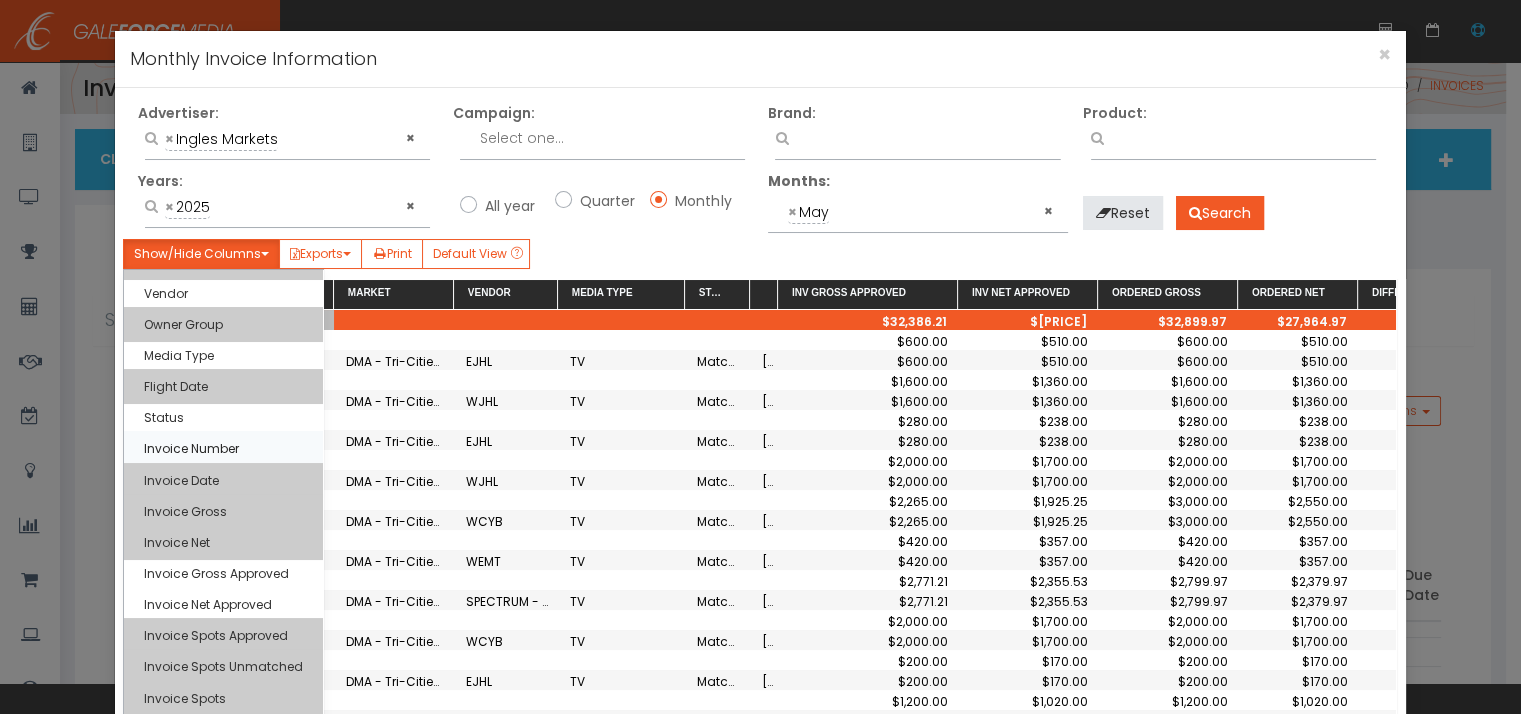 click on "Invoice Number" at bounding box center [223, 448] 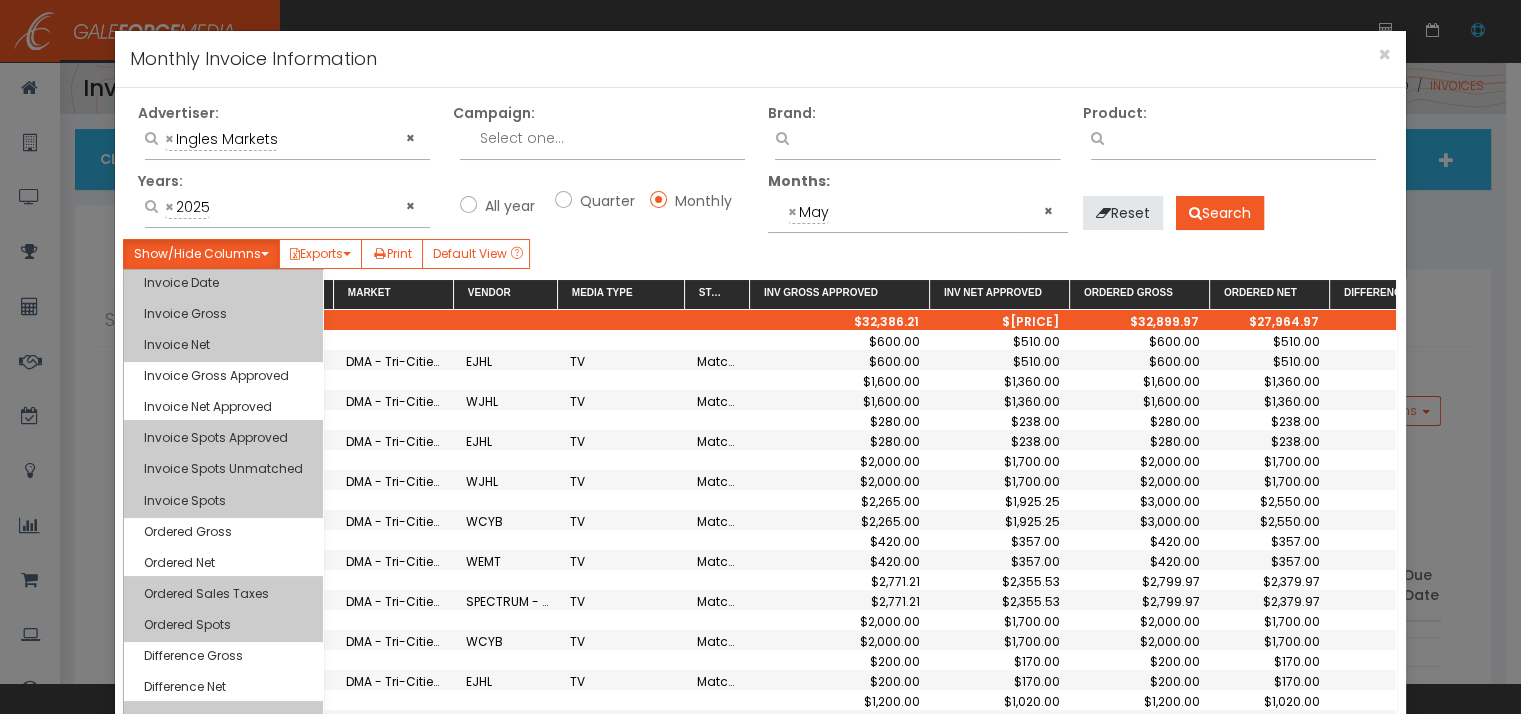scroll, scrollTop: 413, scrollLeft: 0, axis: vertical 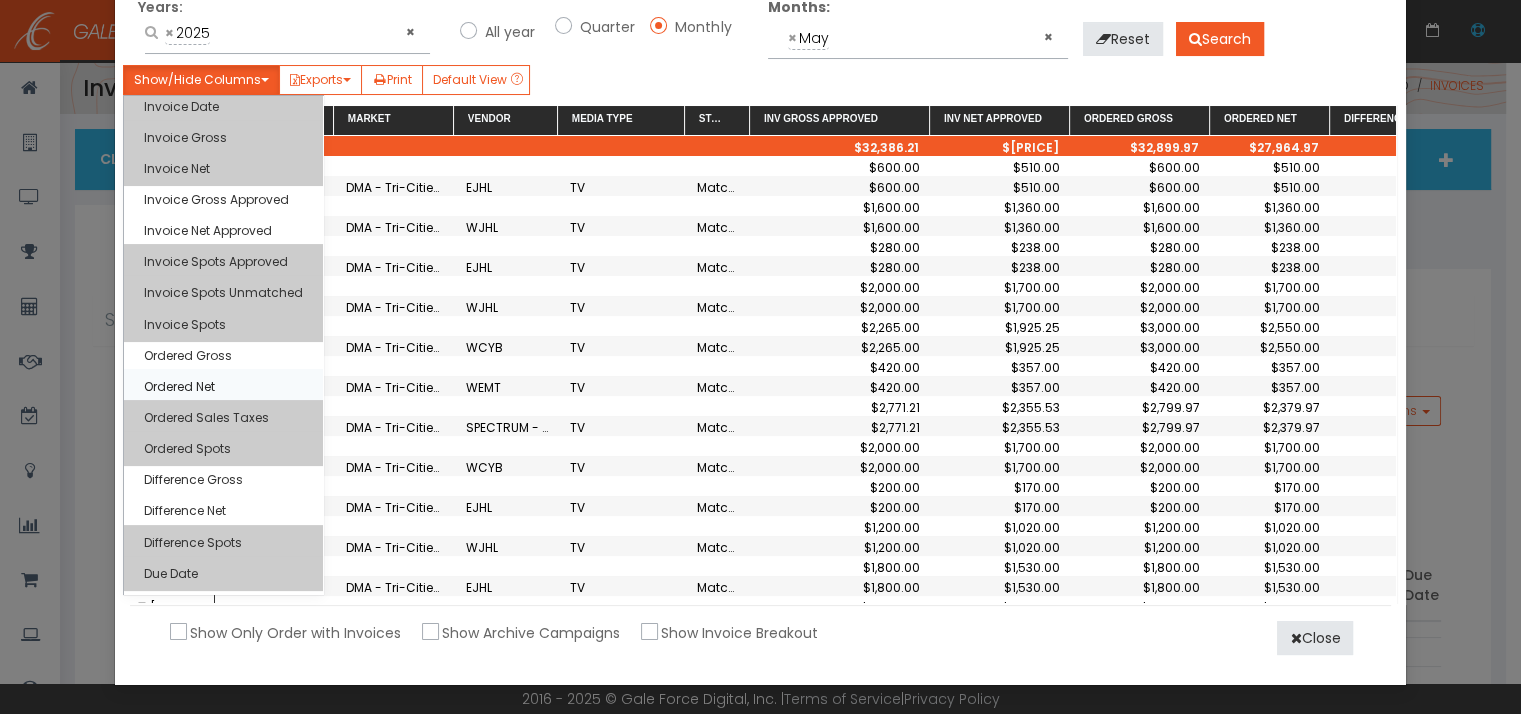 click on "Ordered Net" at bounding box center [223, 386] 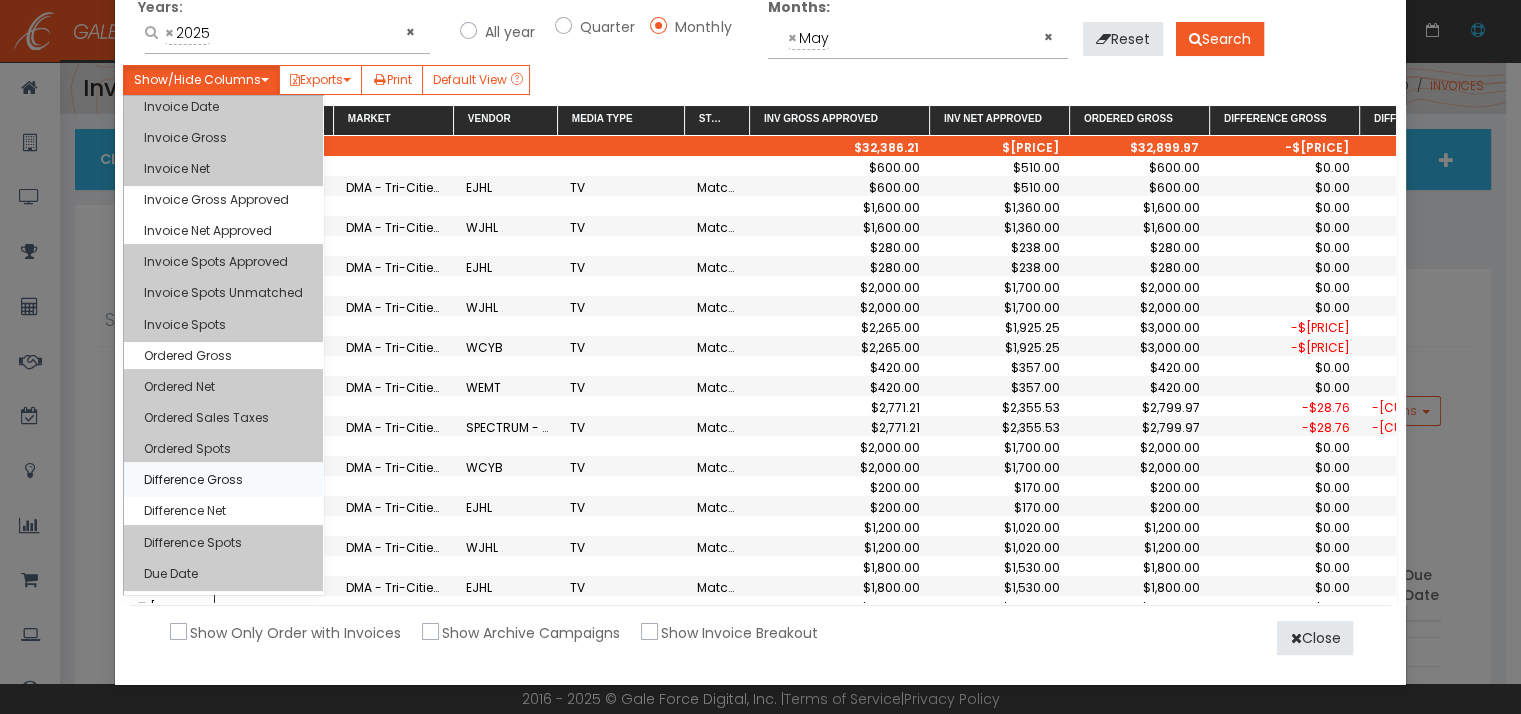 click on "Difference Gross" at bounding box center (223, 479) 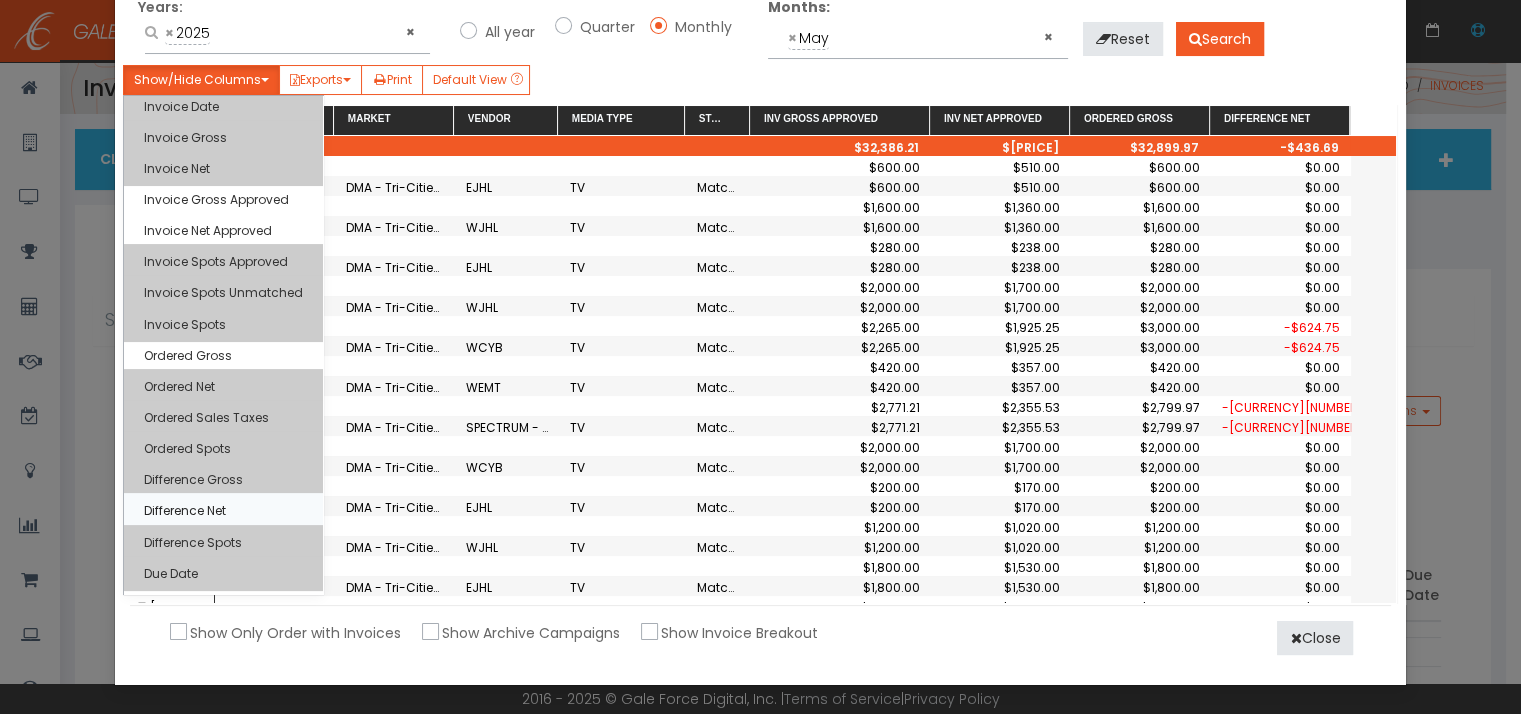click on "Difference Net" at bounding box center [223, 510] 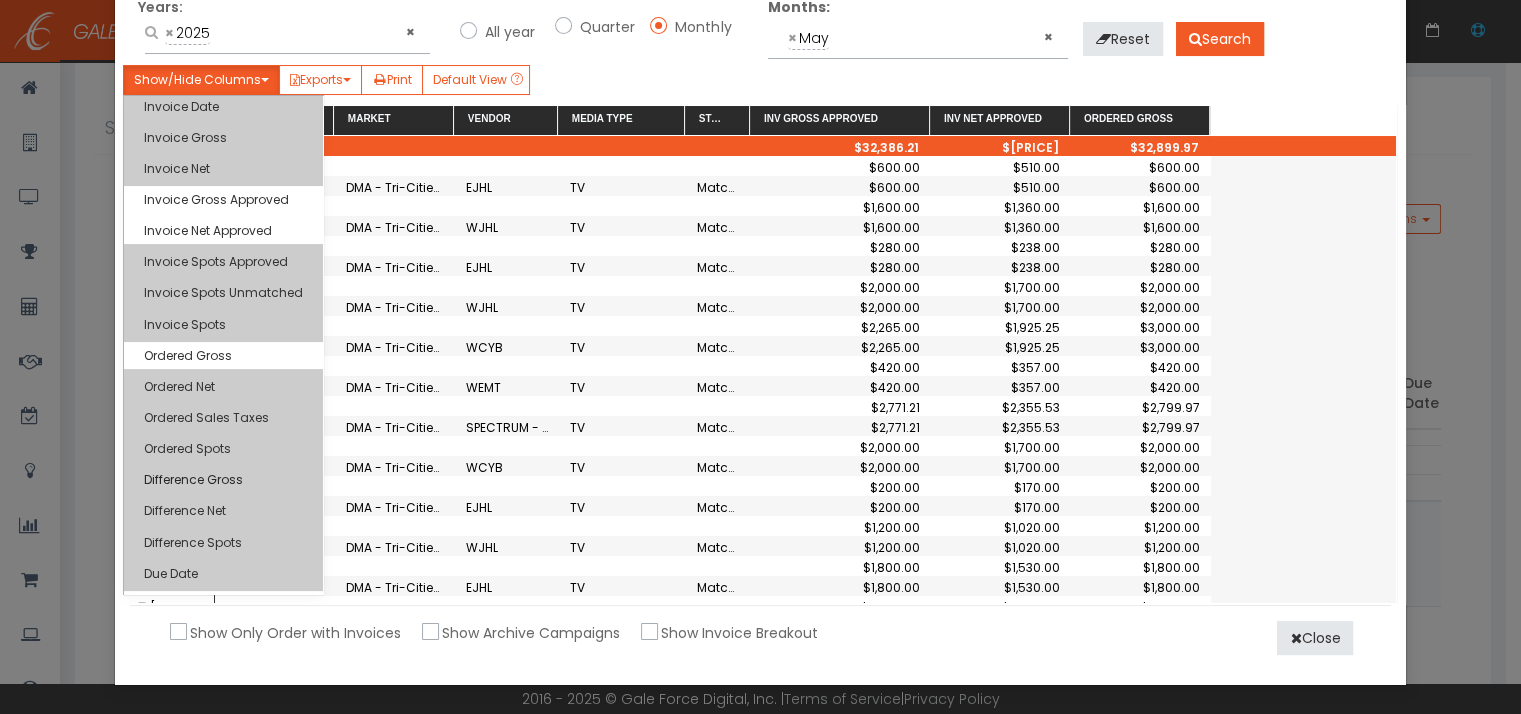 scroll, scrollTop: 200, scrollLeft: 0, axis: vertical 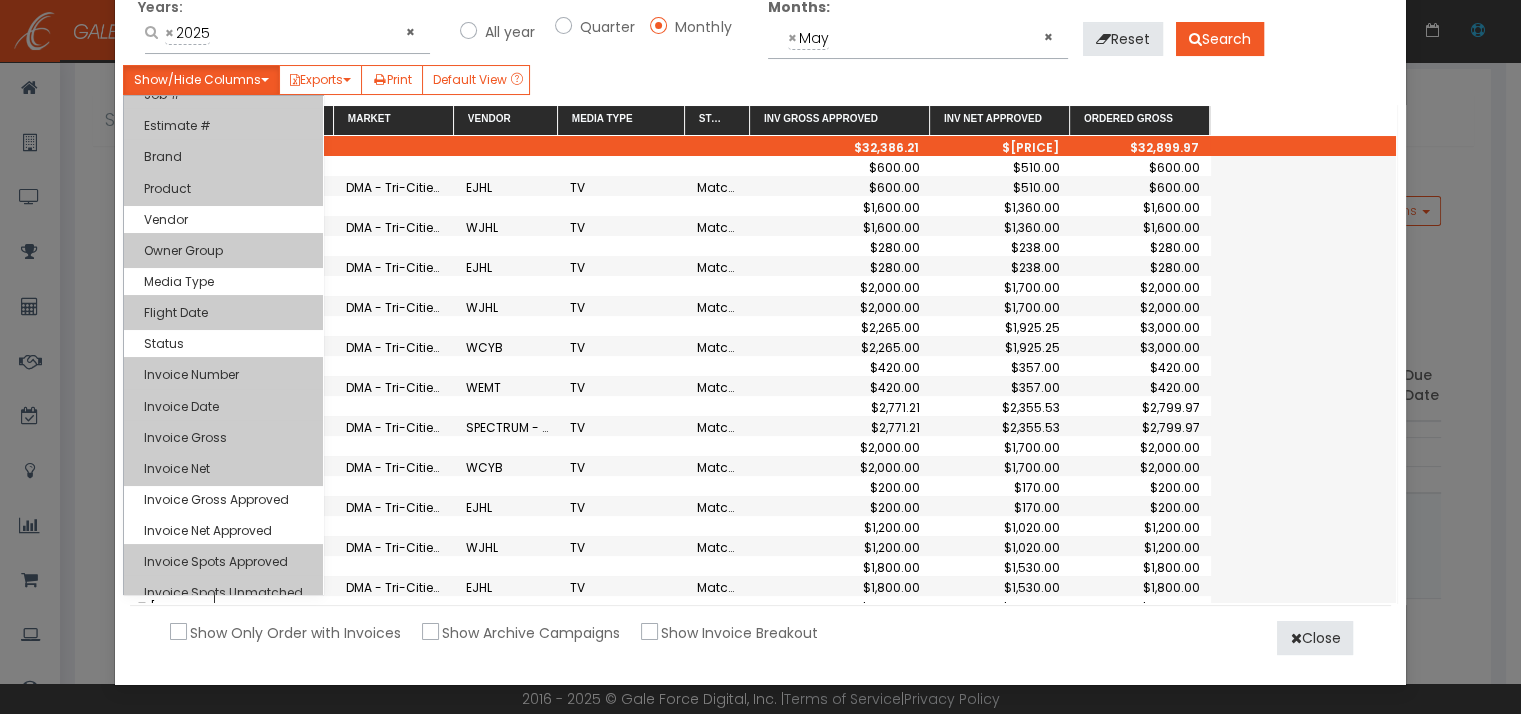 click at bounding box center [395, 166] 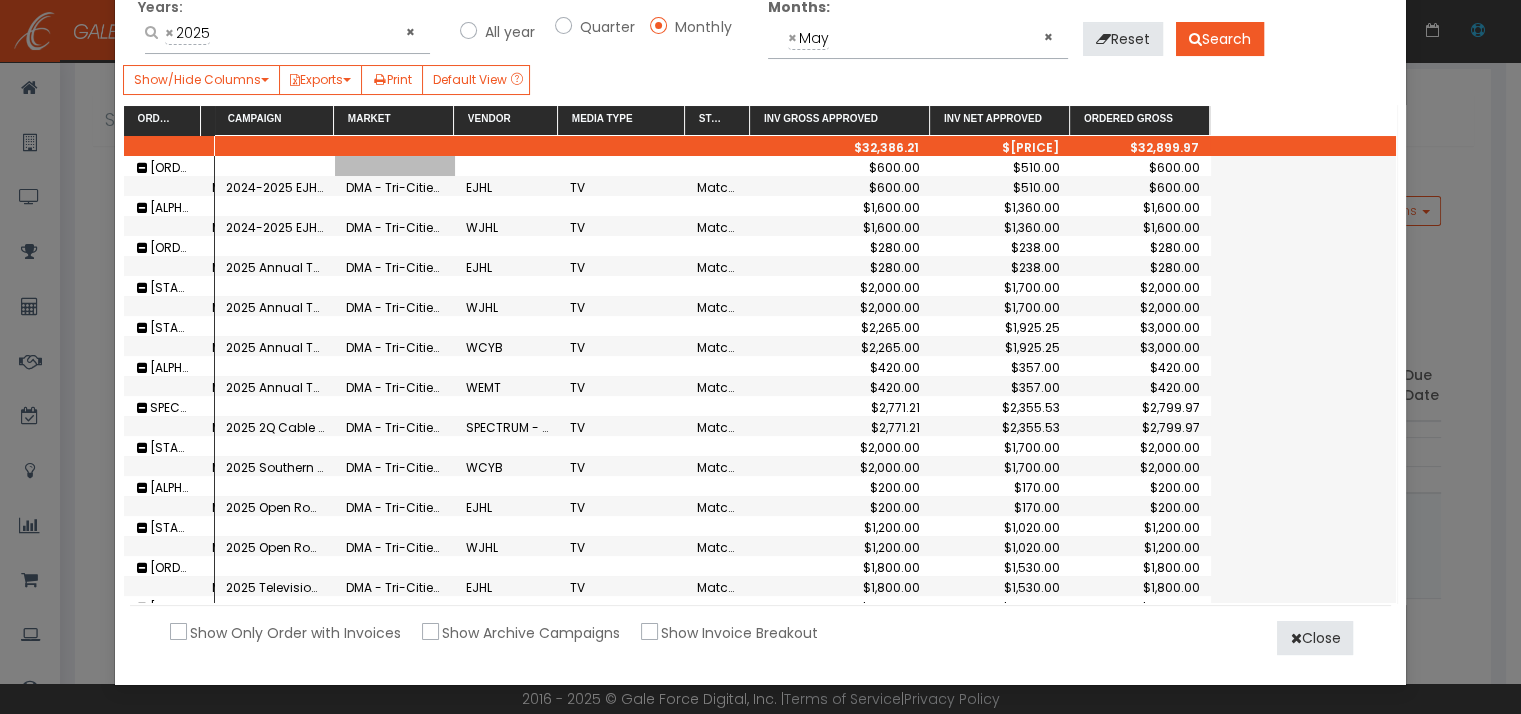 click at bounding box center (333, 121) 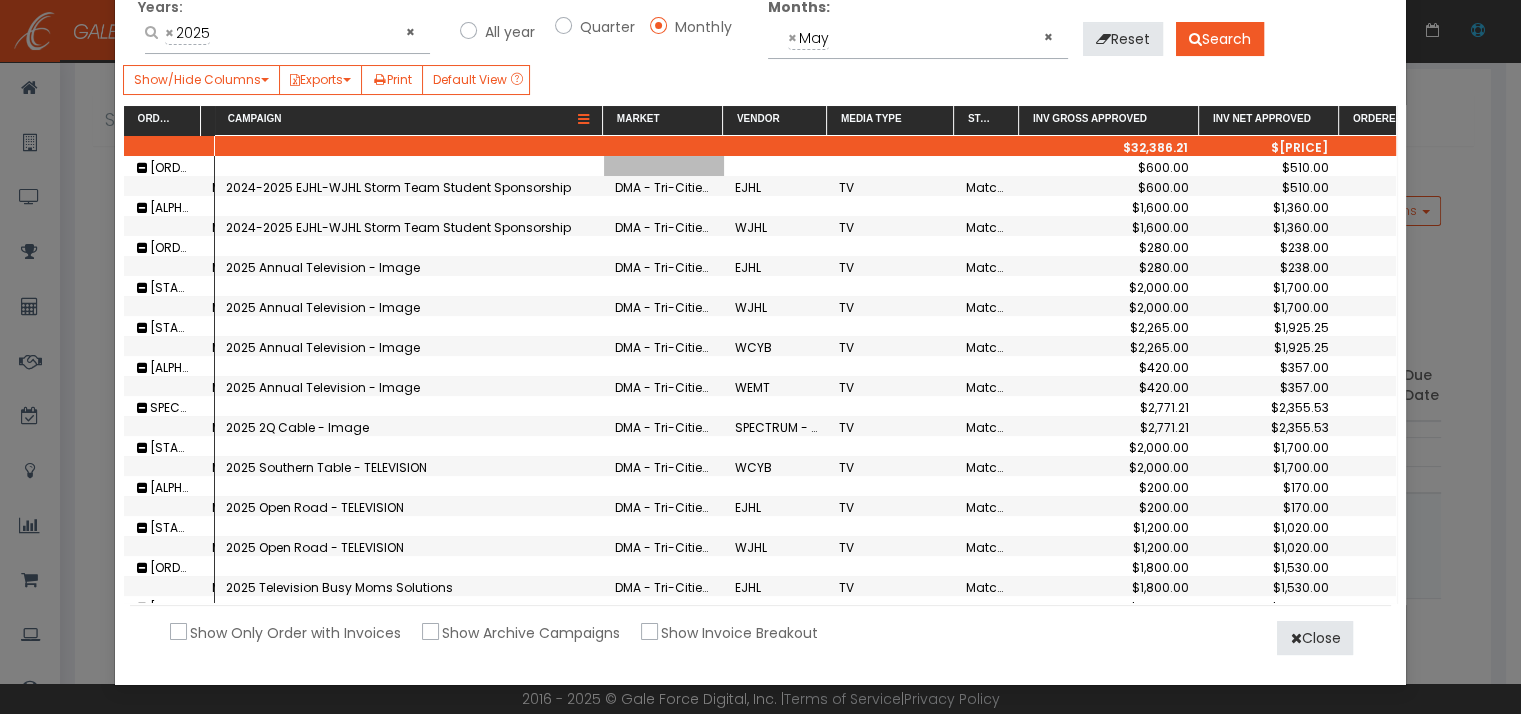 scroll, scrollTop: 74, scrollLeft: 0, axis: vertical 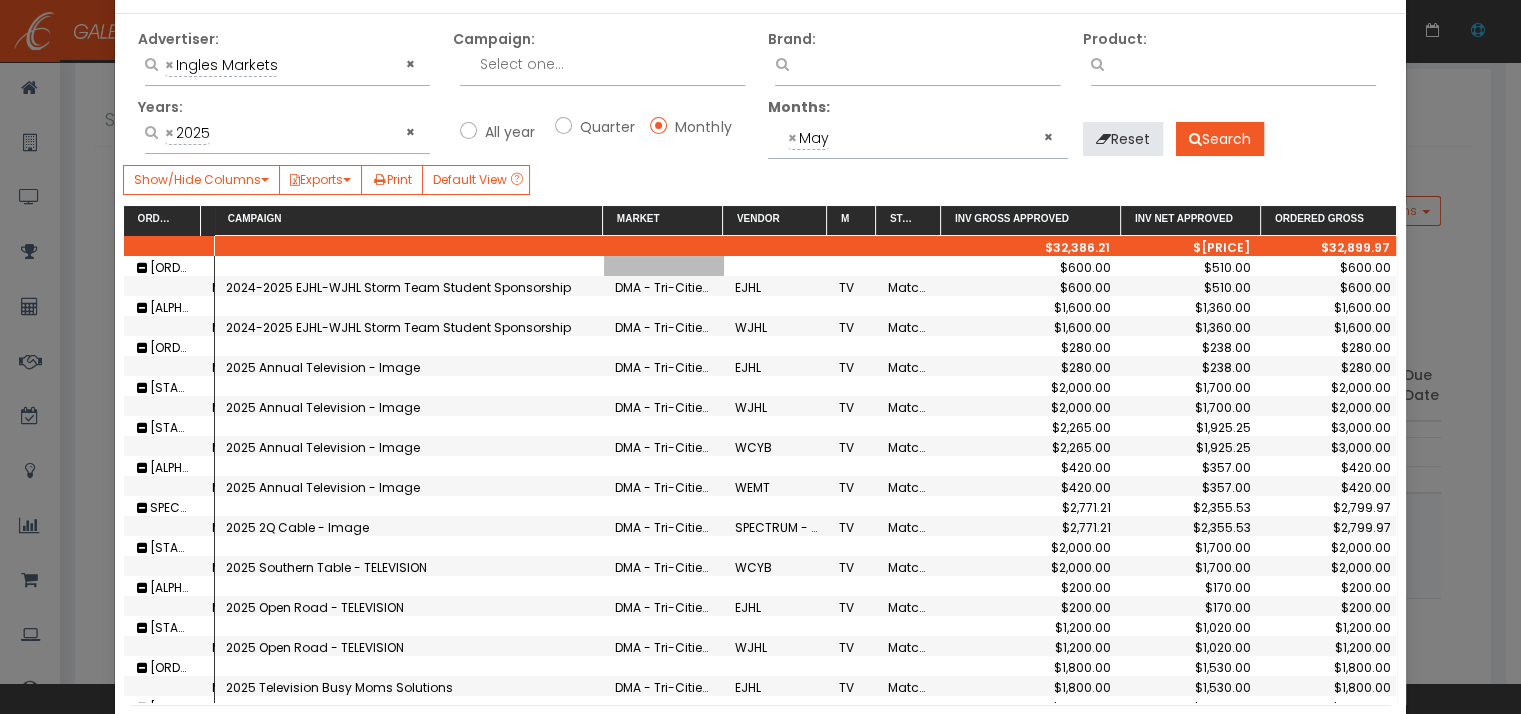 drag, startPoint x: 948, startPoint y: 214, endPoint x: 870, endPoint y: 211, distance: 78.05767 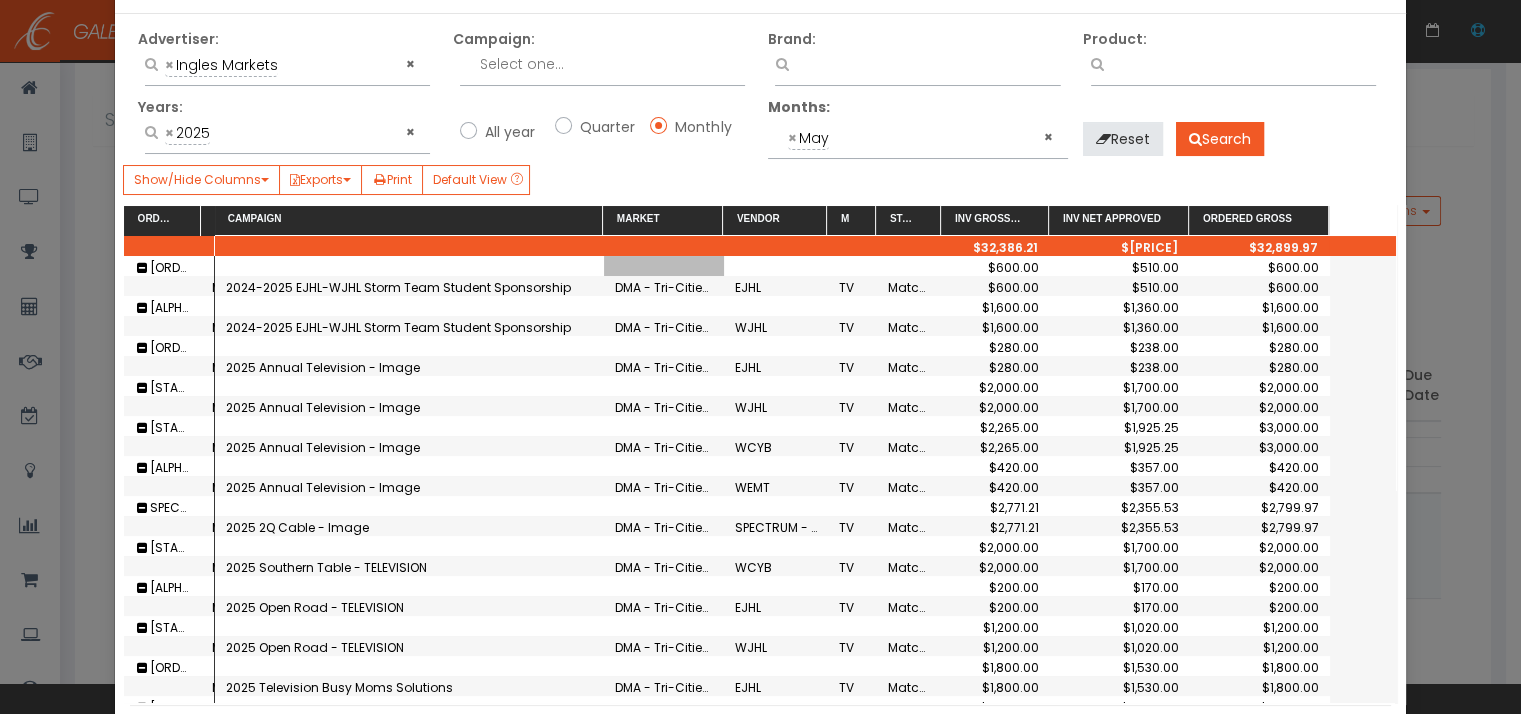 drag, startPoint x: 1116, startPoint y: 213, endPoint x: 1044, endPoint y: 202, distance: 72.835434 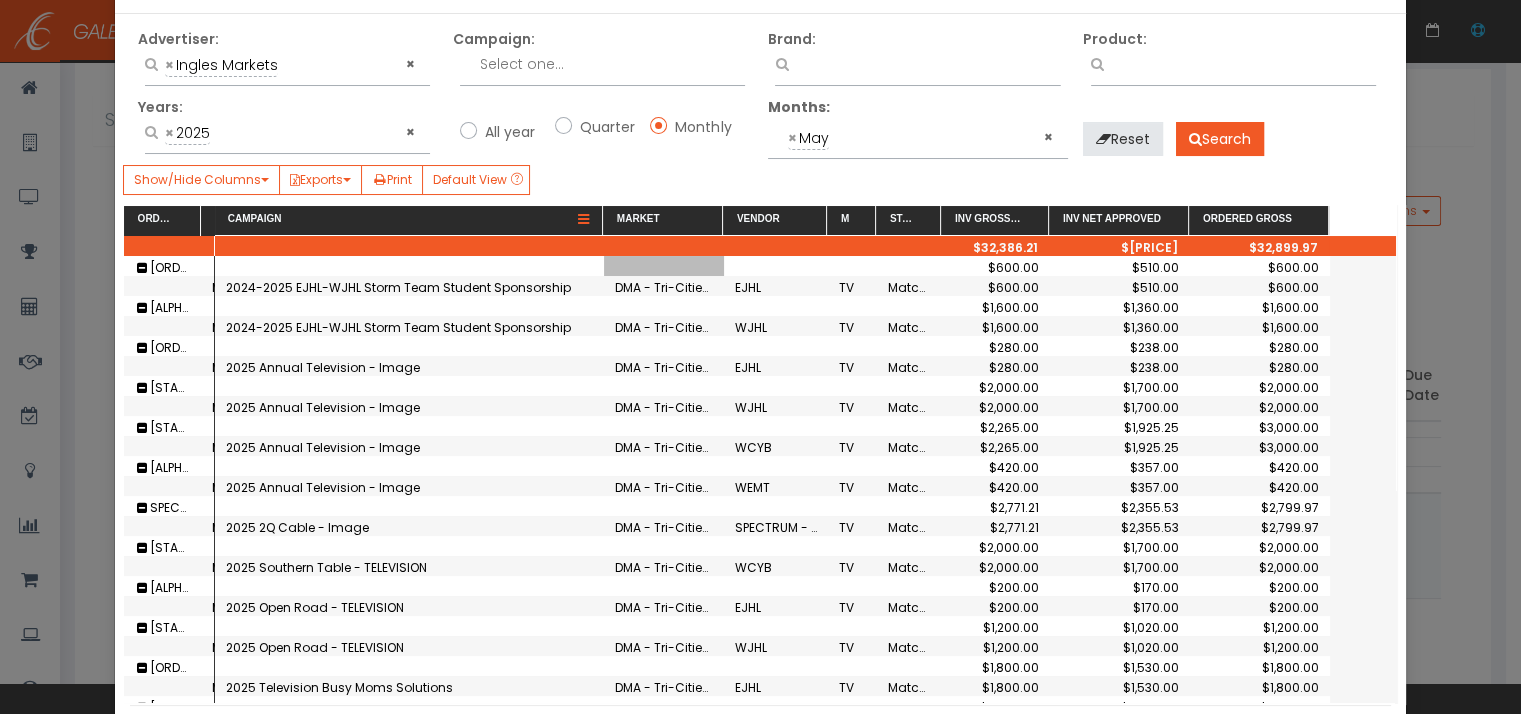 click at bounding box center [583, 220] 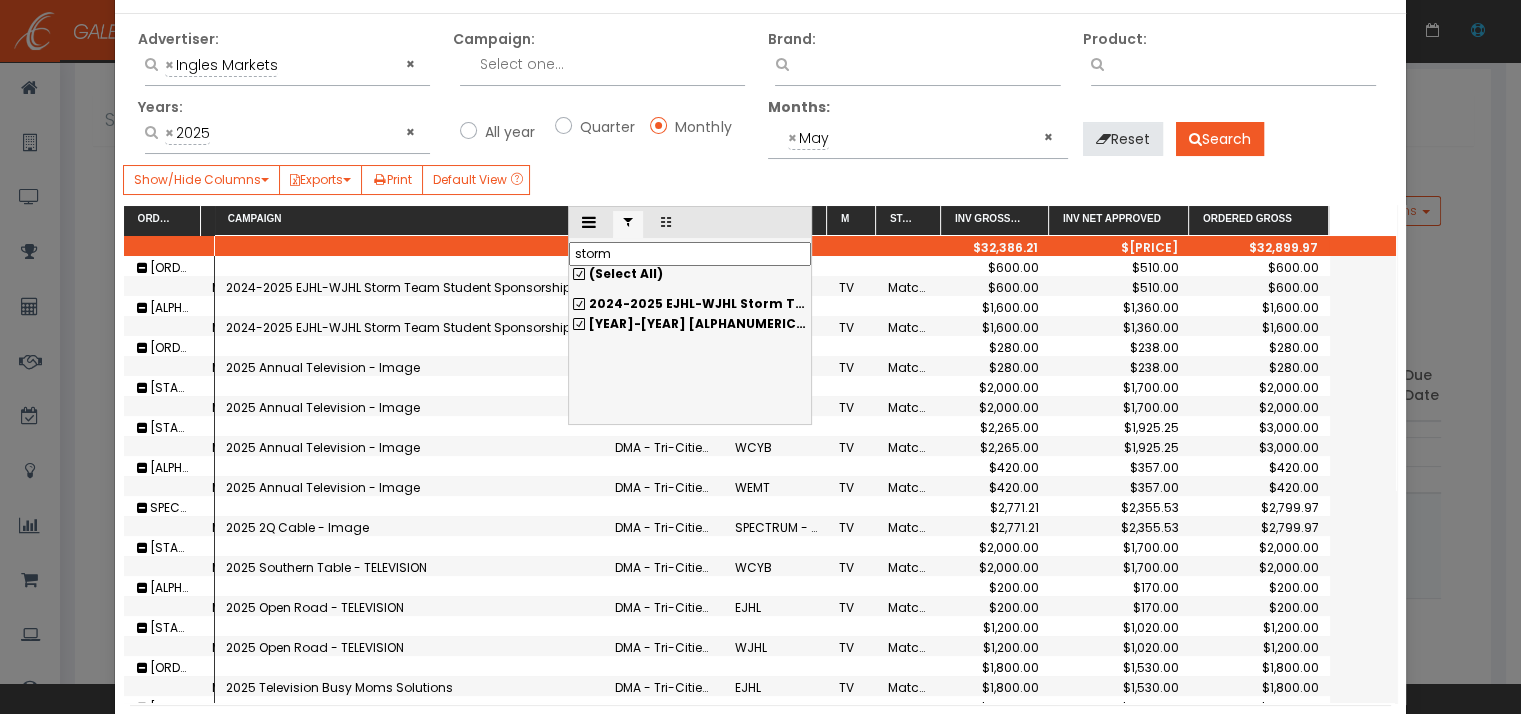 click on "(Select All)" at bounding box center [690, 274] 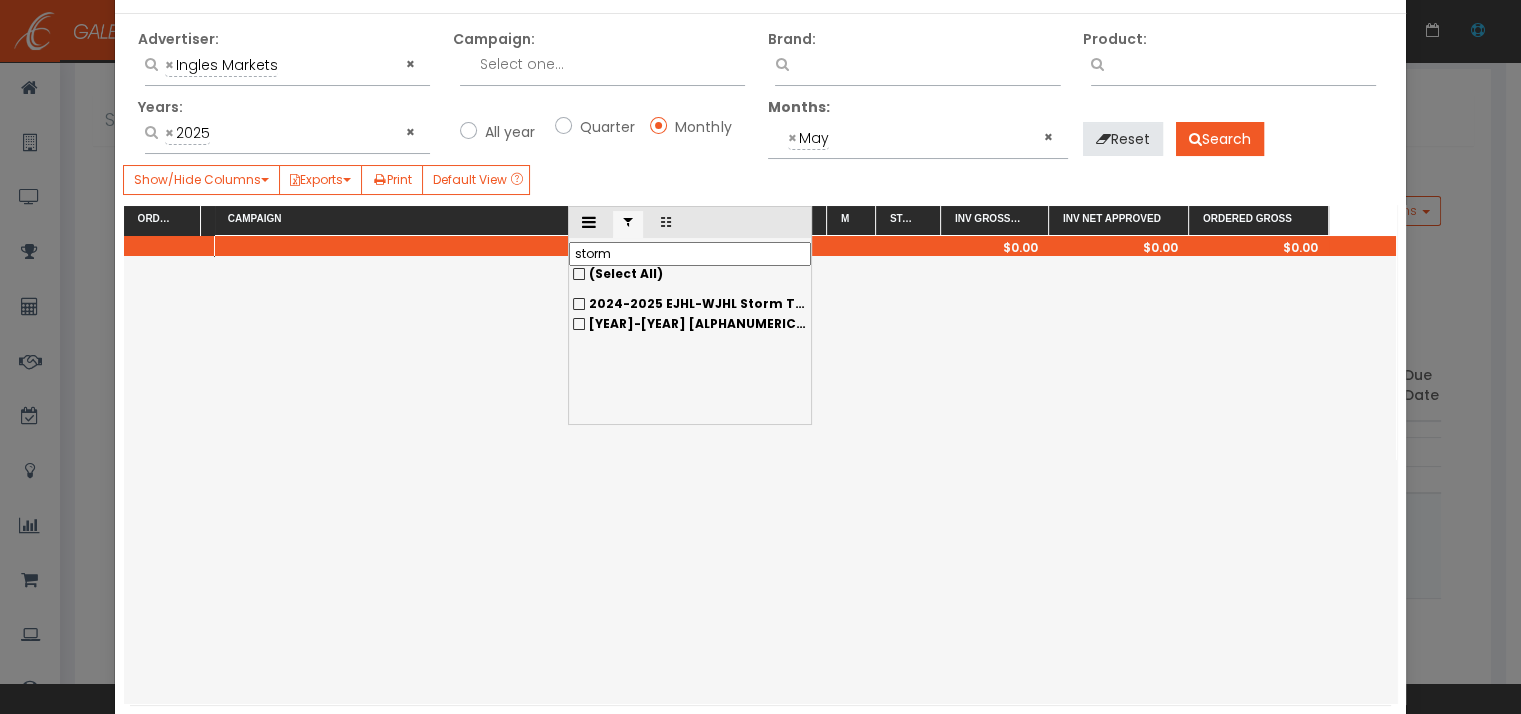 click on "storm" at bounding box center (690, 254) 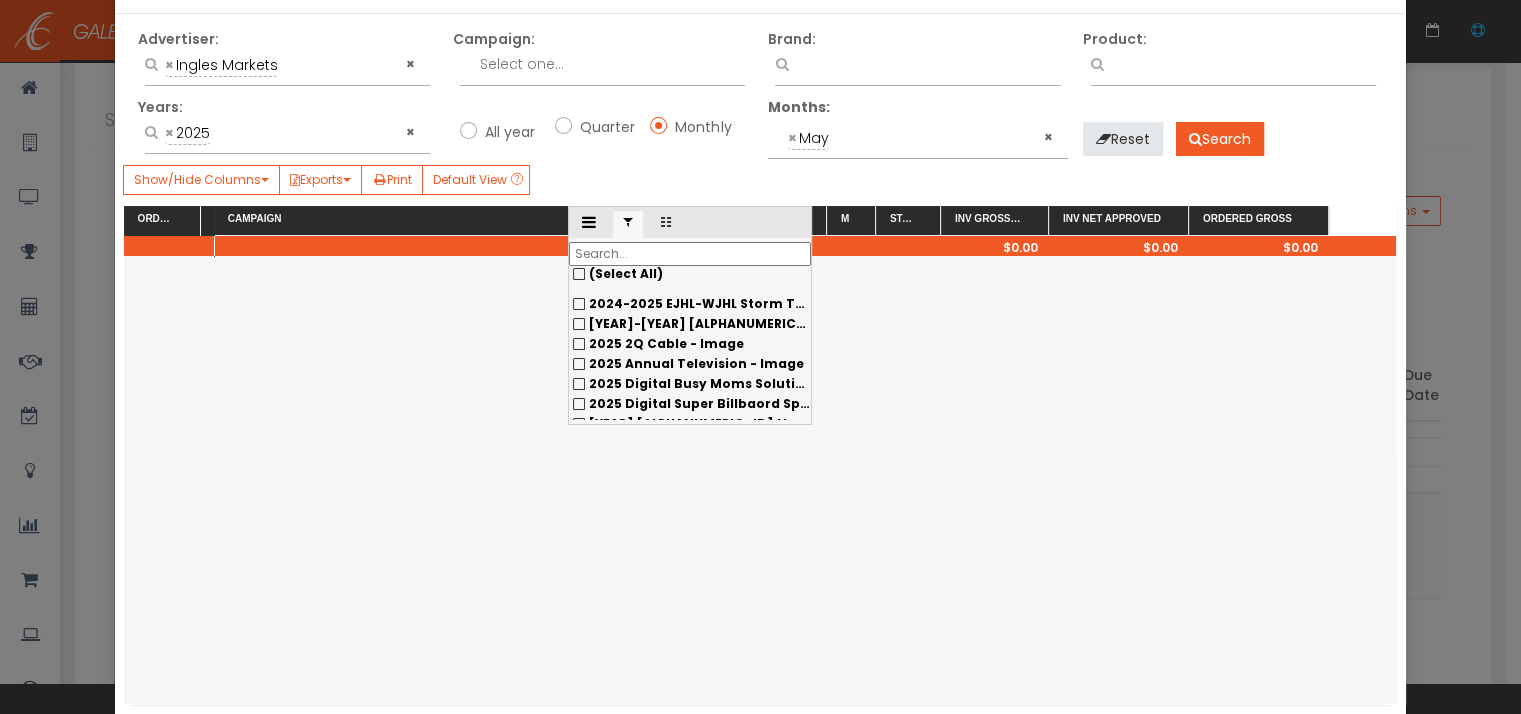 type 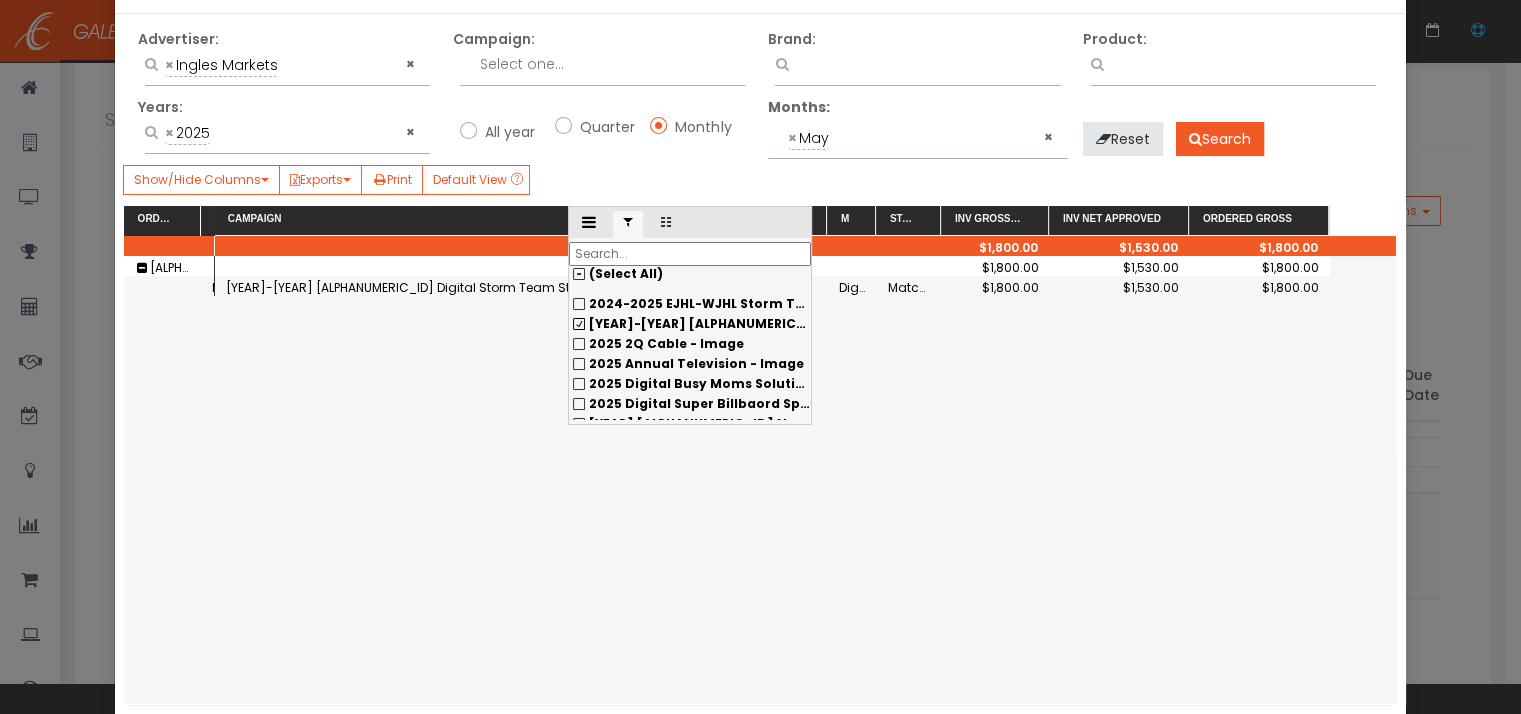 click on "[YEAR]-[YEAR] [ALPHANUMERIC_ID] Digital Storm Team Student Sponsorship" at bounding box center [690, 304] 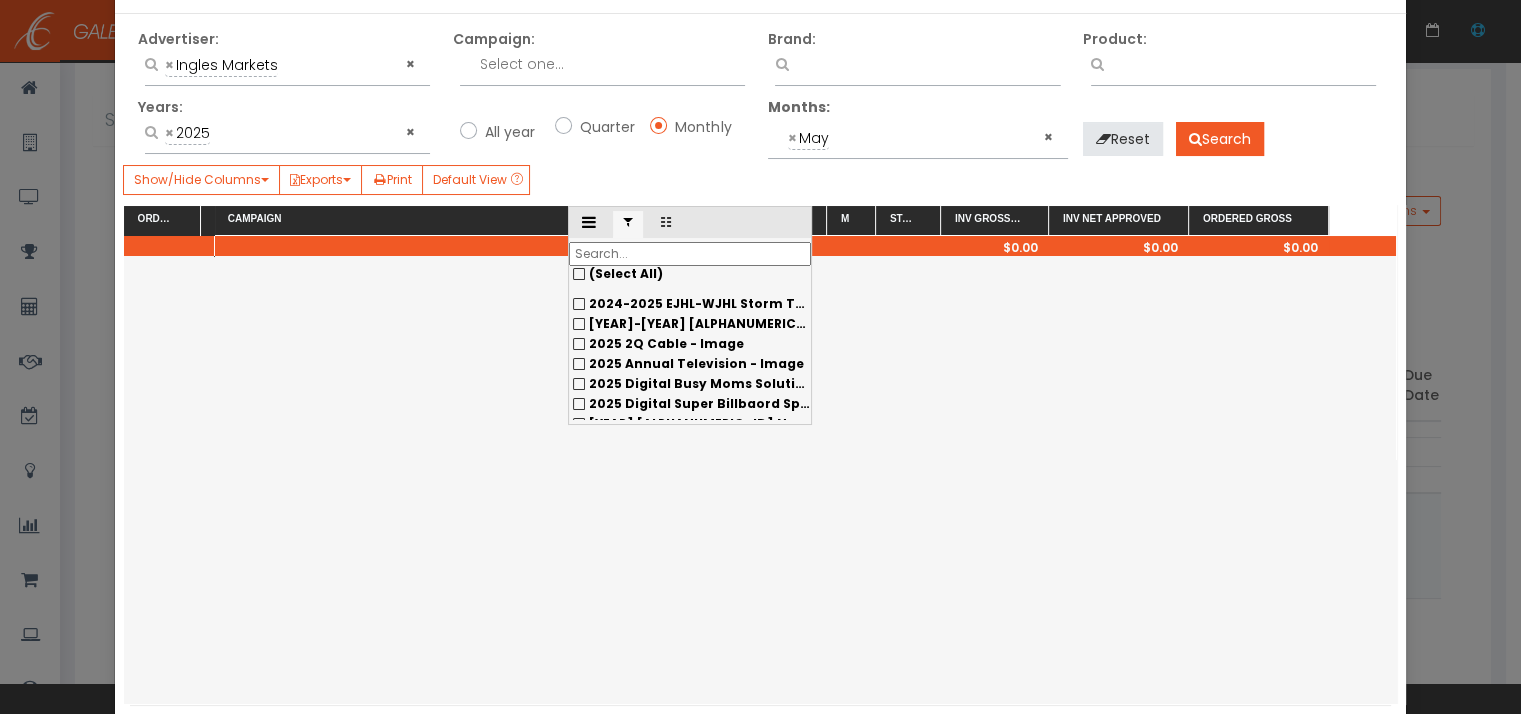 click on "2025 2Q Cable - Image" at bounding box center (690, 304) 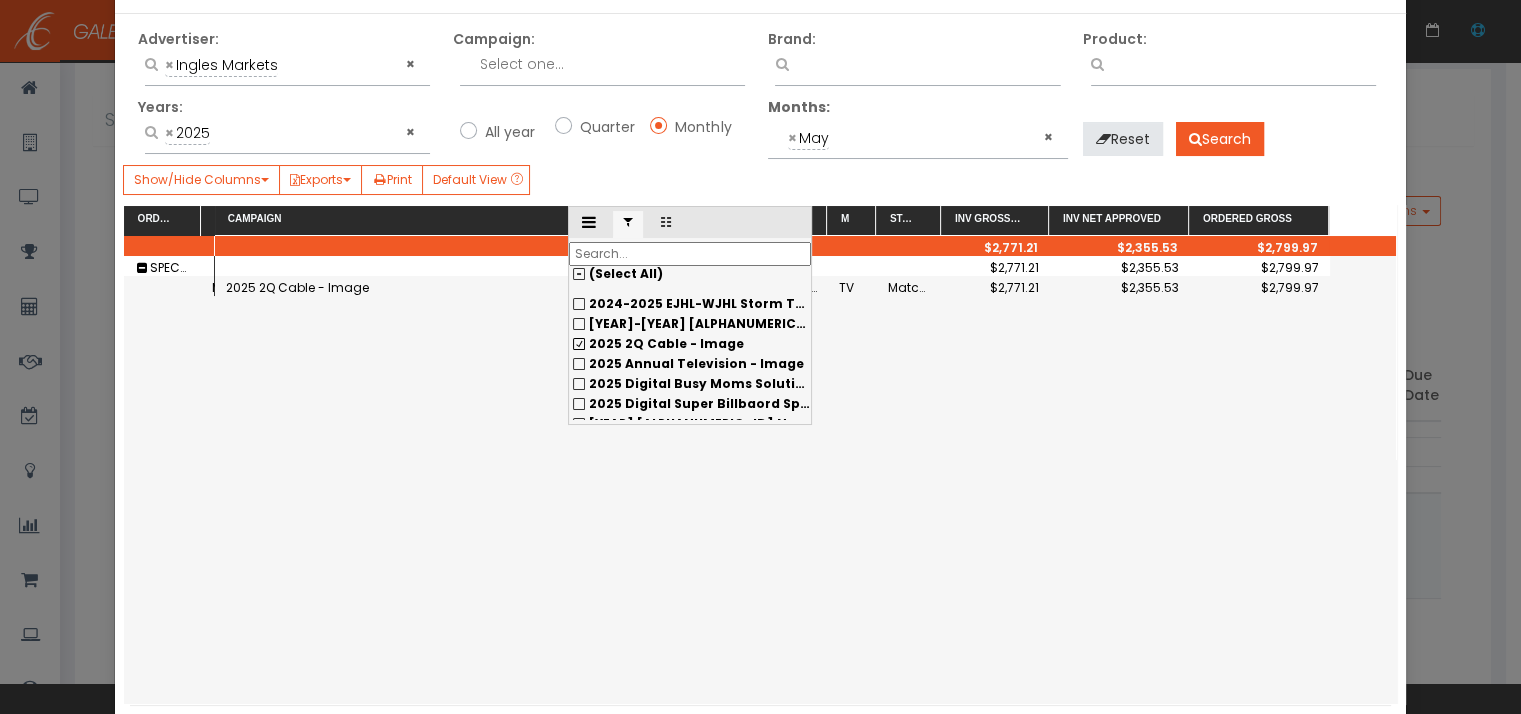 click on "2025 2Q Cable - Image" at bounding box center (409, 286) 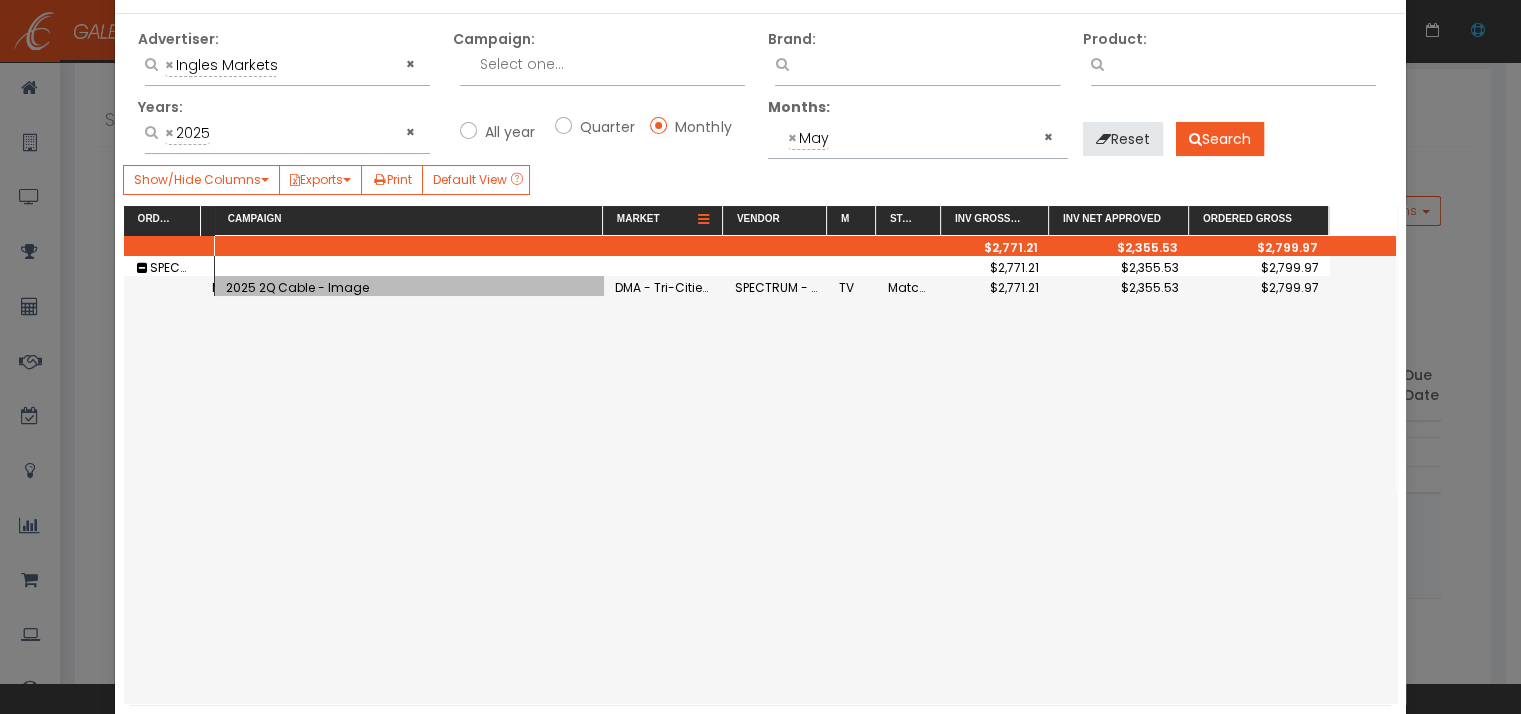 click at bounding box center [703, 220] 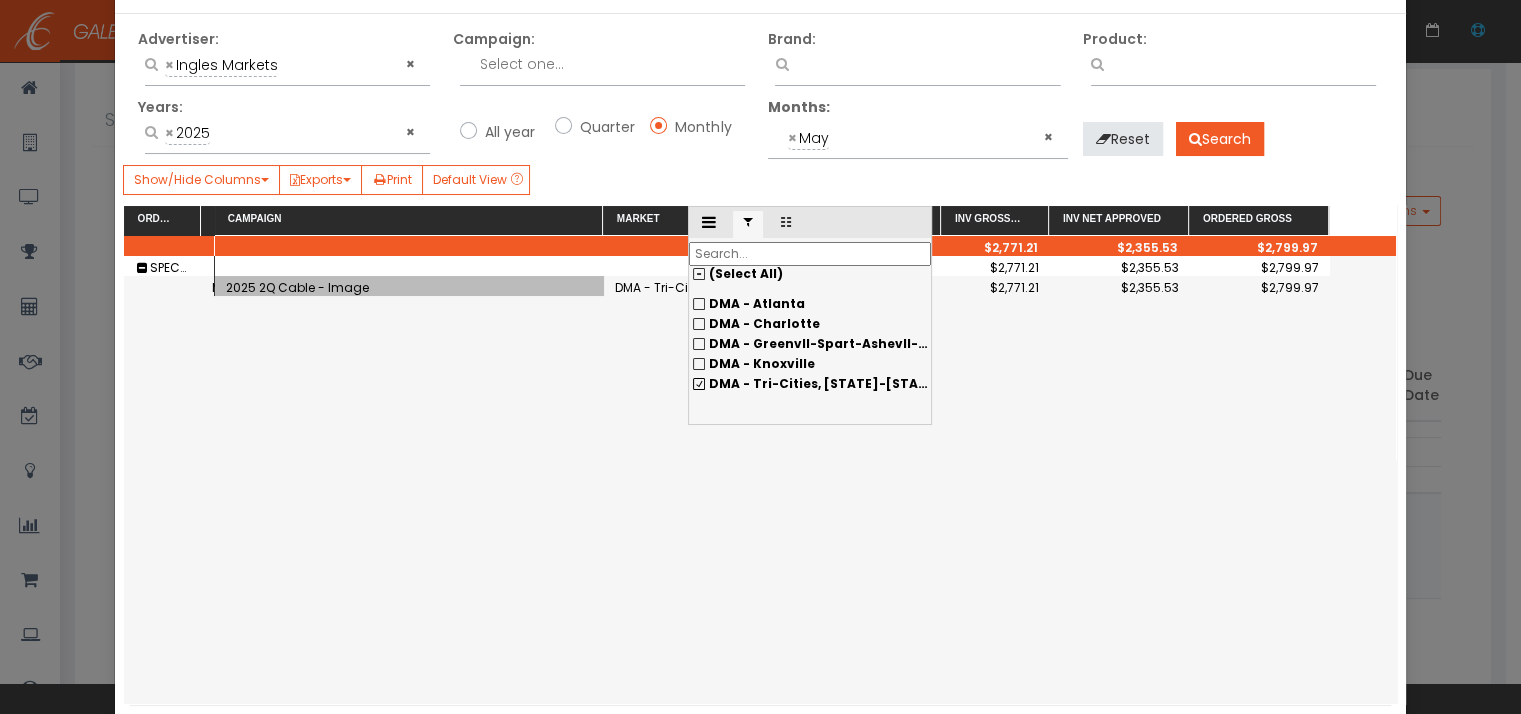 click on "(Select All)" at bounding box center [810, 274] 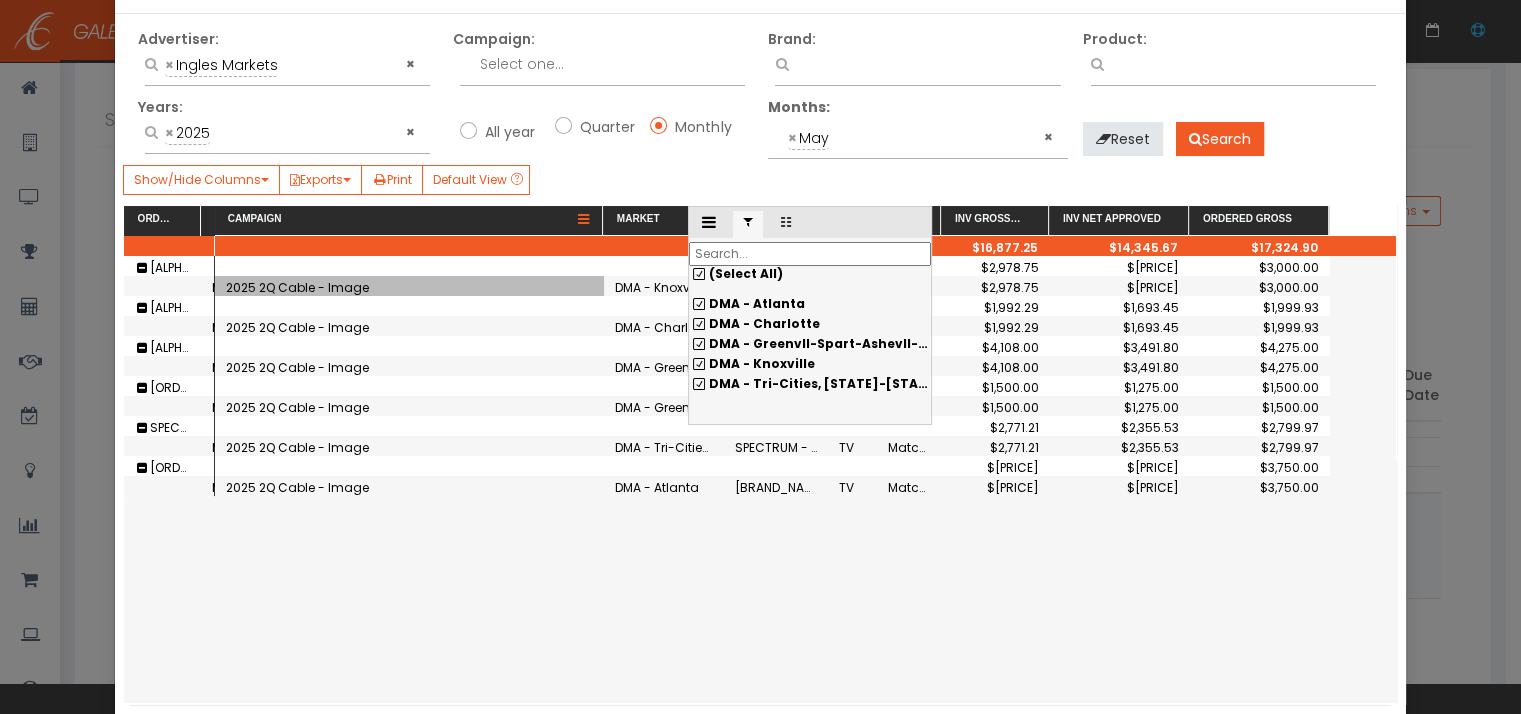 click on "Campaign" at bounding box center [402, 218] 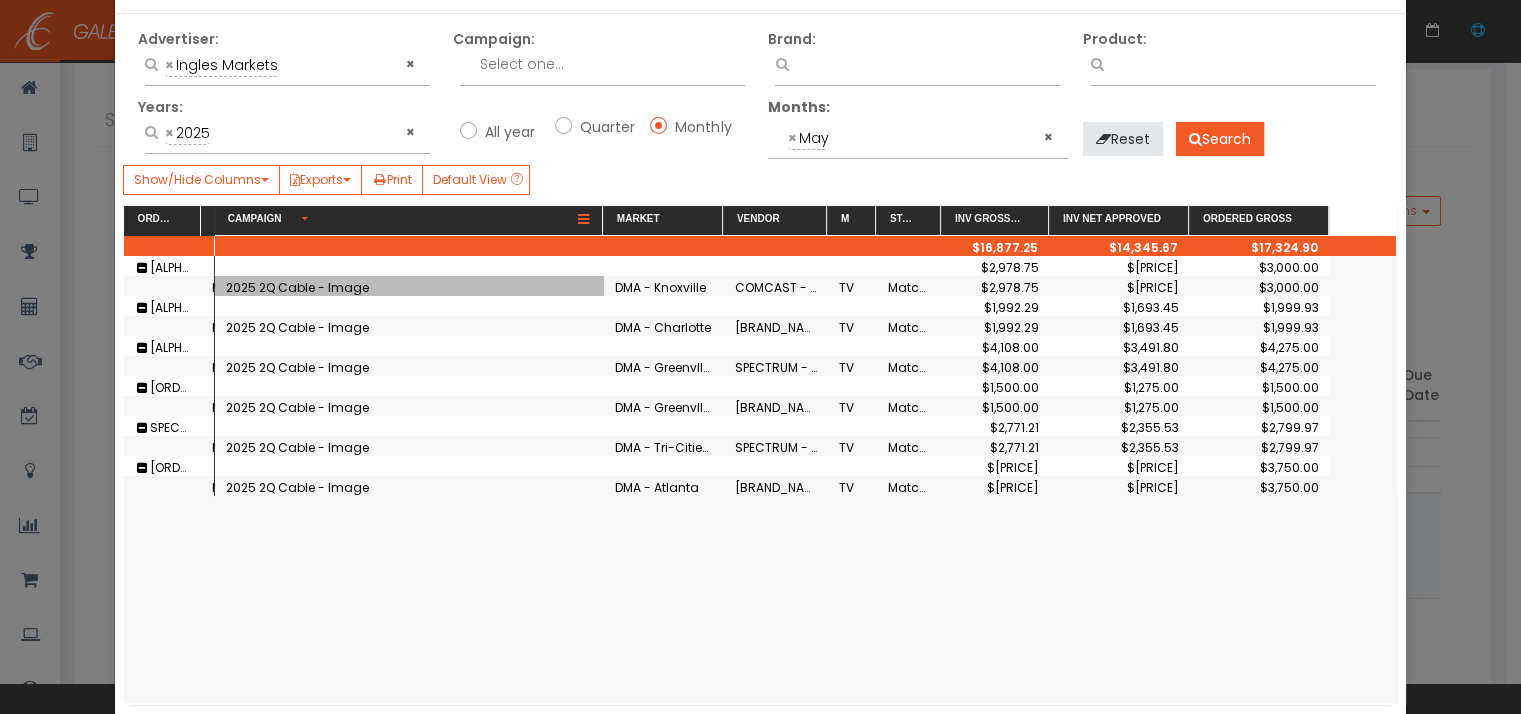 click at bounding box center [583, 220] 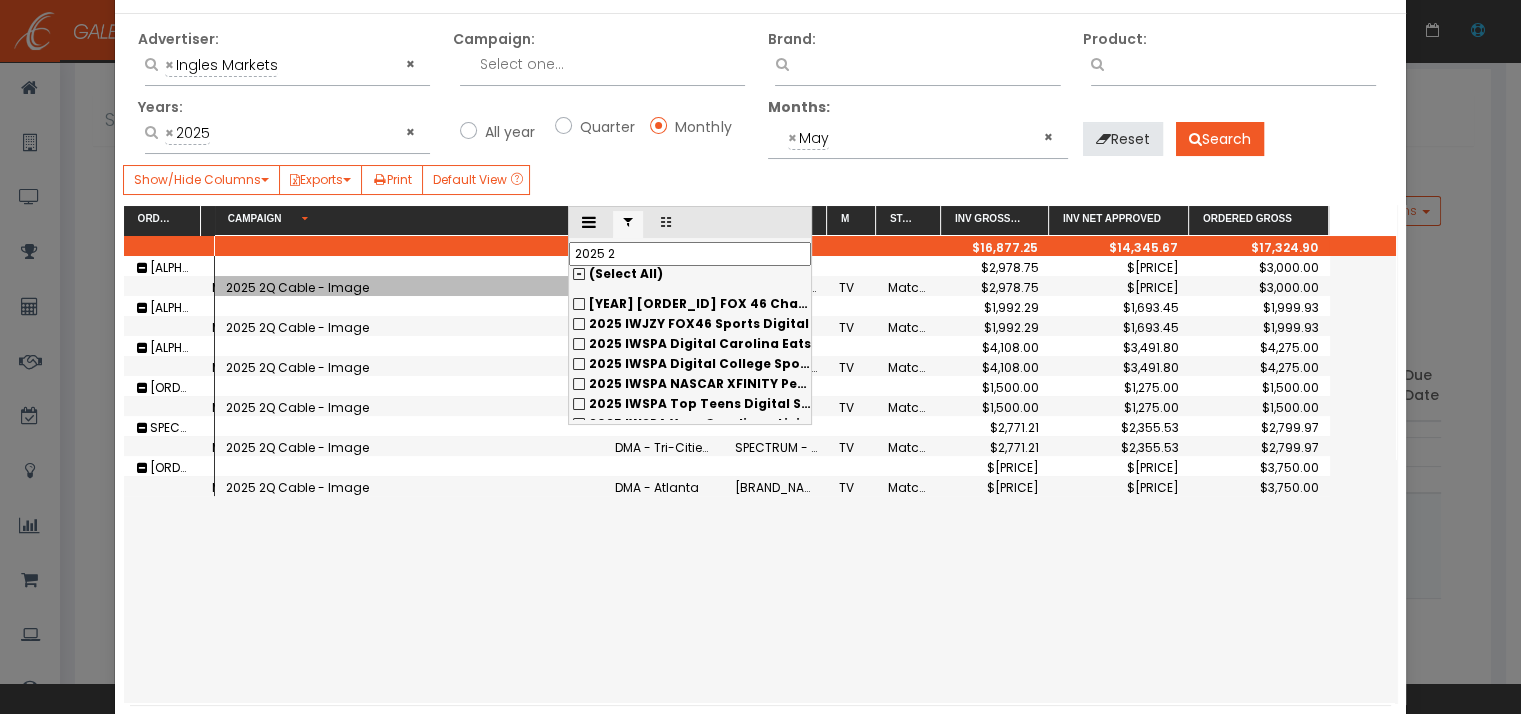 scroll, scrollTop: 0, scrollLeft: 0, axis: both 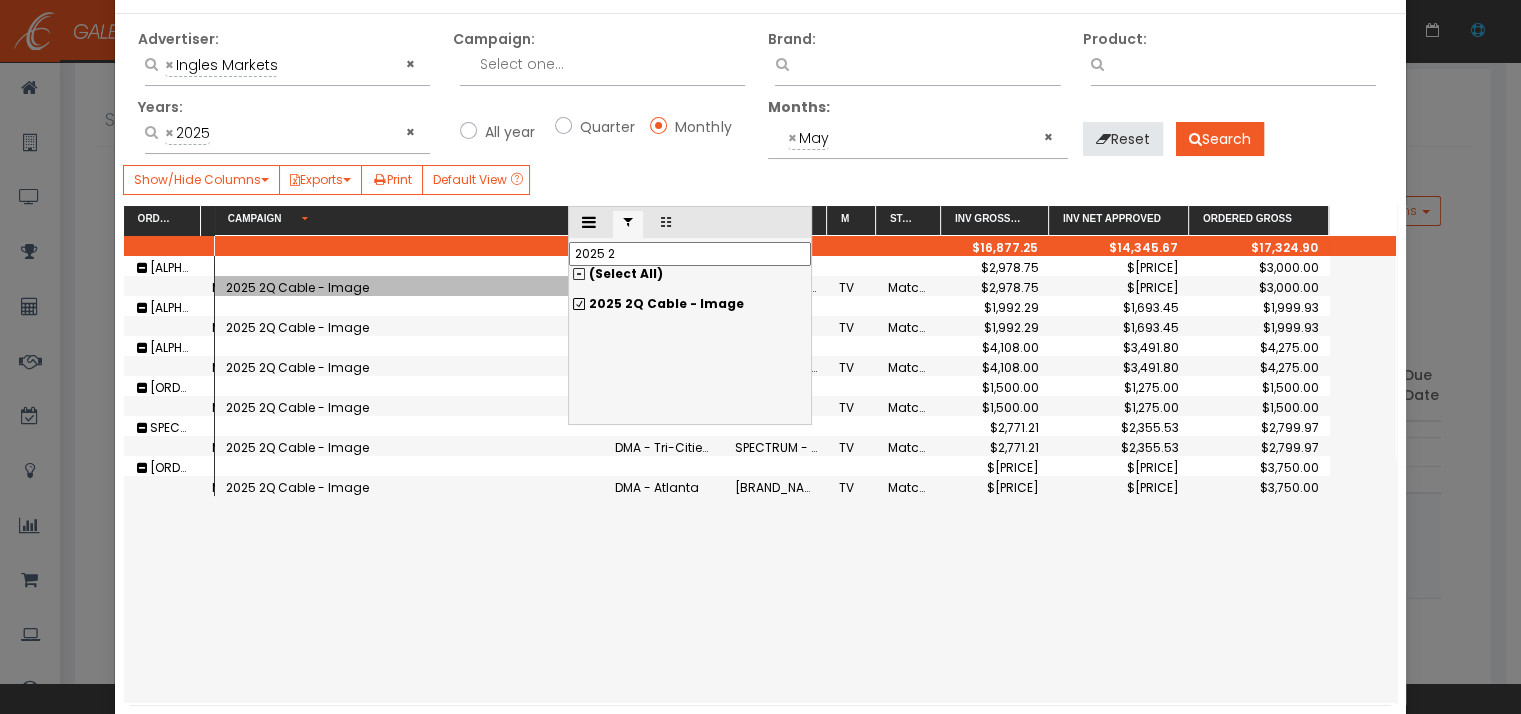 click on "2025 2Q Cable - Image" at bounding box center [690, 304] 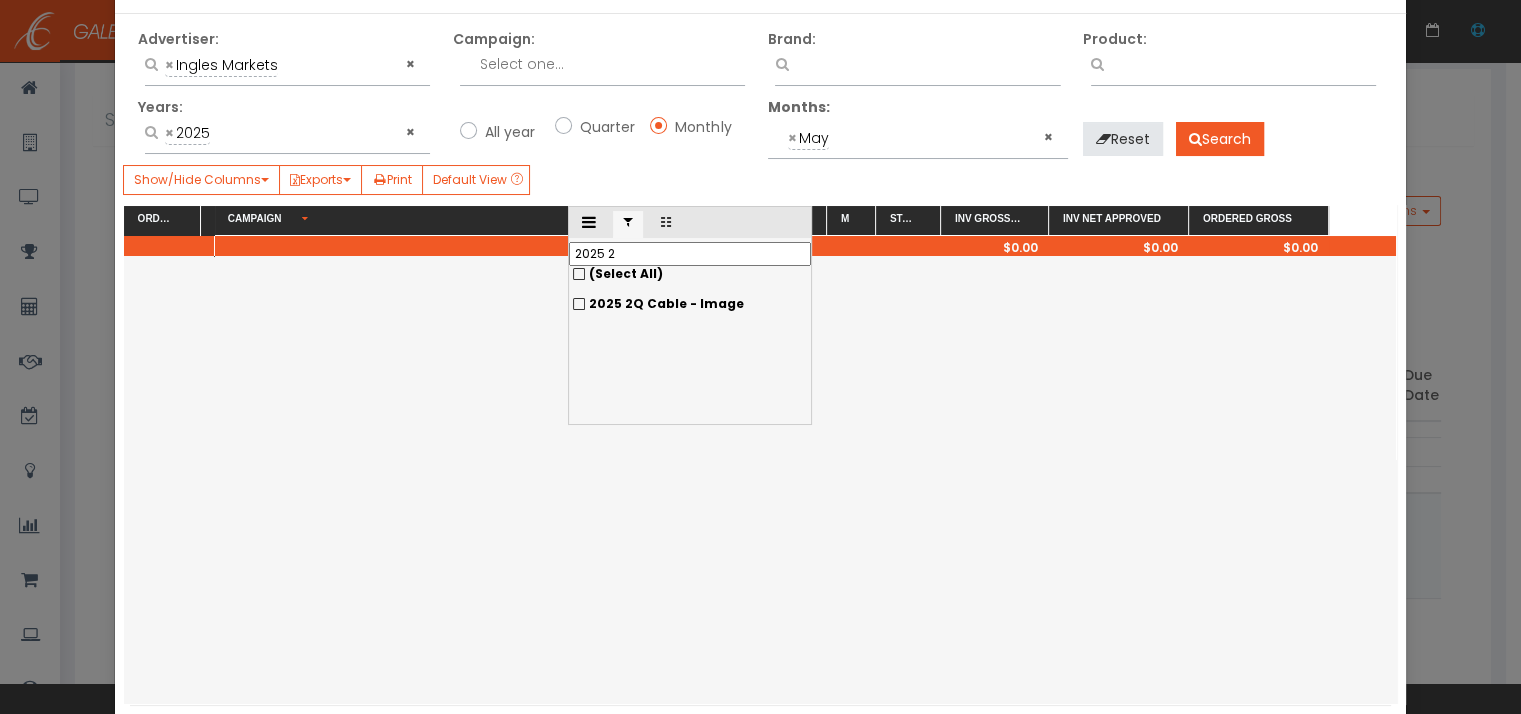click on "2025 2" at bounding box center (690, 254) 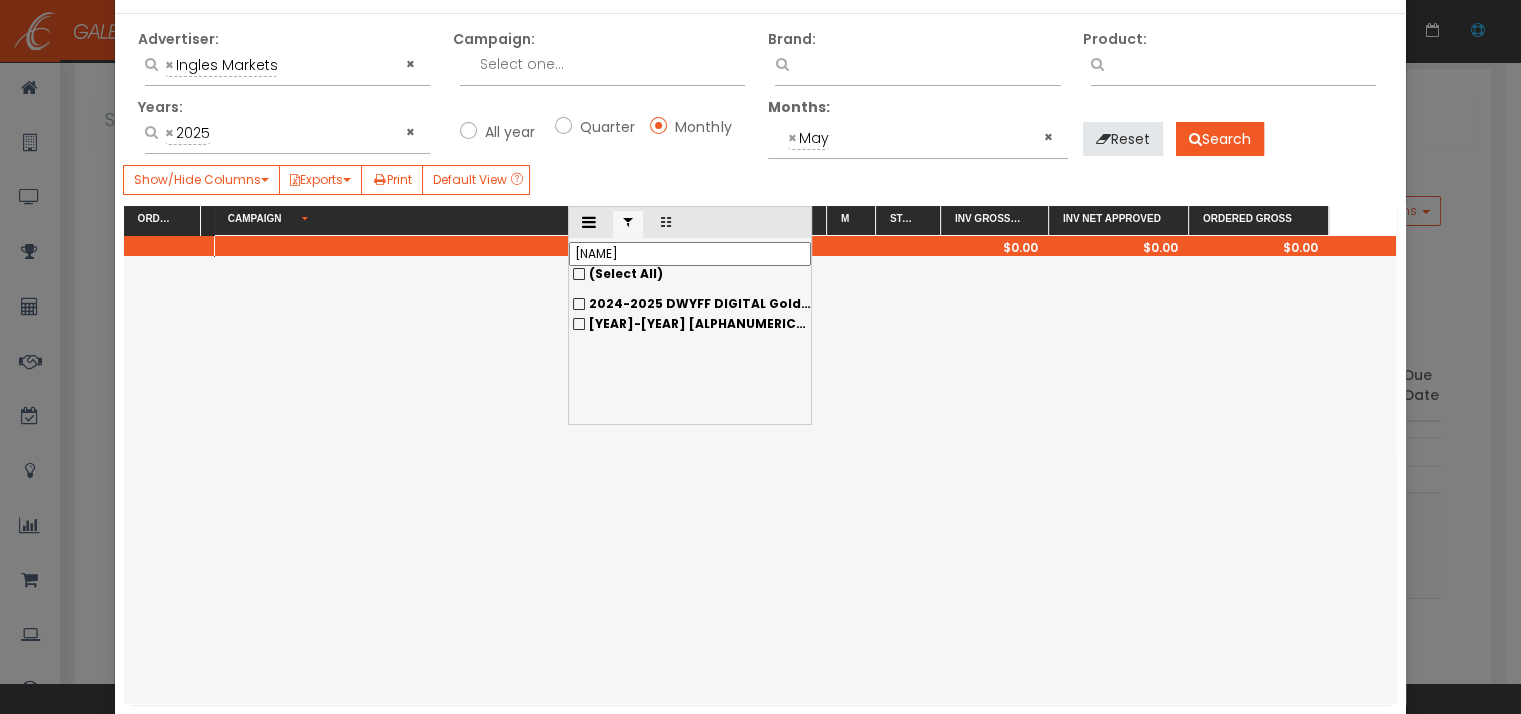 type on "[NAME]" 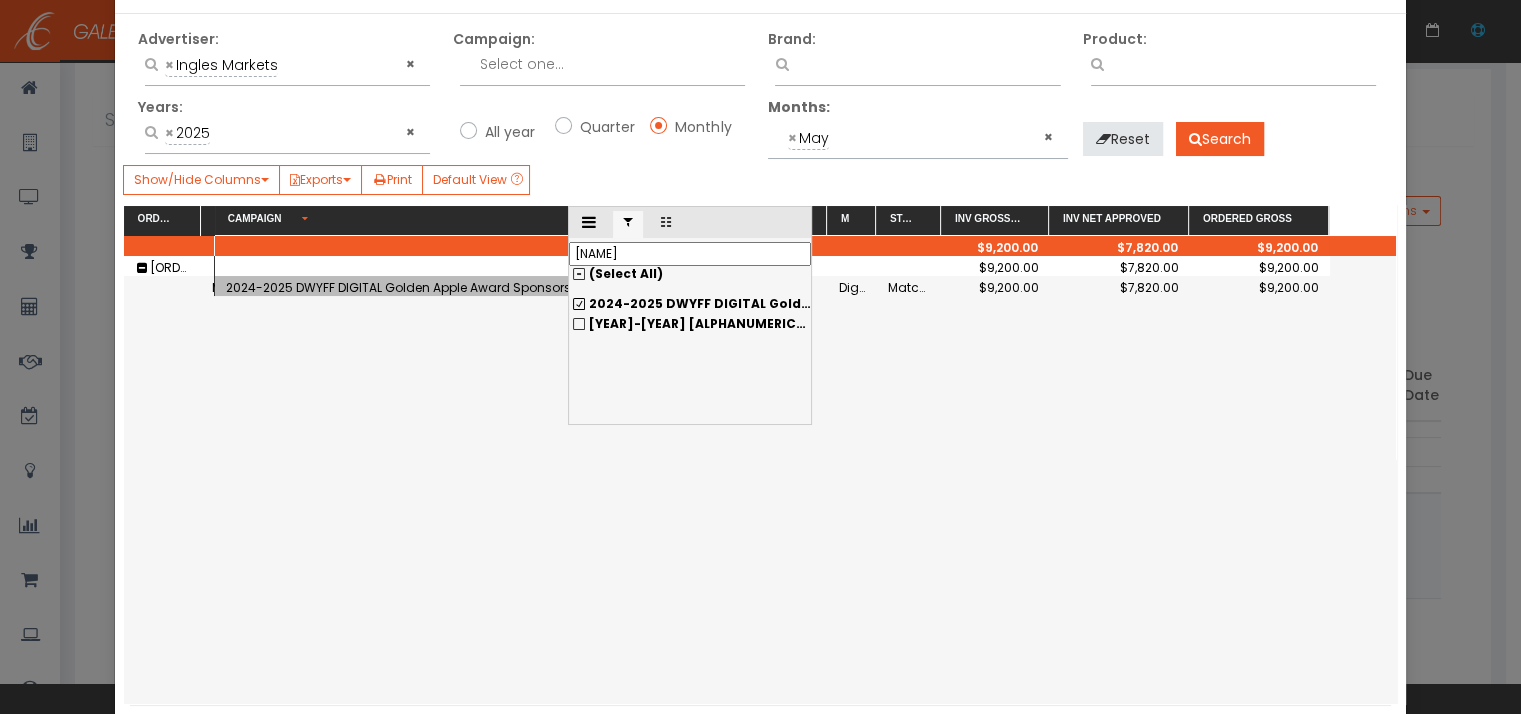 click on "[YEAR]-[YEAR] [ALPHANUMERIC_ID] Golden Apple Sponsorship" at bounding box center [690, 304] 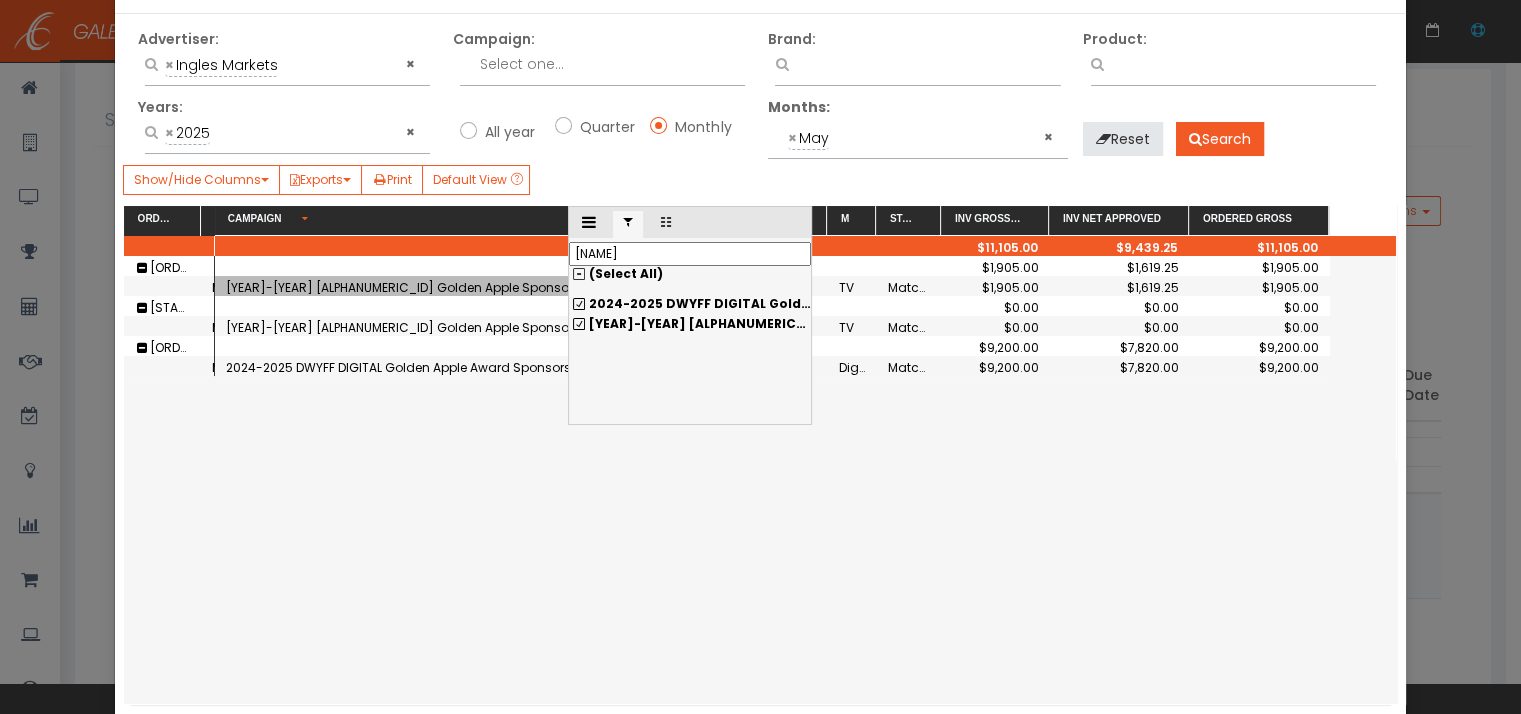 click on "[NAME]" at bounding box center (690, 254) 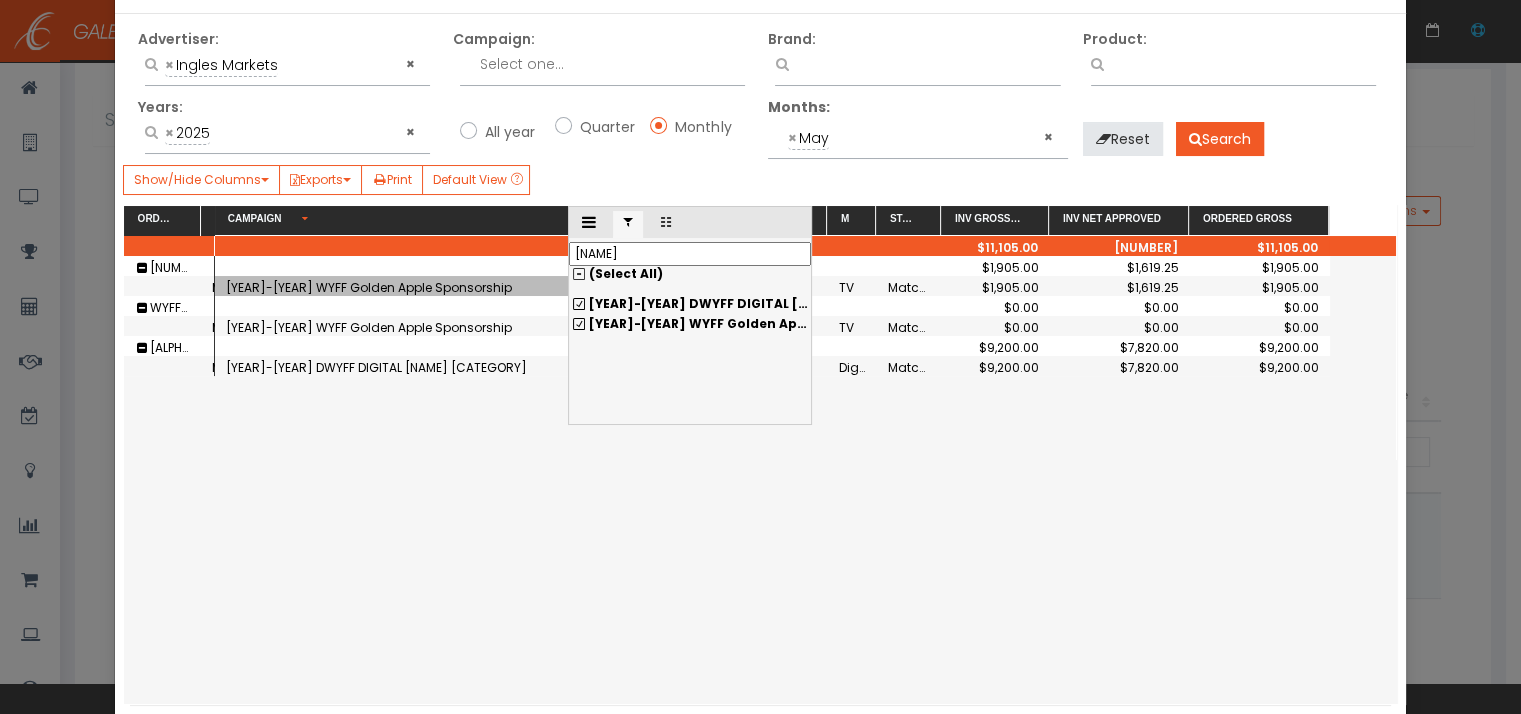 click on "[YEAR]-[YEAR] [ALPHANUMERIC_ID] Golden Apple Sponsorship" at bounding box center (690, 304) 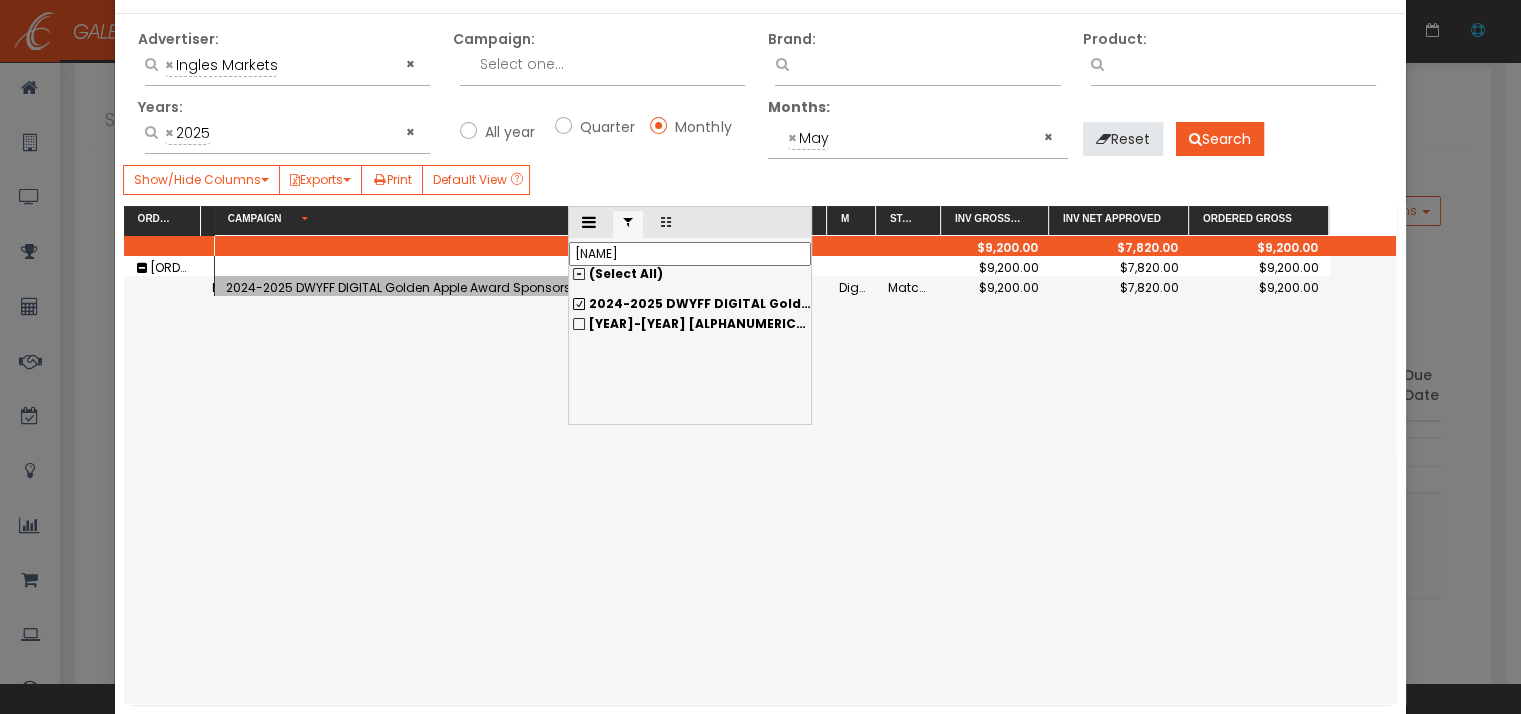 click on "2024-2025 DWYFF DIGITAL Golden Apple Award Sponsorship" at bounding box center (690, 304) 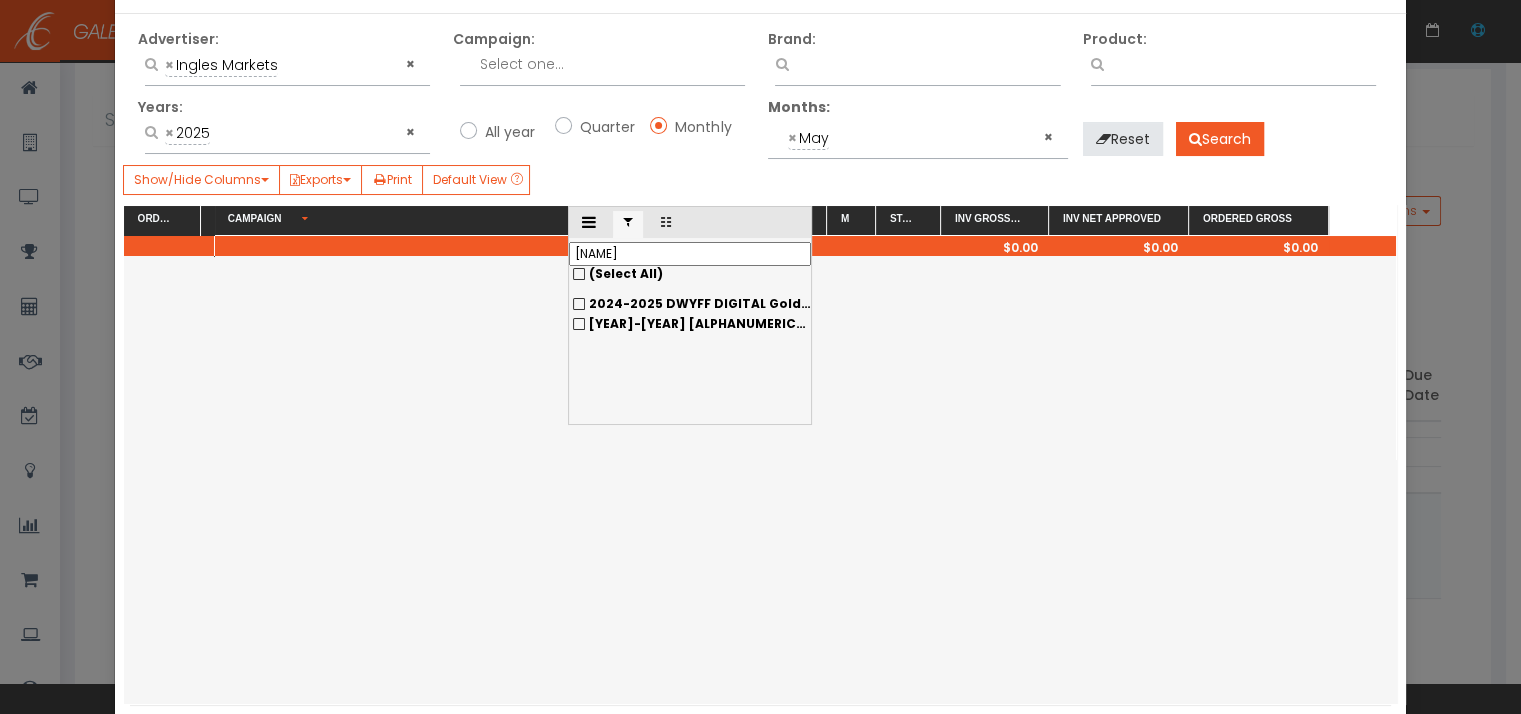 click on "[NAME]" at bounding box center [690, 254] 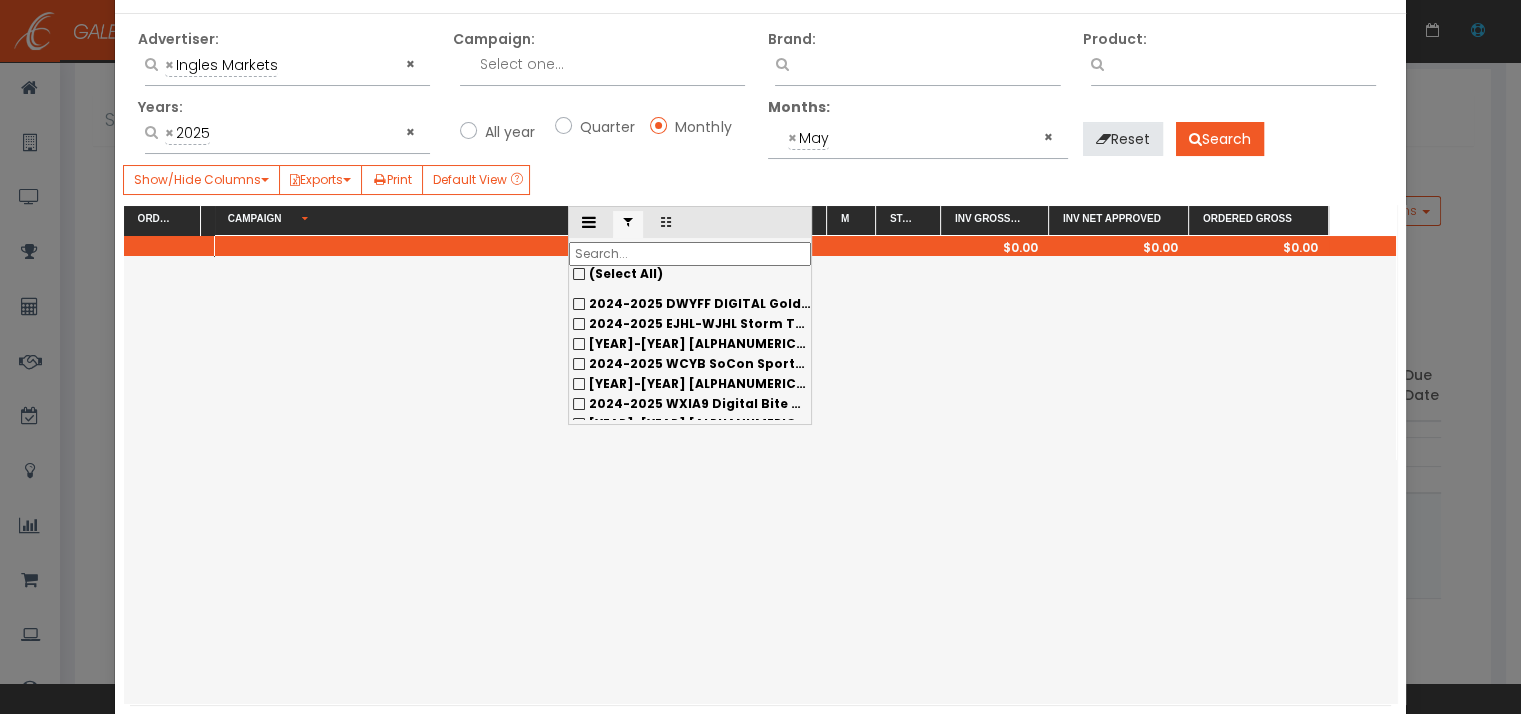 click at bounding box center (806, 479) 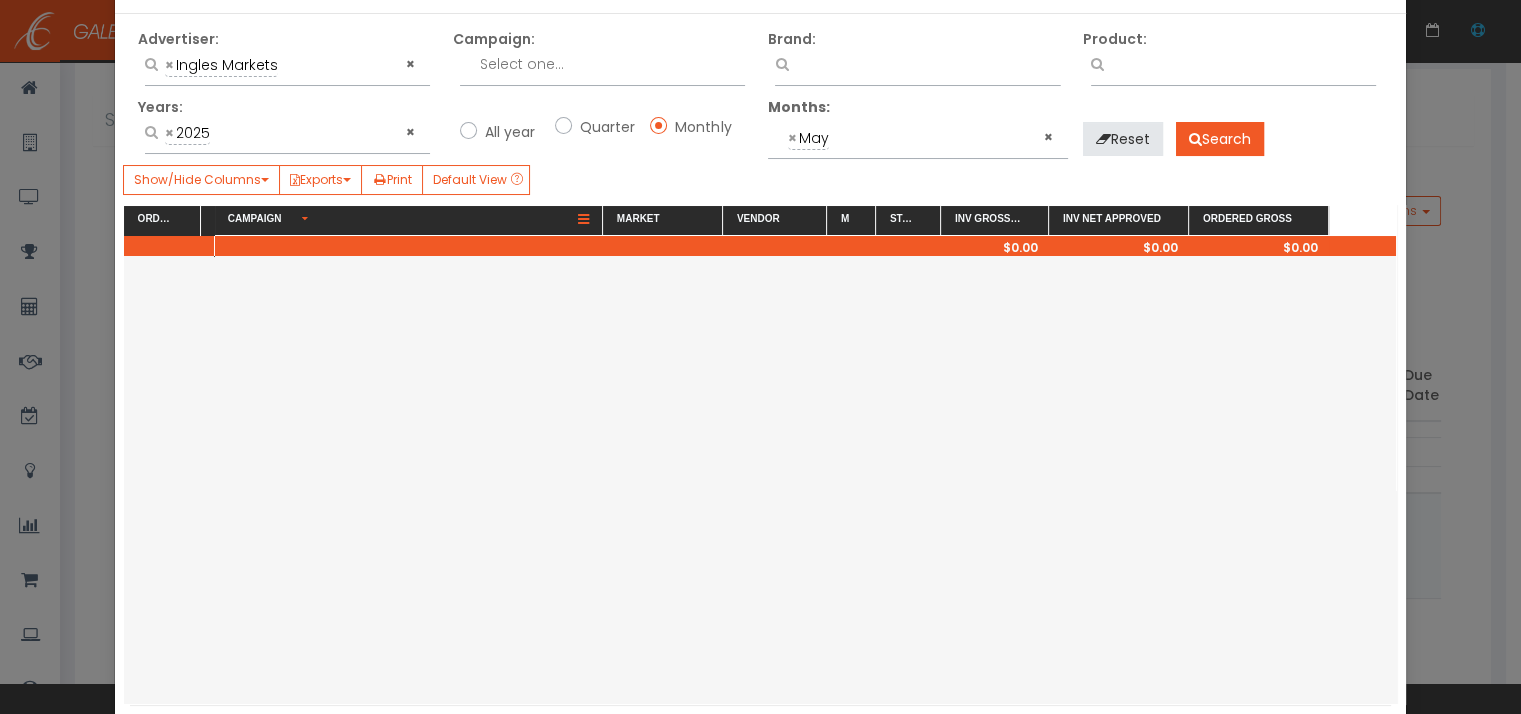 click at bounding box center [583, 220] 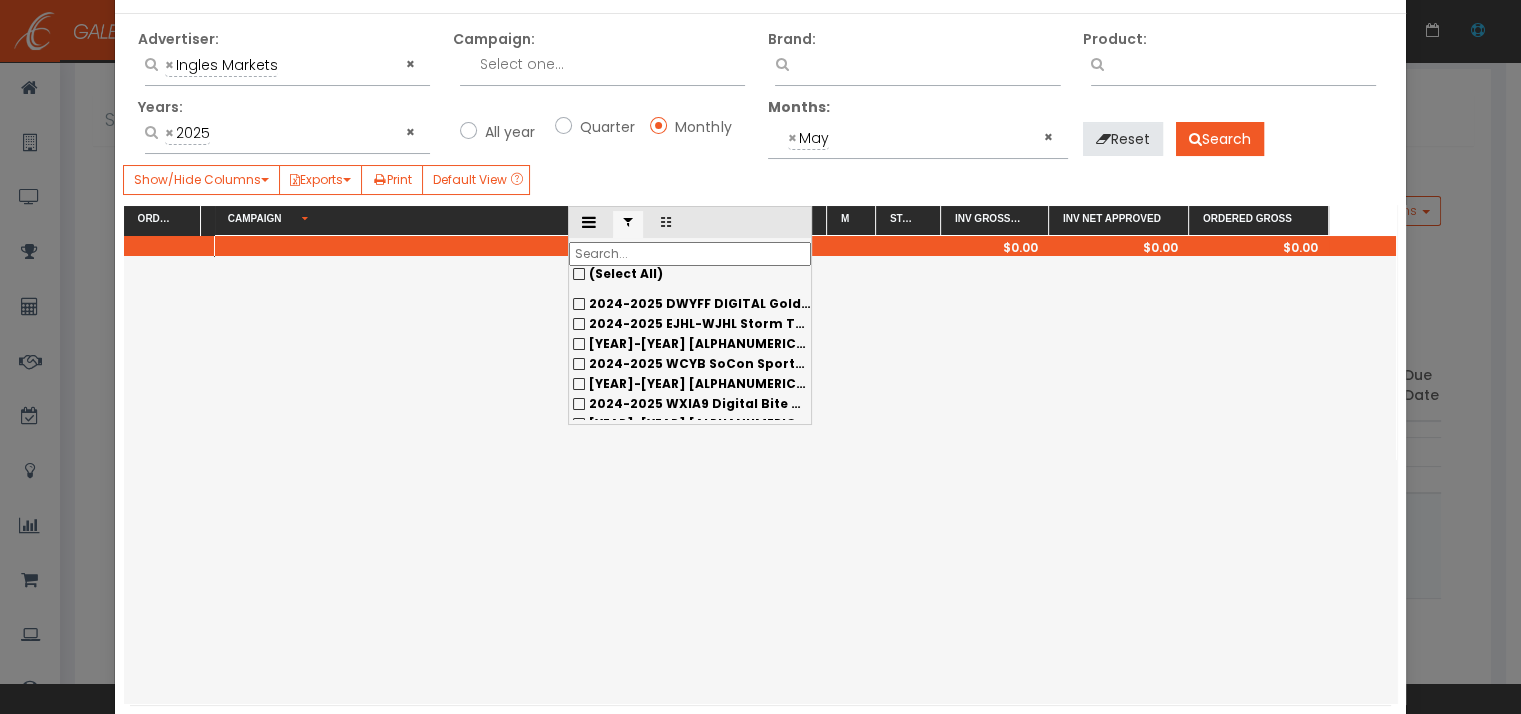 click on "2024-2025 WCYB SoCon Sports Sponsorship" at bounding box center [792, 303] 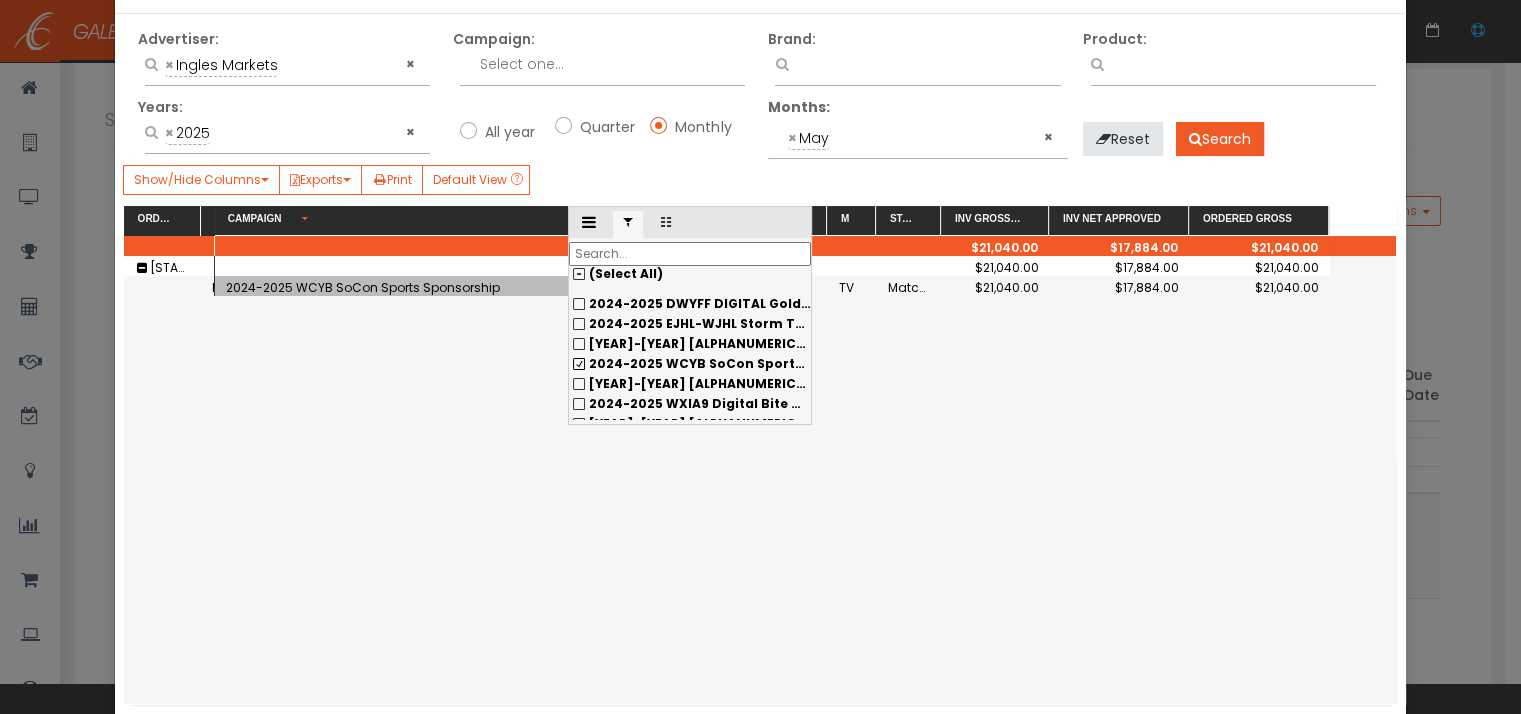 click at bounding box center (690, 254) 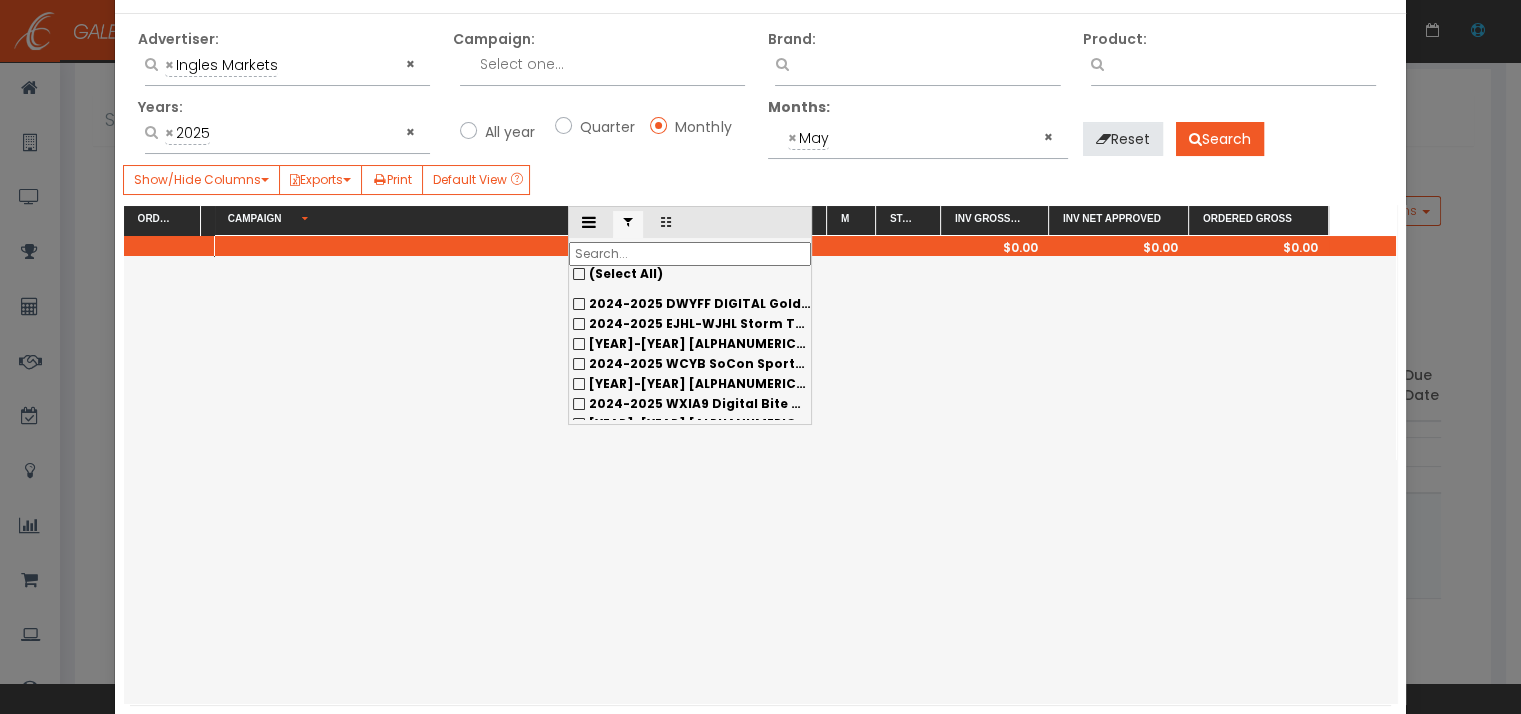 click on "[YEAR]-[YEAR] [ALPHANUMERIC_ID] Bite Out of History - Bus Stop Forecast Sponsorship" at bounding box center (690, 304) 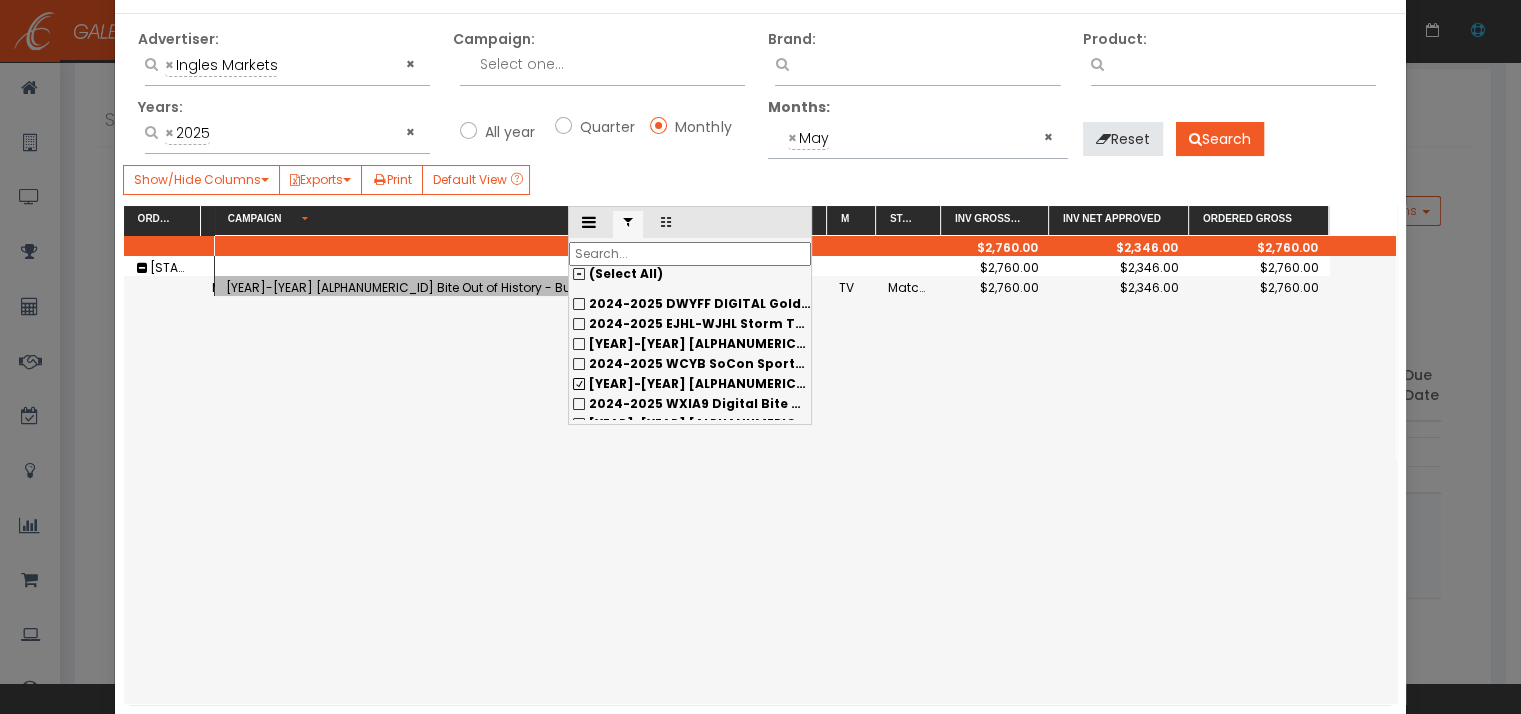 click on "2024-2025 WXIA9 Digital Bite Out of History Sponsorship" at bounding box center [690, 304] 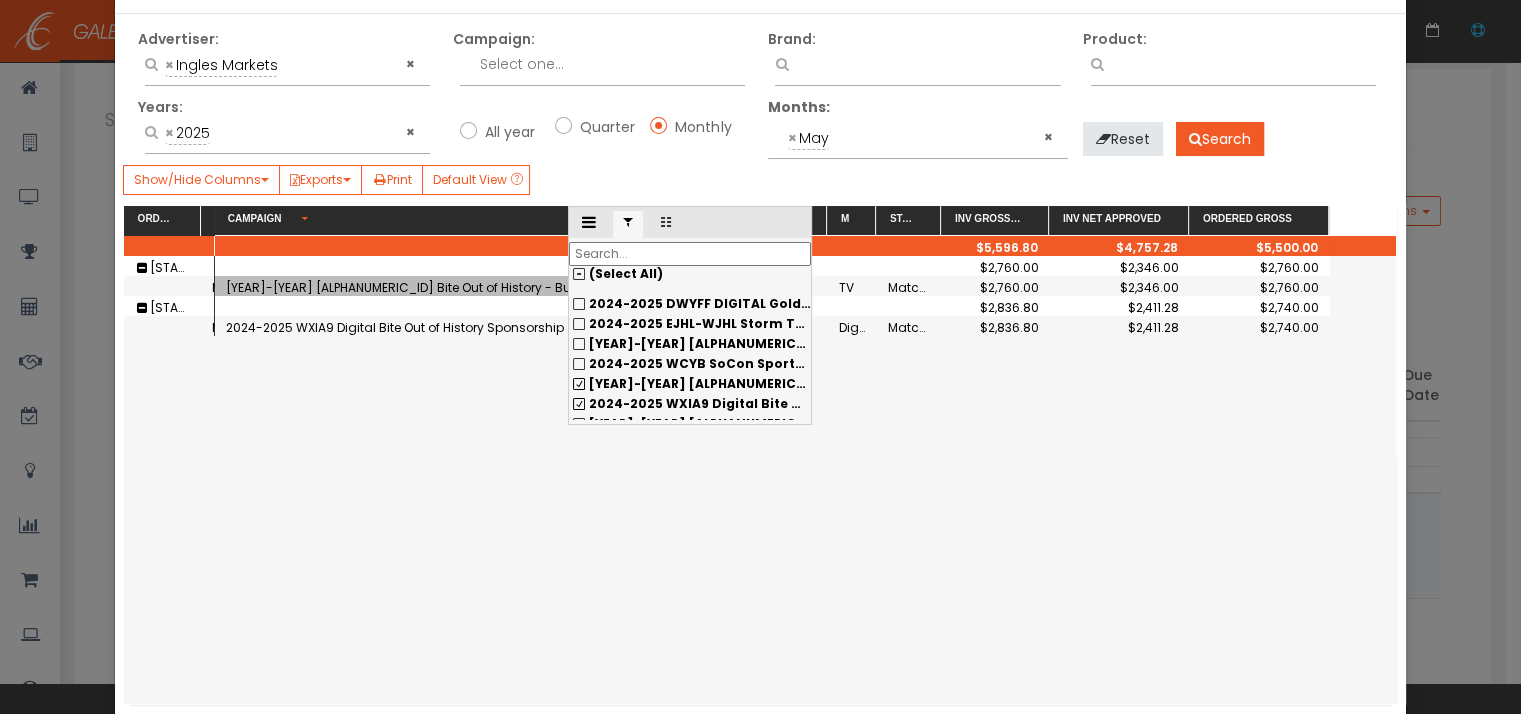 click at bounding box center [690, 254] 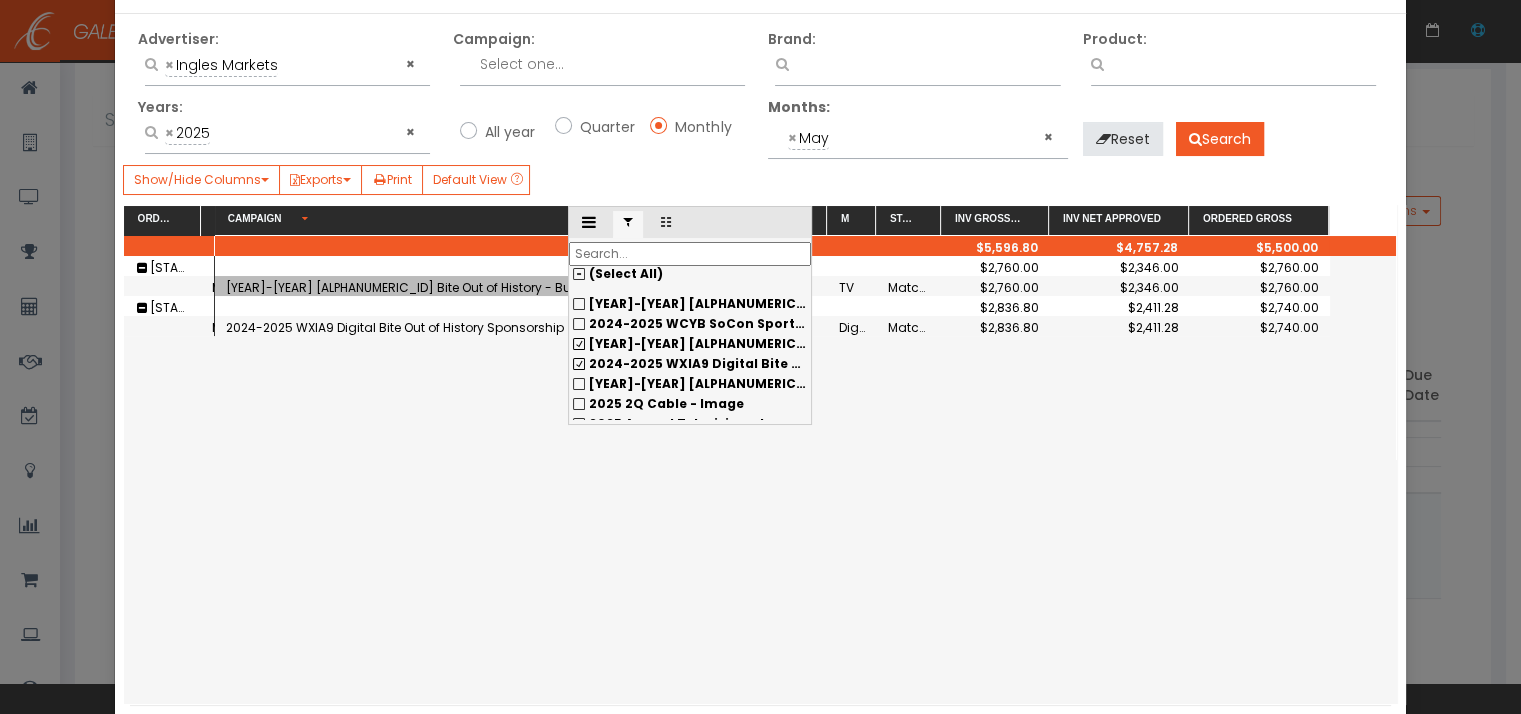 scroll, scrollTop: 80, scrollLeft: 0, axis: vertical 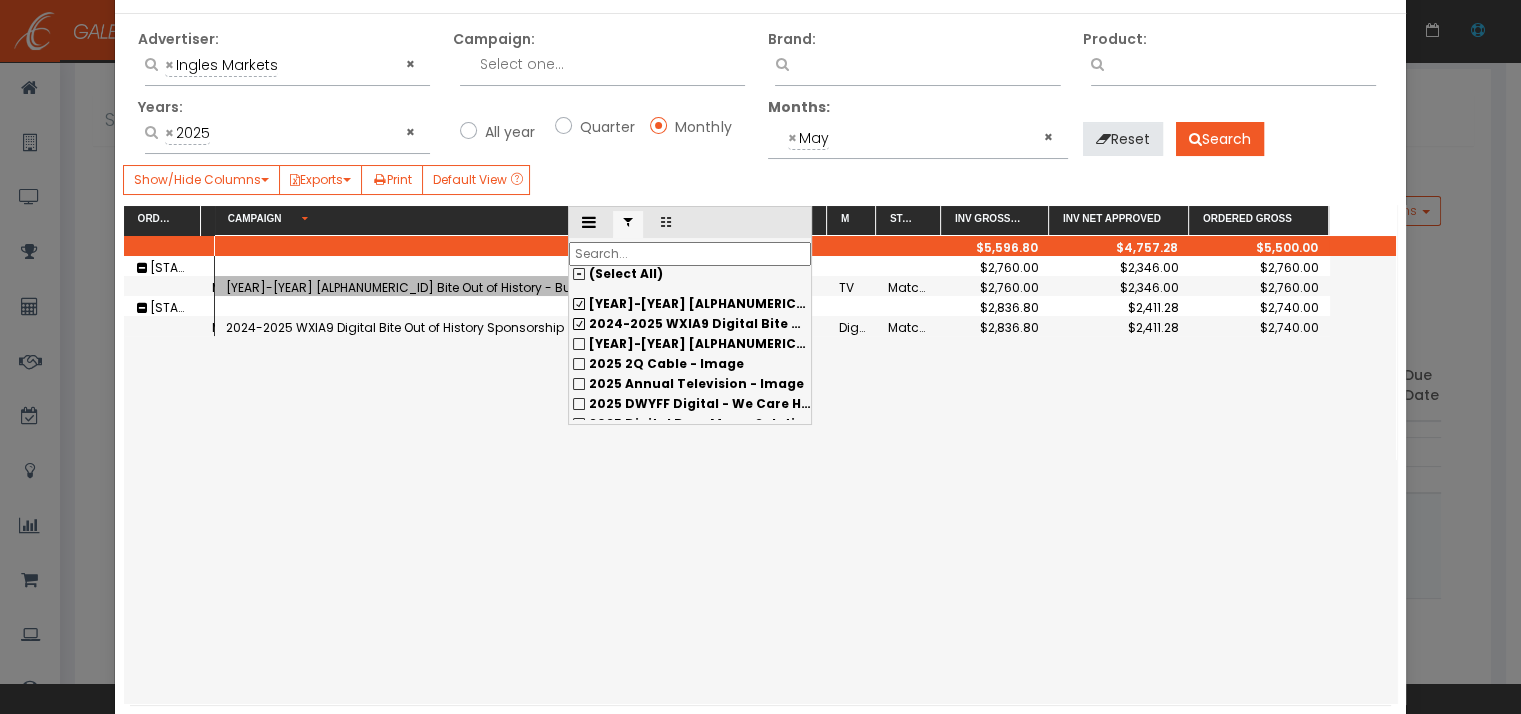 click on "[YEAR]-[YEAR] [ALPHANUMERIC_ID] Bite Out of History - Bus Stop Forecast Sponsorship" at bounding box center [690, 304] 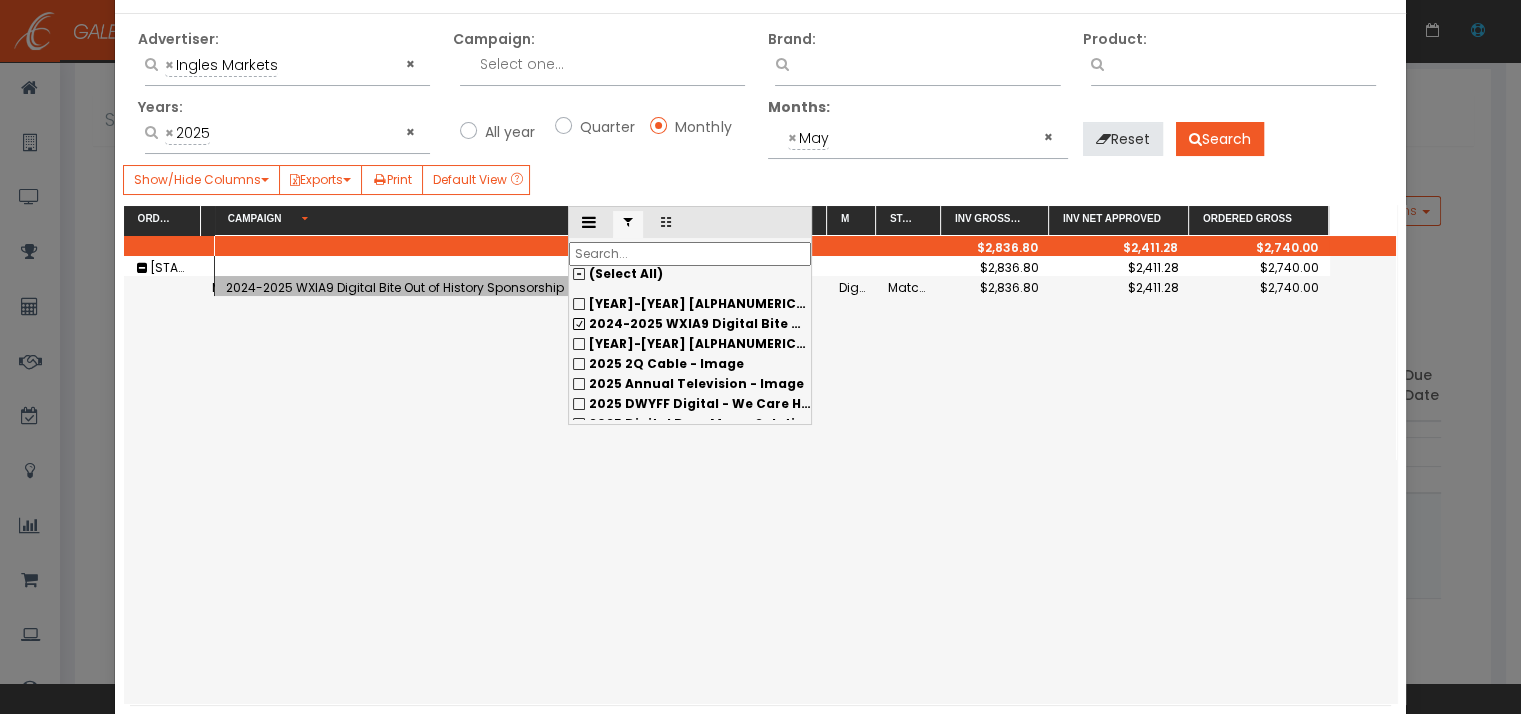 click on "2024-2025 WXIA9 Digital Bite Out of History Sponsorship" at bounding box center (690, 304) 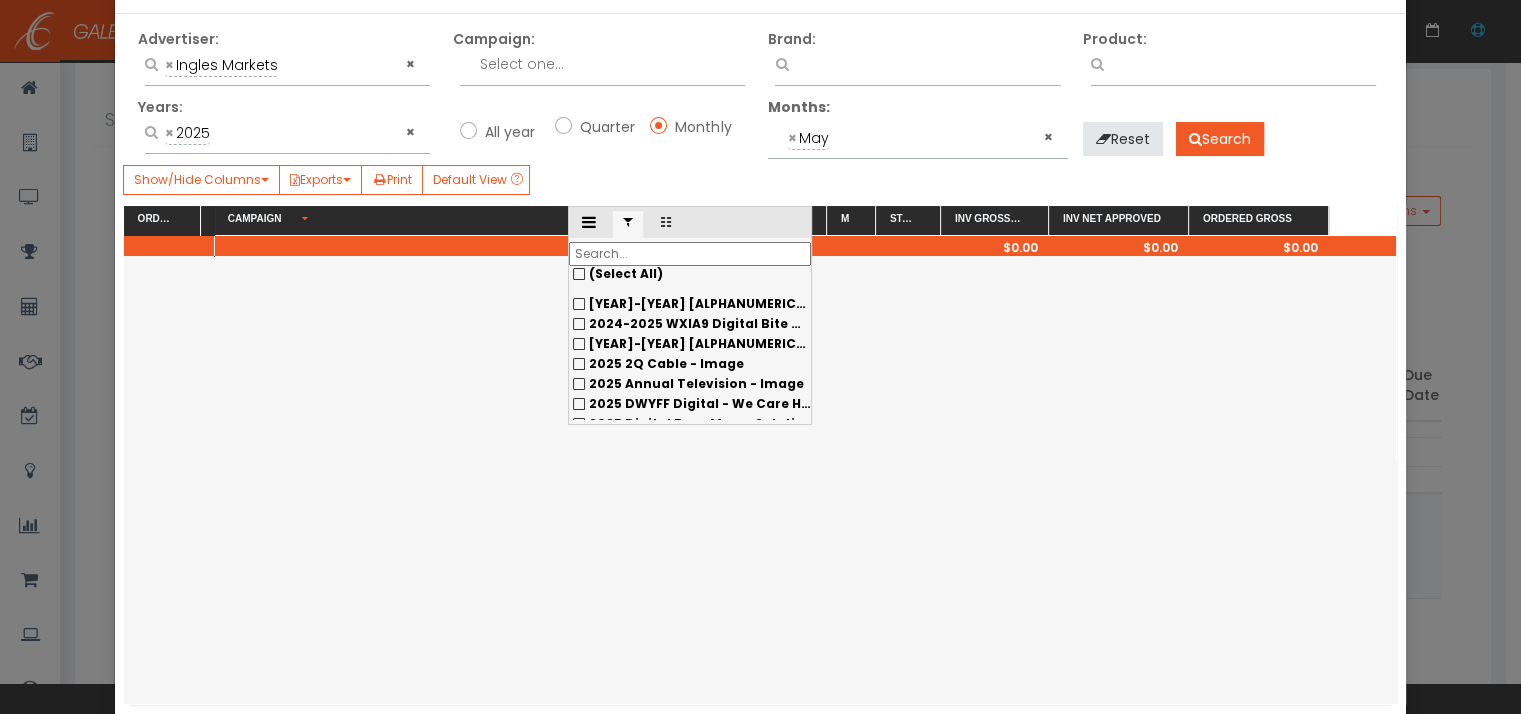 click on "2025 Annual Television - Image" at bounding box center [690, 304] 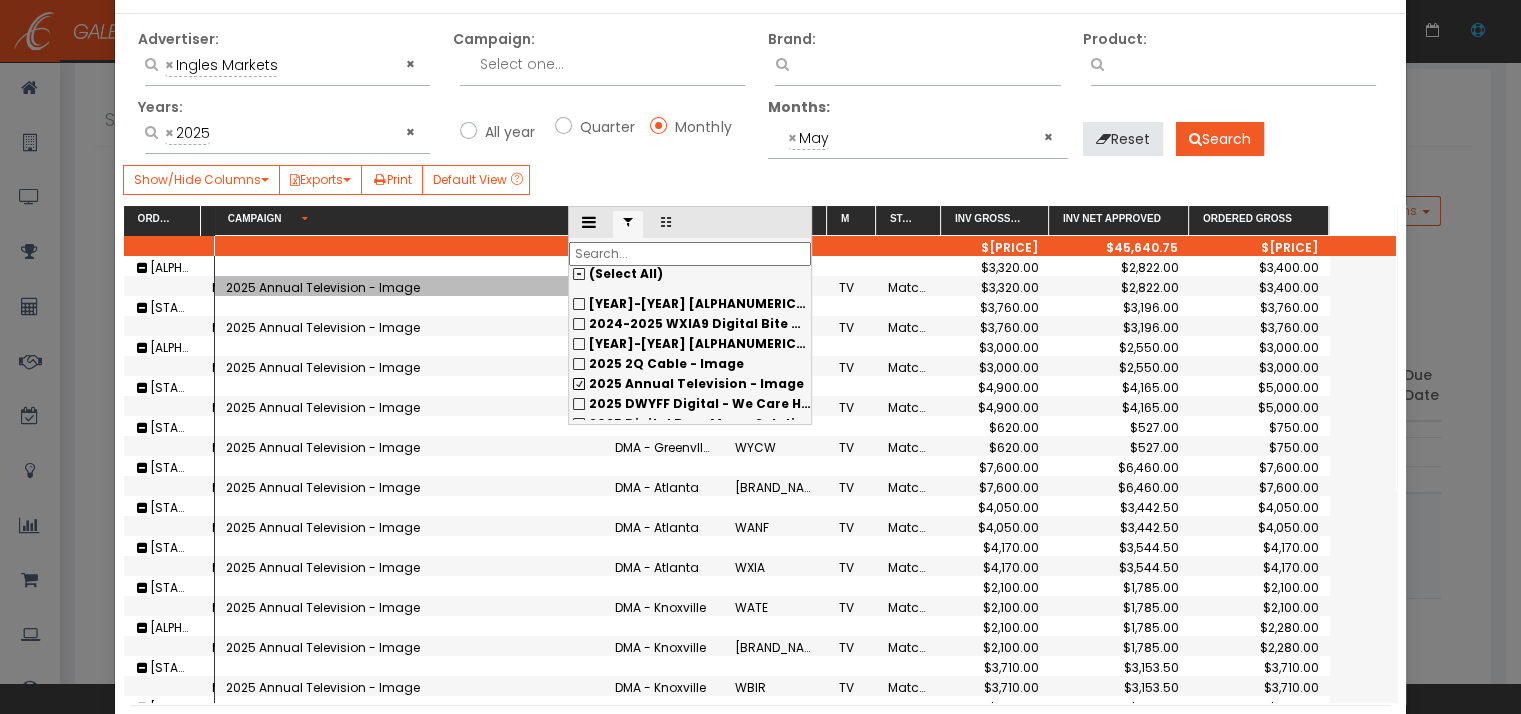 click at bounding box center (690, 254) 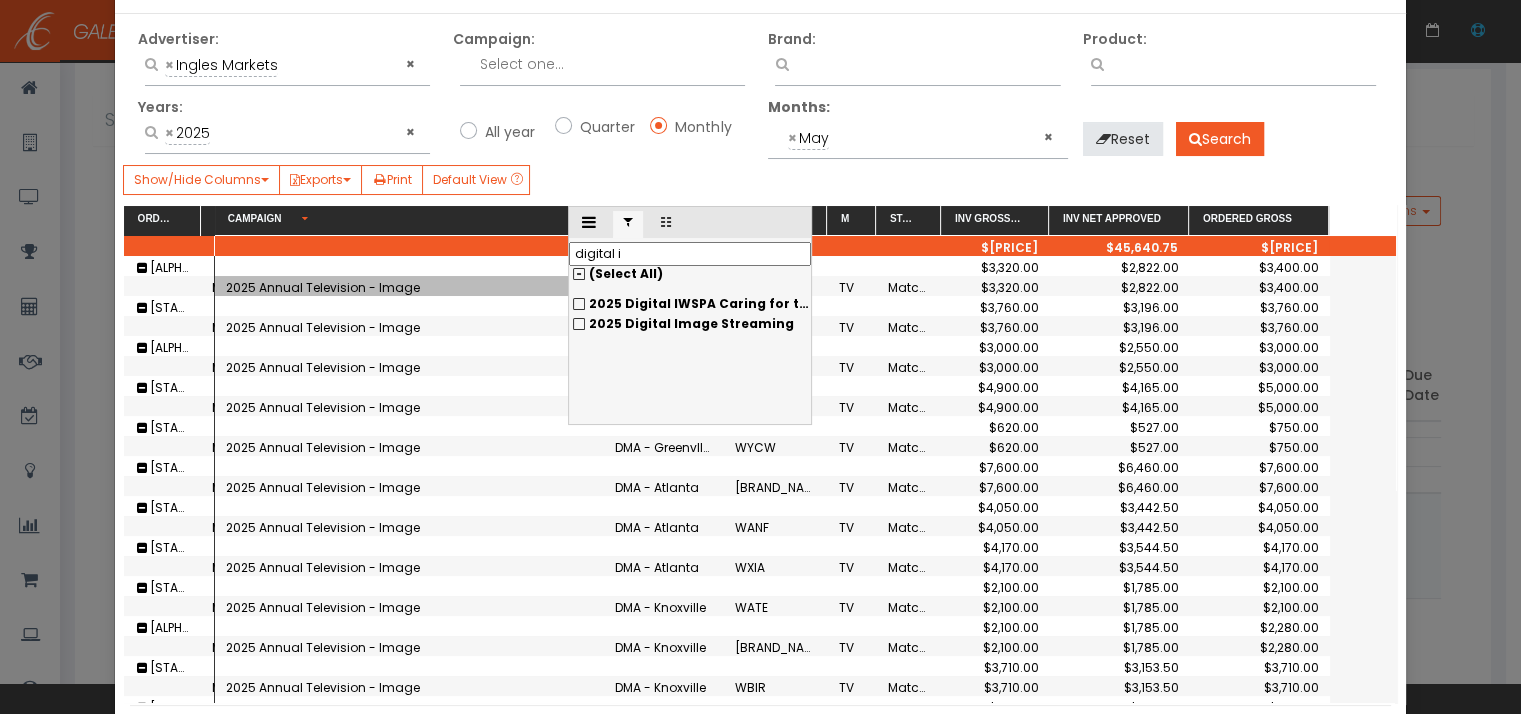 scroll, scrollTop: 0, scrollLeft: 0, axis: both 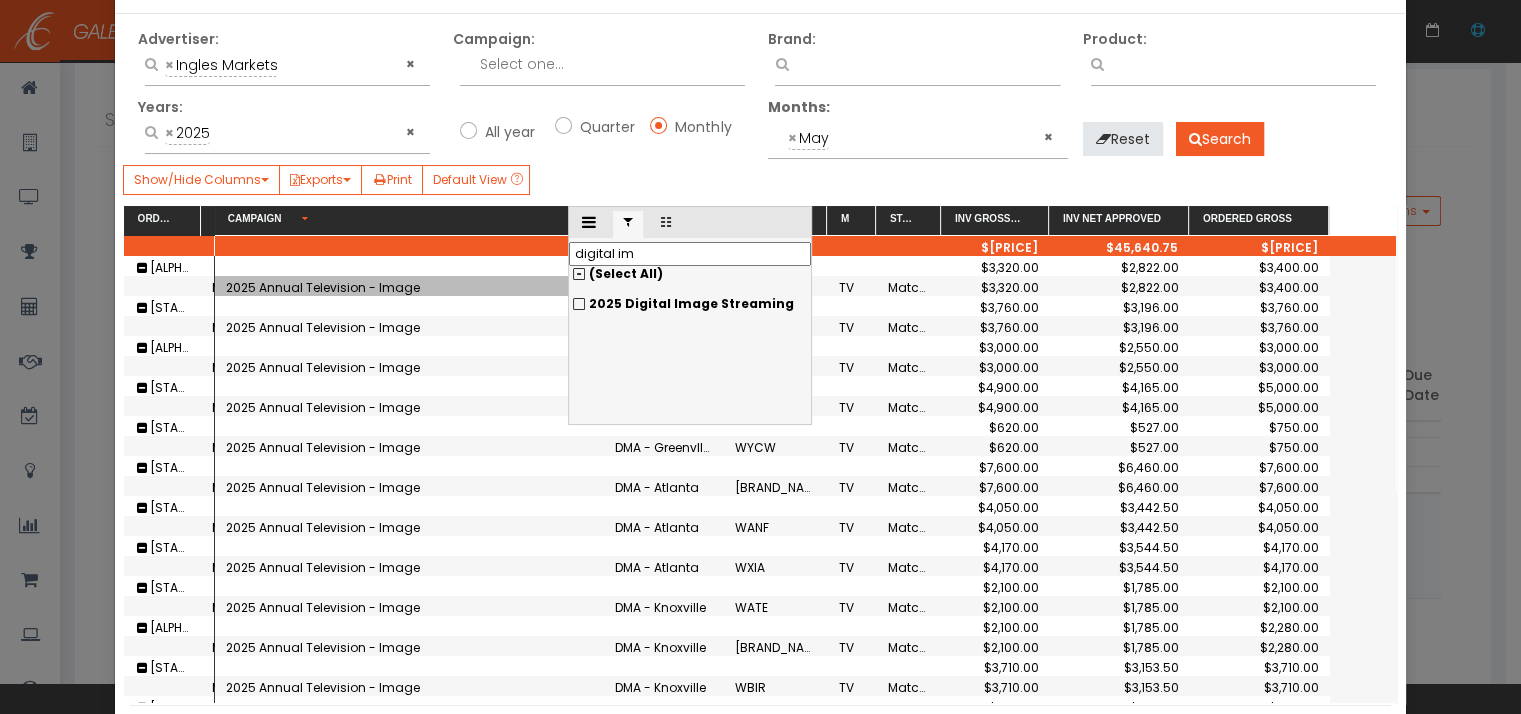 type on "digital im" 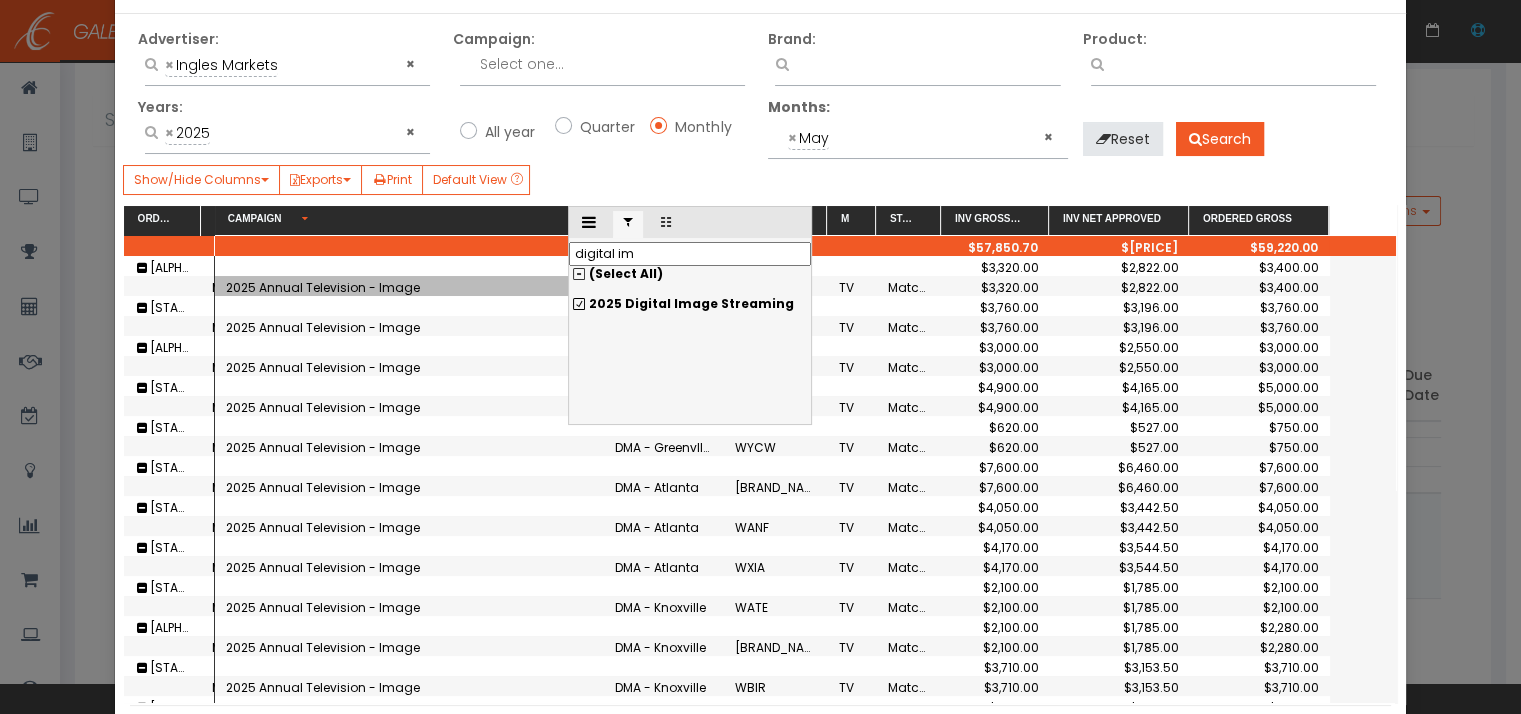 click on "Vendor" at bounding box center (775, 221) 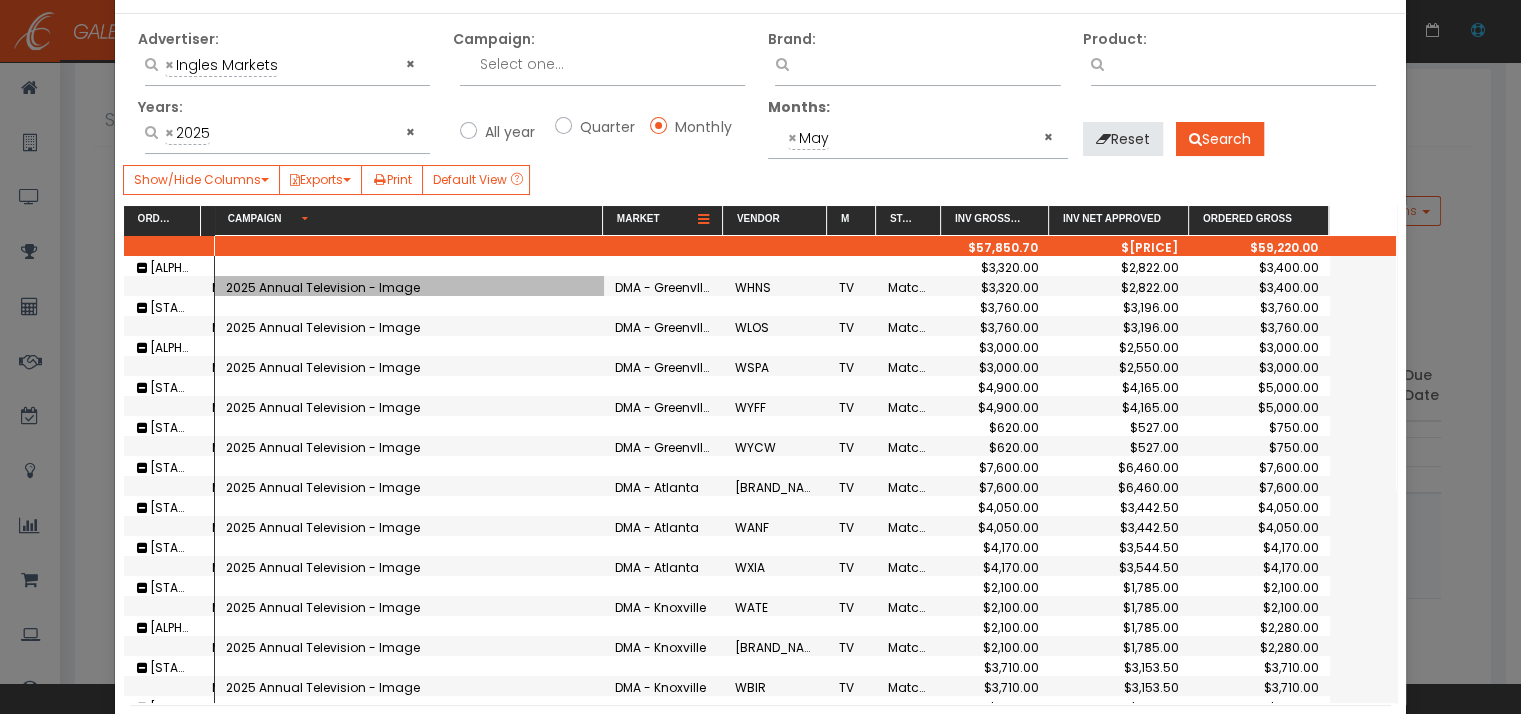 click at bounding box center [703, 220] 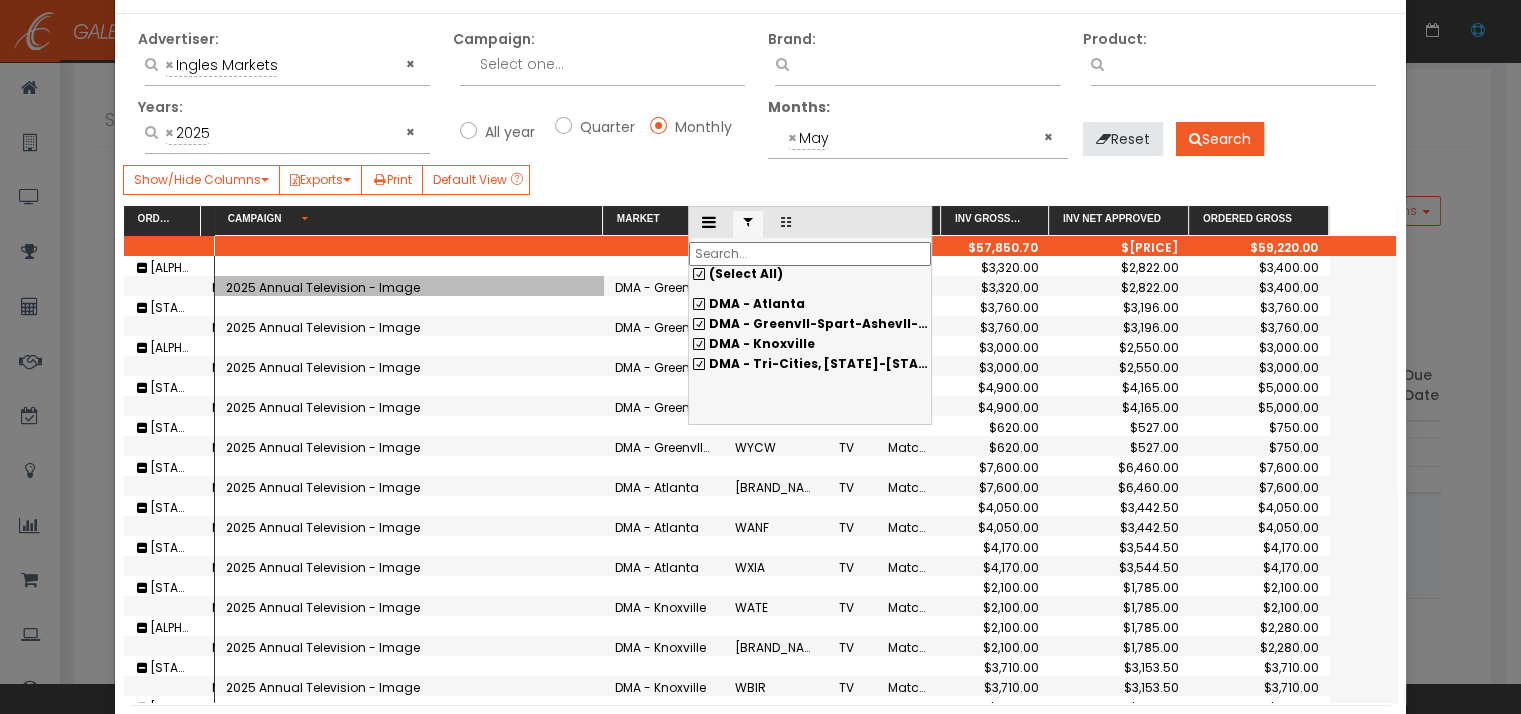 click on "(Select All)" at bounding box center (810, 274) 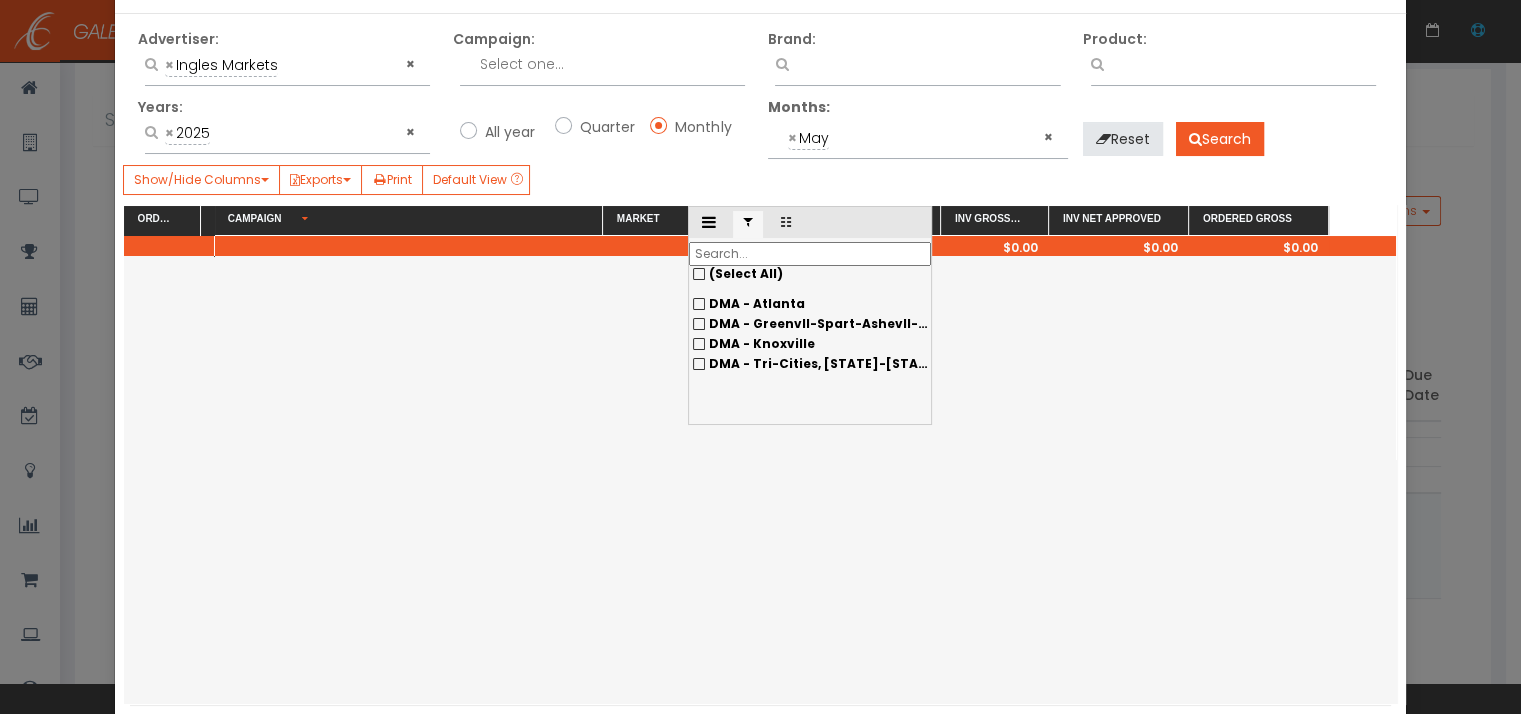 click on "DMA - Atlanta" at bounding box center [810, 304] 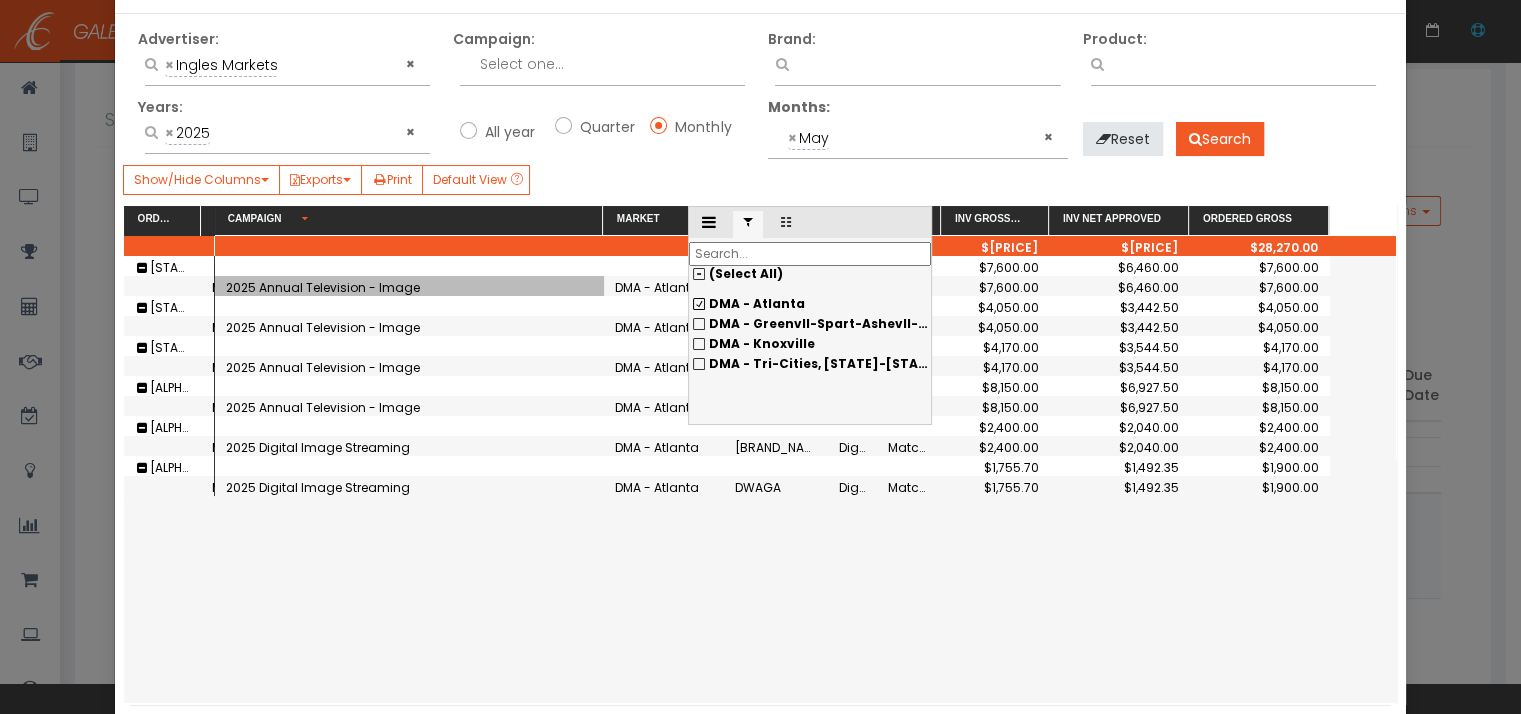 click on "DMA - Atlanta" at bounding box center (810, 304) 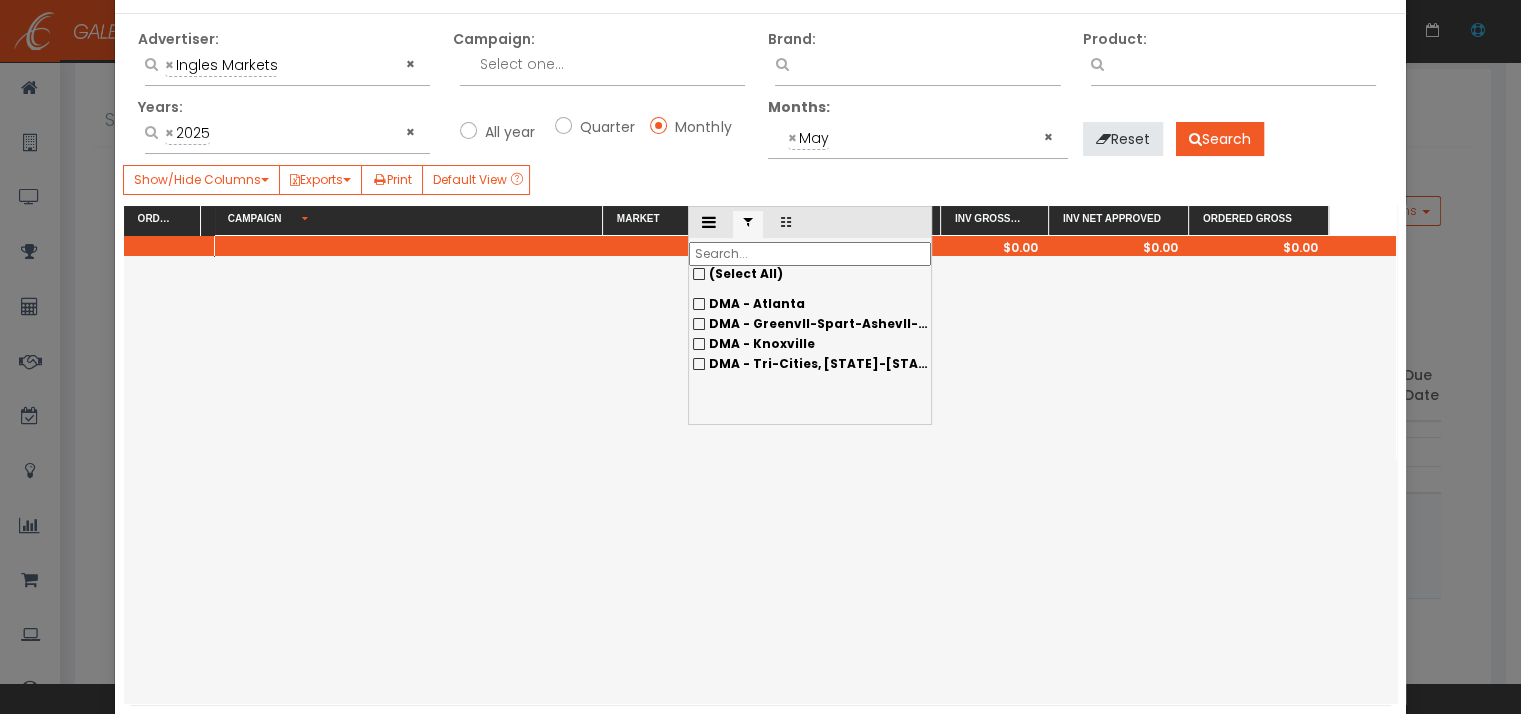 click on "DMA - Greenvll-Spart-Ashevll-And" at bounding box center [810, 304] 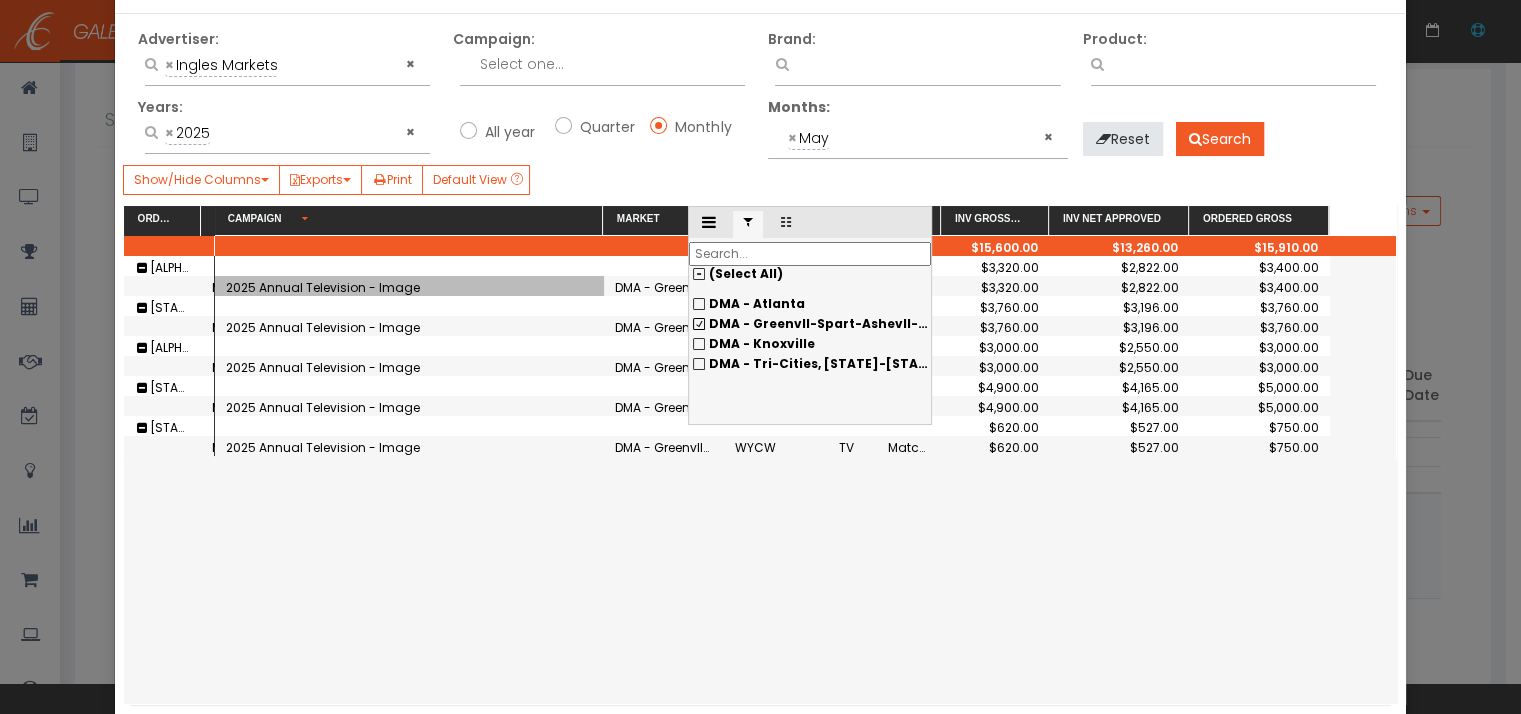 click on "DMA - Greenvll-Spart-Ashevll-And" at bounding box center (810, 304) 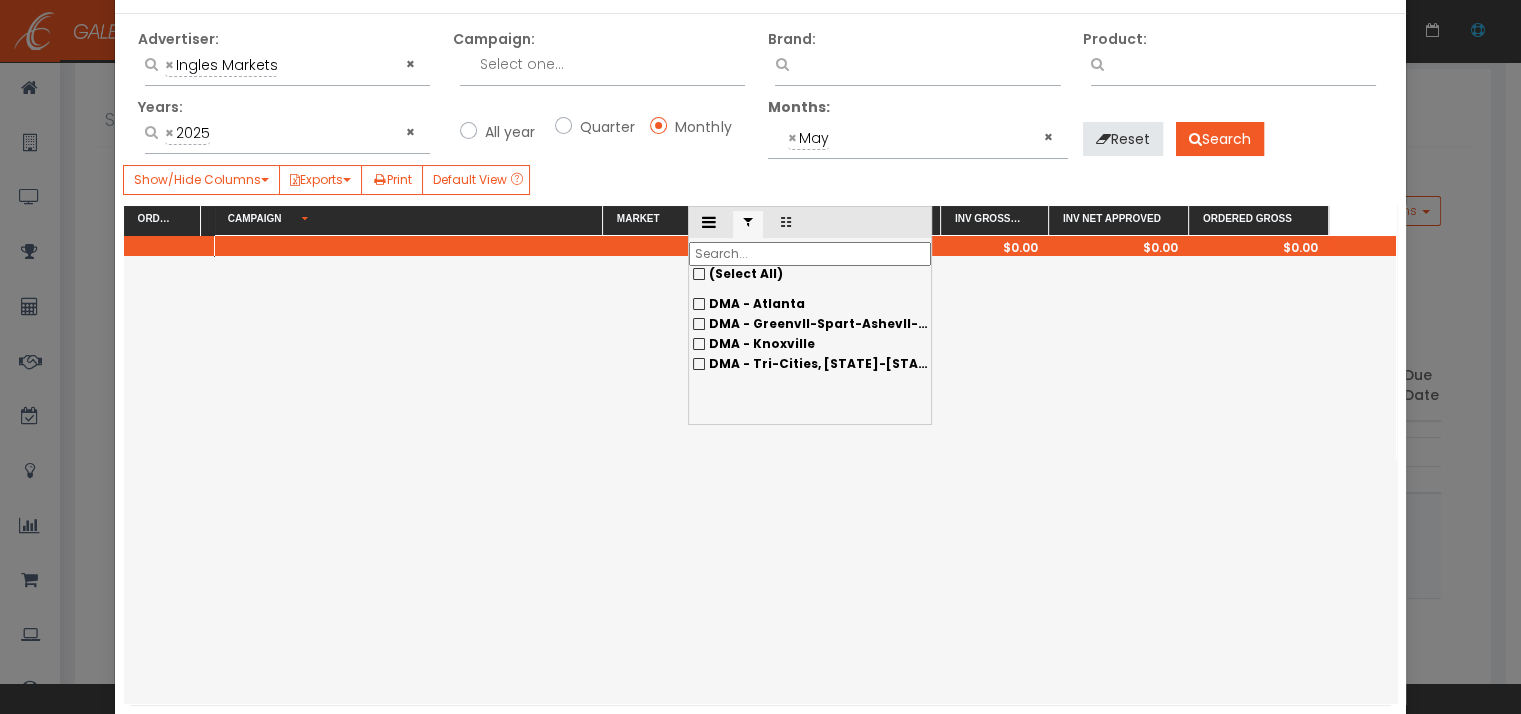 click on "DMA - Knoxville" at bounding box center (810, 304) 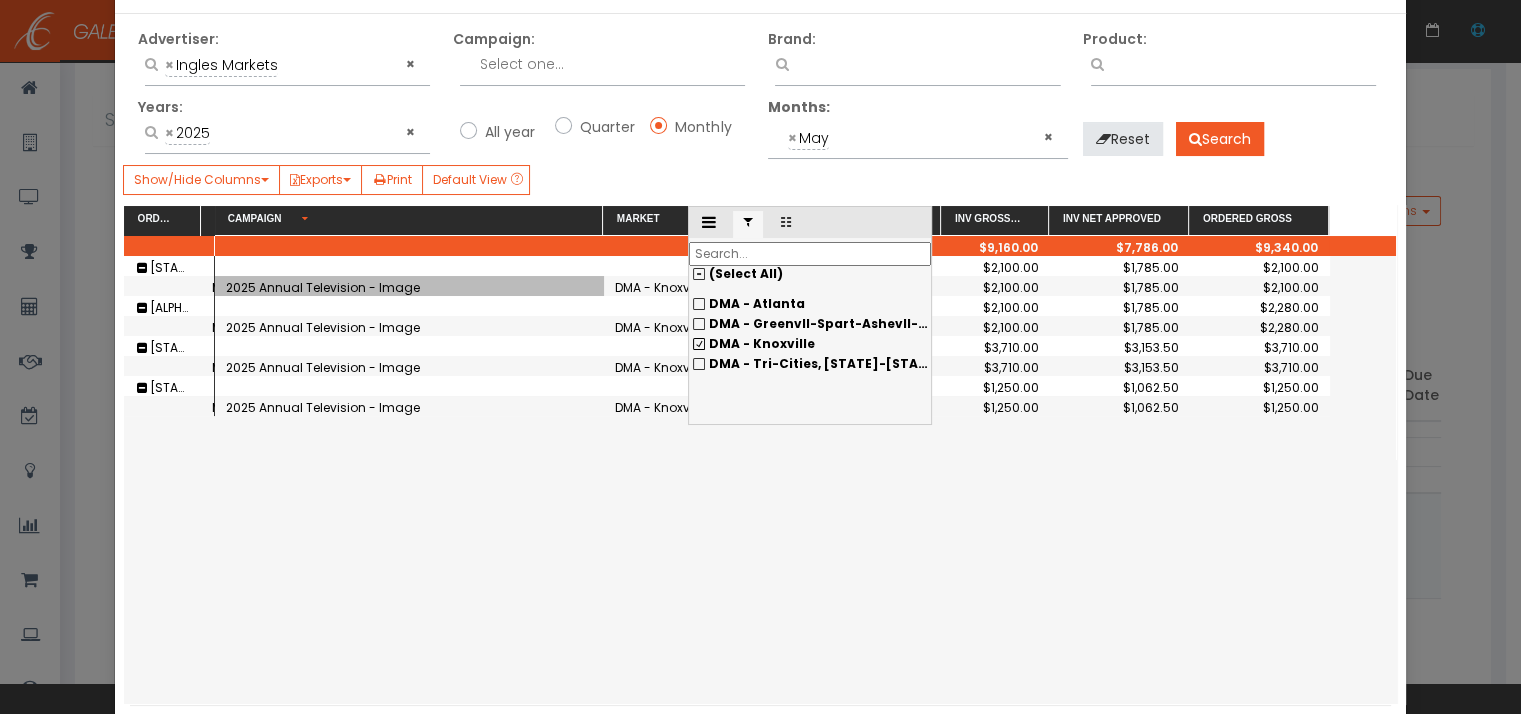 click on "DMA - Knoxville" at bounding box center [757, 303] 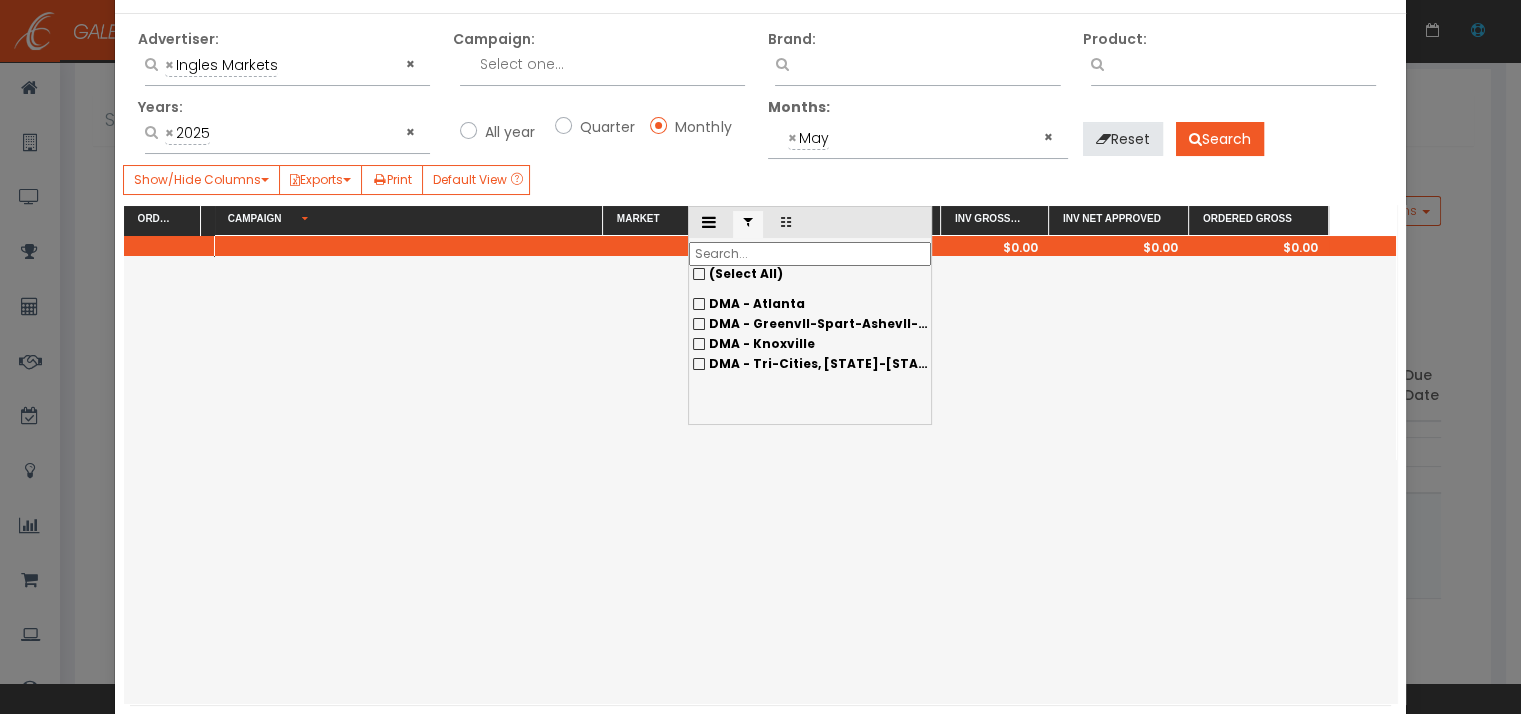 click on "DMA - Tri-Cities, [STATE]-[STATE]" at bounding box center [810, 304] 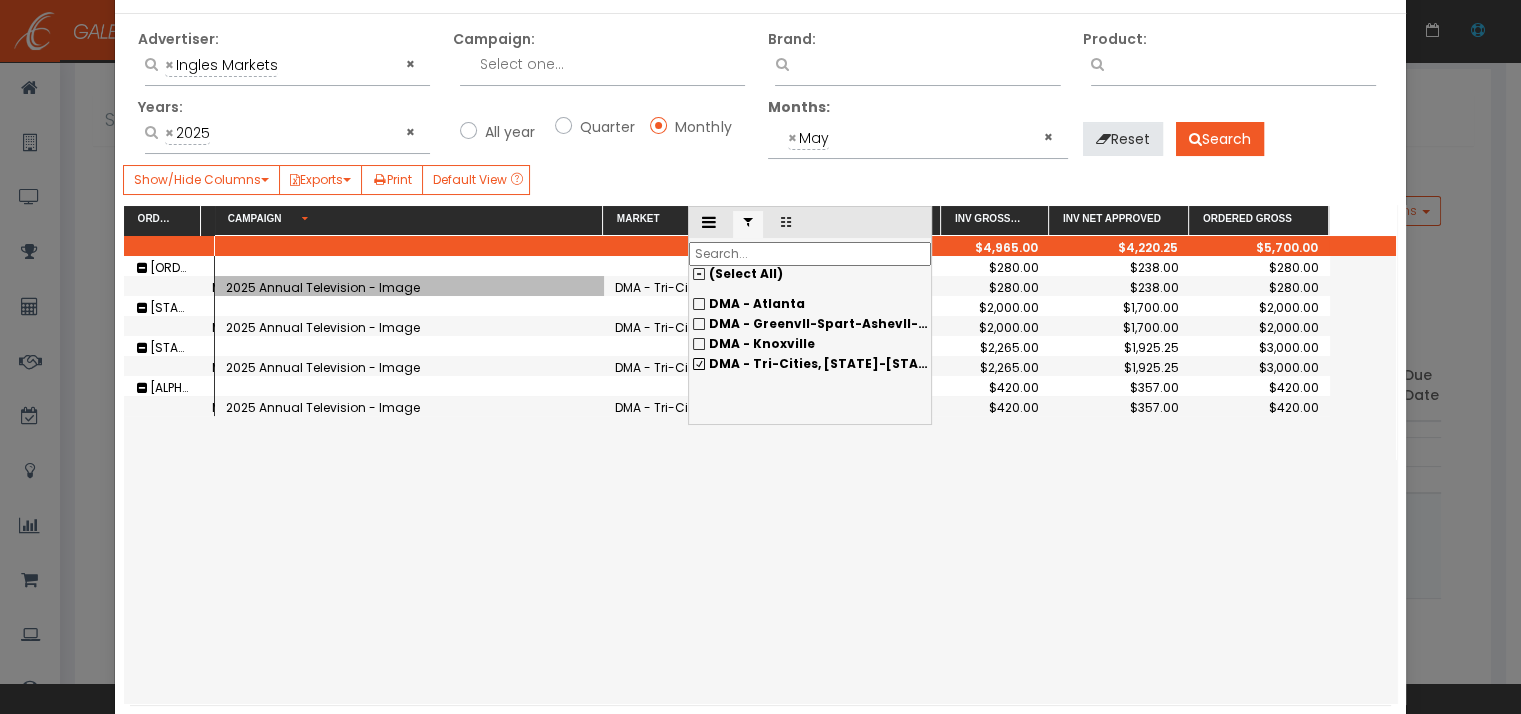 click on "(Select All)" at bounding box center [810, 274] 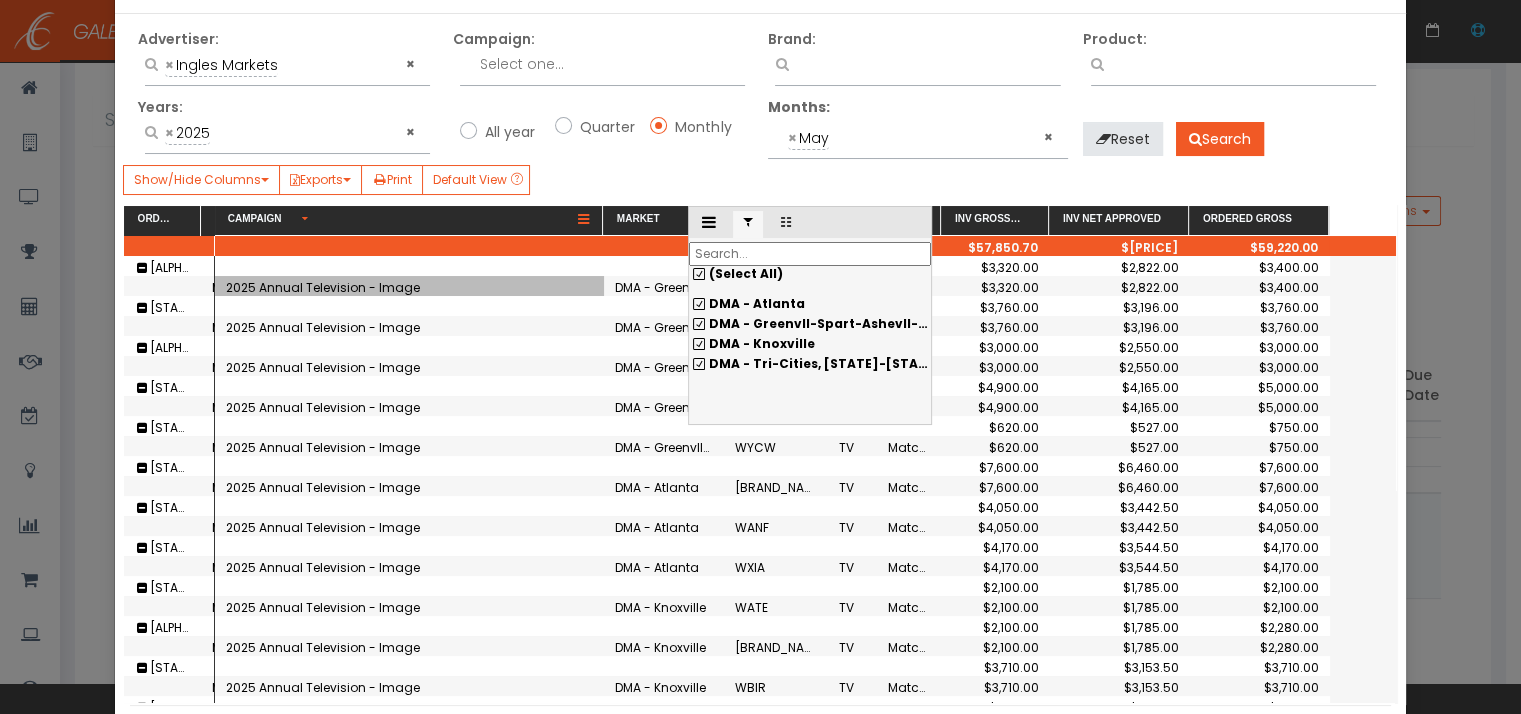 click at bounding box center (583, 220) 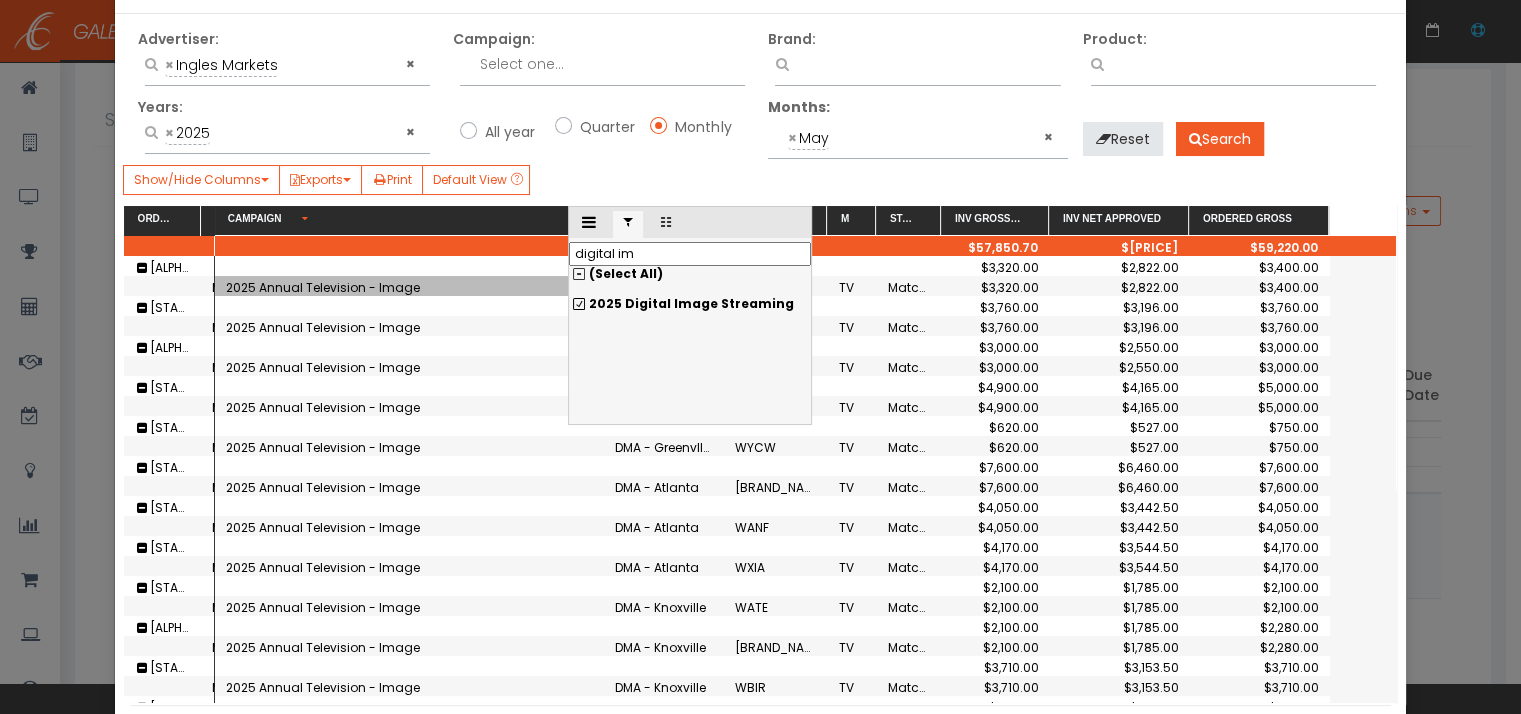 click on "2025 Digital Image Streaming" at bounding box center [690, 304] 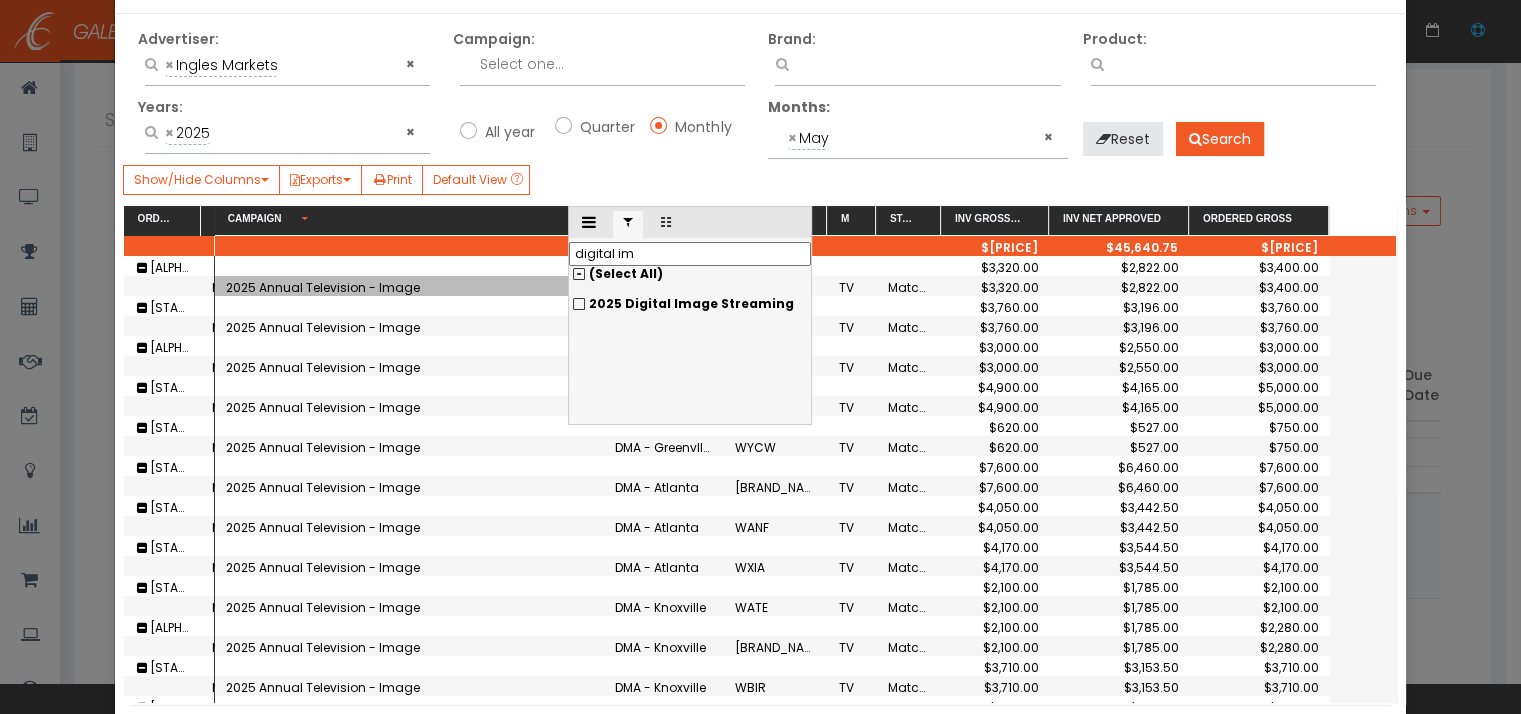 click on "digital im" at bounding box center [690, 254] 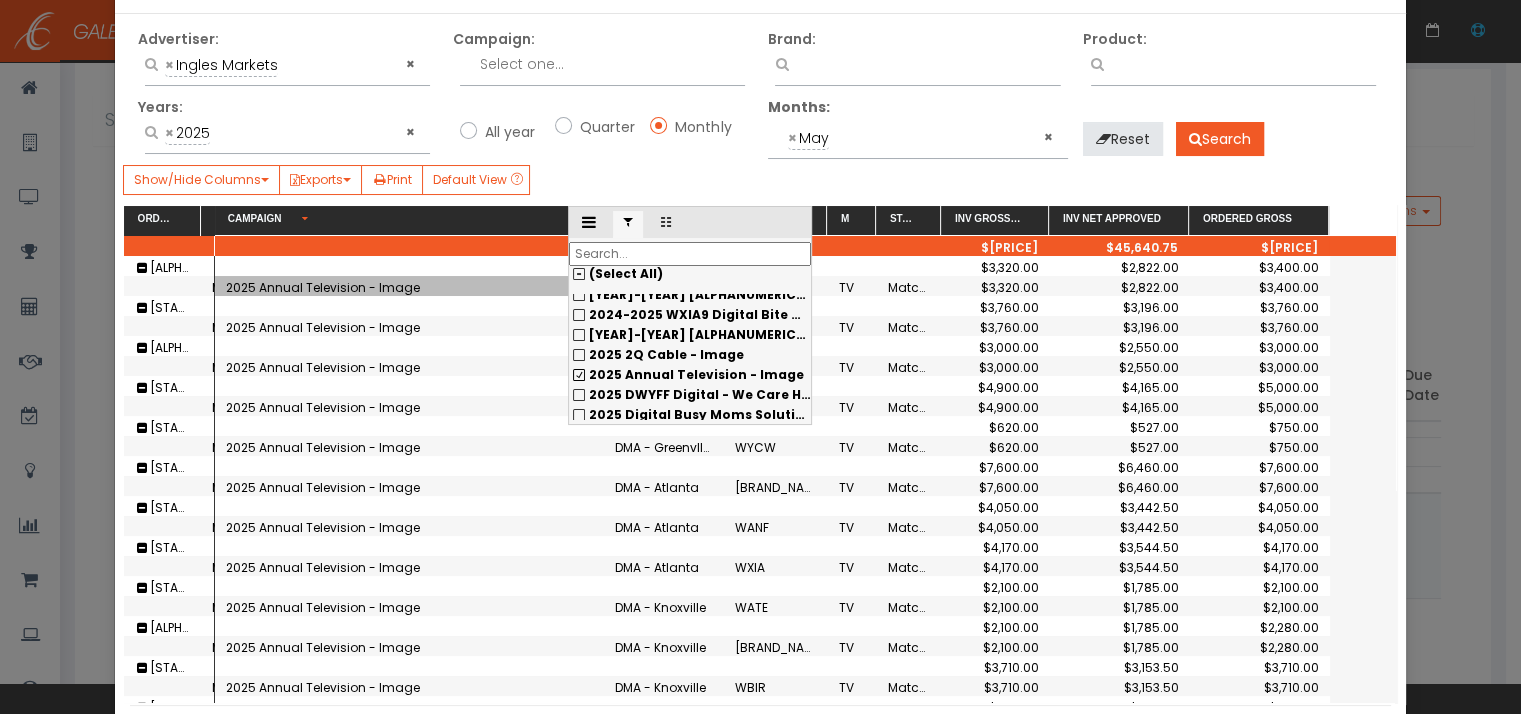 scroll, scrollTop: 120, scrollLeft: 0, axis: vertical 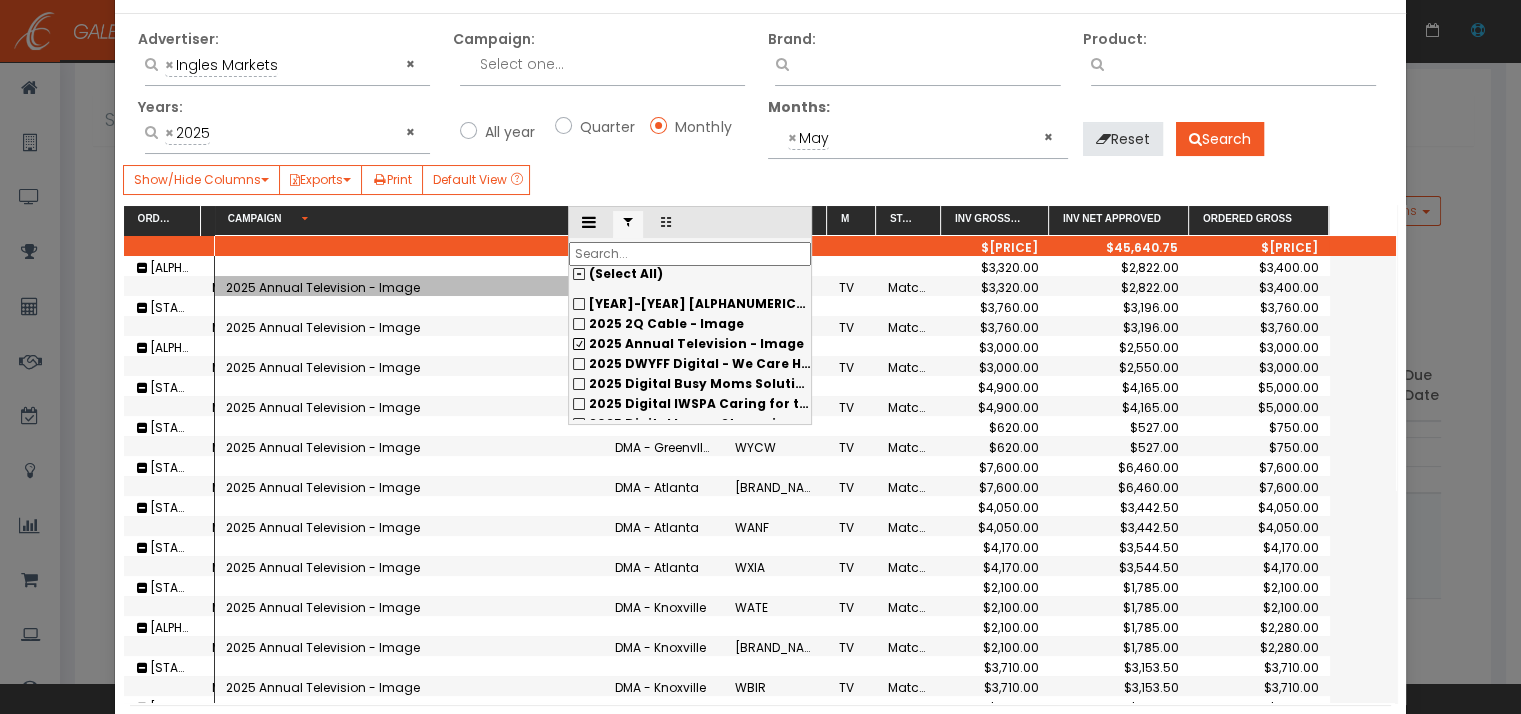 click on "2025 Annual Television - Image" at bounding box center [690, 304] 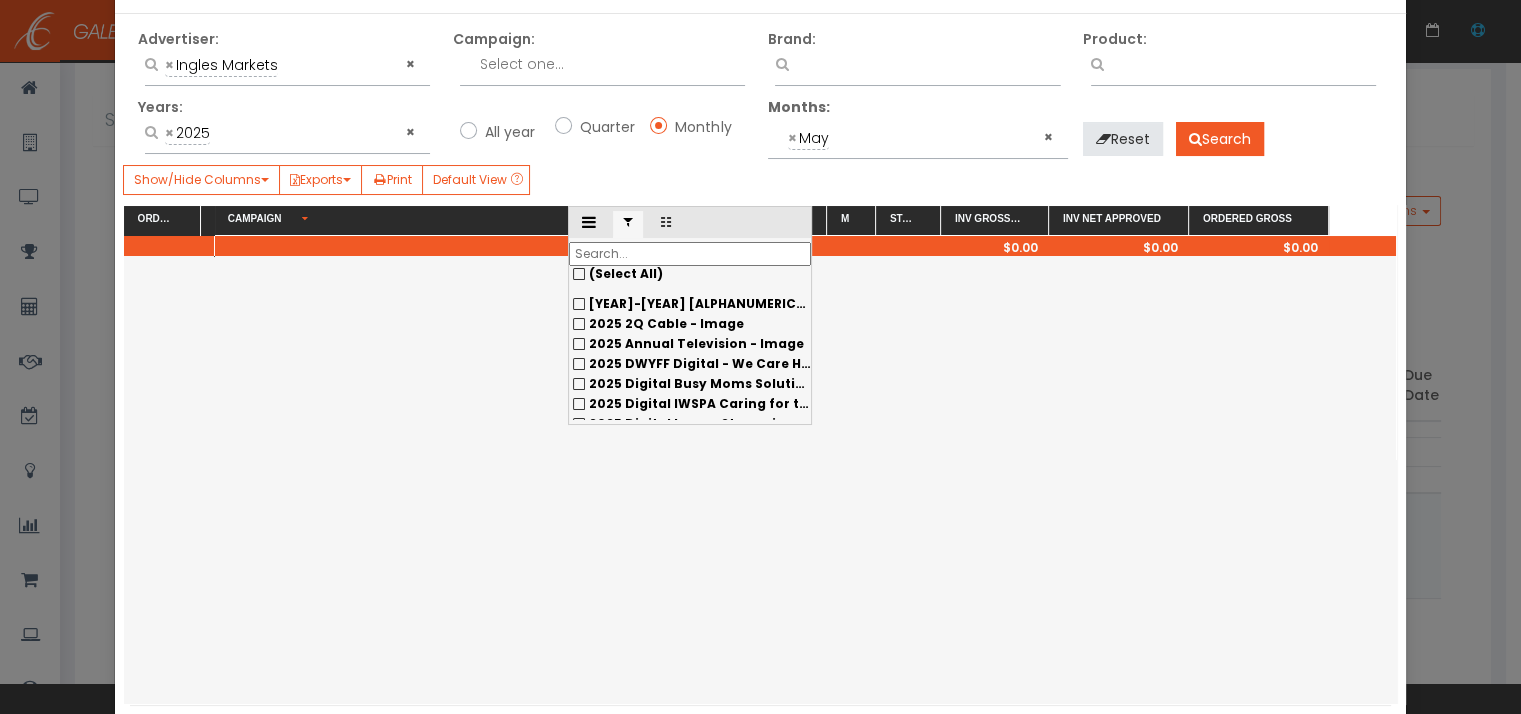 click on "2025 DWYFF Digital - We Care HPTO" at bounding box center (690, 304) 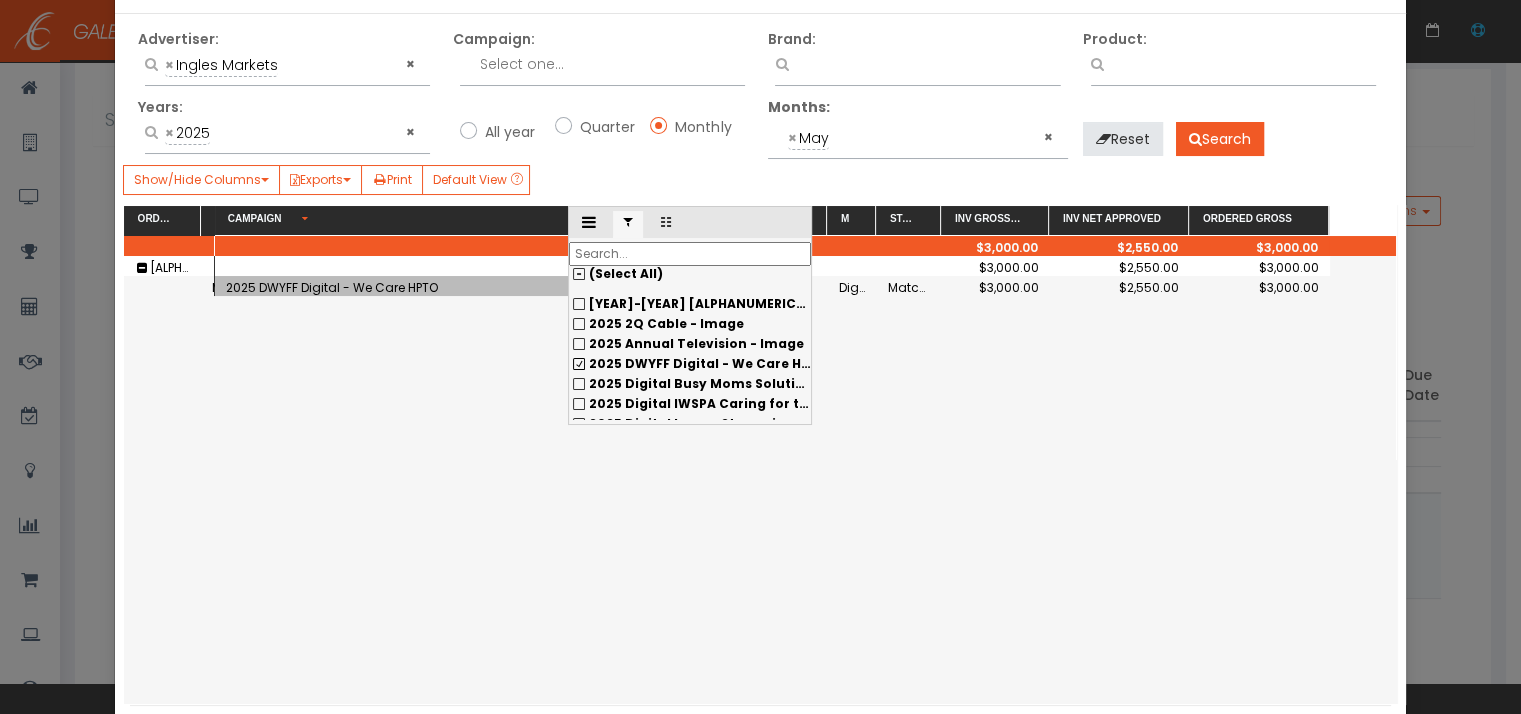 click at bounding box center (690, 254) 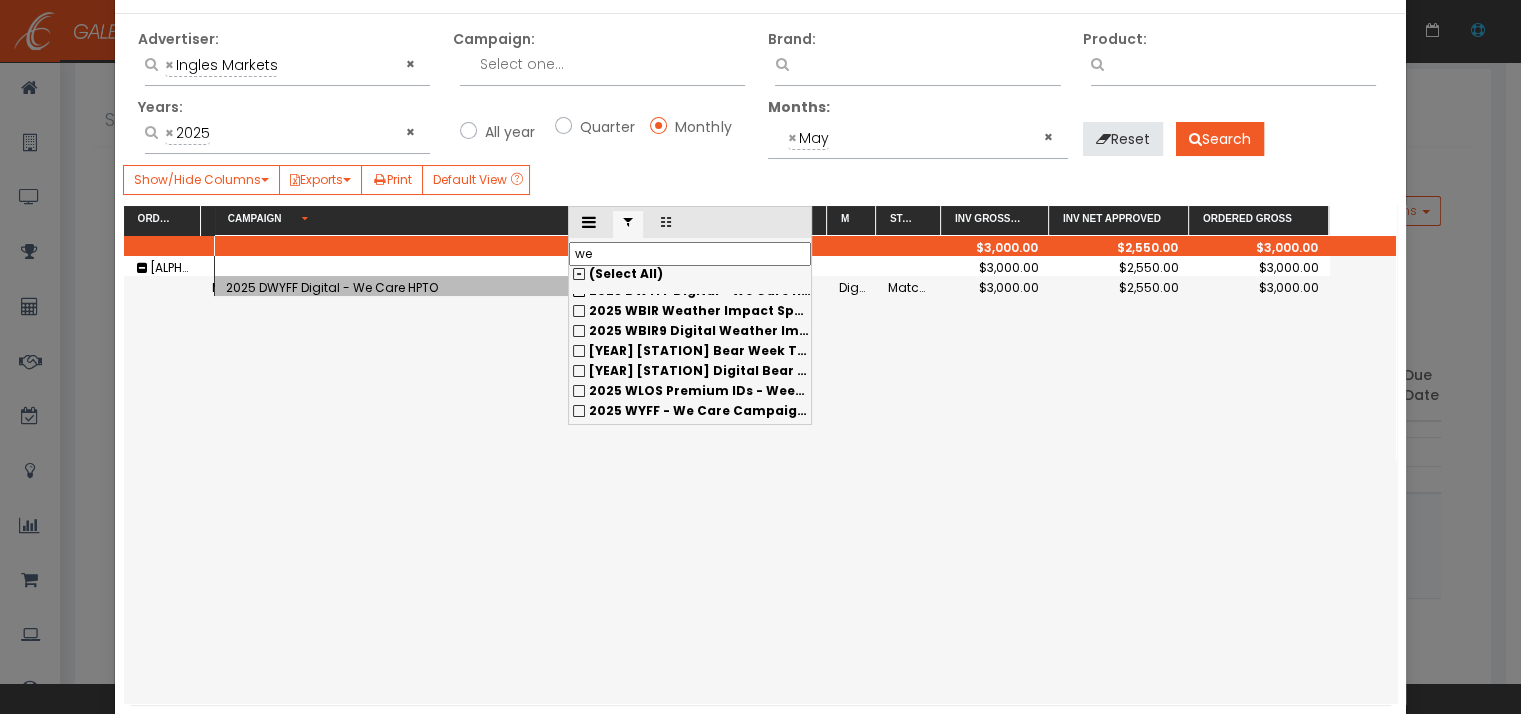scroll, scrollTop: 0, scrollLeft: 0, axis: both 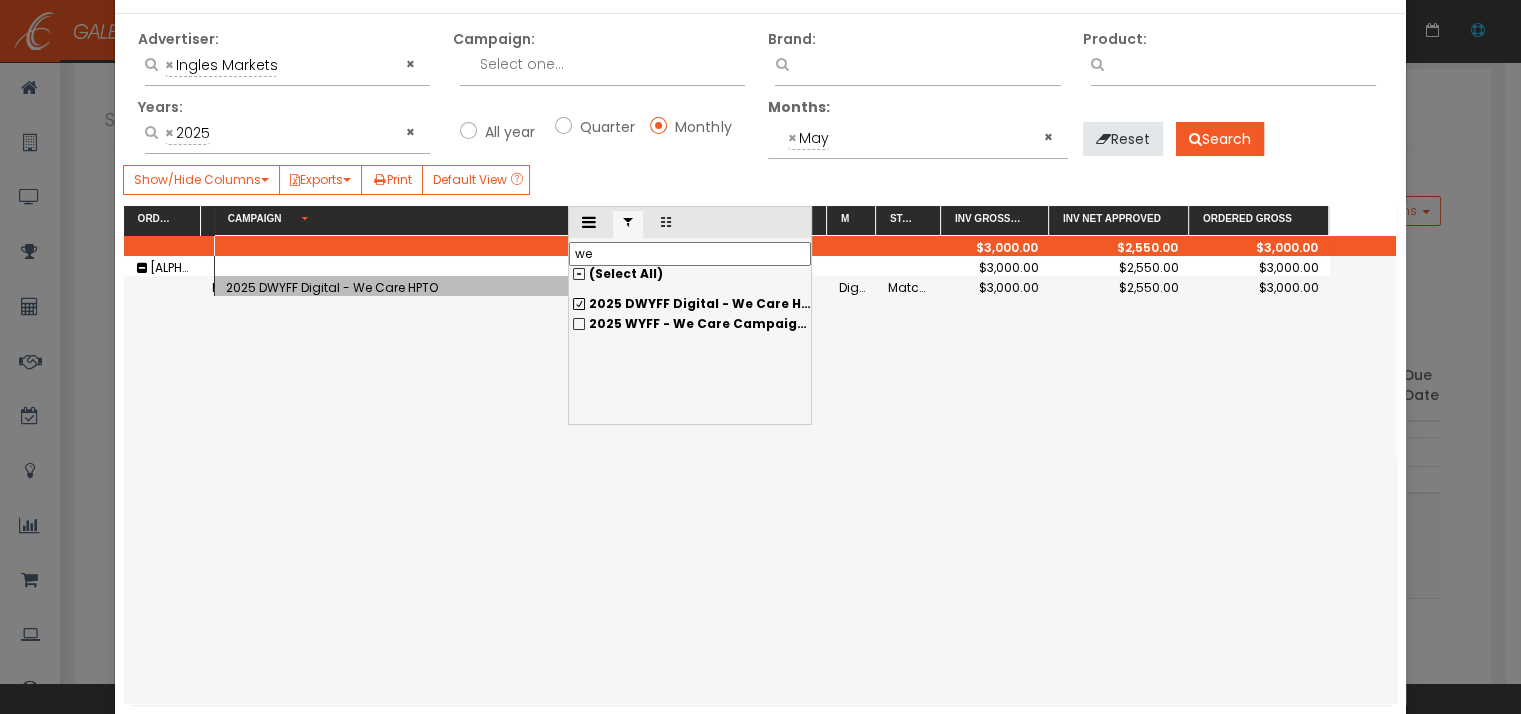 type on "we" 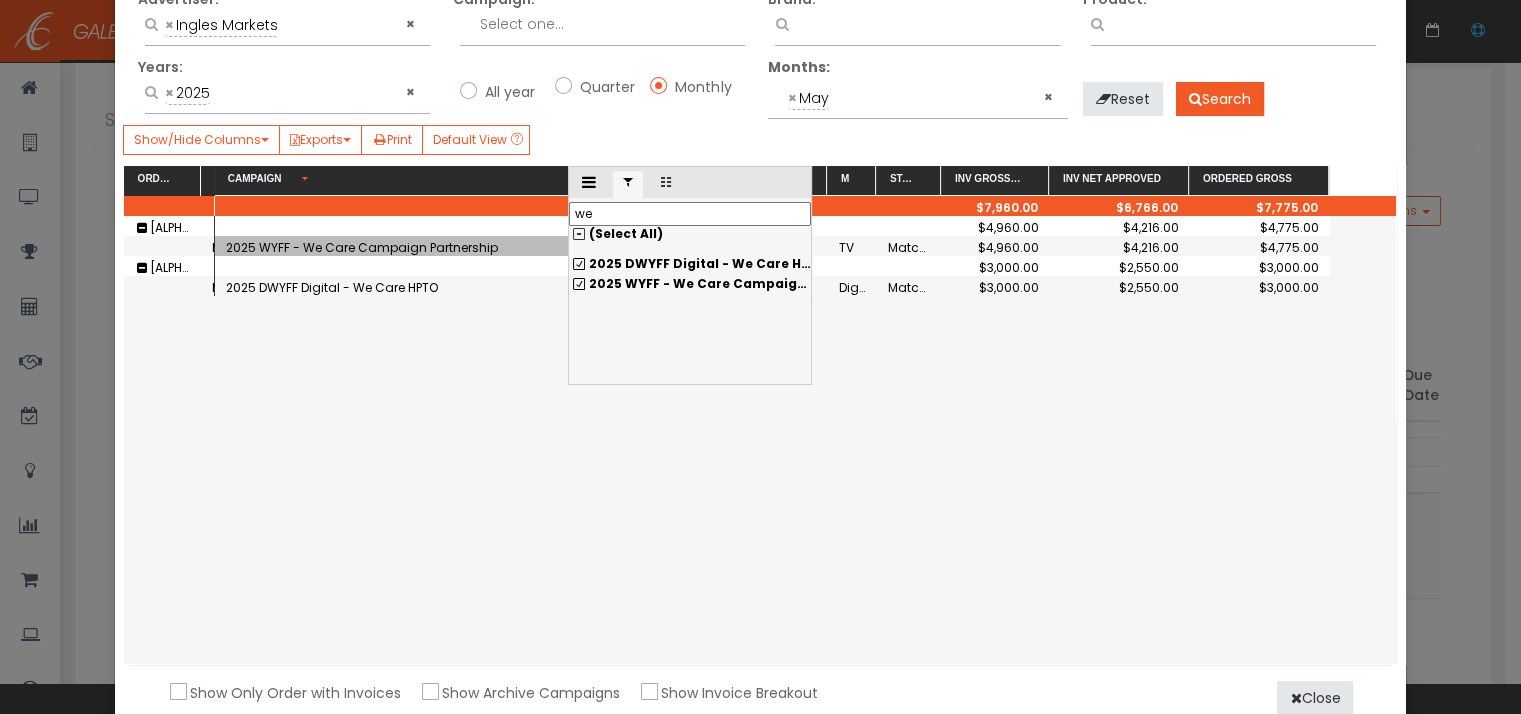 scroll, scrollTop: 174, scrollLeft: 0, axis: vertical 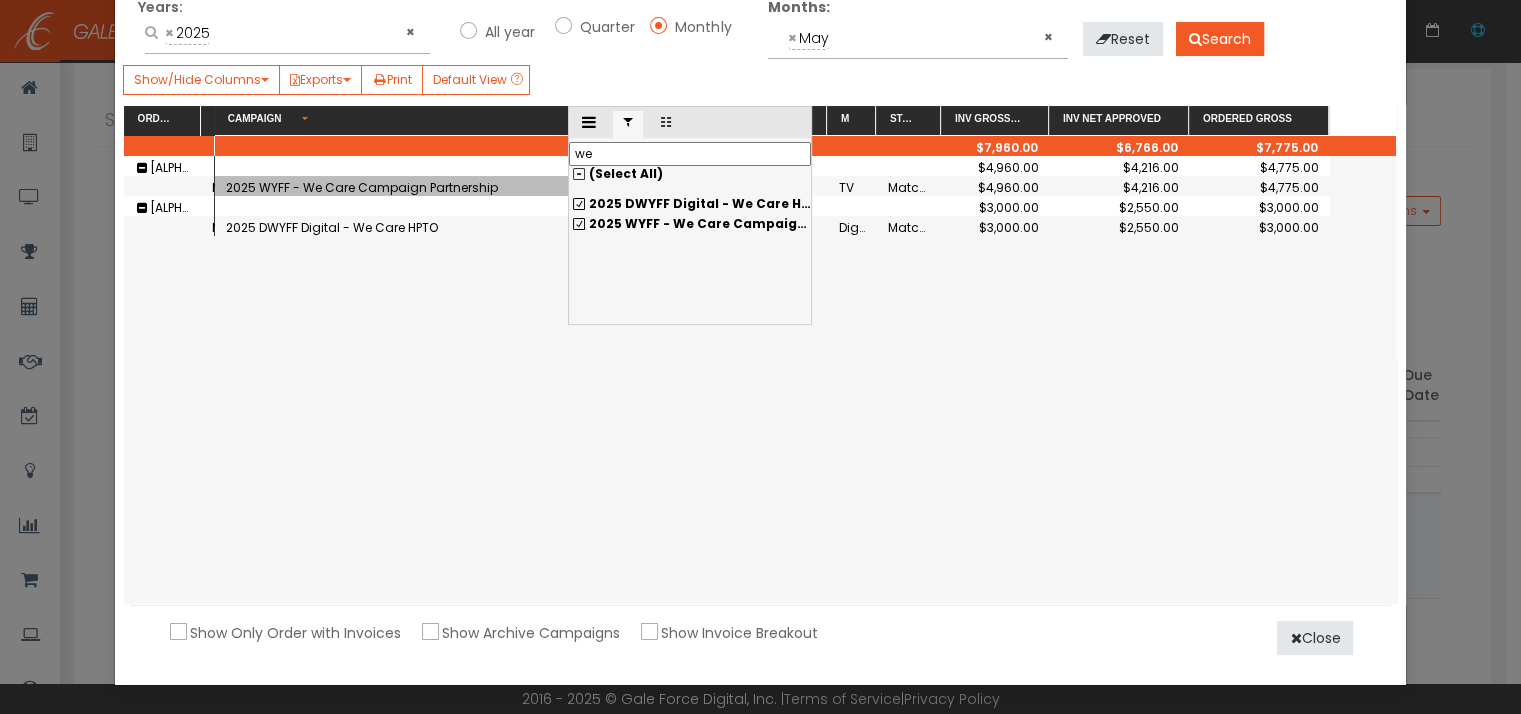 click on "2025 WYFF - We Care Campaign Partnership" at bounding box center (690, 204) 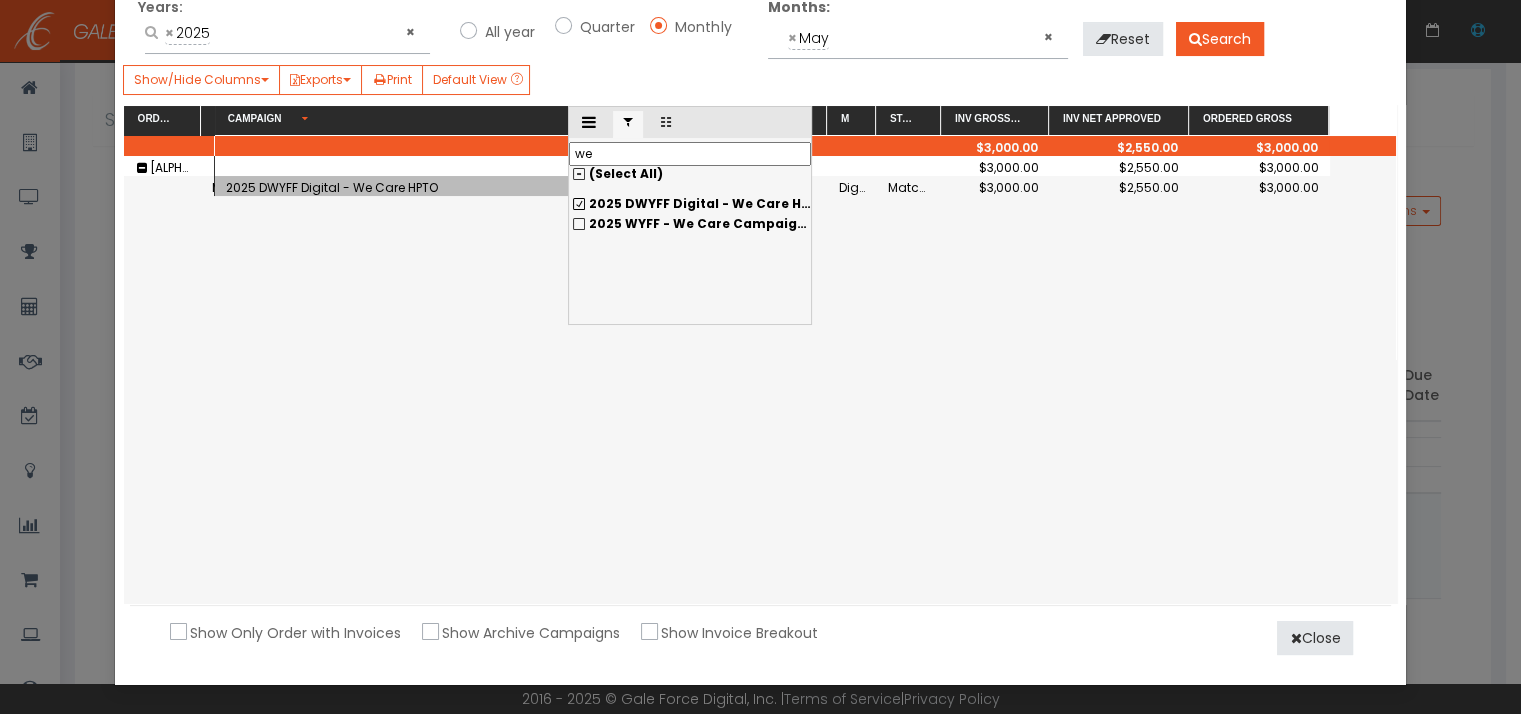 click on "we" at bounding box center (690, 154) 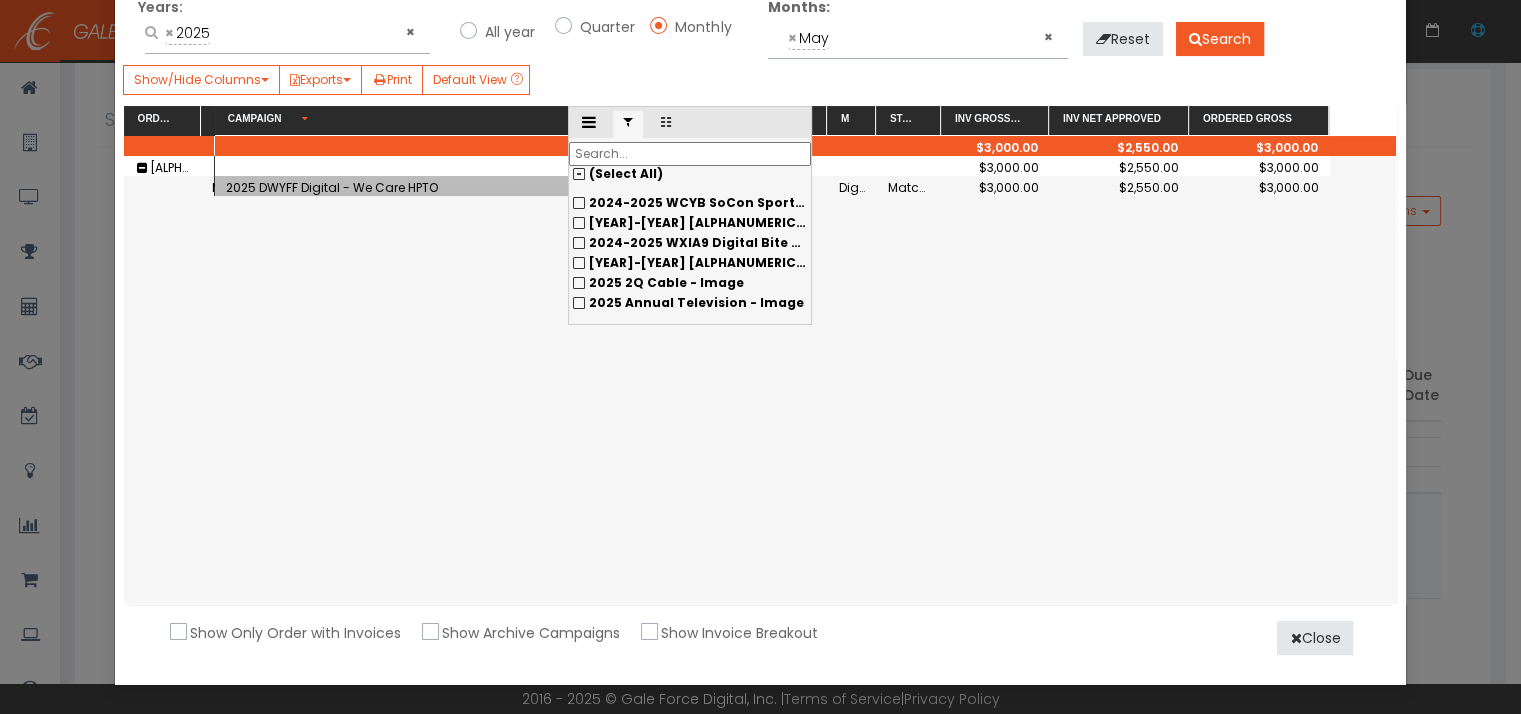 scroll, scrollTop: 80, scrollLeft: 0, axis: vertical 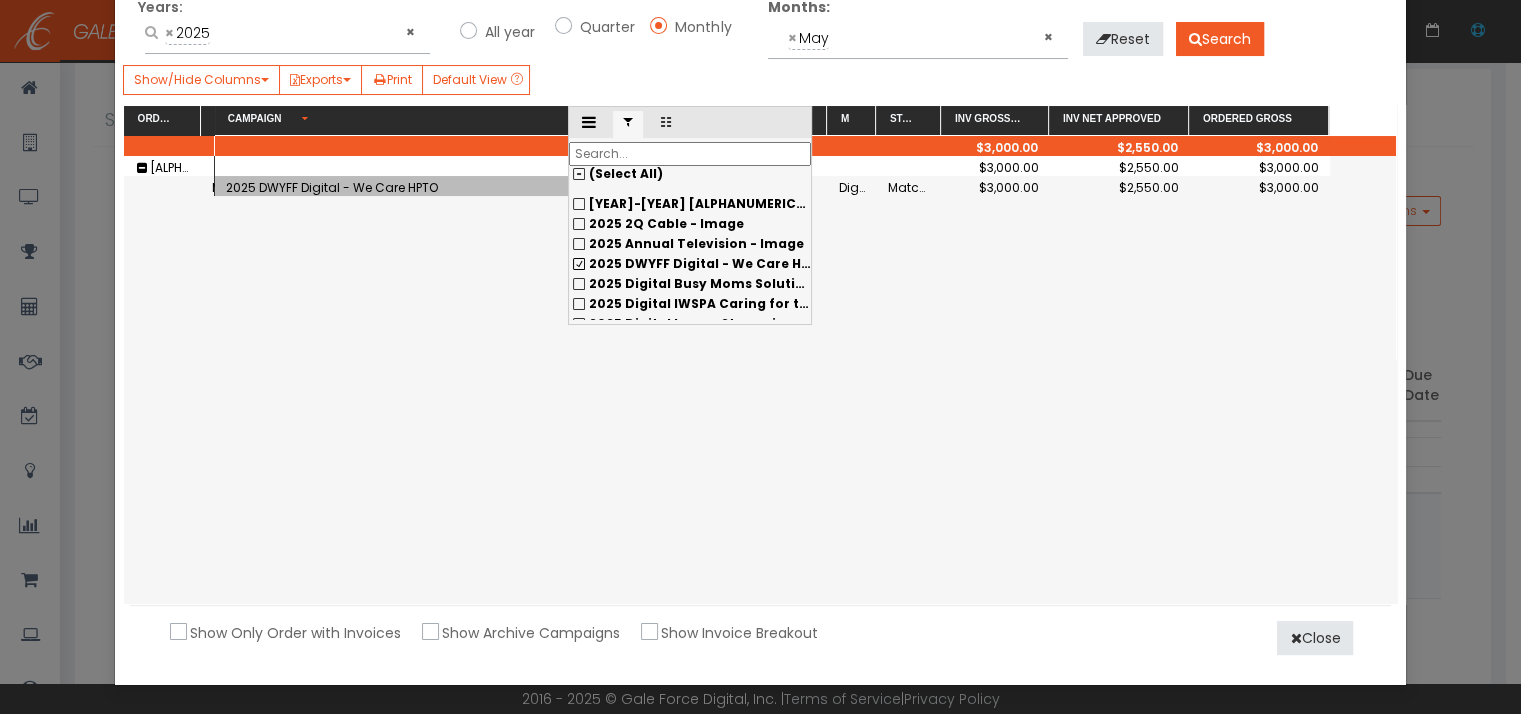click on "2025 DWYFF Digital - We Care HPTO" at bounding box center (690, 204) 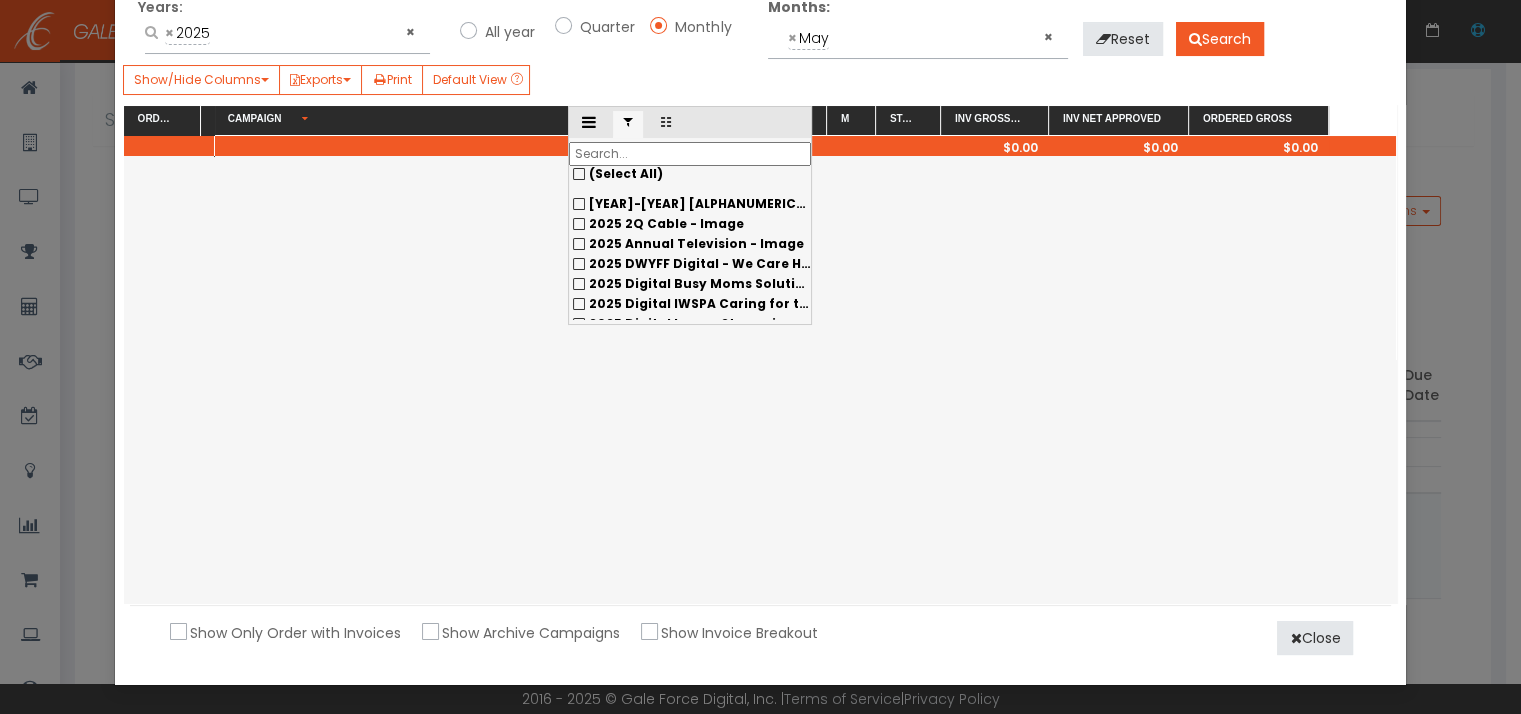 click on "2025 Digital Busy Moms Solutions" at bounding box center [690, 204] 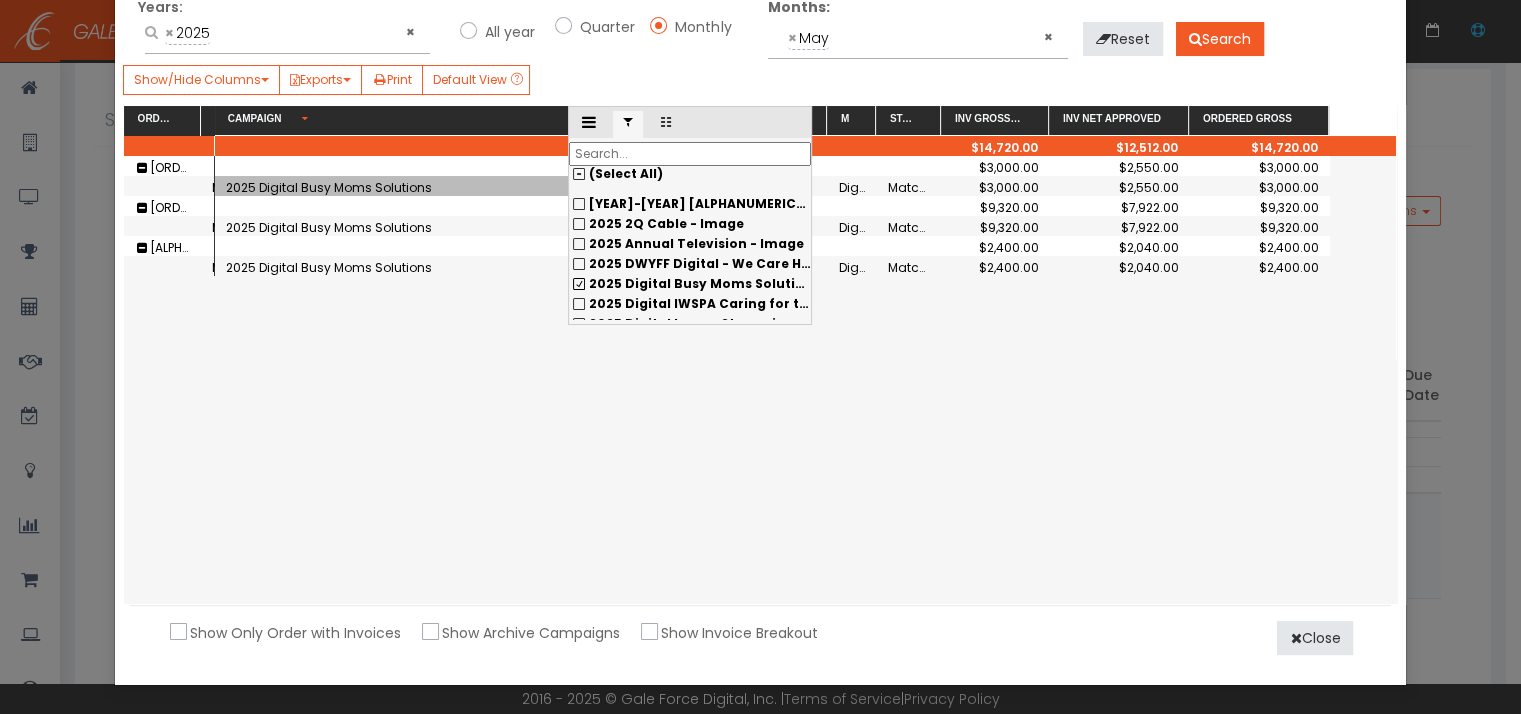 click at bounding box center [690, 154] 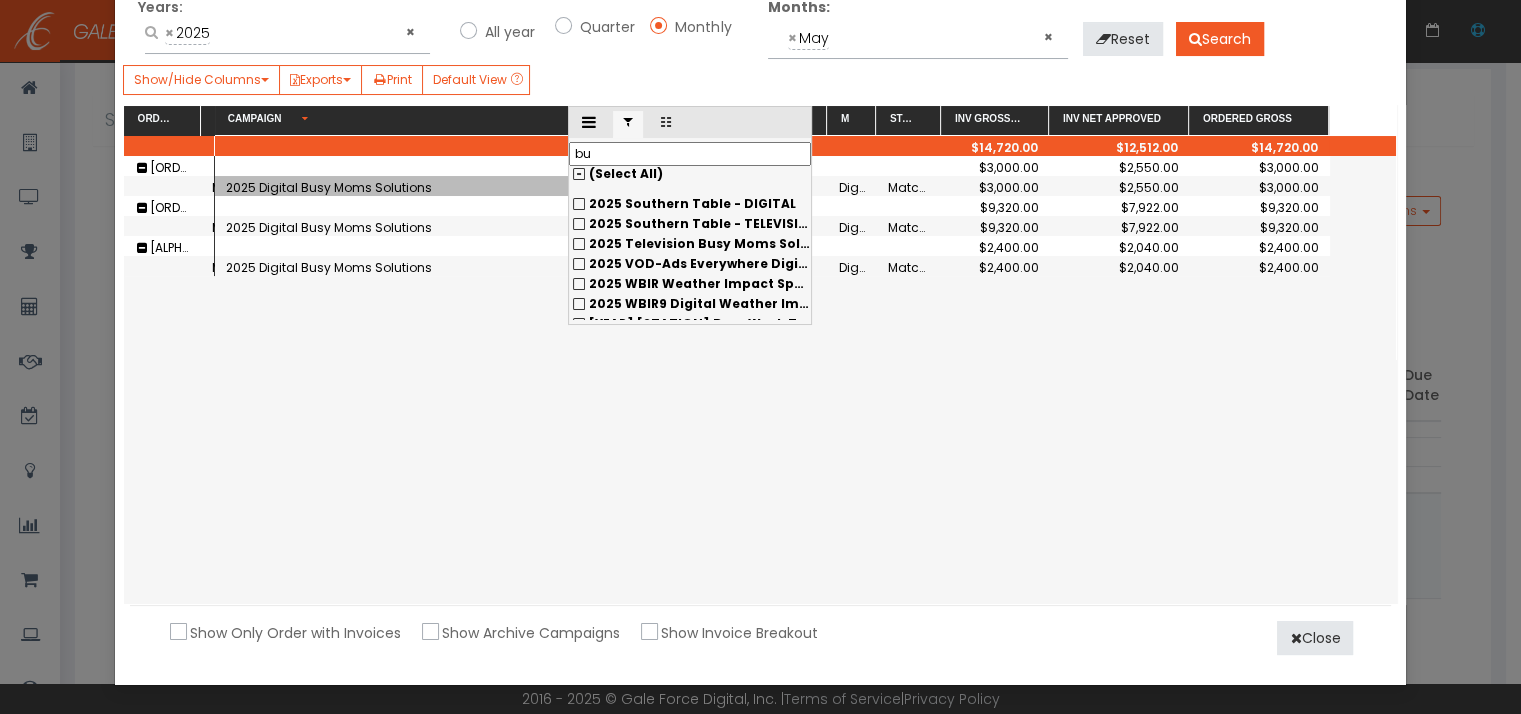scroll, scrollTop: 0, scrollLeft: 0, axis: both 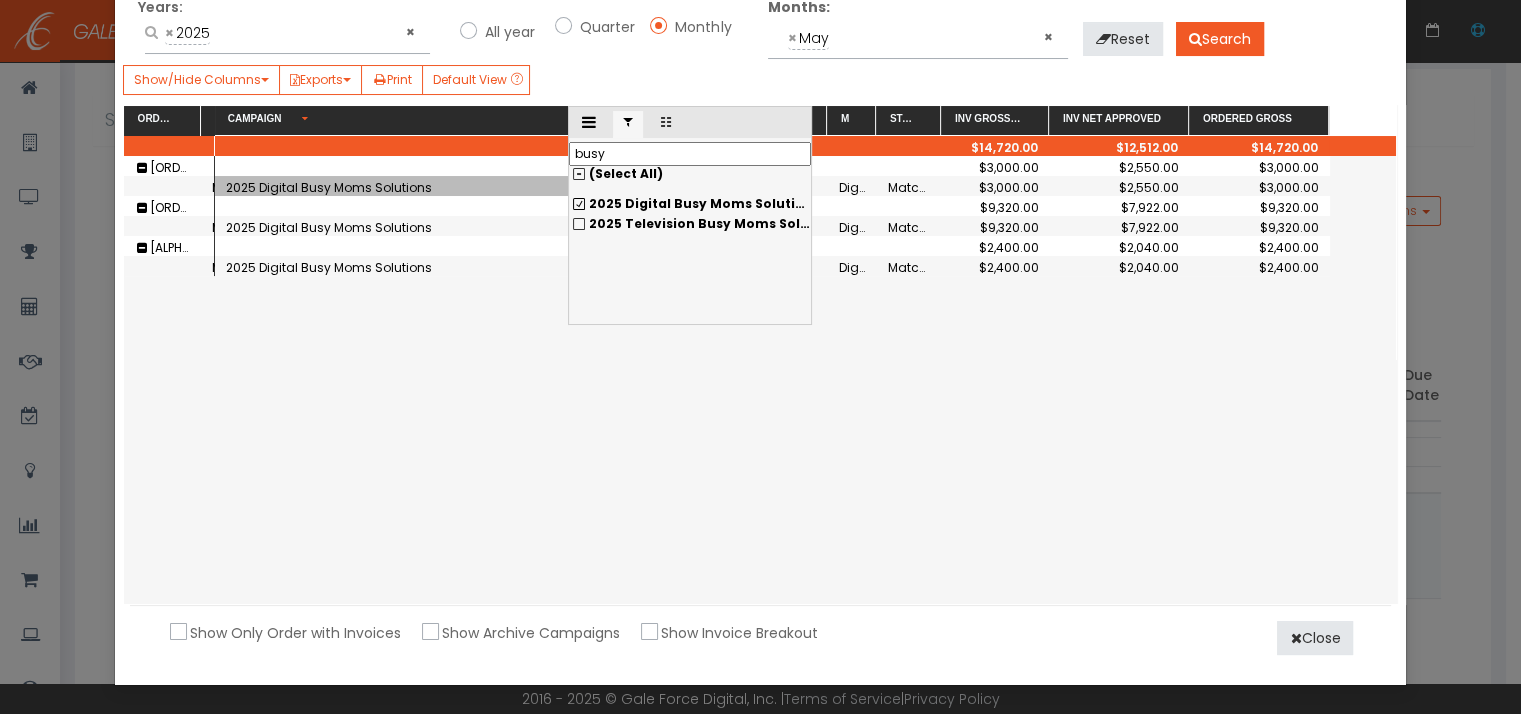 type on "busy" 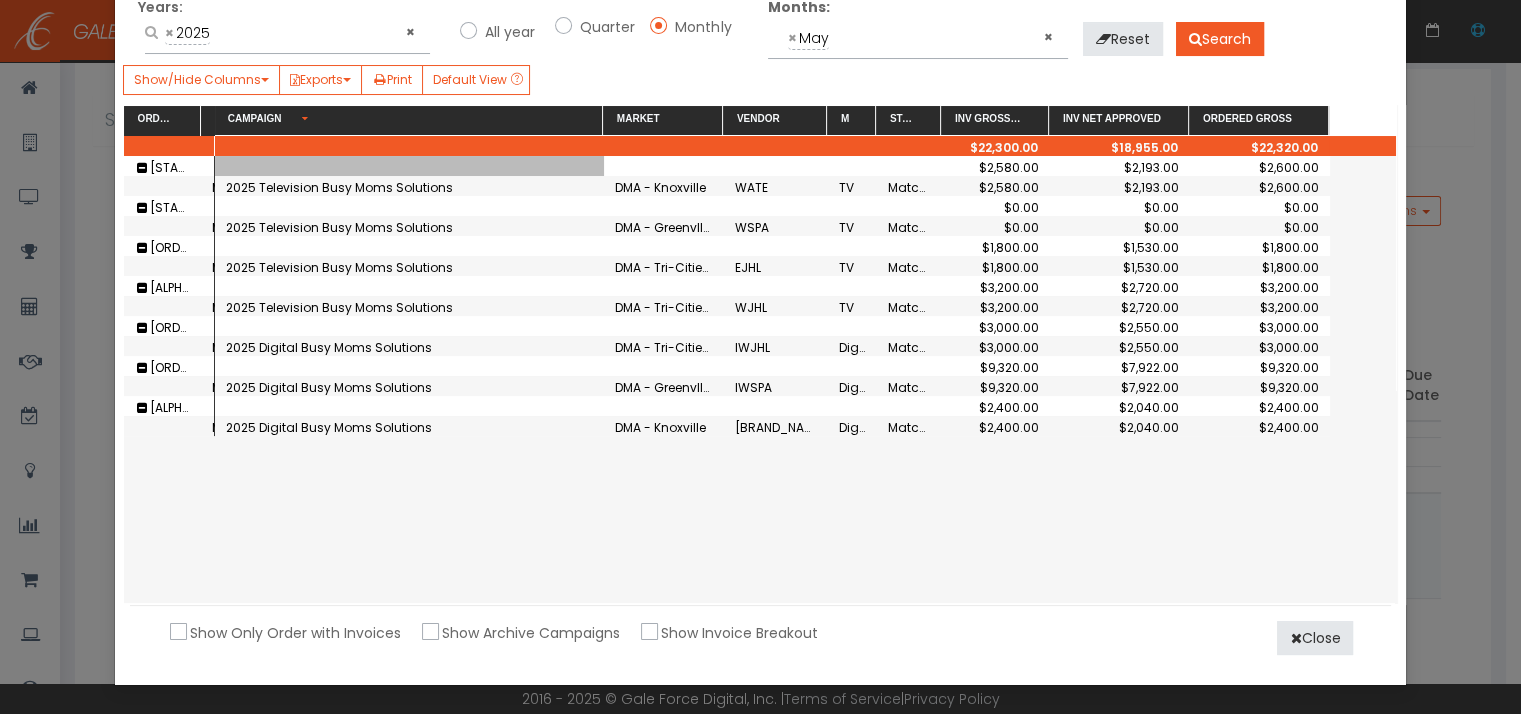 click at bounding box center [409, 166] 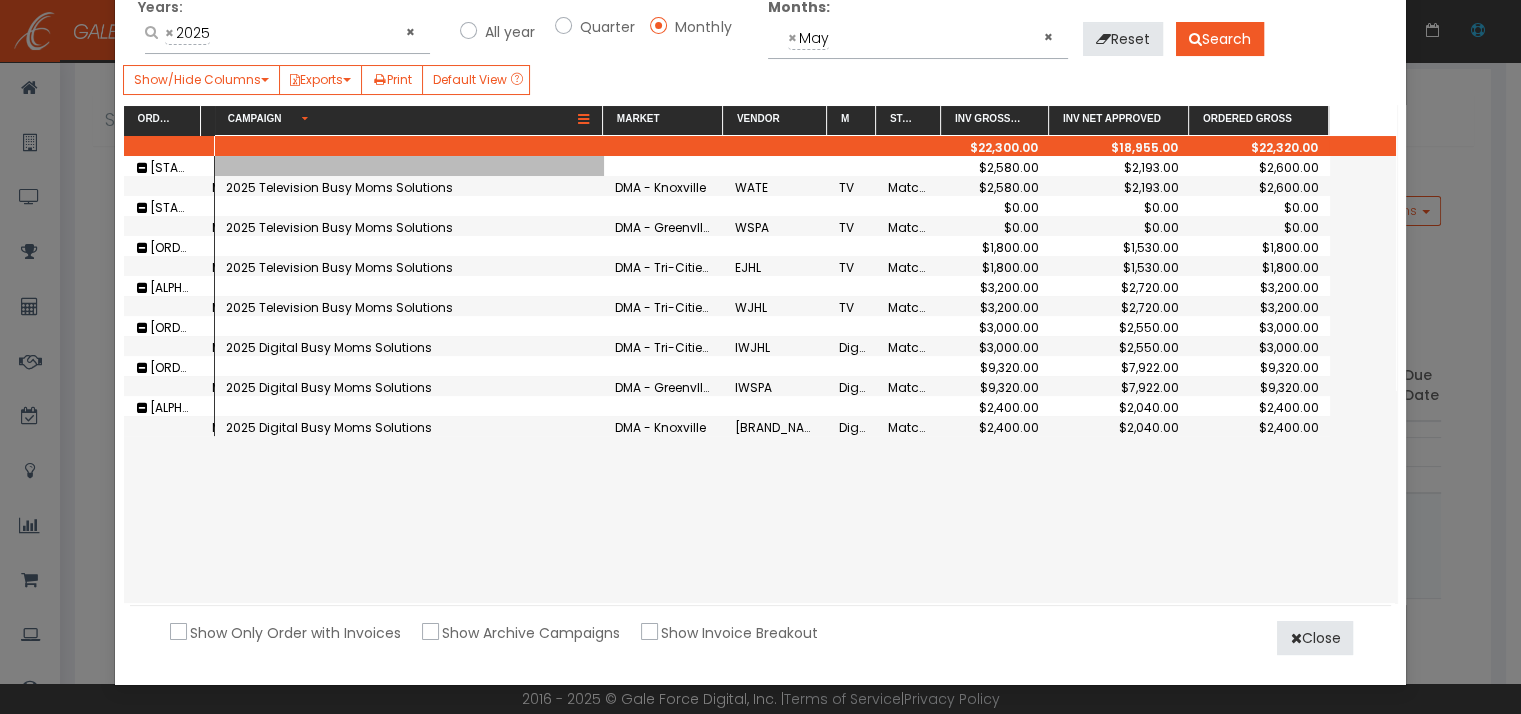 click at bounding box center (583, 120) 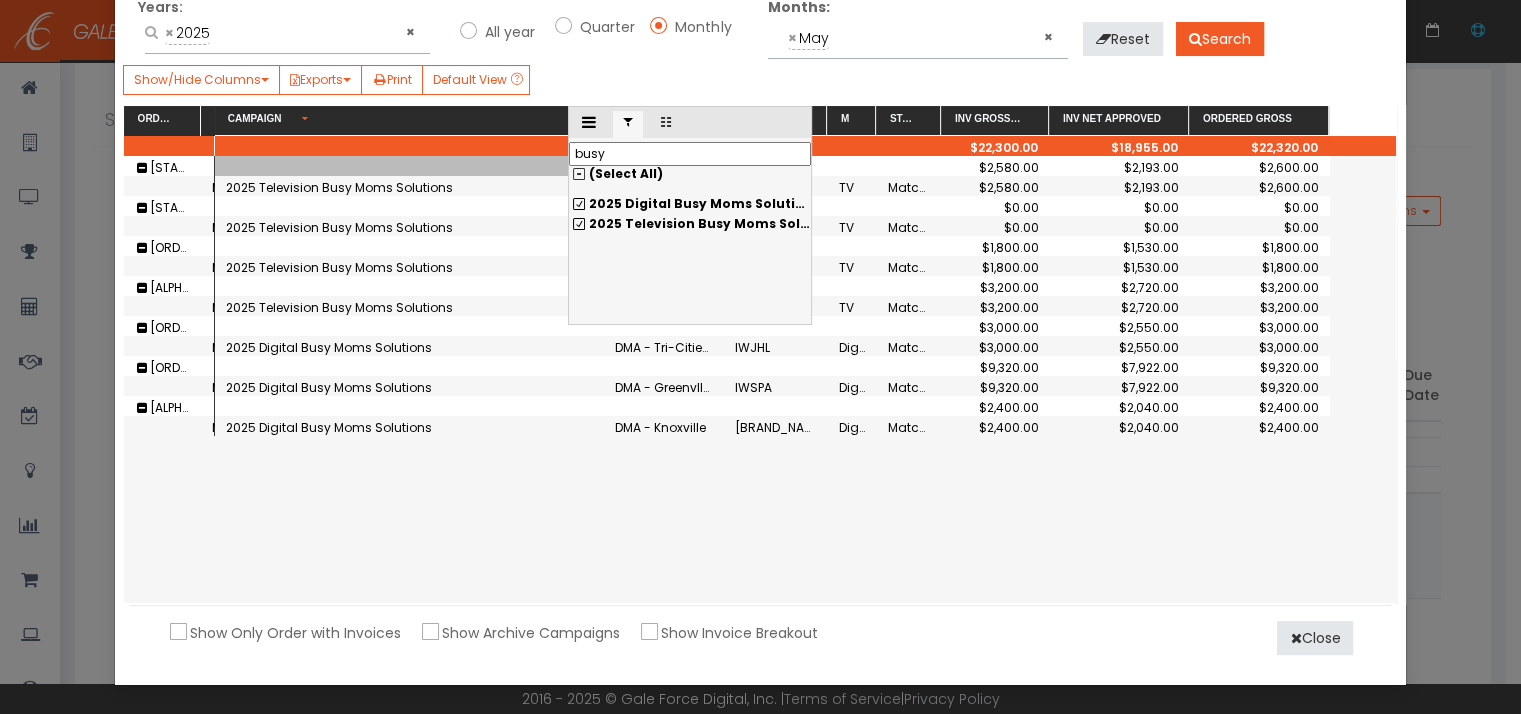 click on "2025 Television Busy Moms Solutions" at bounding box center [704, 203] 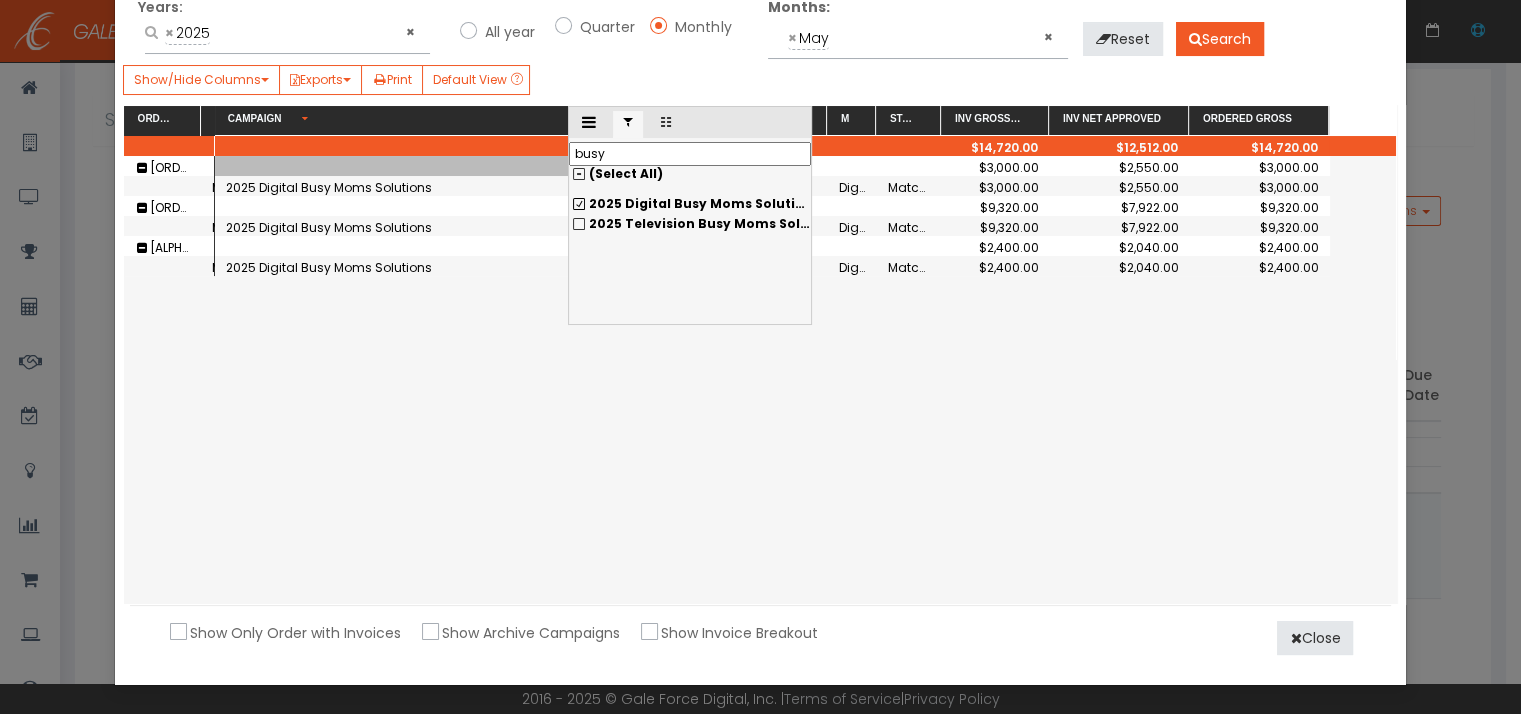 click on "busy" at bounding box center [690, 154] 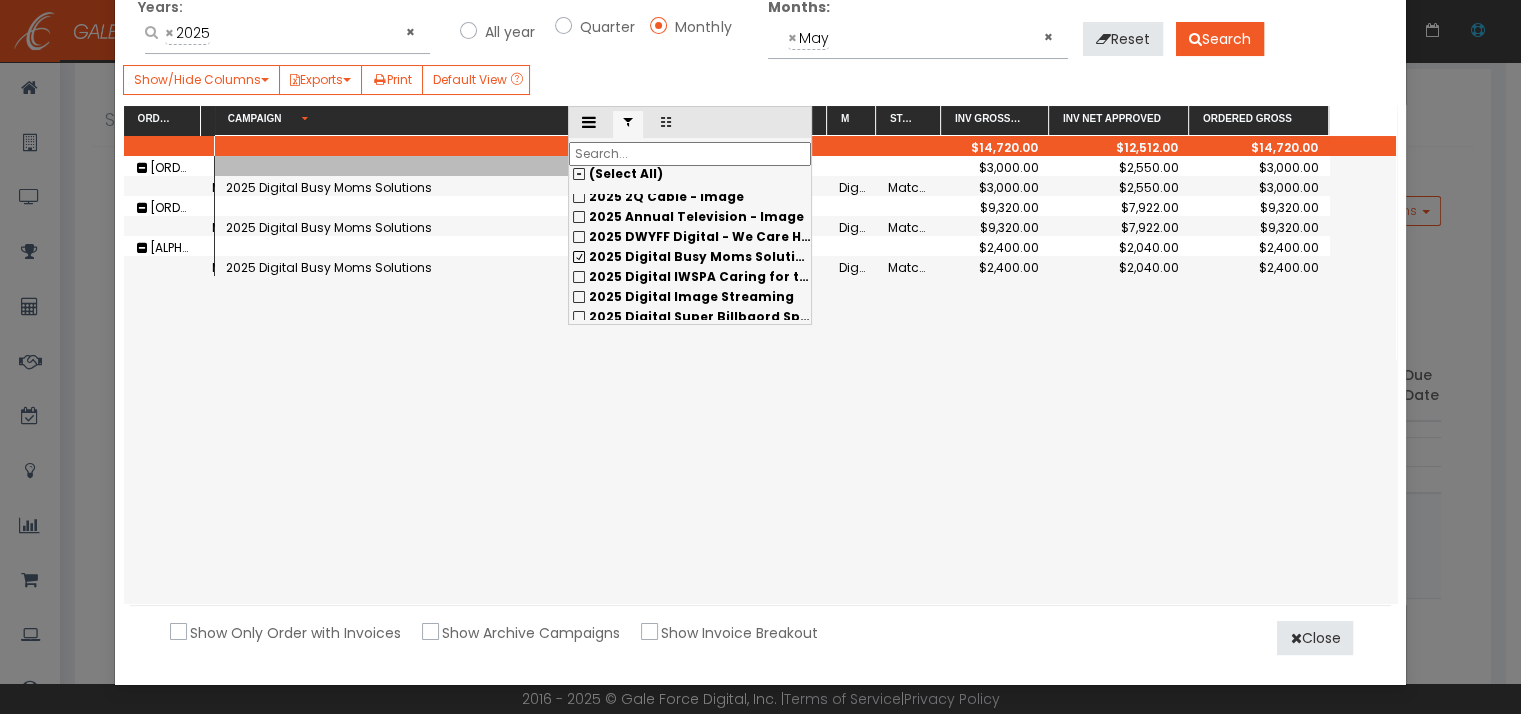 scroll, scrollTop: 160, scrollLeft: 0, axis: vertical 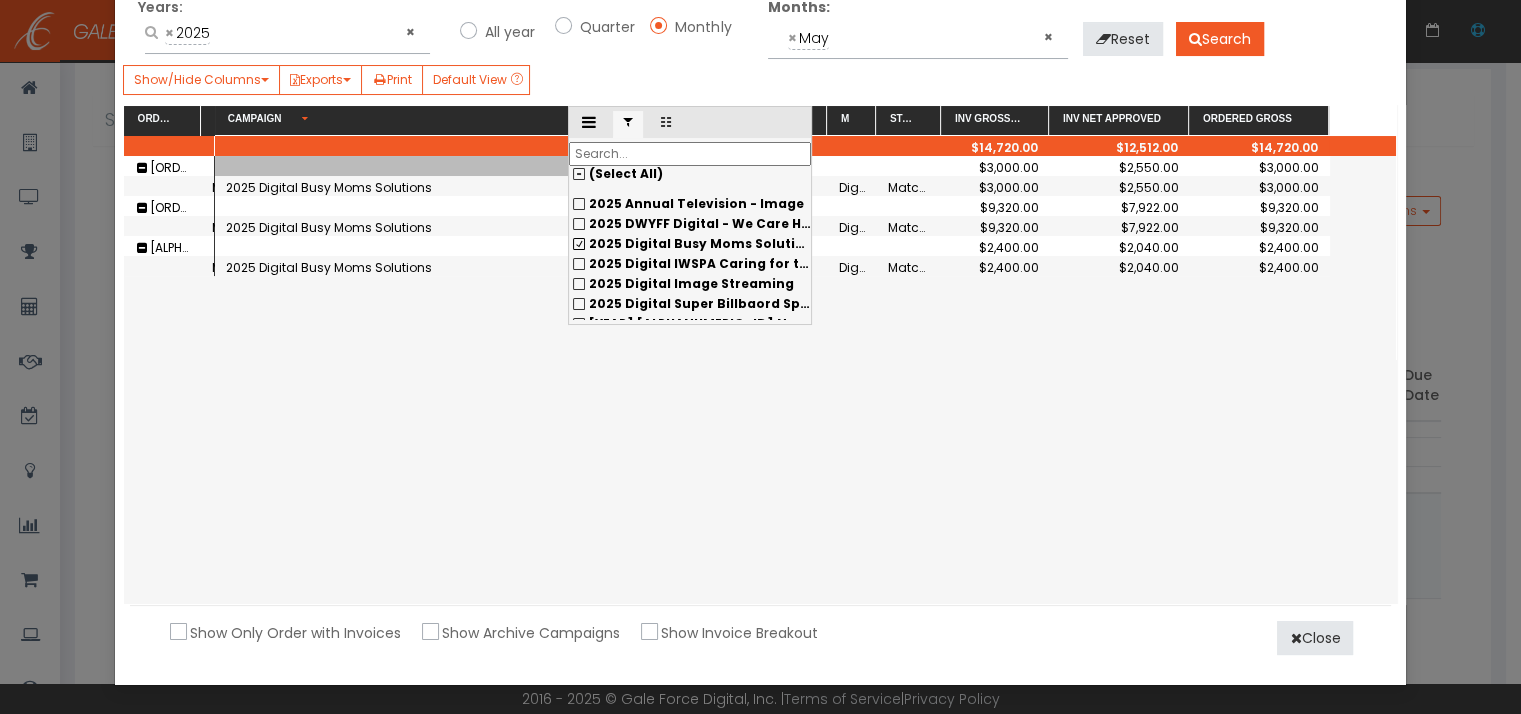 click on "2025 Digital Busy Moms Solutions" at bounding box center [690, 204] 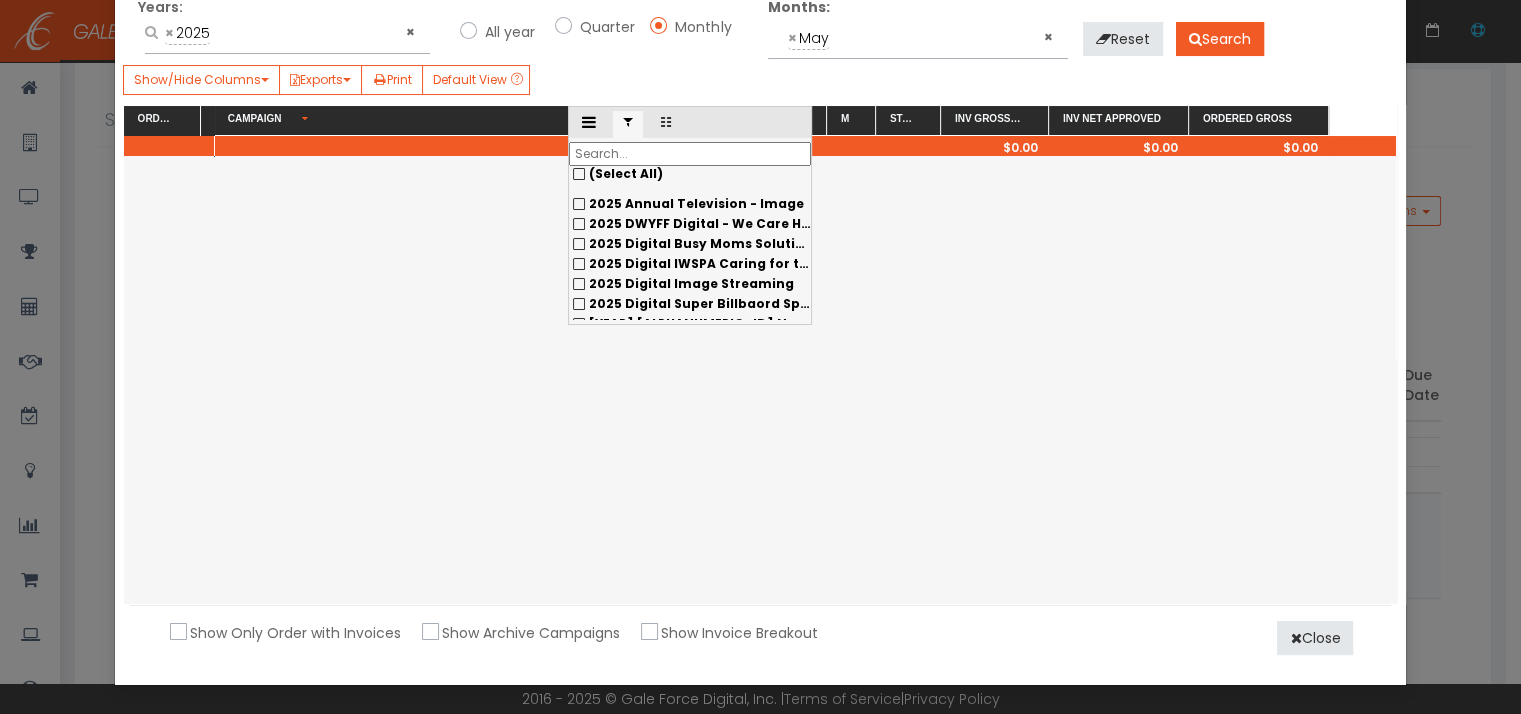 click on "2025 Digital IWSPA Caring for the Carolinas" at bounding box center [690, 204] 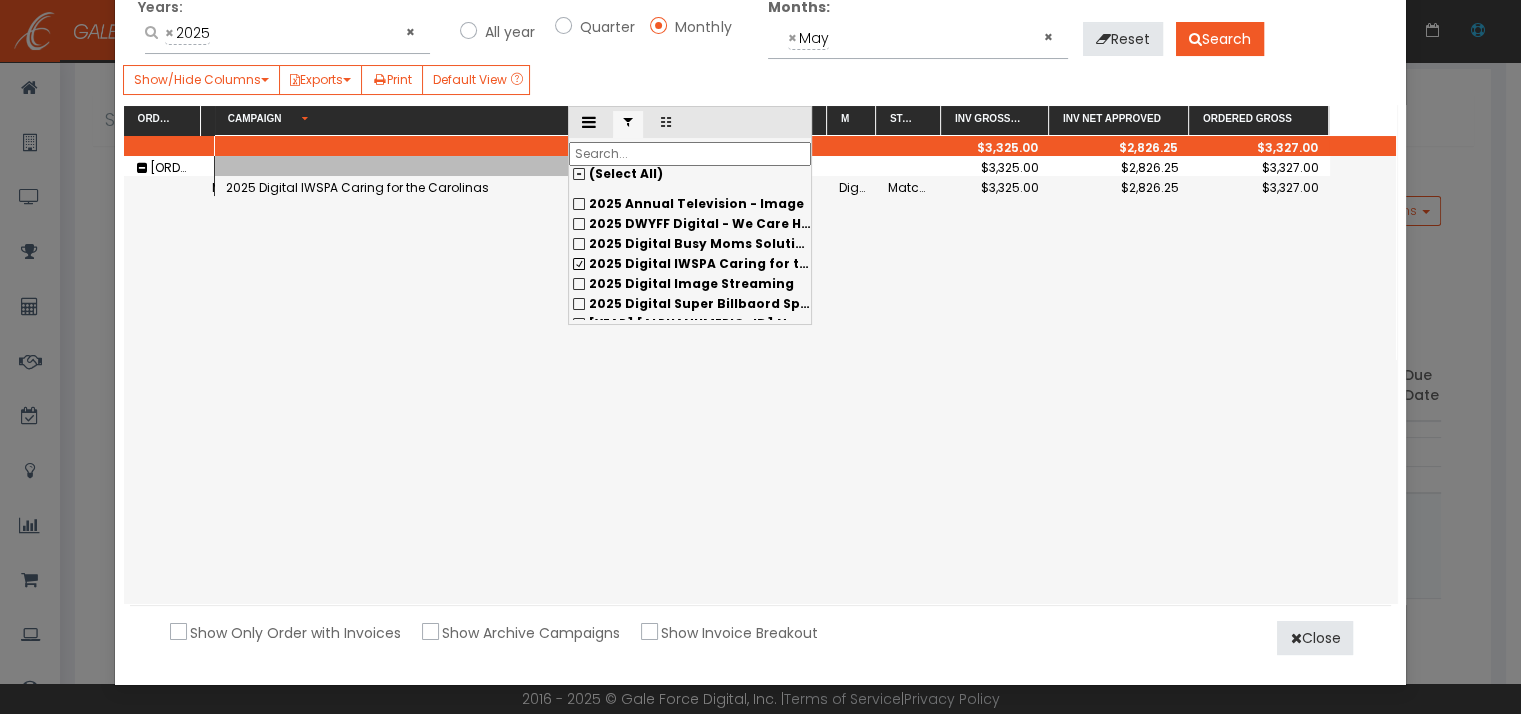 click at bounding box center [690, 154] 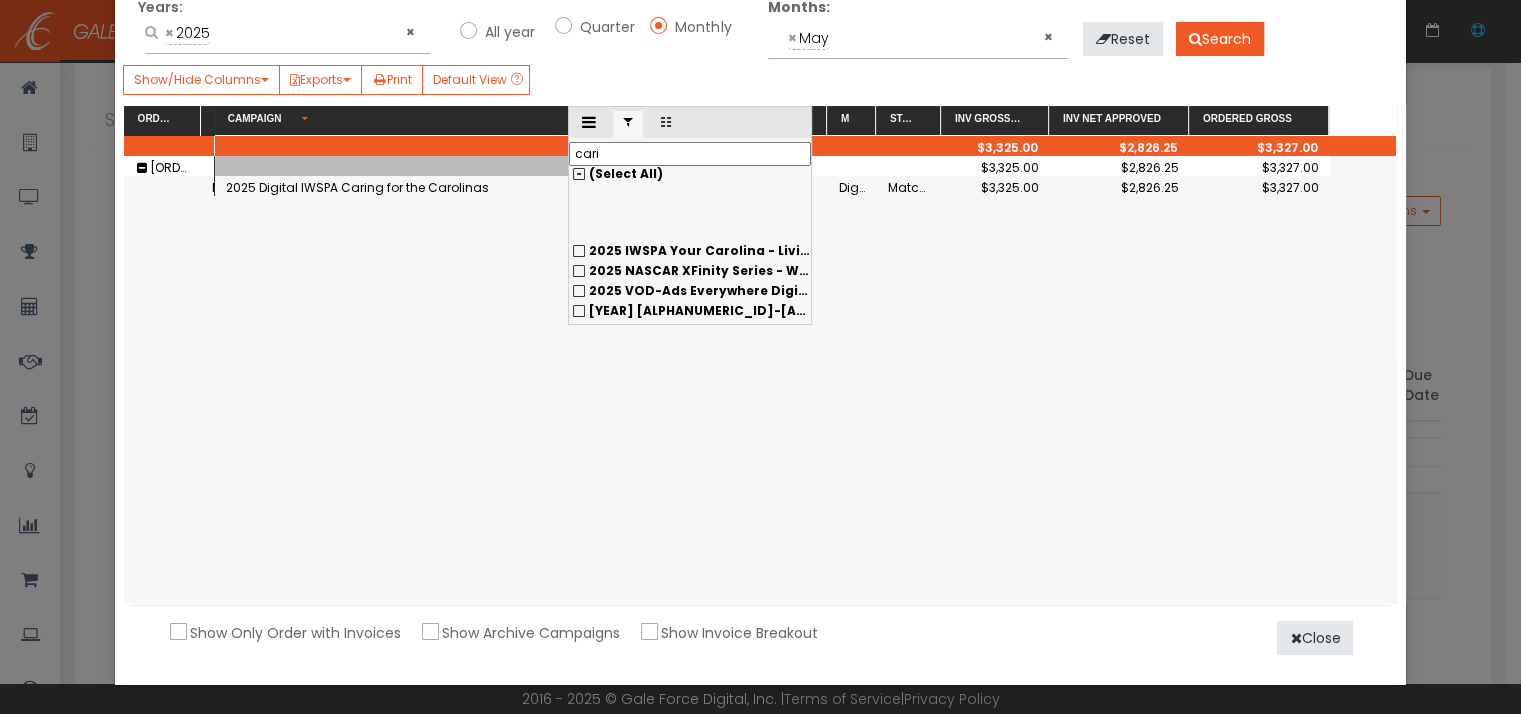 scroll, scrollTop: 0, scrollLeft: 0, axis: both 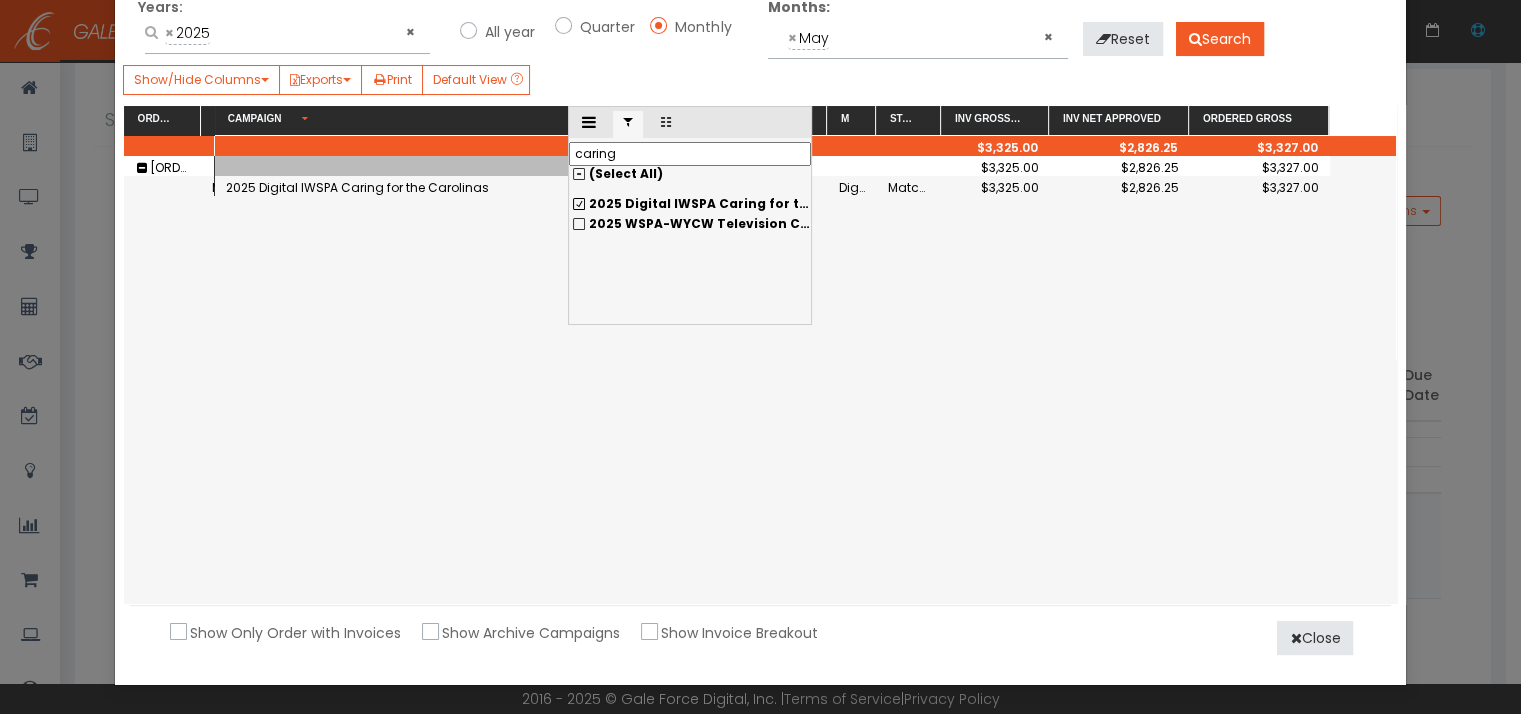type on "caring" 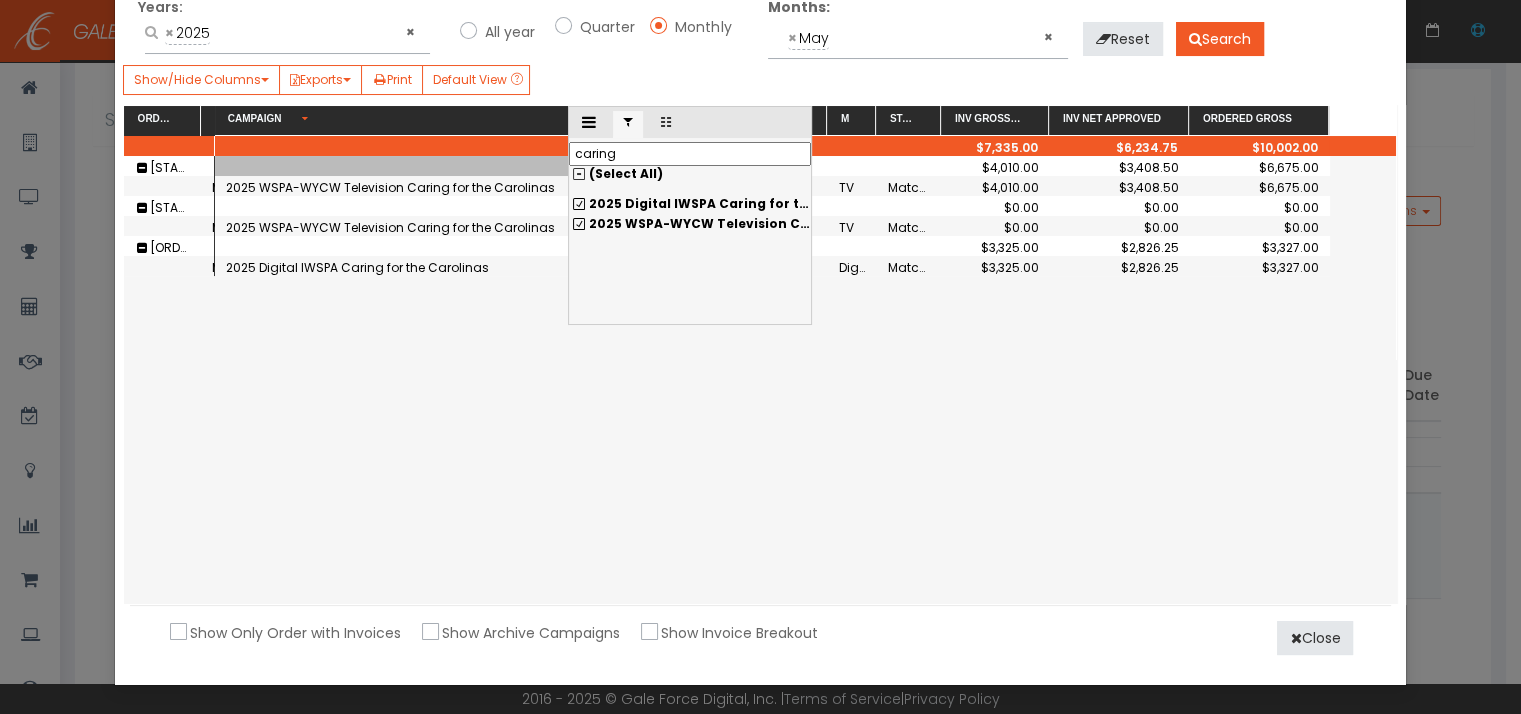 click on "2025 WSPA-WYCW Television Caring for the Carolinas" at bounding box center [690, 204] 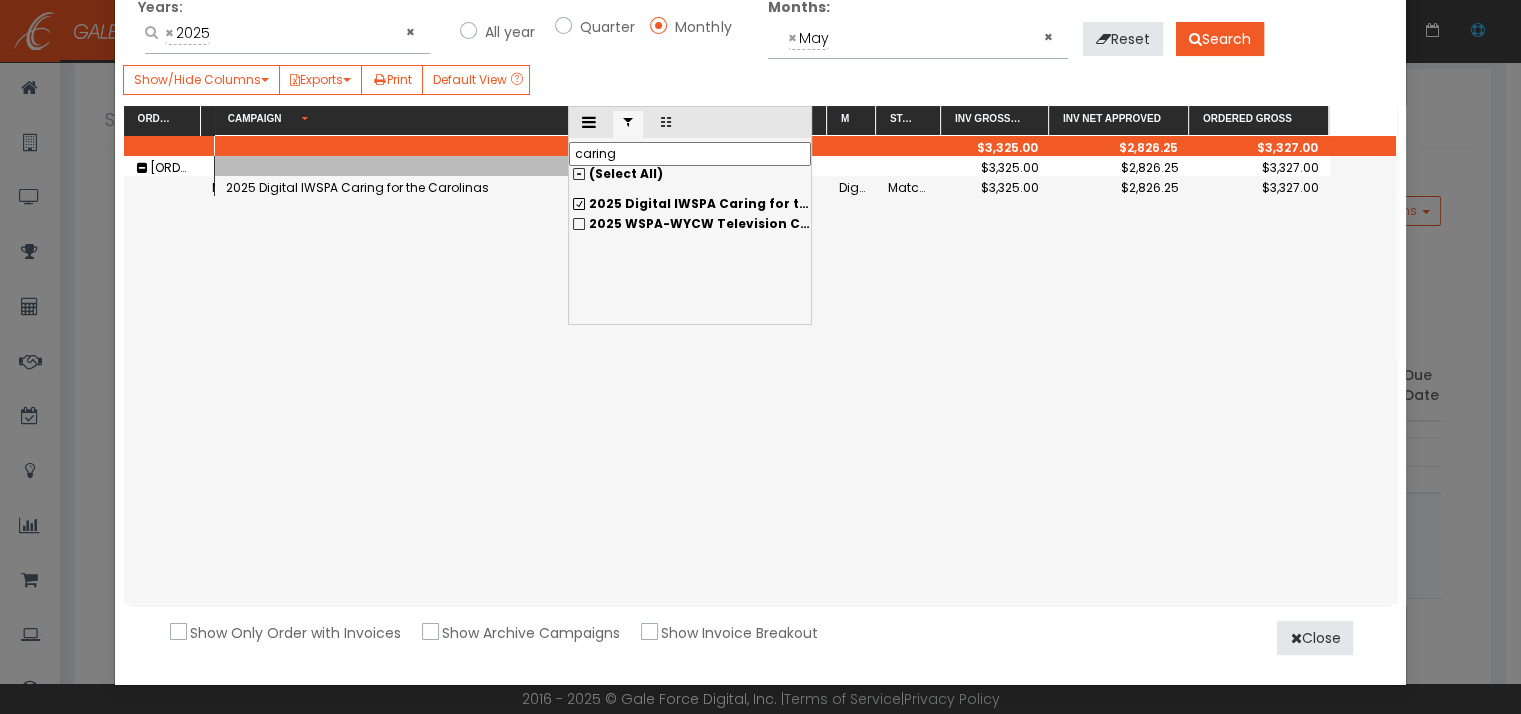 click on "caring" at bounding box center (690, 154) 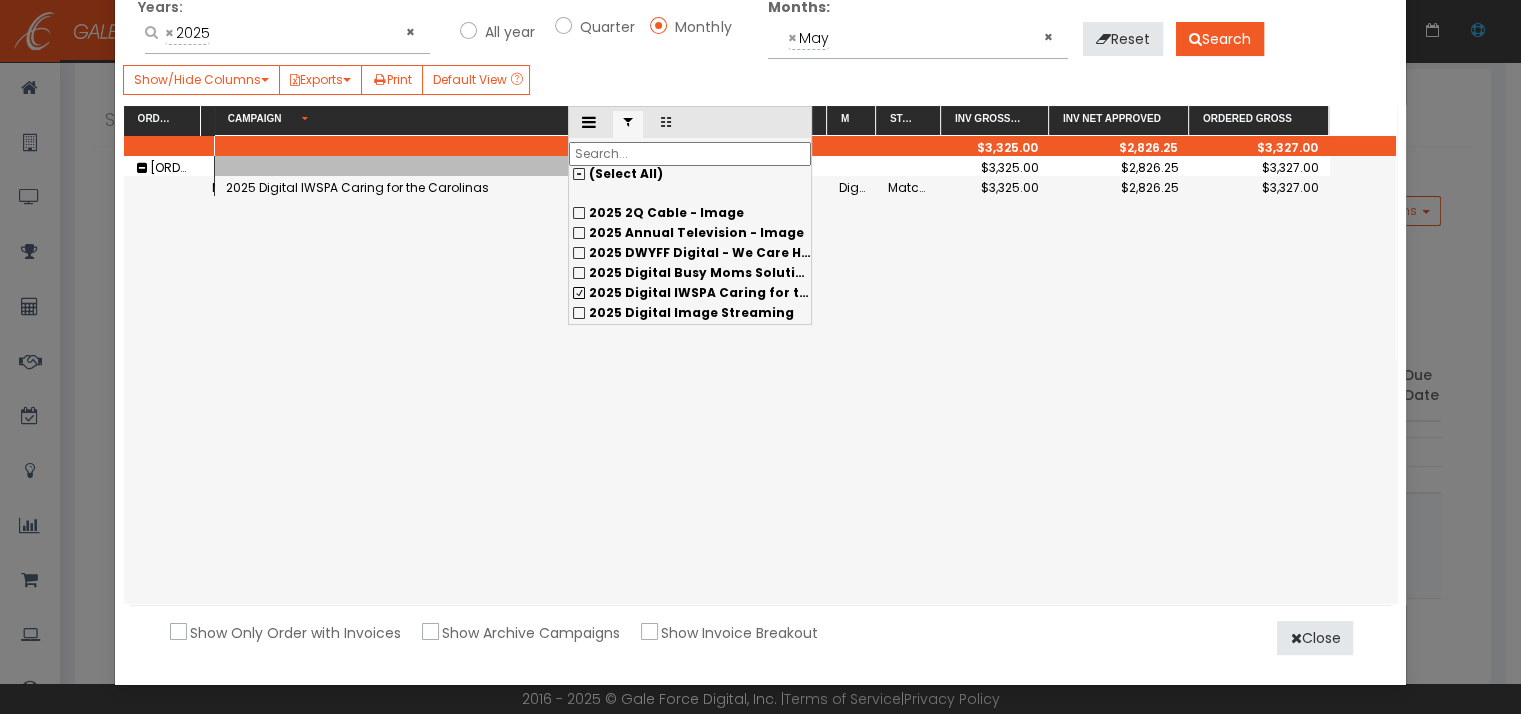 scroll, scrollTop: 160, scrollLeft: 0, axis: vertical 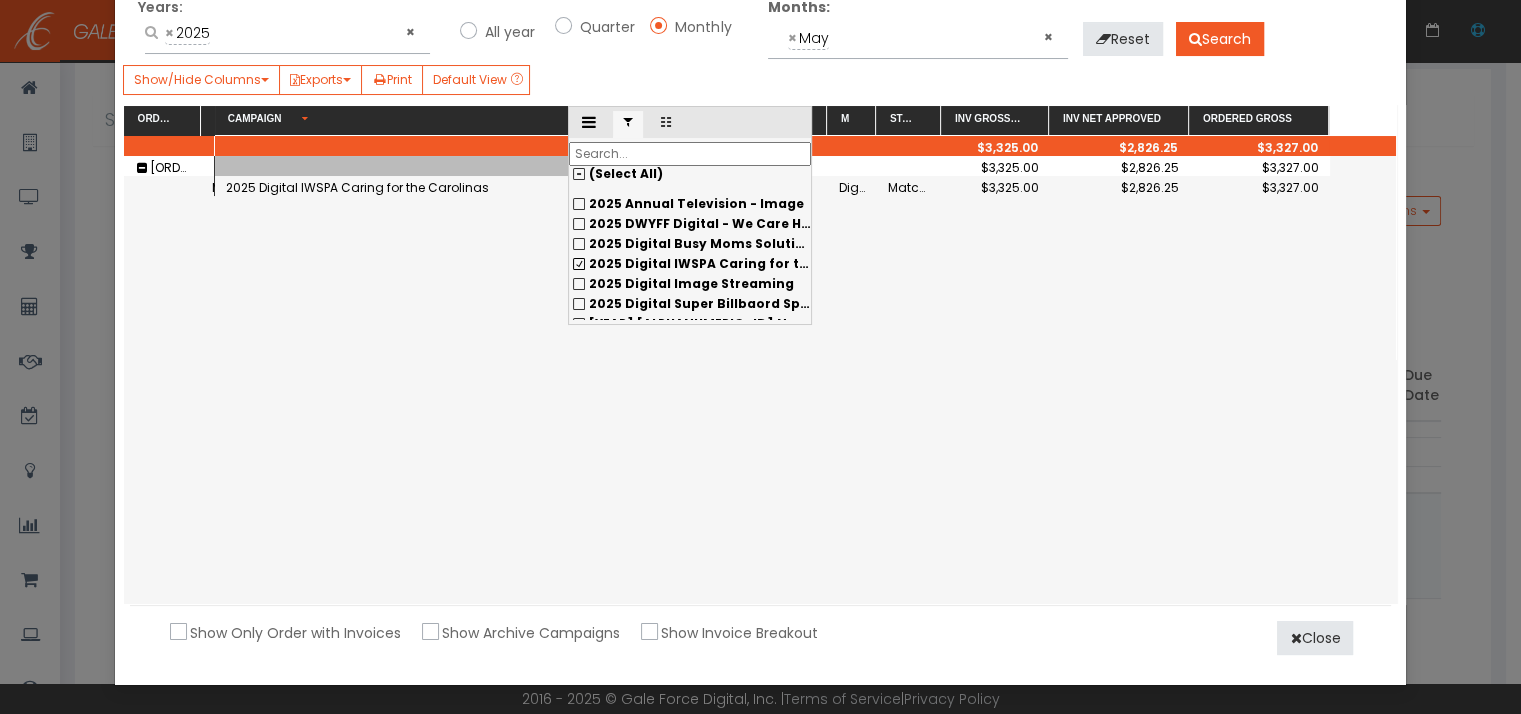 click on "2025 Digital IWSPA Caring for the Carolinas" at bounding box center (690, 204) 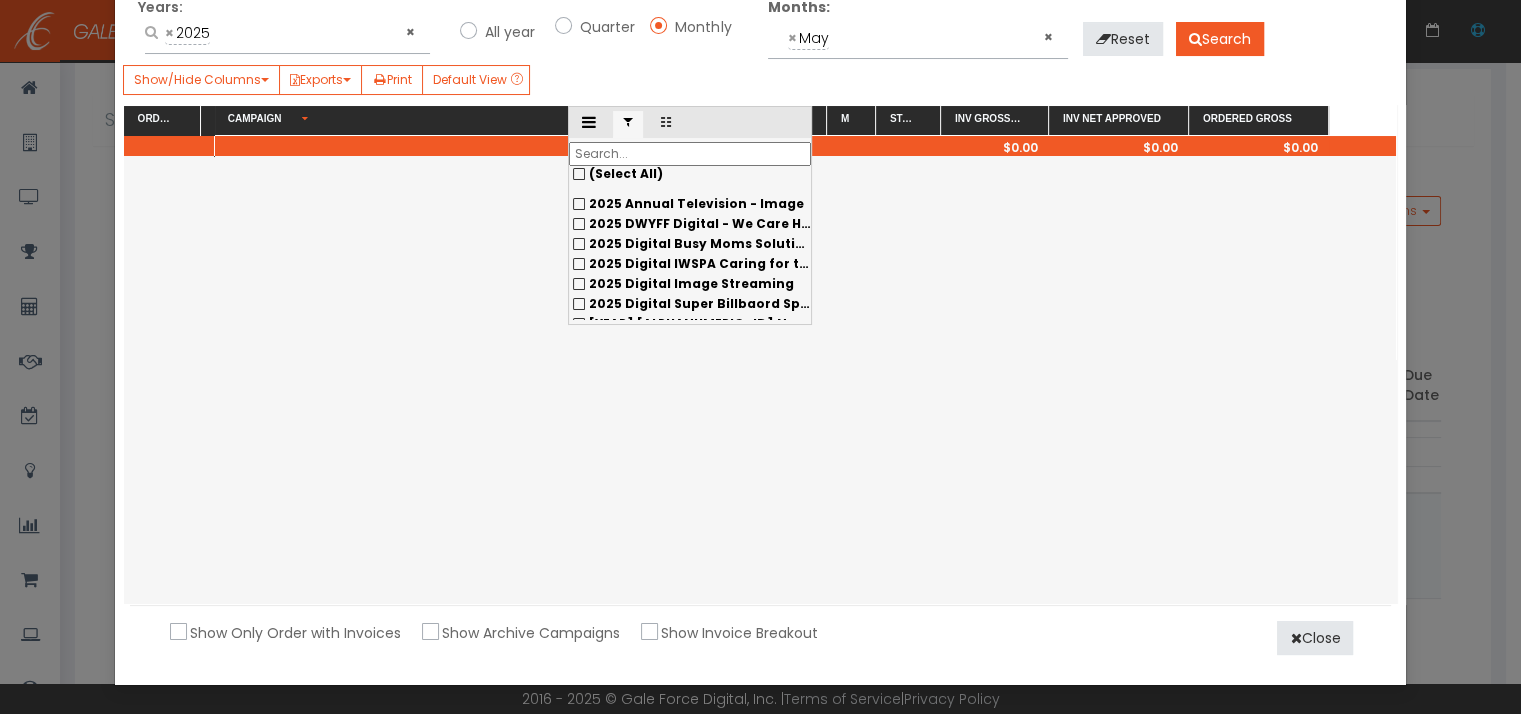 click on "2025 Digital Image Streaming" at bounding box center (690, 204) 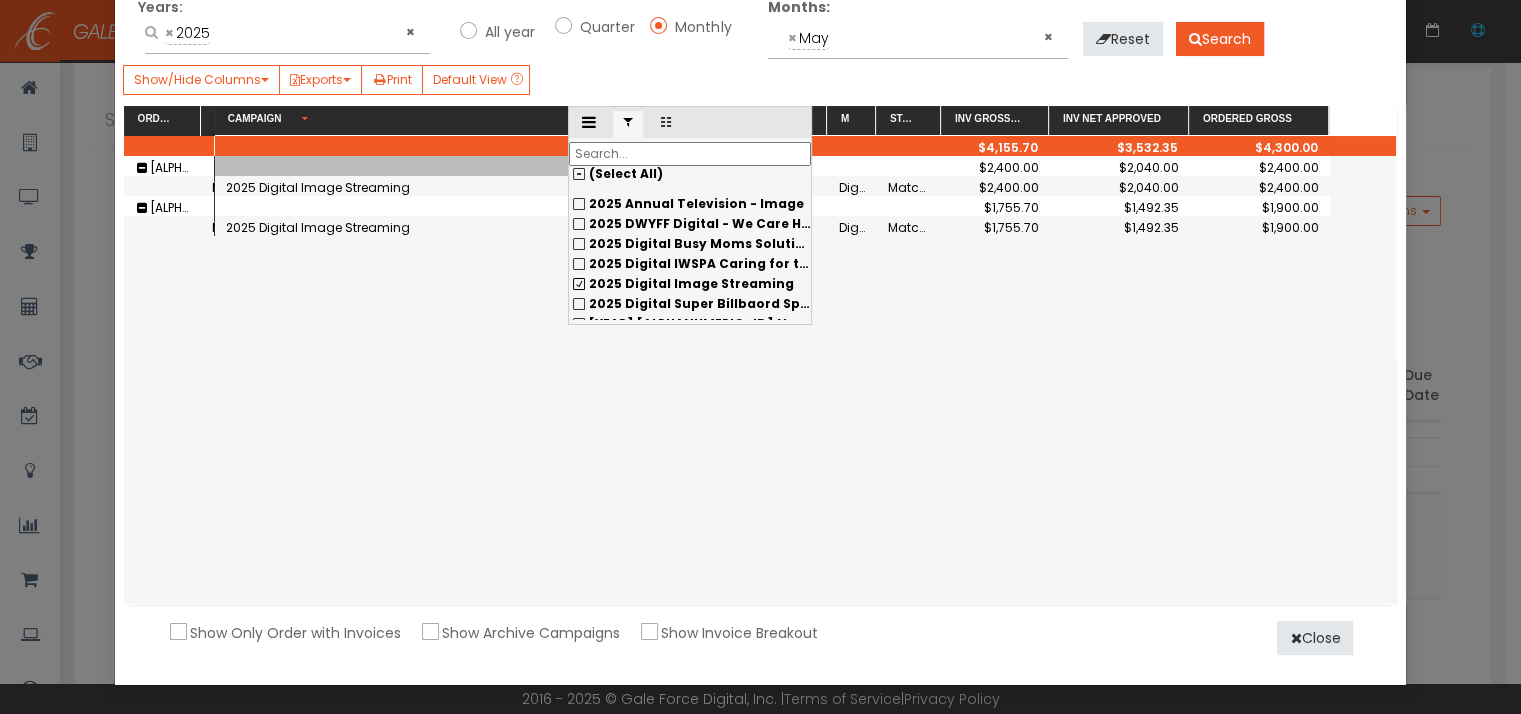 click on "2025 Digital Image Streaming" at bounding box center (690, 204) 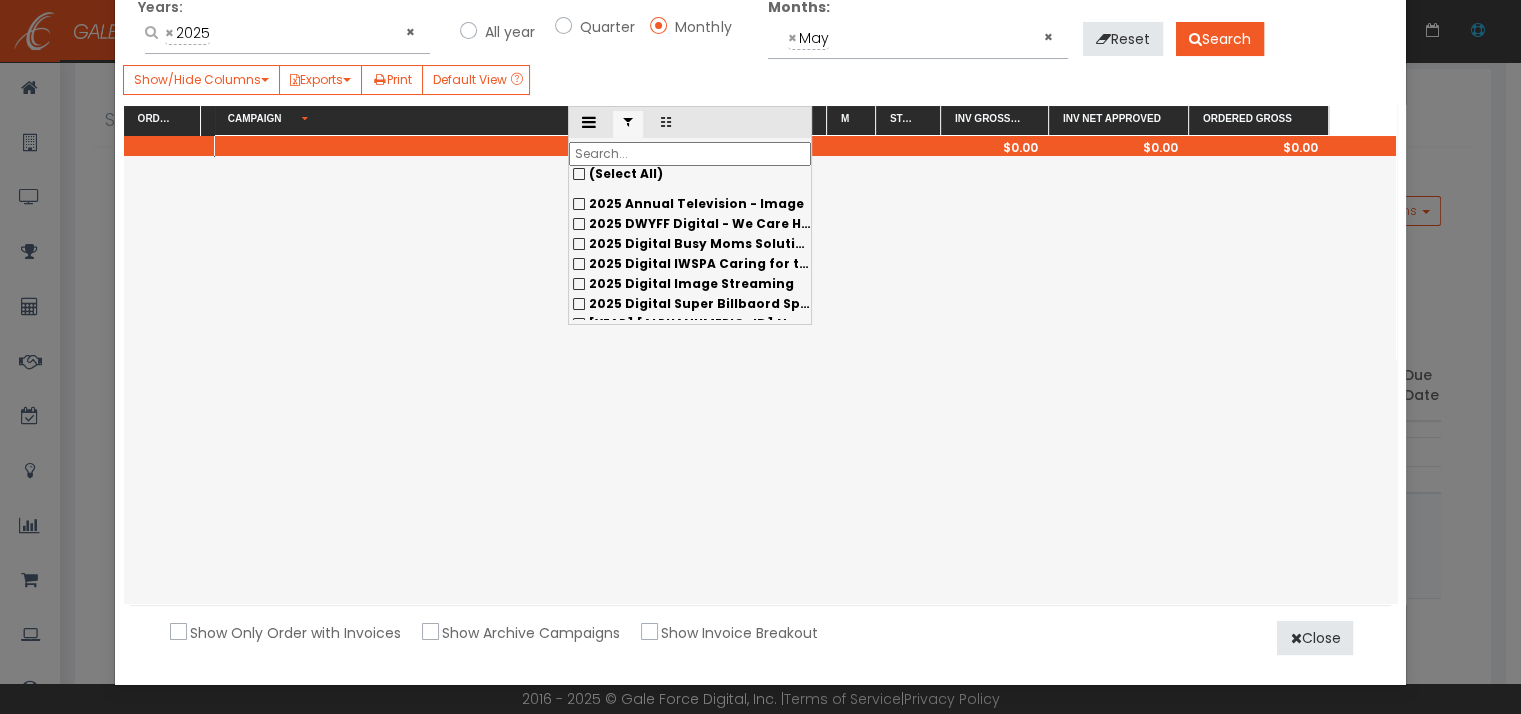 click on "2025 Digital Super Billbaord Sponsorship" at bounding box center (690, 204) 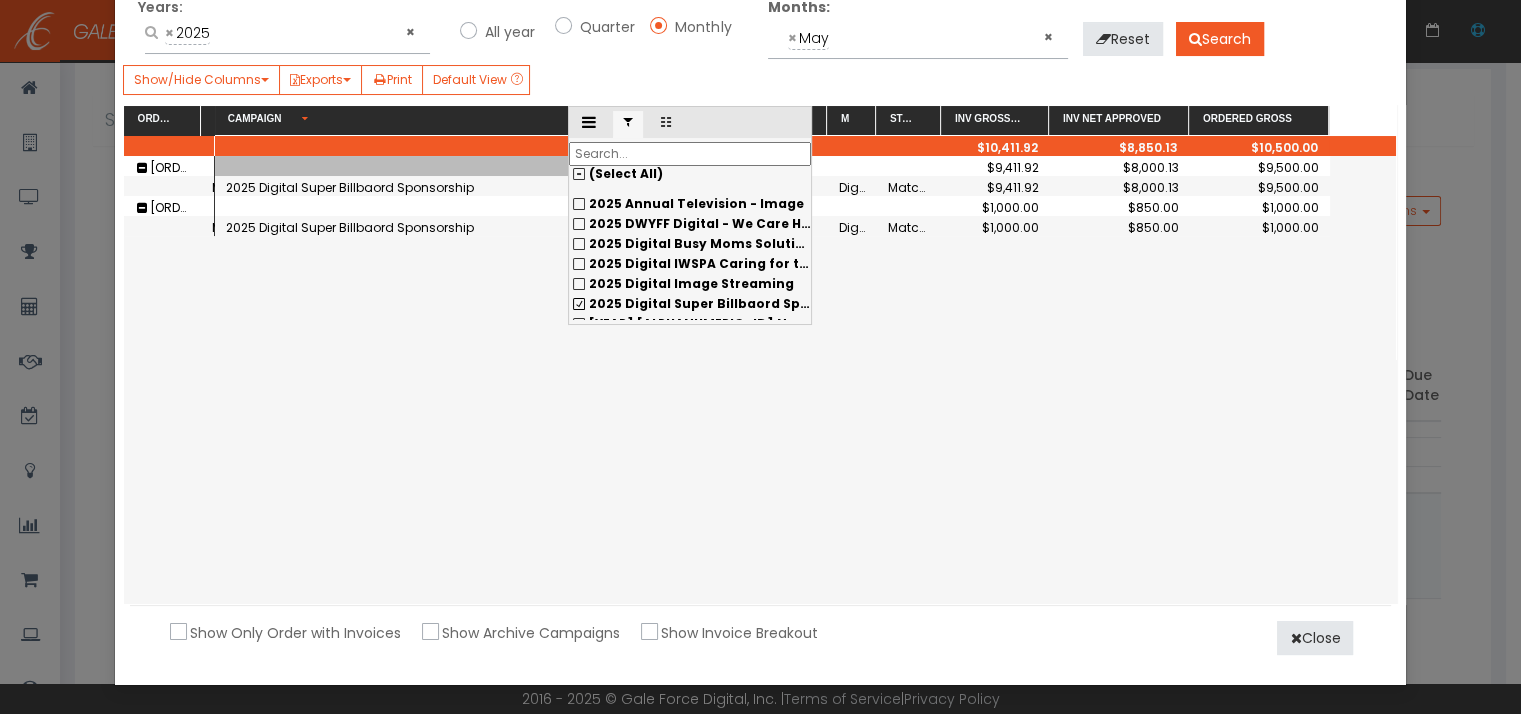 scroll, scrollTop: 200, scrollLeft: 0, axis: vertical 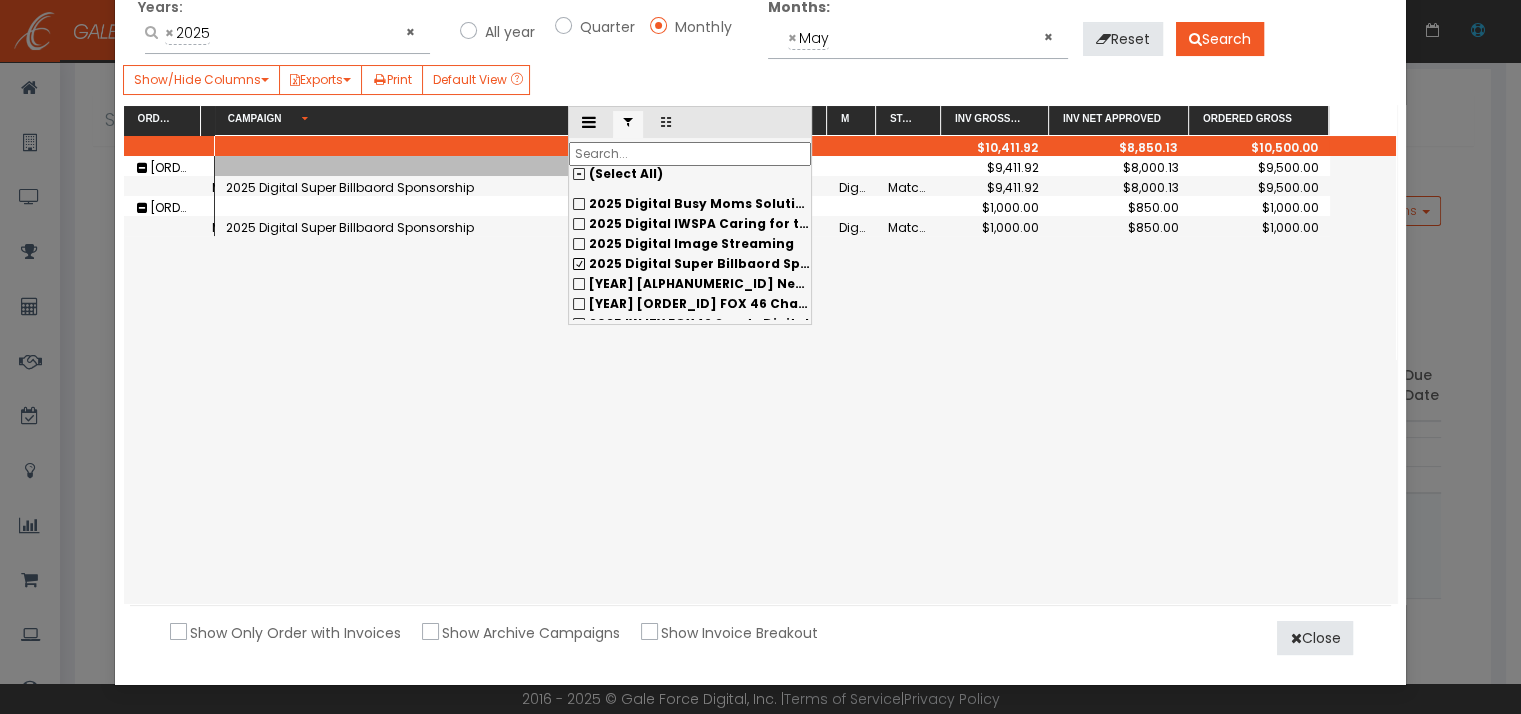 click on "2025 Digital Super Billbaord Sponsorship" at bounding box center (690, 204) 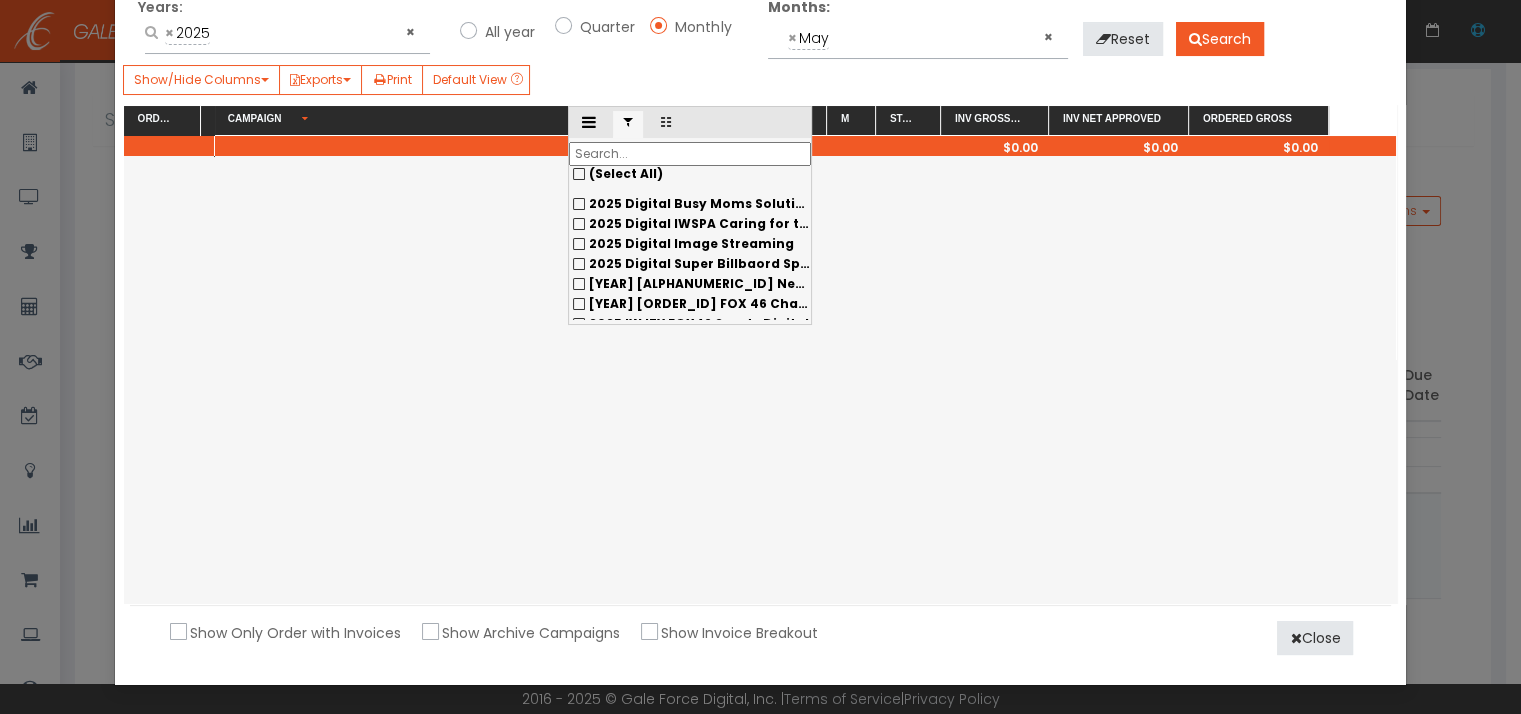 click on "[YEAR] [ALPHANUMERIC_ID] News App Open Sponsorship" at bounding box center [690, 204] 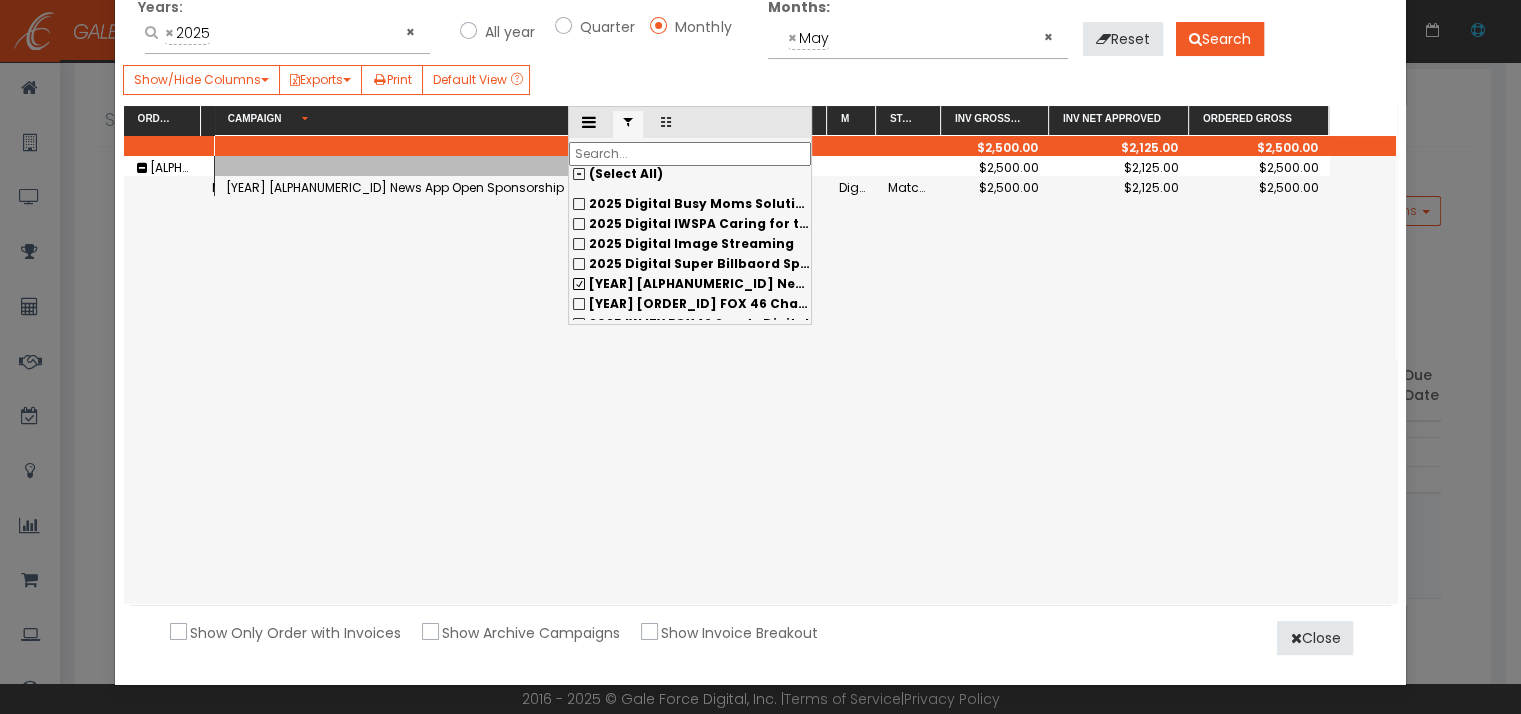 drag, startPoint x: 572, startPoint y: 275, endPoint x: 562, endPoint y: 301, distance: 27.856777 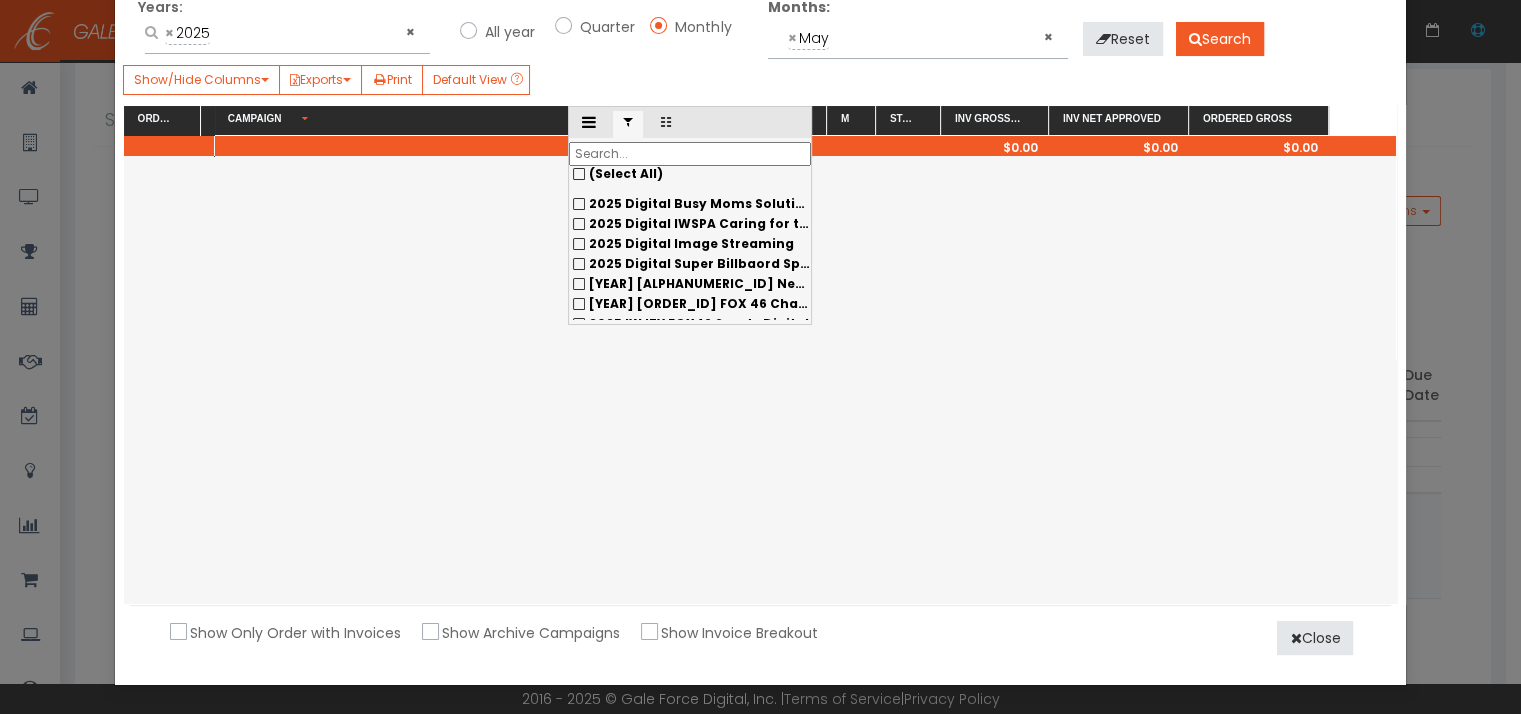 click on "[YEAR] [ORDER_ID] FOX 46 Charlotte Sports LIVE Digital Assets" at bounding box center (690, 204) 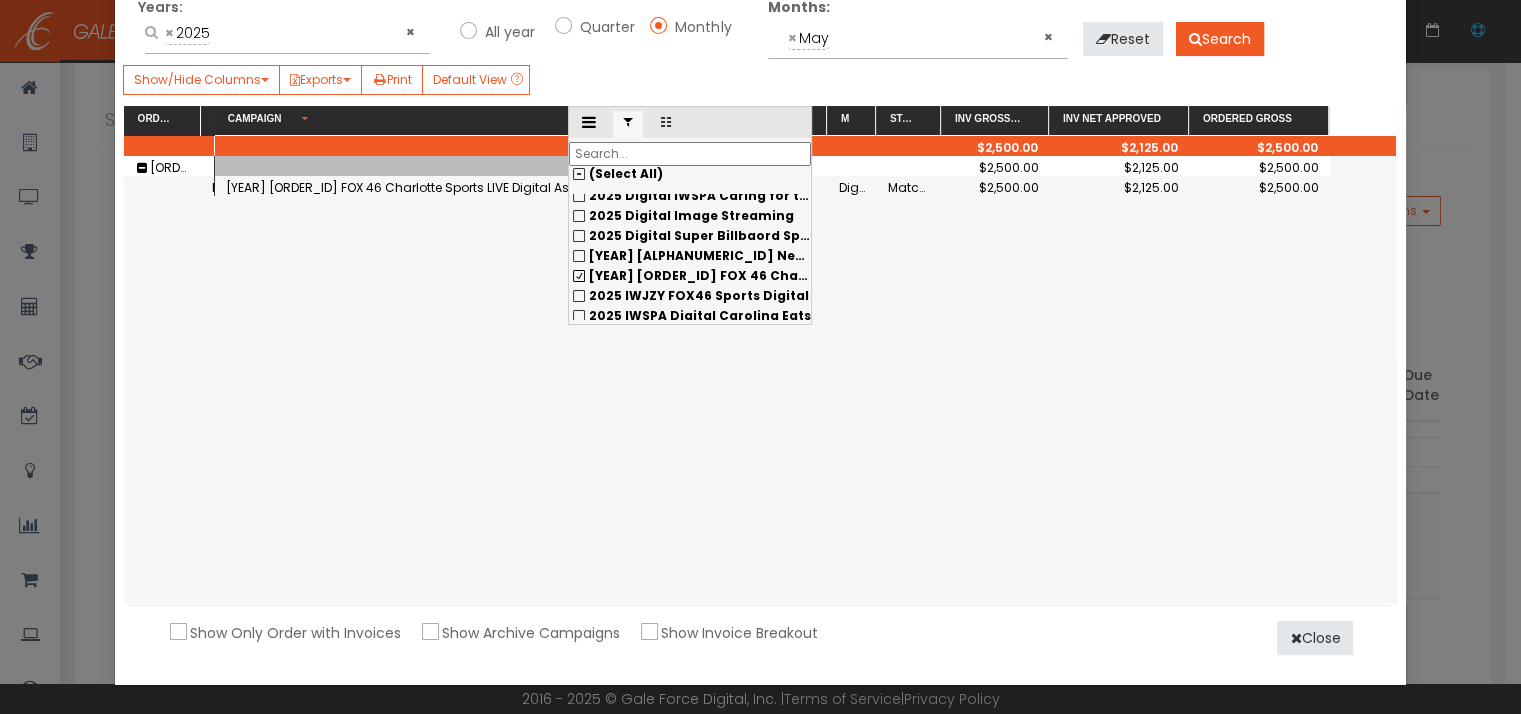 scroll, scrollTop: 240, scrollLeft: 0, axis: vertical 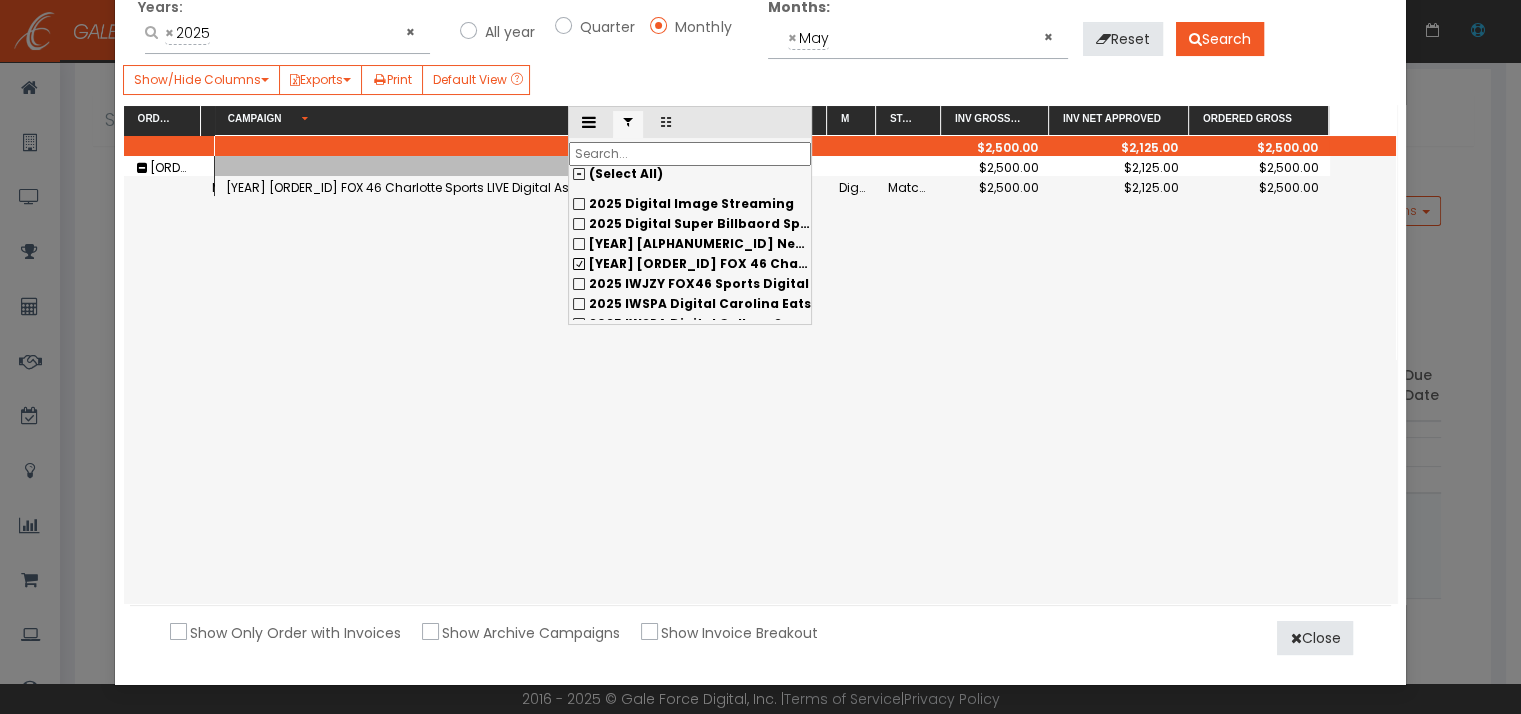 click on "2025 IWJZY FOX46 Sports Digital" at bounding box center [690, 204] 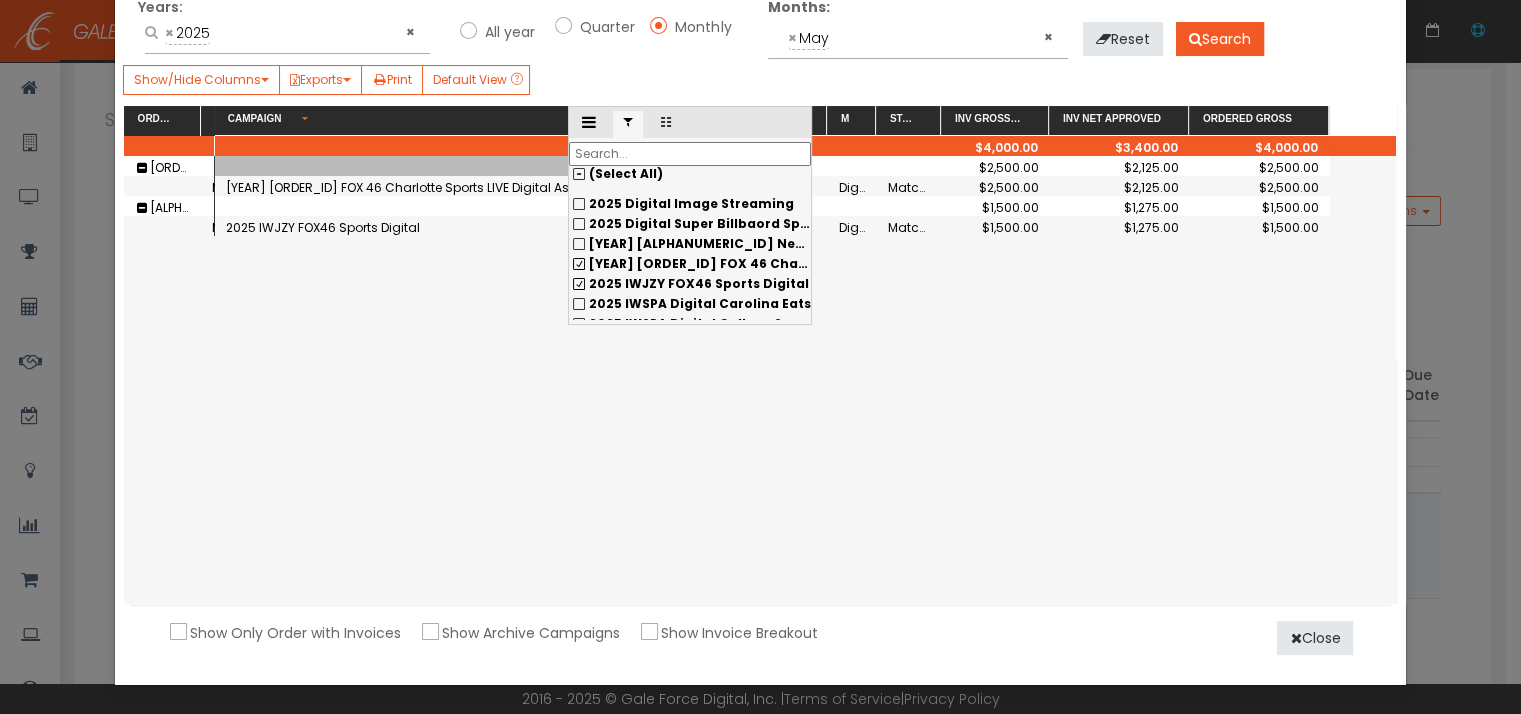 click on "[YEAR] [ORDER_ID] FOX 46 Charlotte Sports LIVE Digital Assets" at bounding box center (690, 204) 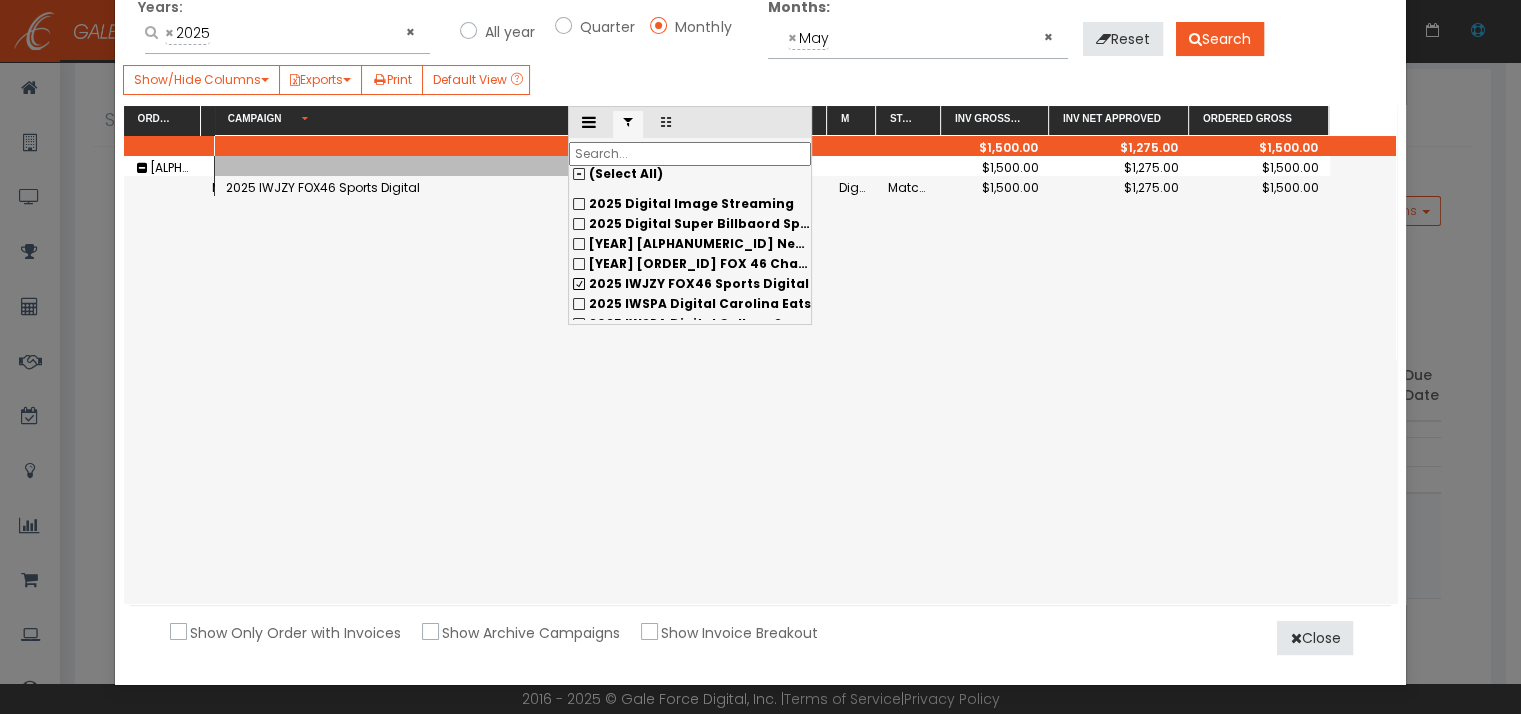click on "2025 IWJZY FOX46 Sports Digital" at bounding box center [690, 204] 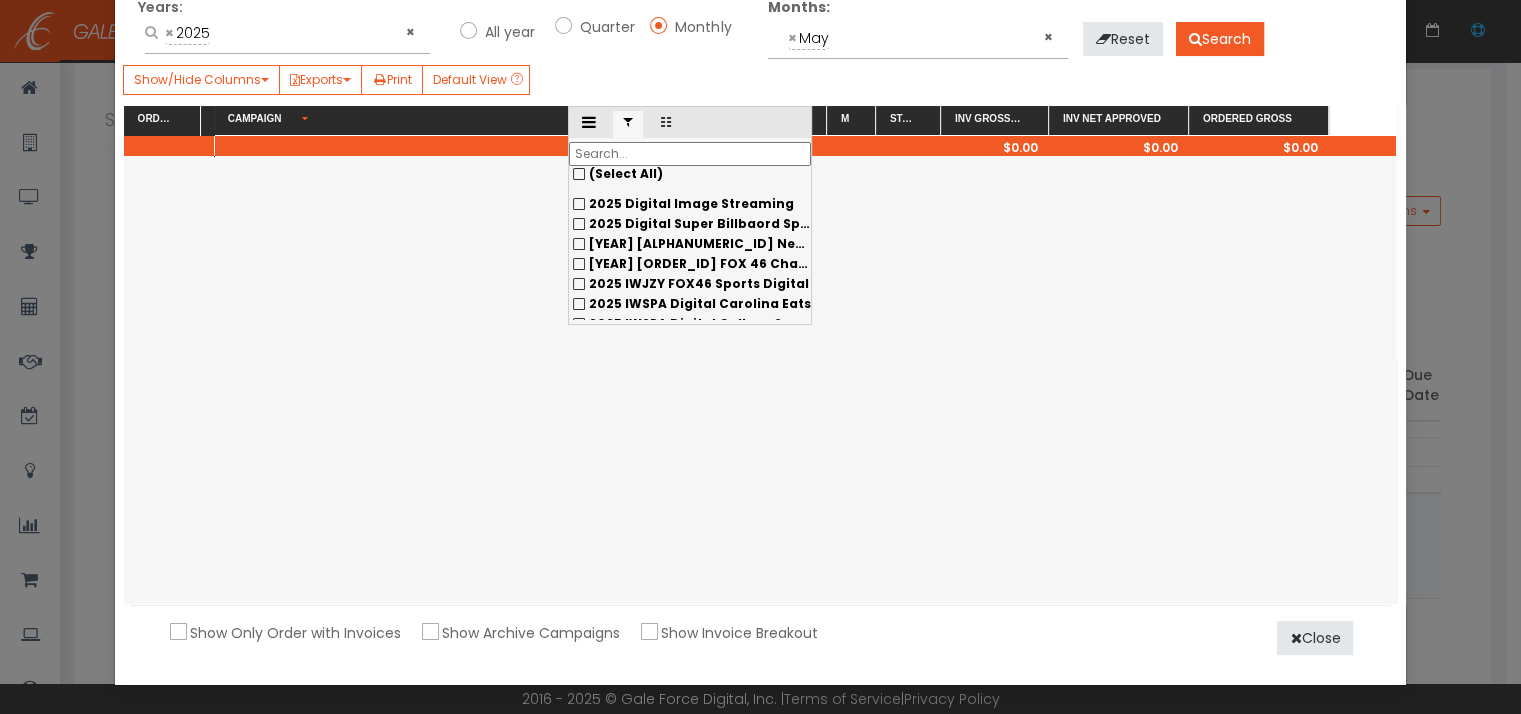 click on "2025 IWSPA Digital Carolina Eats" at bounding box center [690, 204] 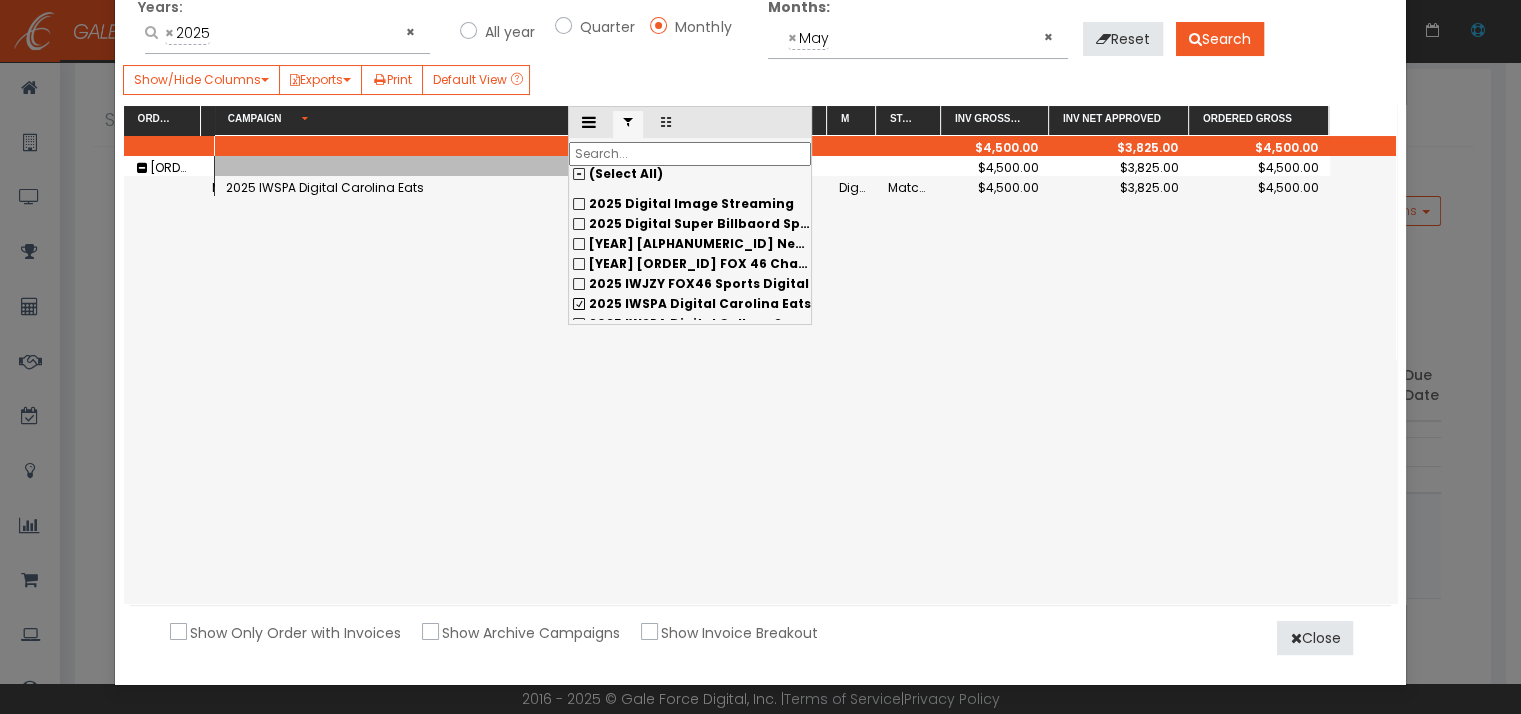 click at bounding box center (690, 154) 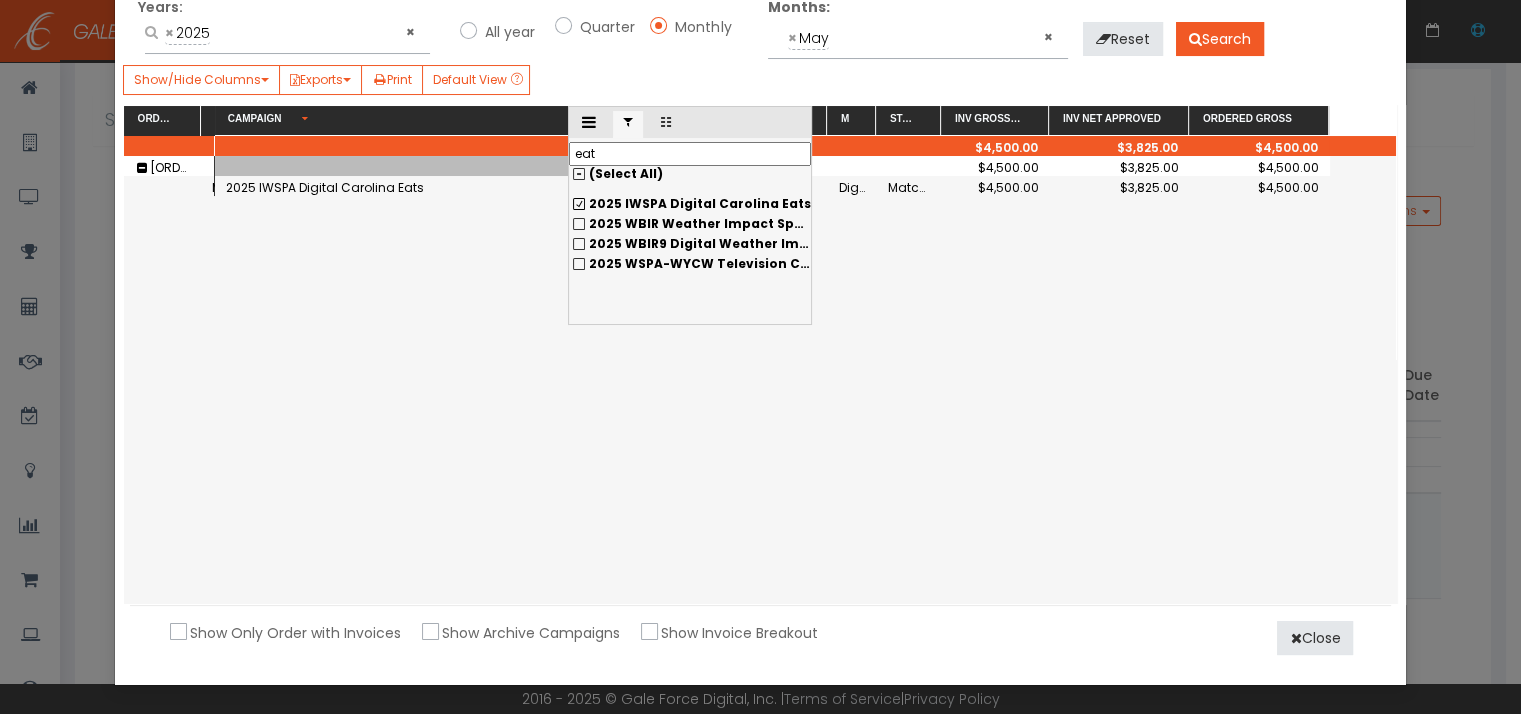 scroll, scrollTop: 0, scrollLeft: 0, axis: both 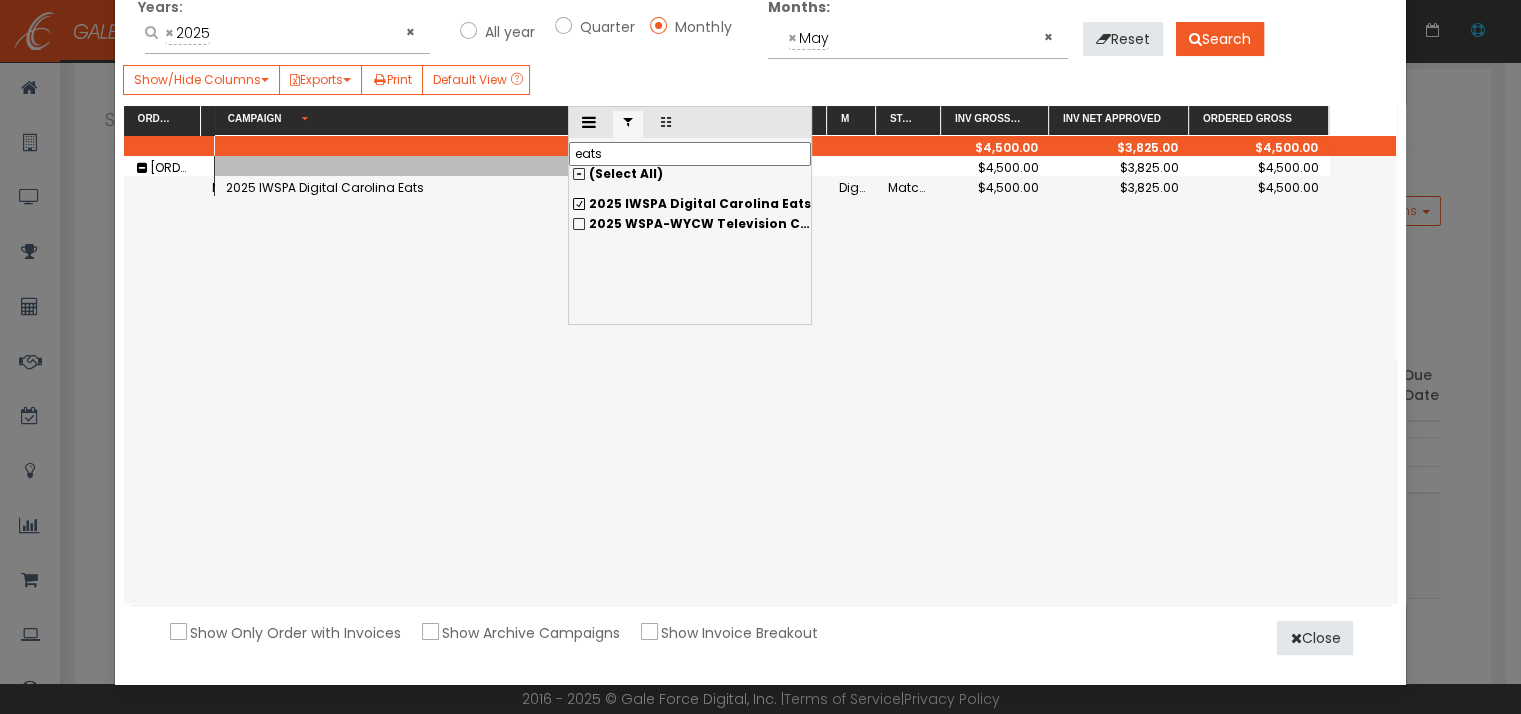 type on "eats" 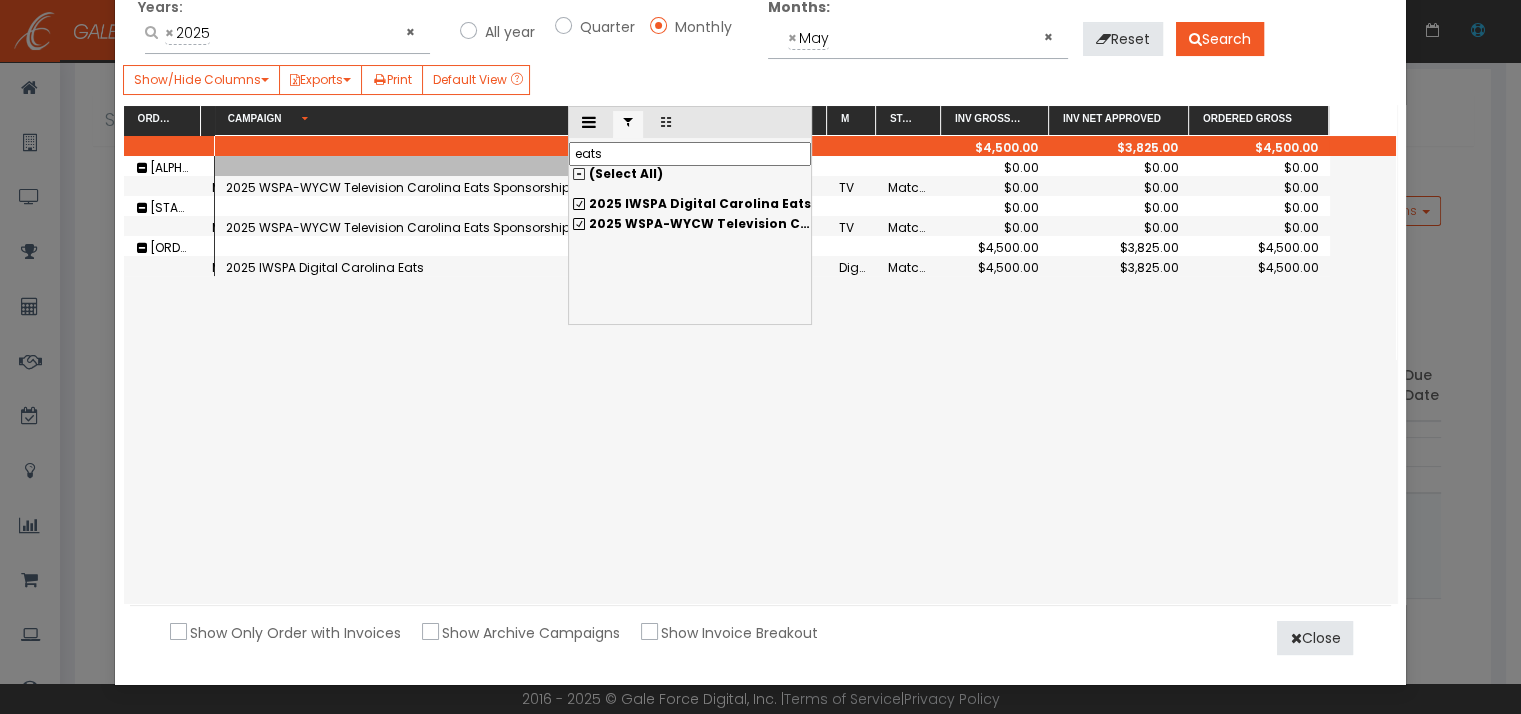 click on "2025 WSPA-WYCW Television Carolina Eats Sponsorship" at bounding box center (690, 204) 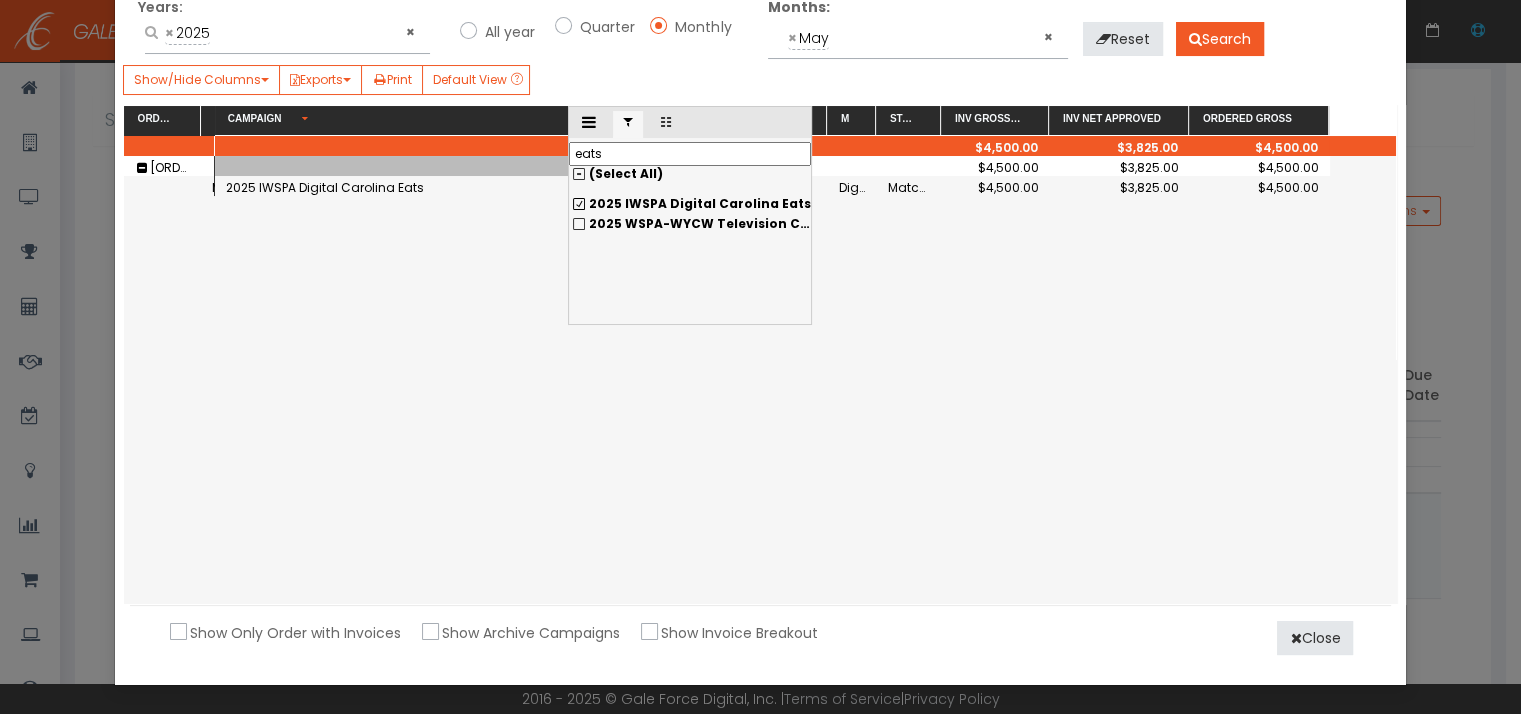 click on "eats" at bounding box center (690, 154) 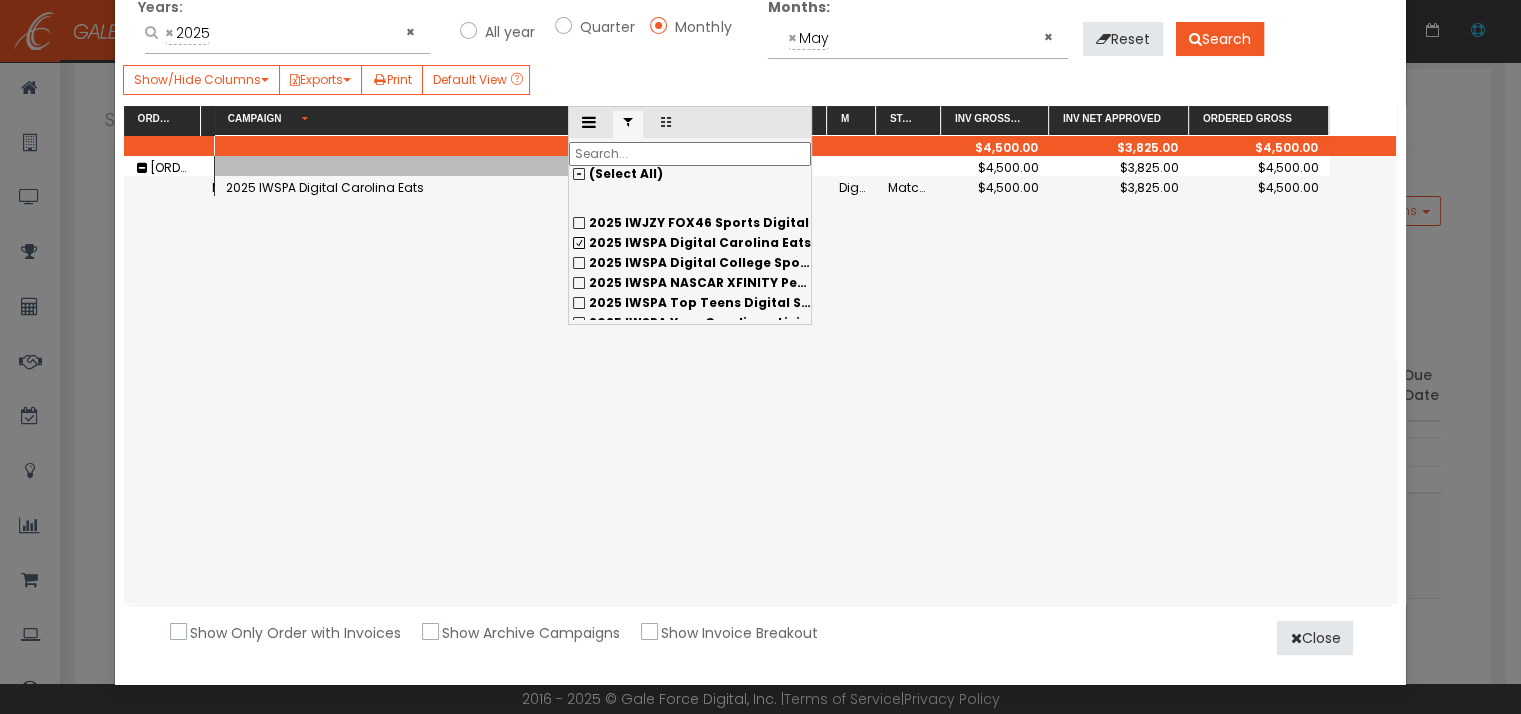 scroll, scrollTop: 320, scrollLeft: 0, axis: vertical 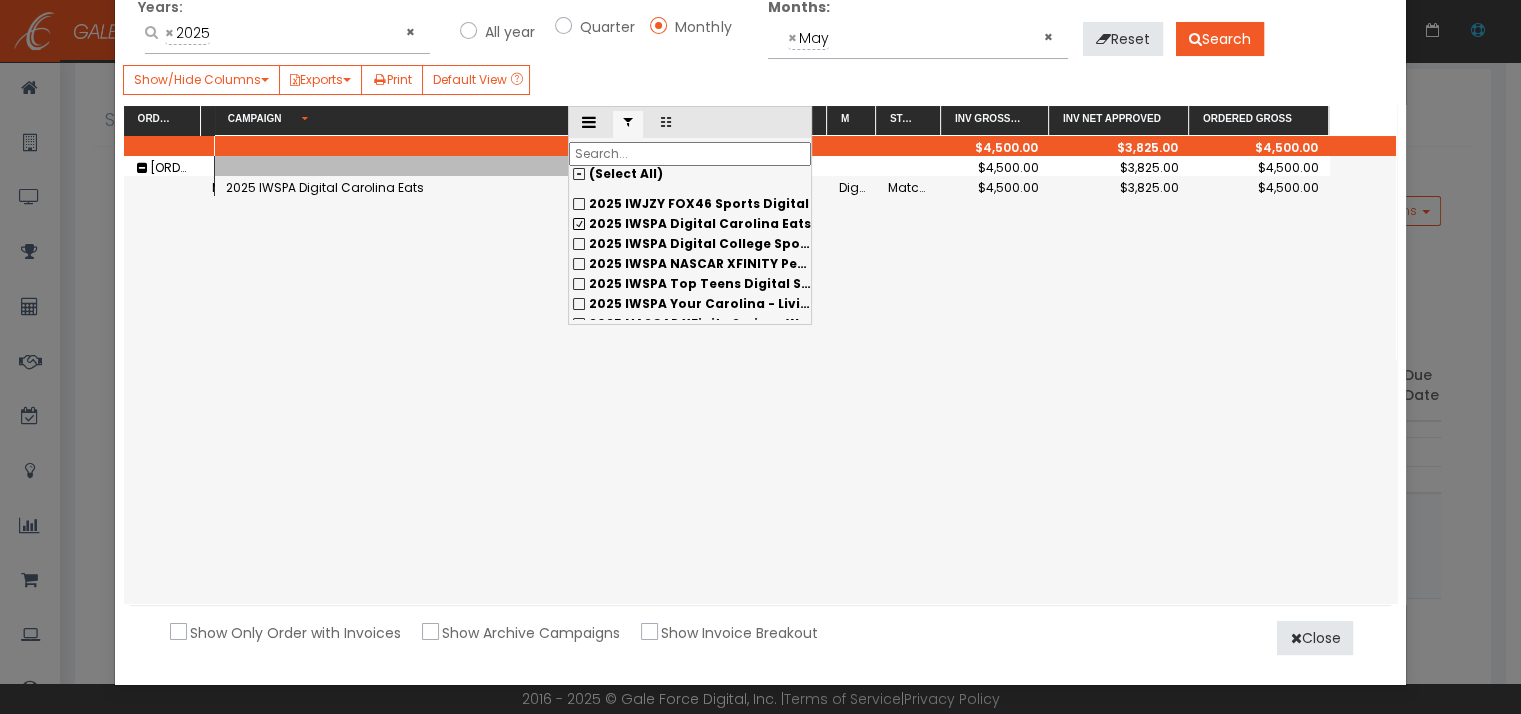 click on "2025 IWSPA Digital Carolina Eats" at bounding box center [690, 204] 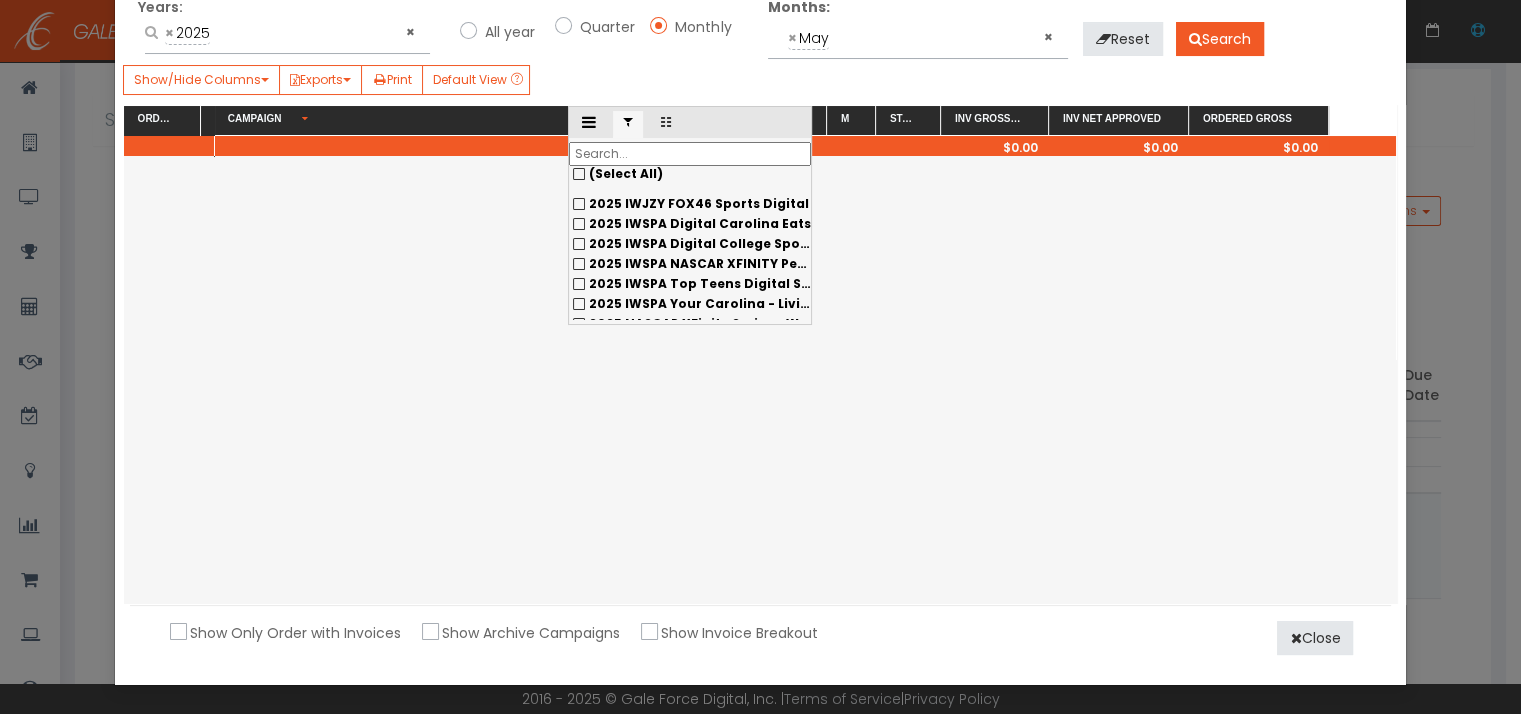 click on "2025 IWSPA Digital College Sports Xtra/Clemson Headquarters Sponship" at bounding box center [690, 204] 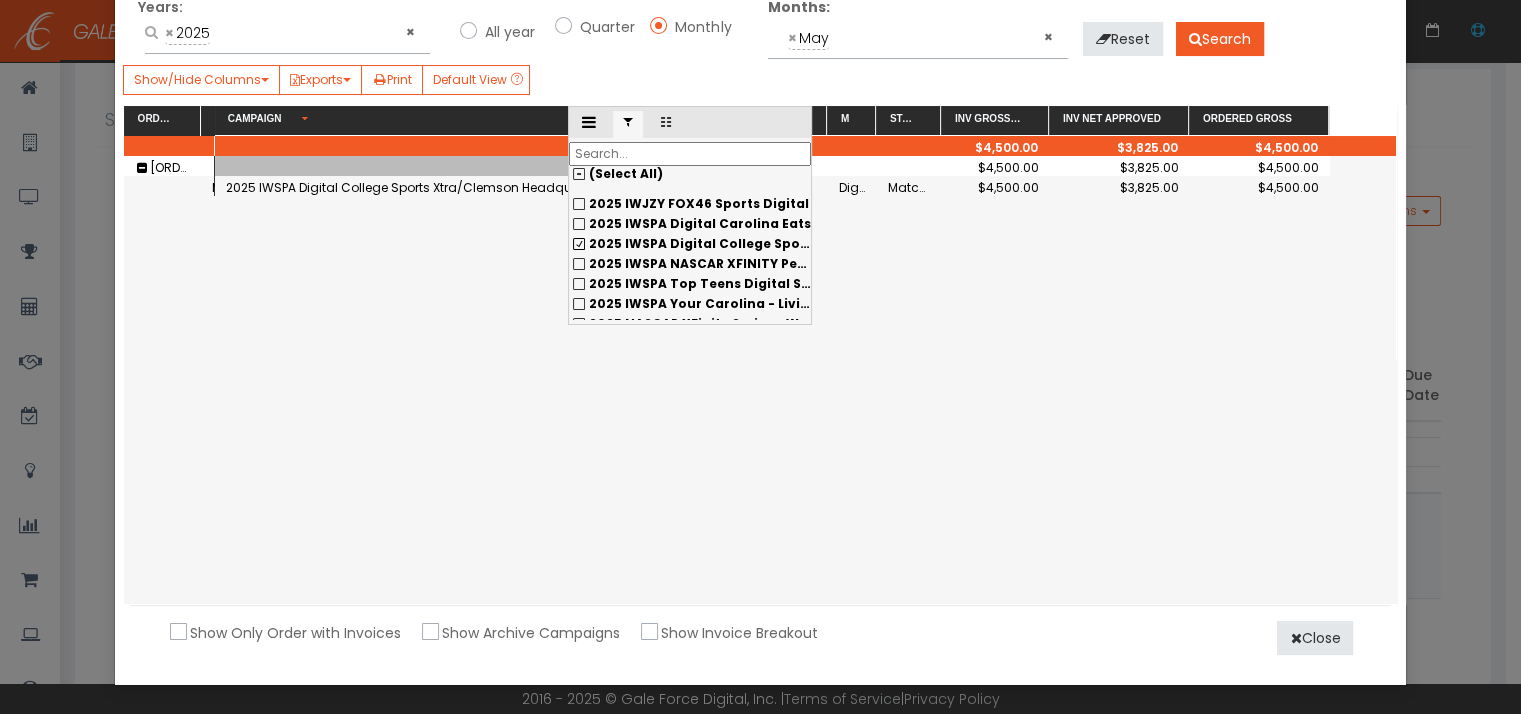 click on "2025 IWSPA Digital College Sports Xtra/Clemson Headquarters Sponship" at bounding box center [690, 204] 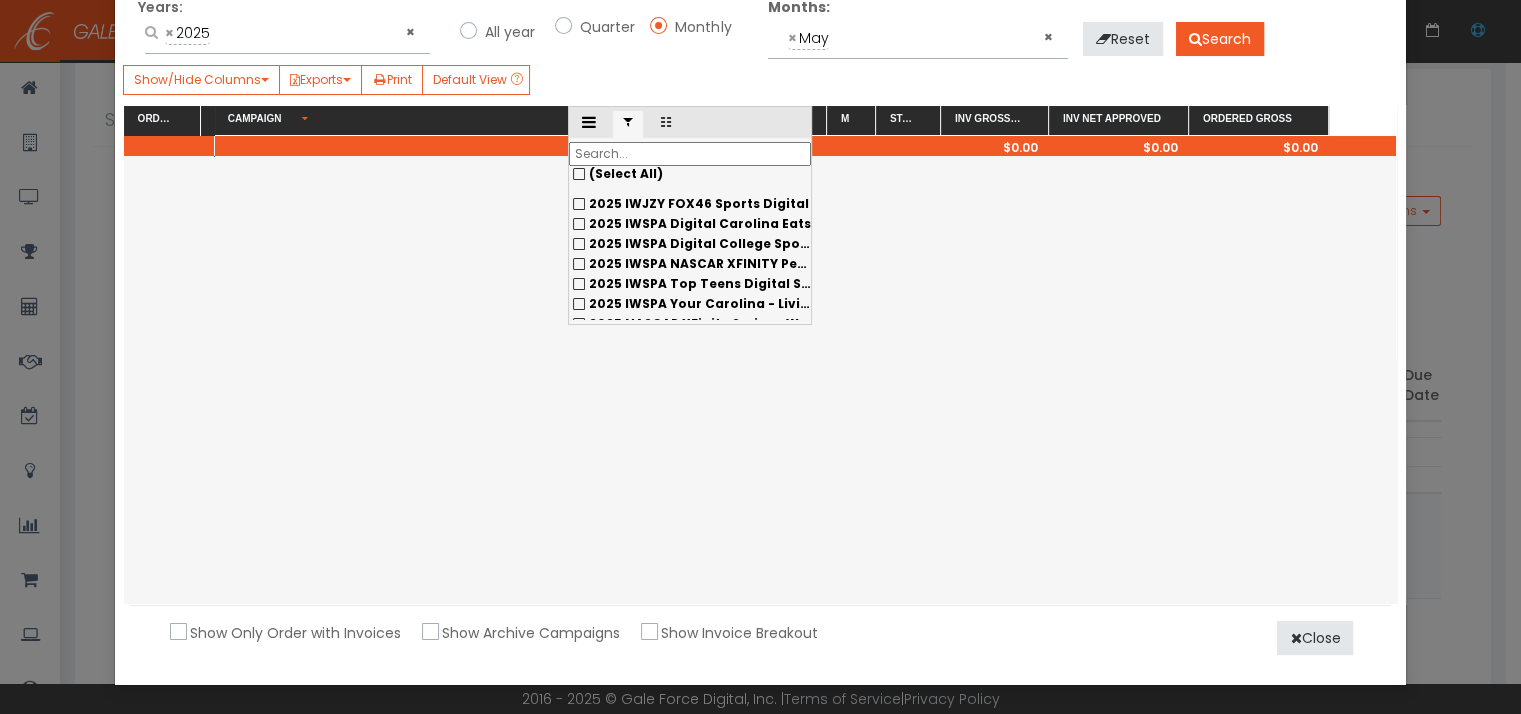 click on "2025 IWSPA NASCAR XFINITY Pete's Picks (WYCW)" at bounding box center [690, 204] 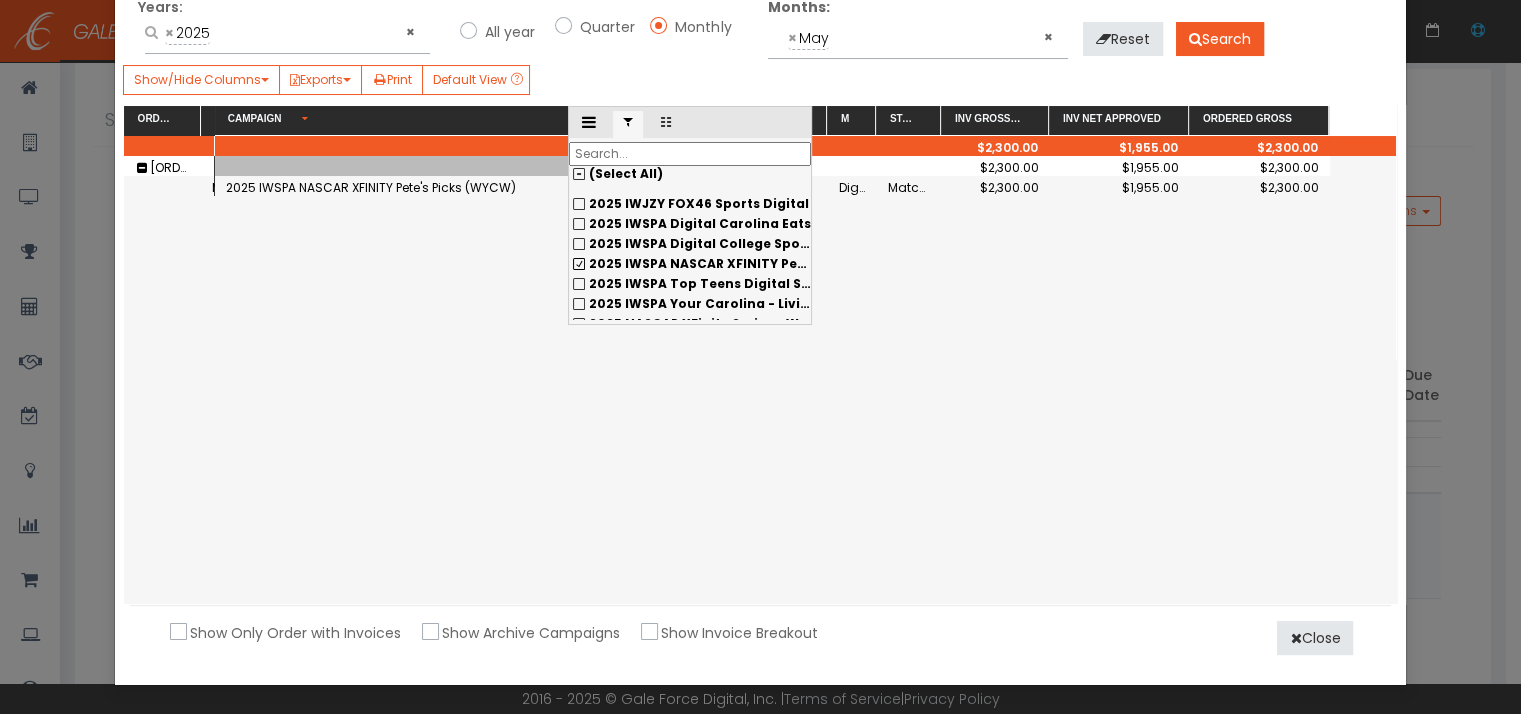 click on "2025 IWSPA NASCAR XFINITY Pete's Picks (WYCW)" at bounding box center (690, 204) 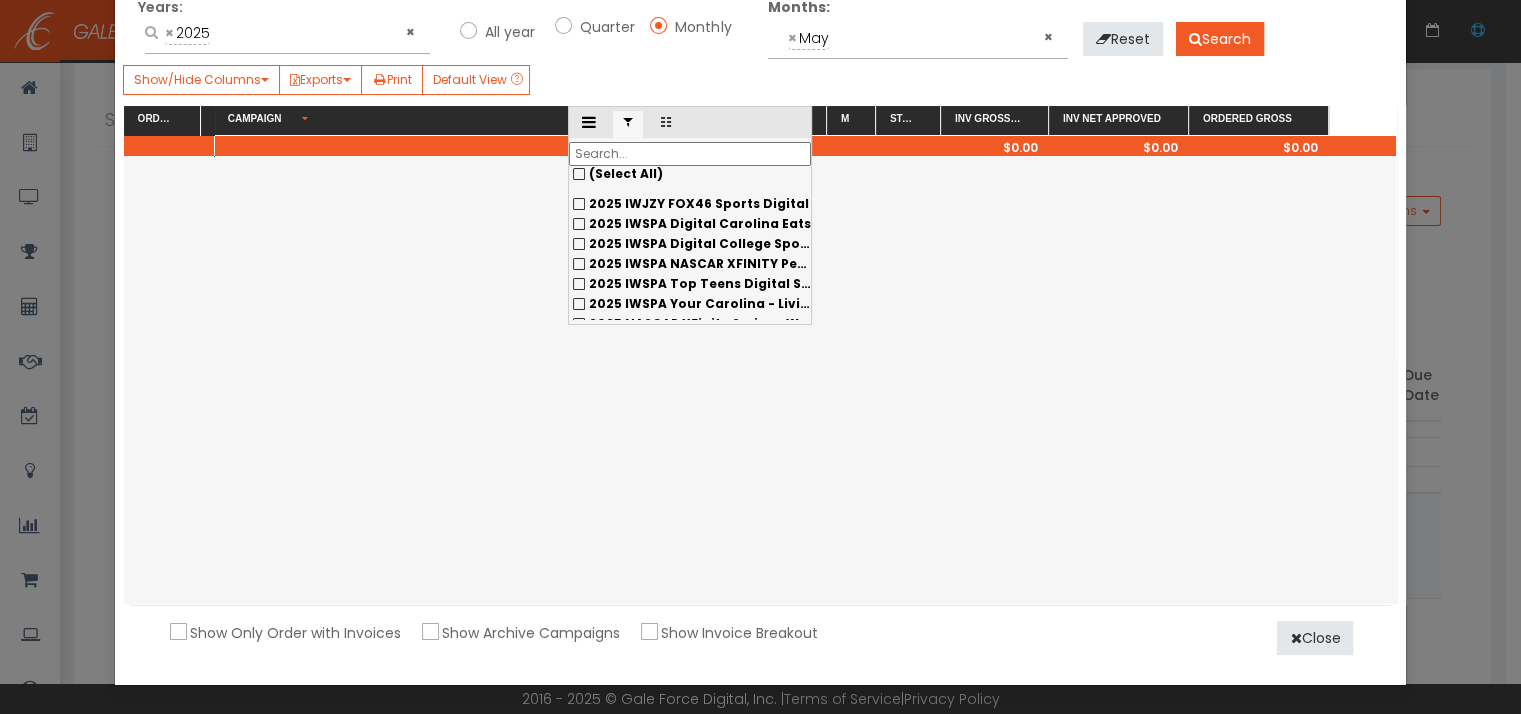 click on "2025 IWSPA Top Teens Digital Sponsorship" at bounding box center [690, 204] 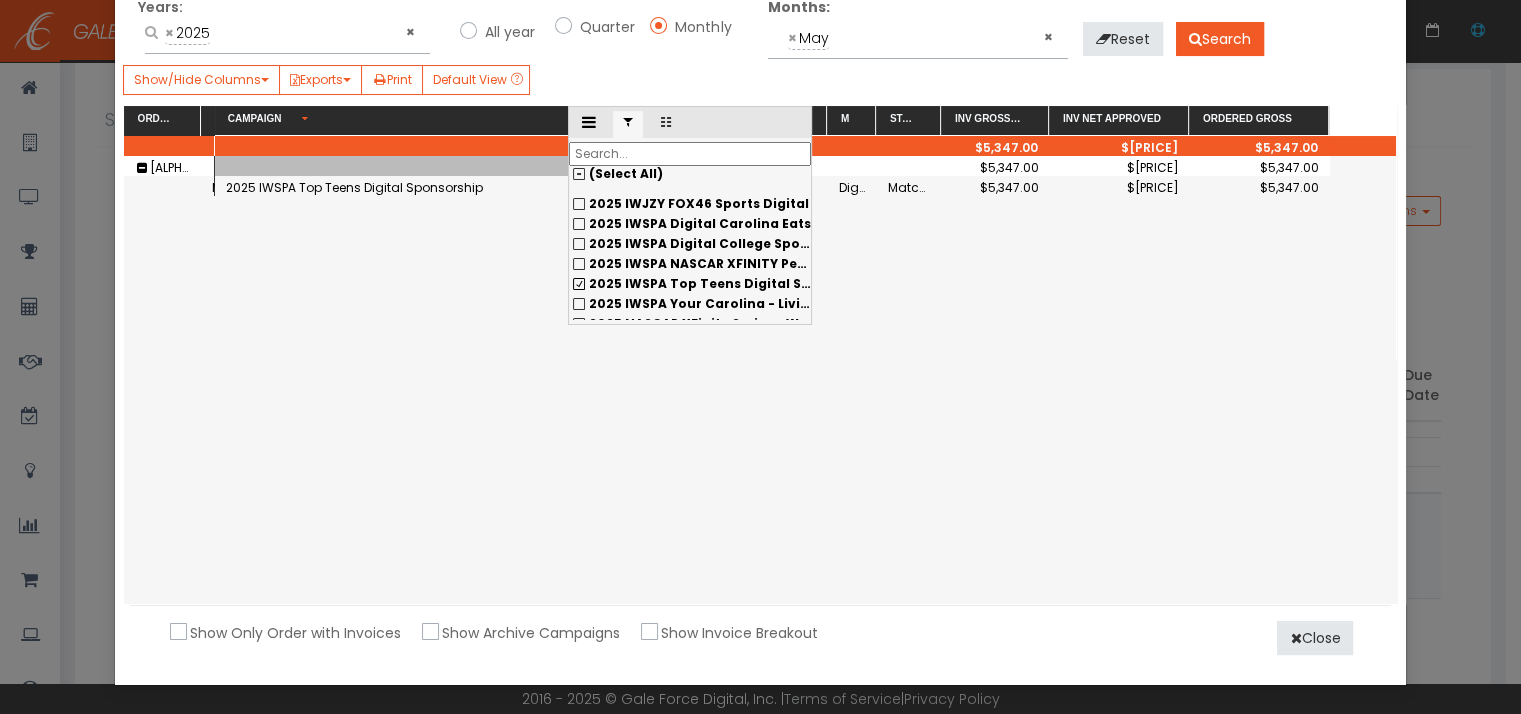 click at bounding box center (690, 154) 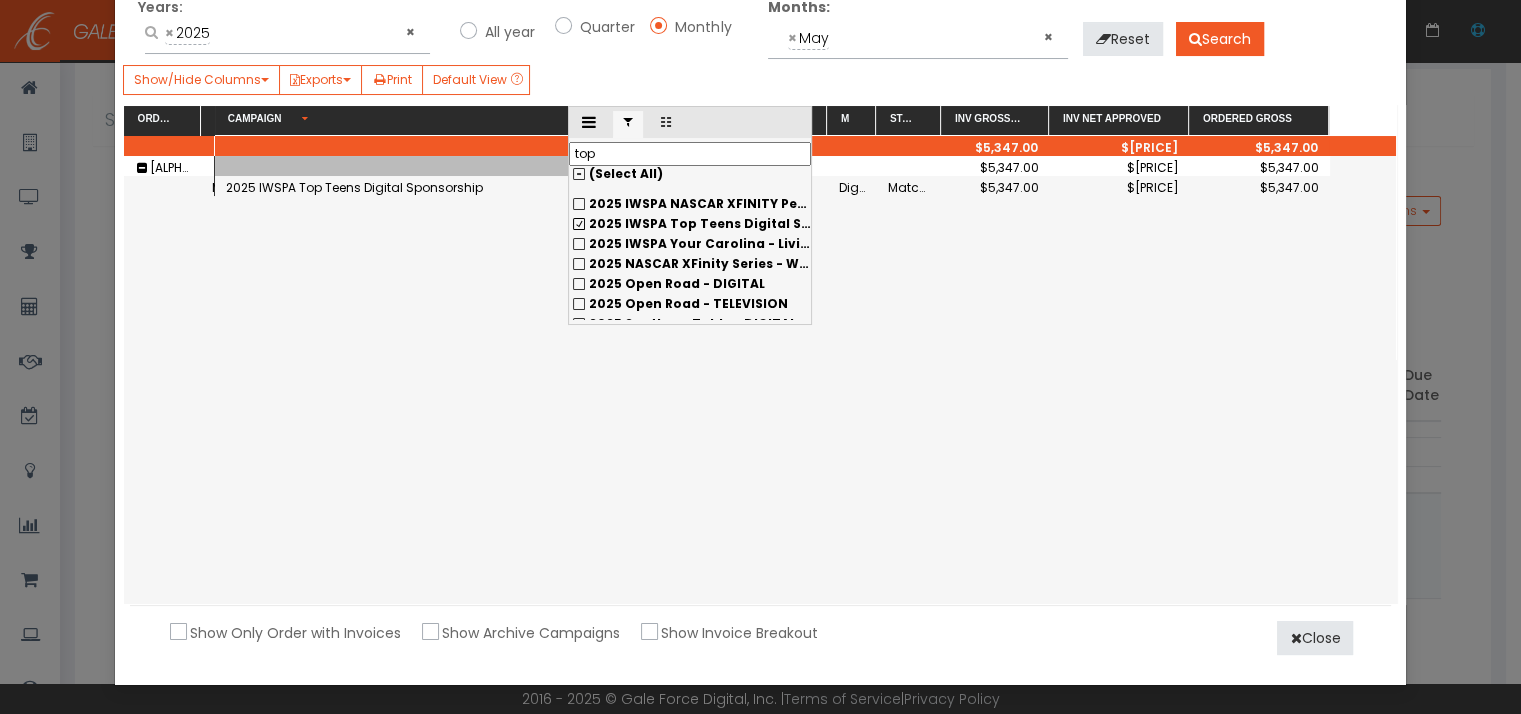 scroll, scrollTop: 0, scrollLeft: 0, axis: both 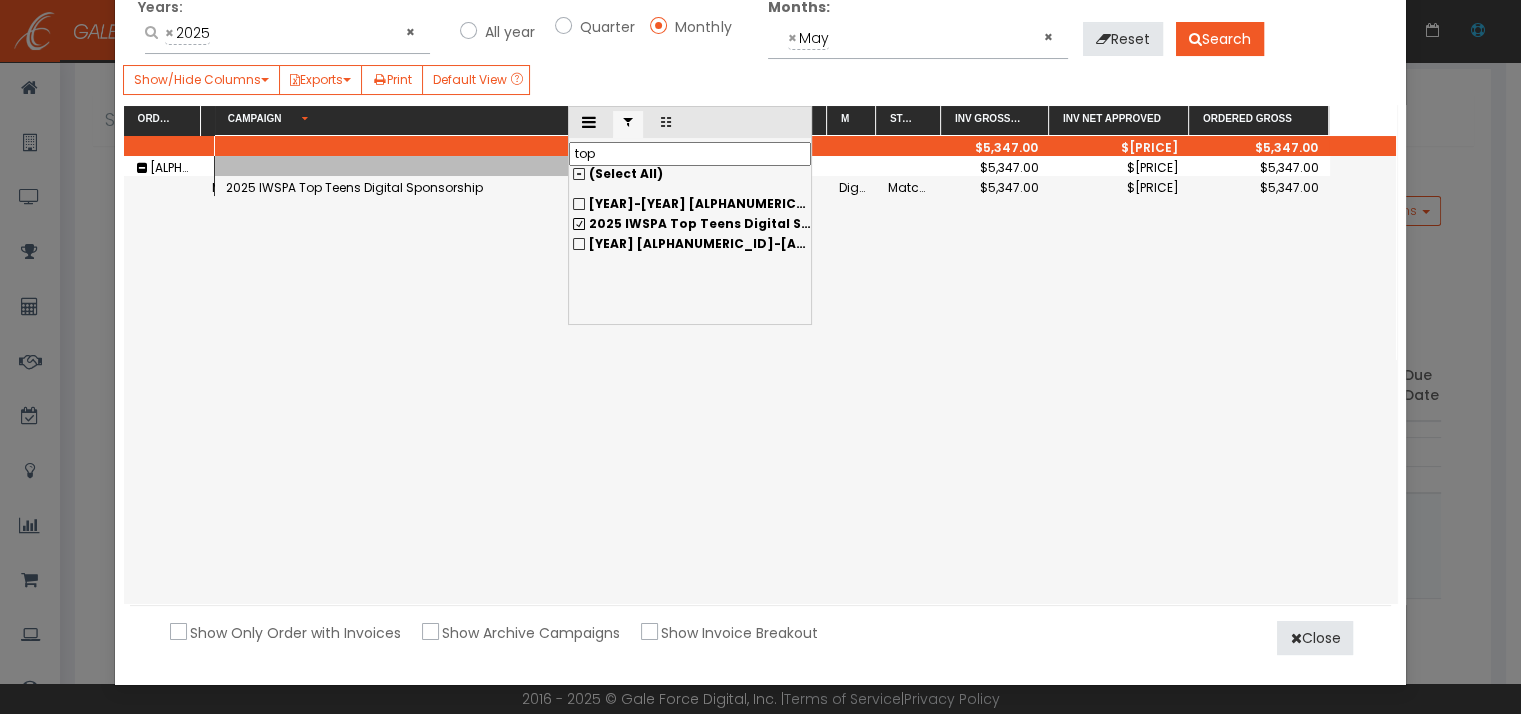 type on "top" 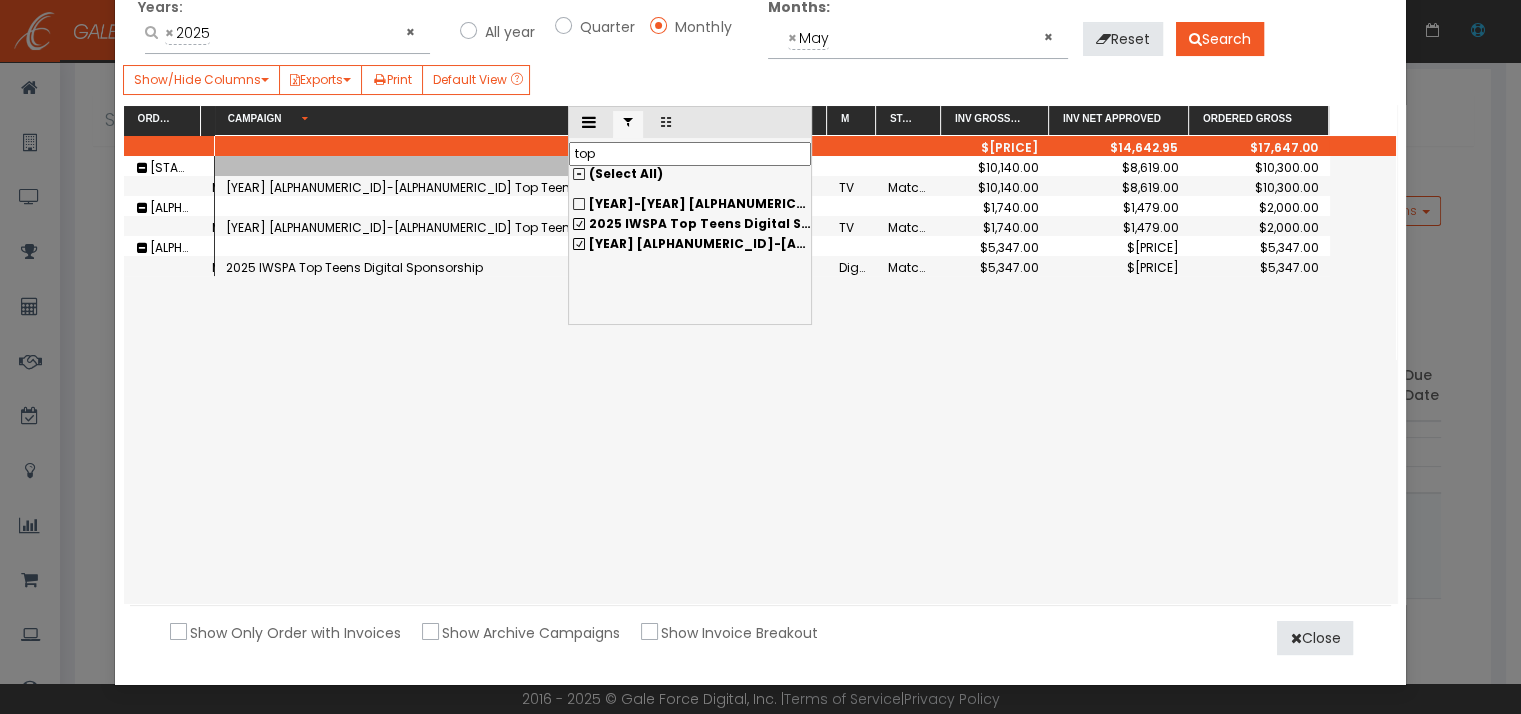 click on "[YEAR]-[YEAR] [STATION] Bite Out of History - Bus Stop Forecast Sponsorship
[YEAR] [ORDER_ID] Top Teens Digital Sponsorship
[YEAR] [STATION]-[STATION] Top Teens Television Sponsorship" at bounding box center [690, 257] 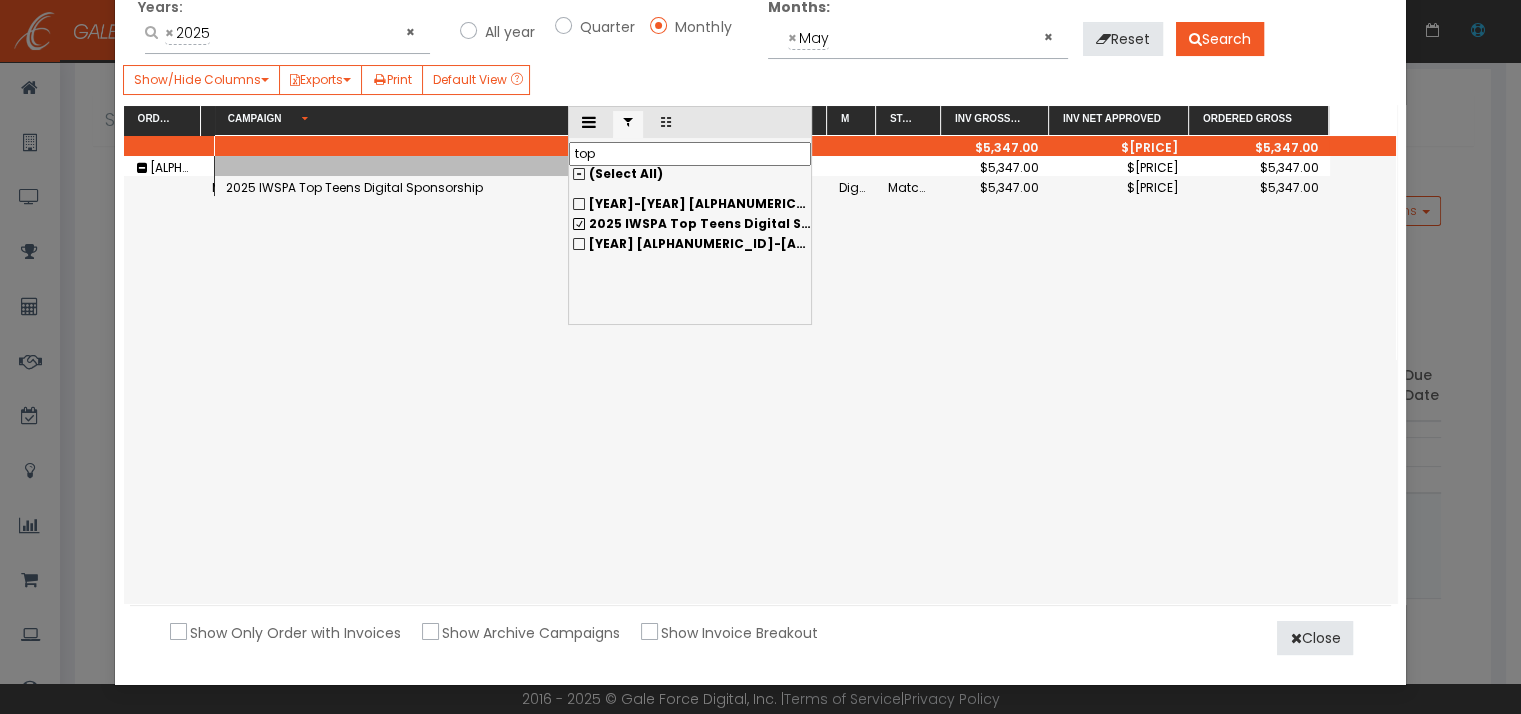 click on "top" at bounding box center [690, 154] 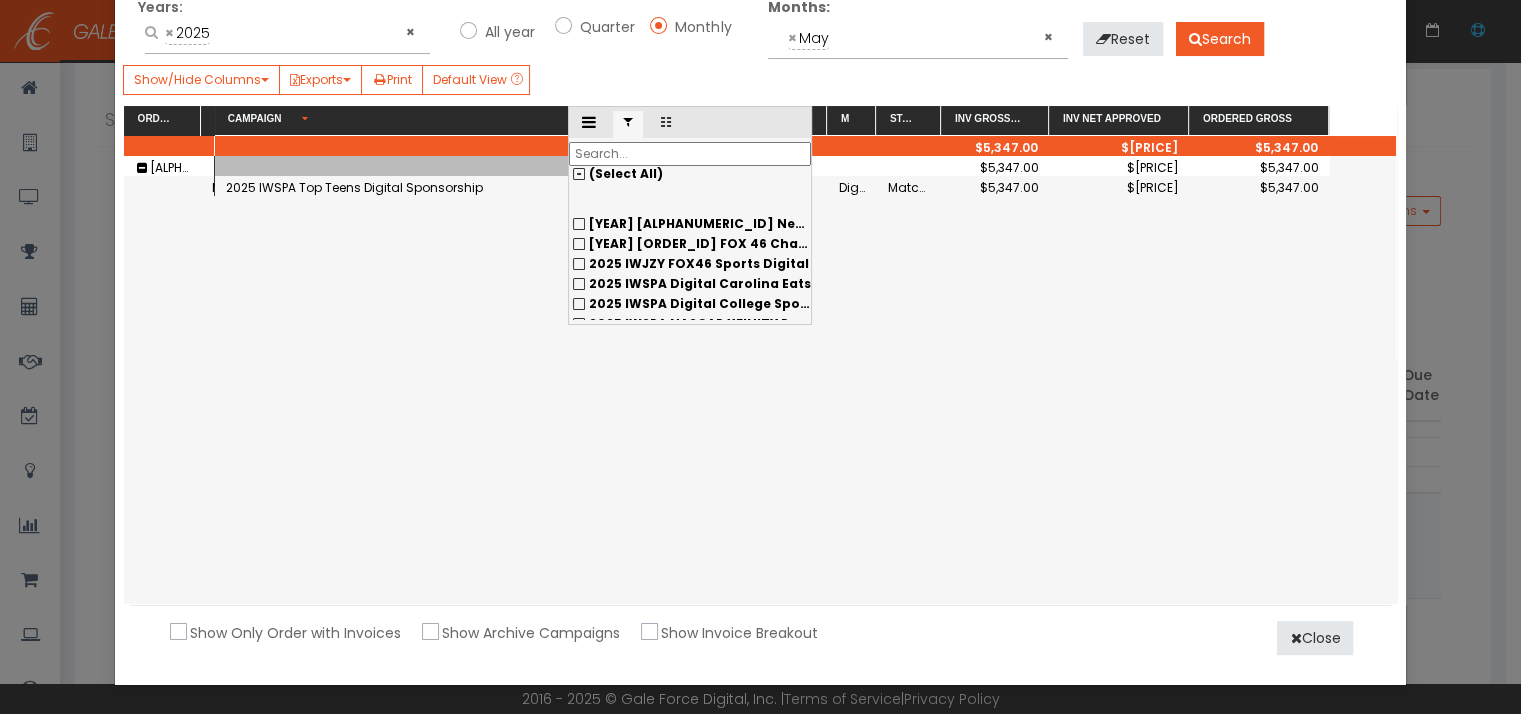 scroll, scrollTop: 300, scrollLeft: 0, axis: vertical 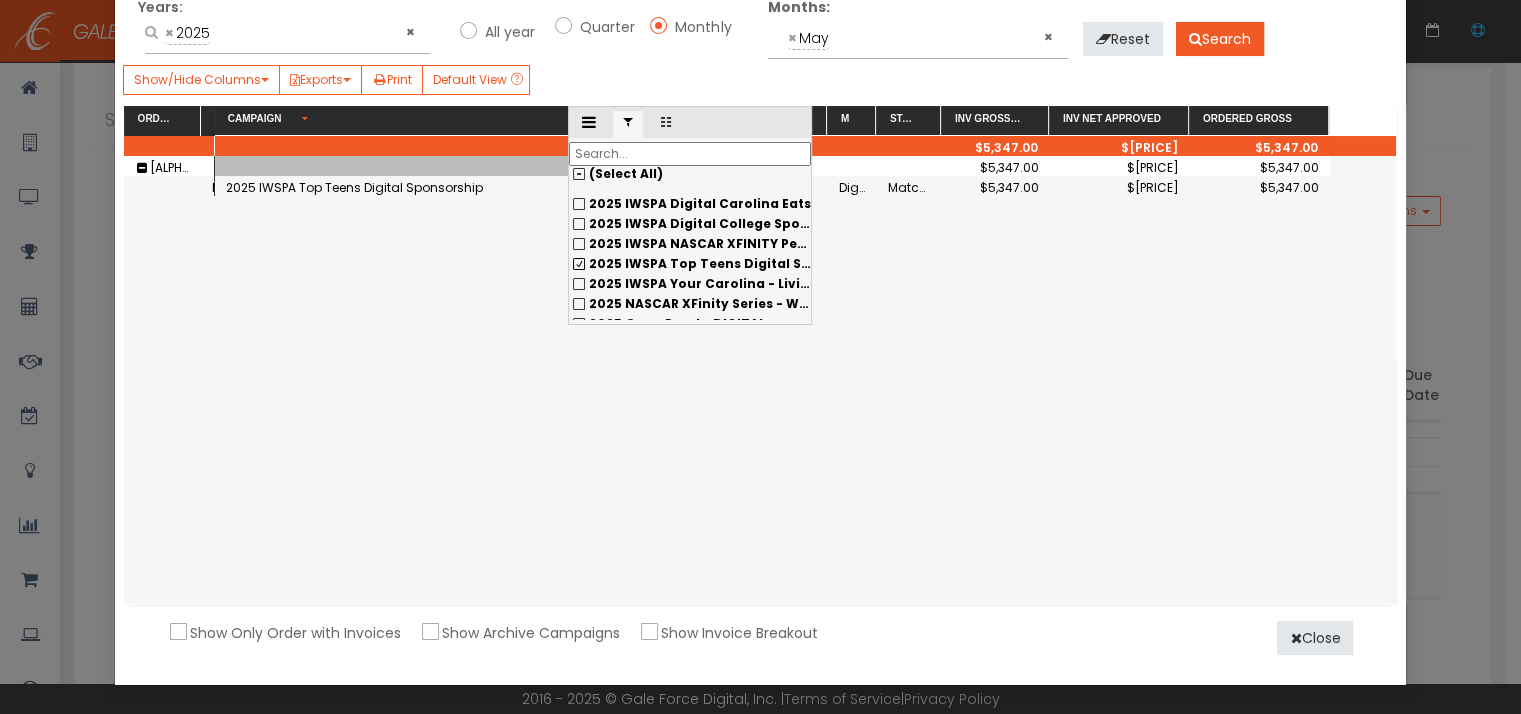 click on "2025 IWSPA Top Teens Digital Sponsorship" at bounding box center [690, 204] 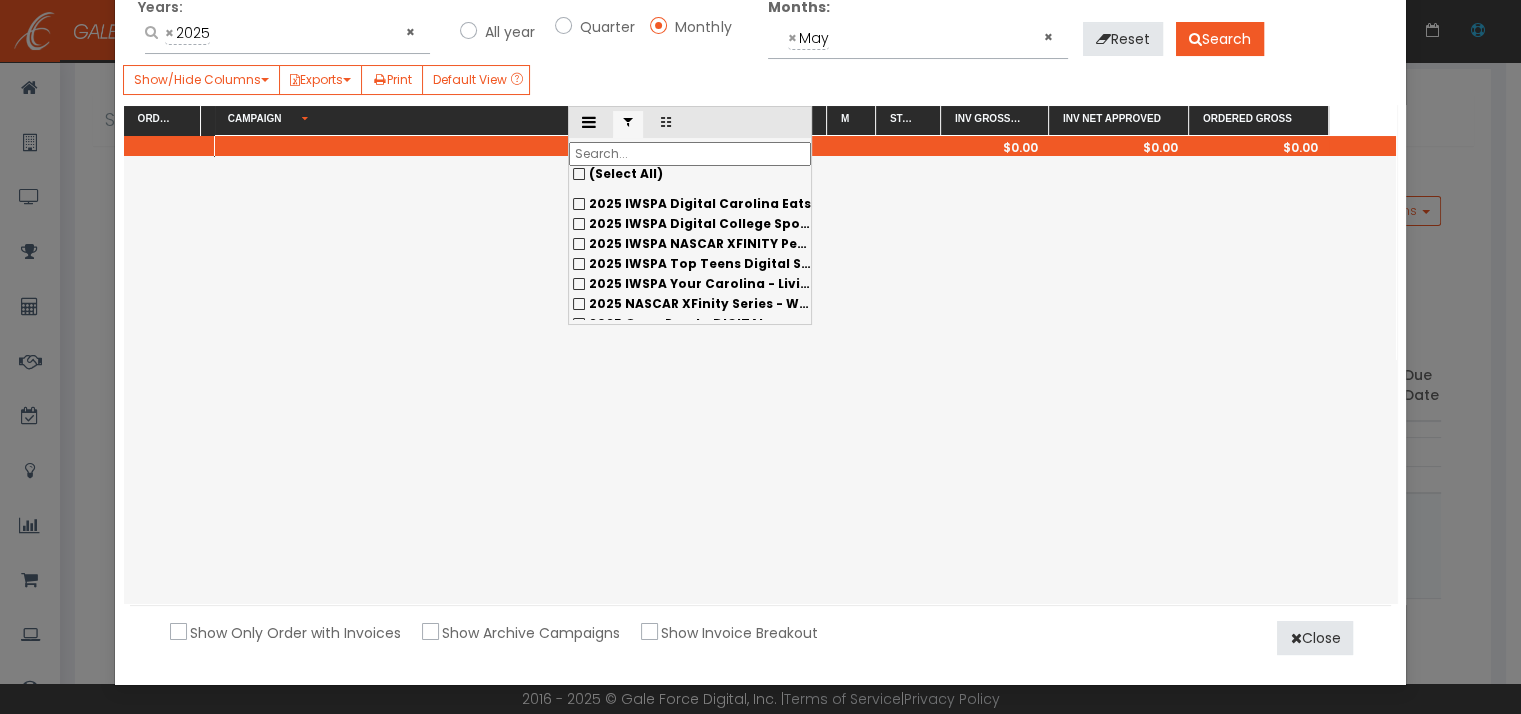click on "2025 IWSPA Your Carolina - Livin' Upstate Presenting Partnership" at bounding box center (690, 204) 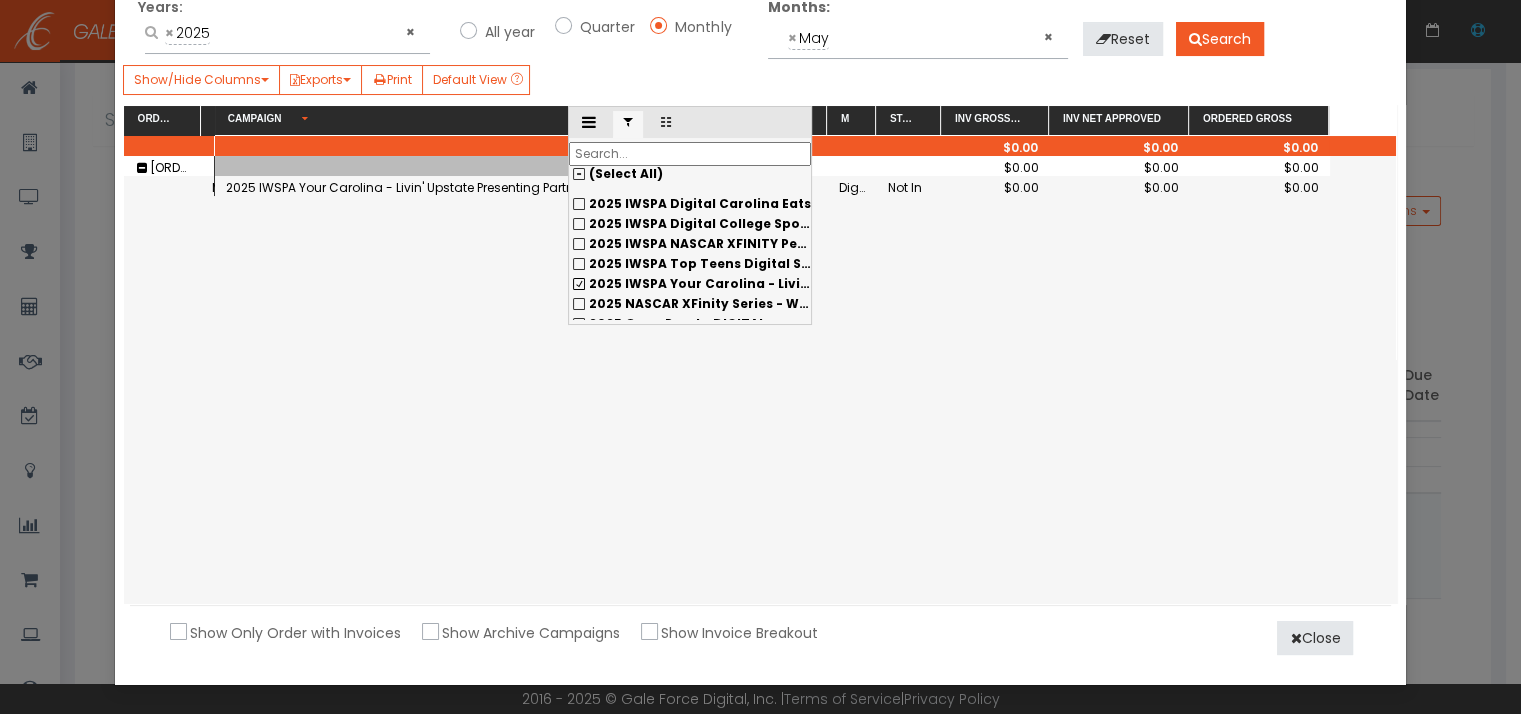 click at bounding box center (690, 154) 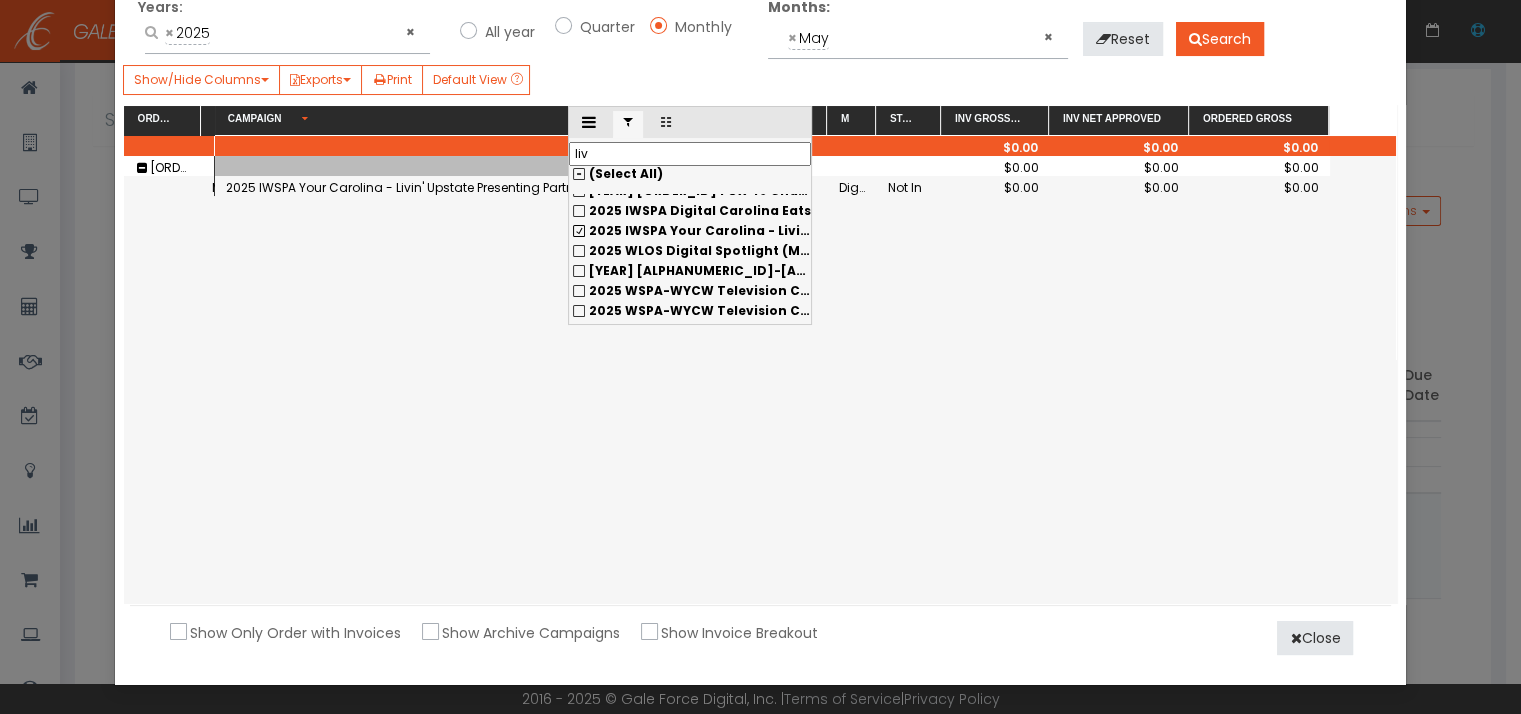 scroll, scrollTop: 0, scrollLeft: 0, axis: both 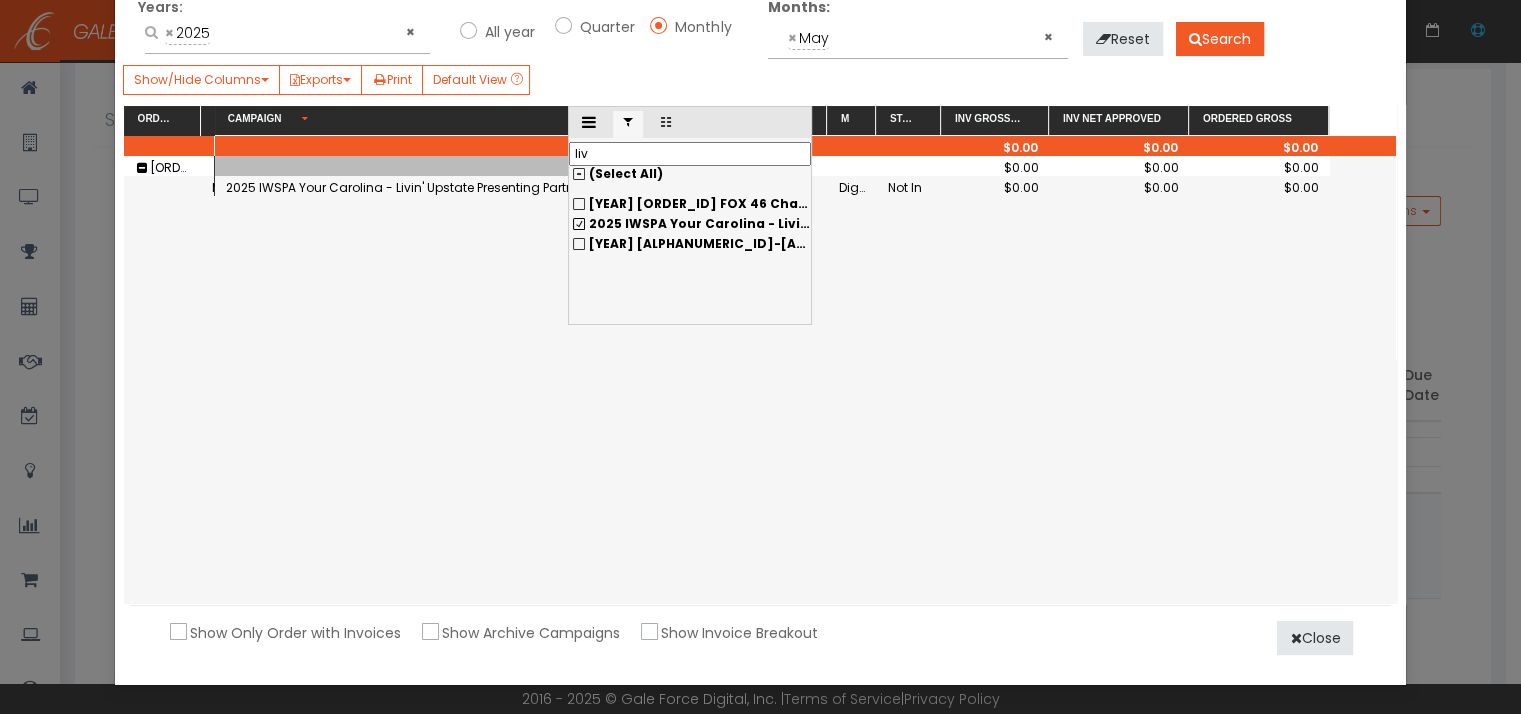 type on "liv" 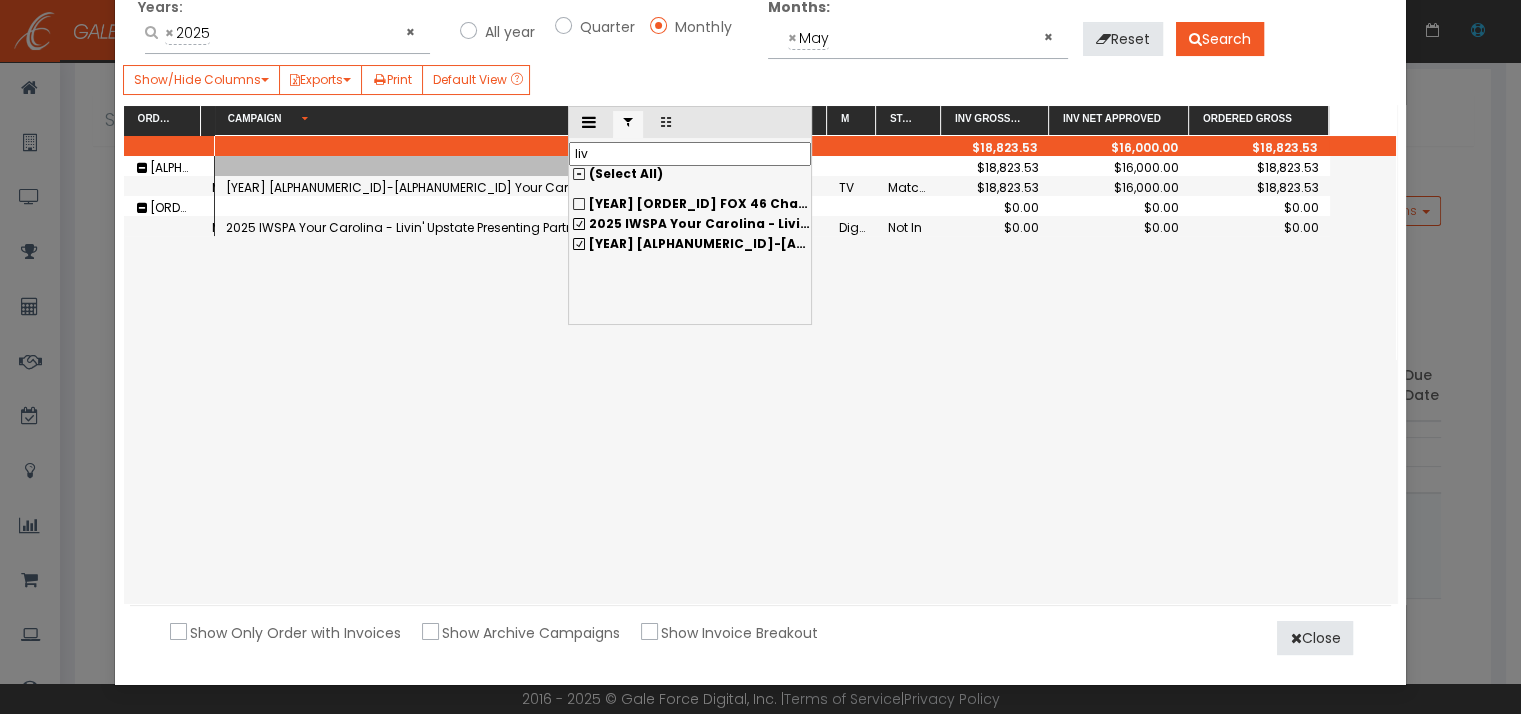 click on "[YEAR] [ALPHANUMERIC_ID]-[ALPHANUMERIC_ID] Your Carolina/Living Upstate Special Events Sponsor" at bounding box center [690, 204] 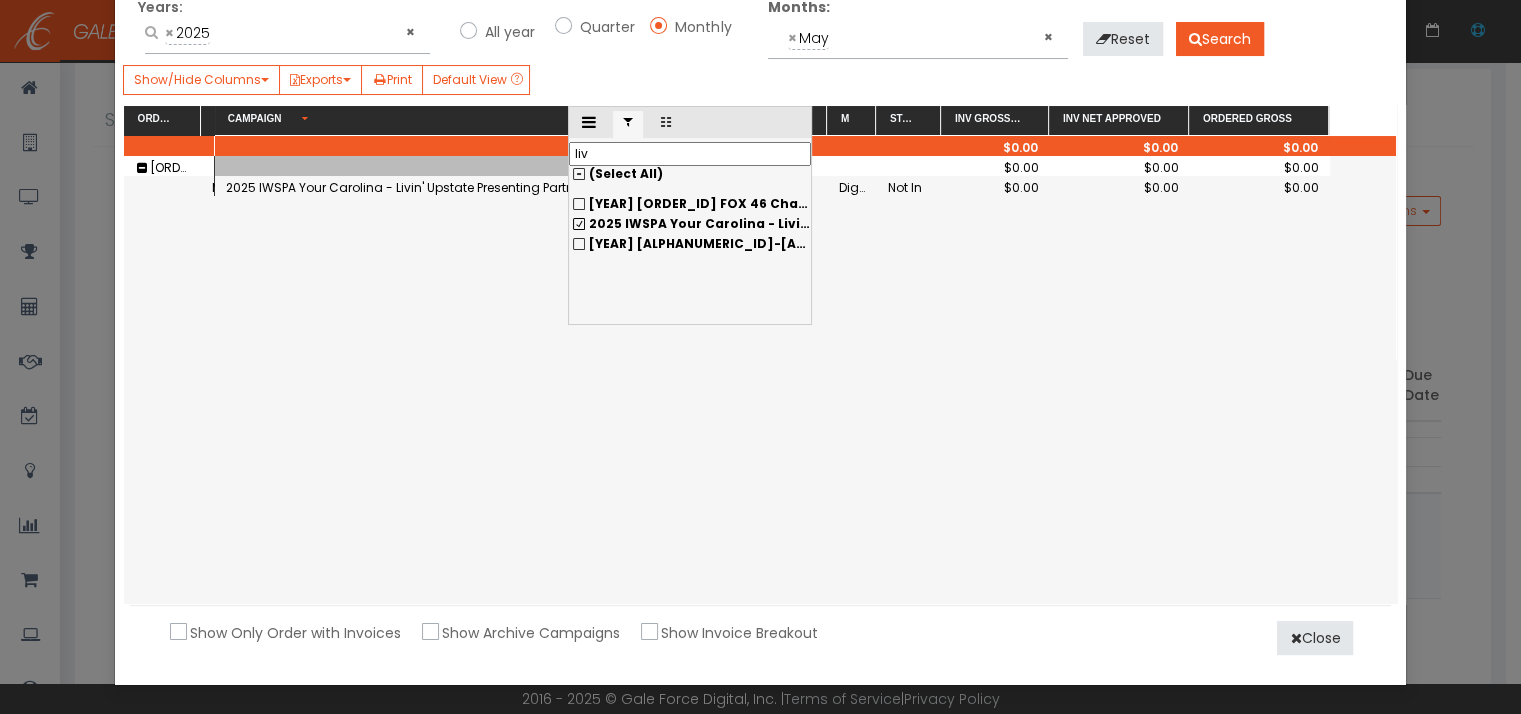 click on "liv" at bounding box center [690, 154] 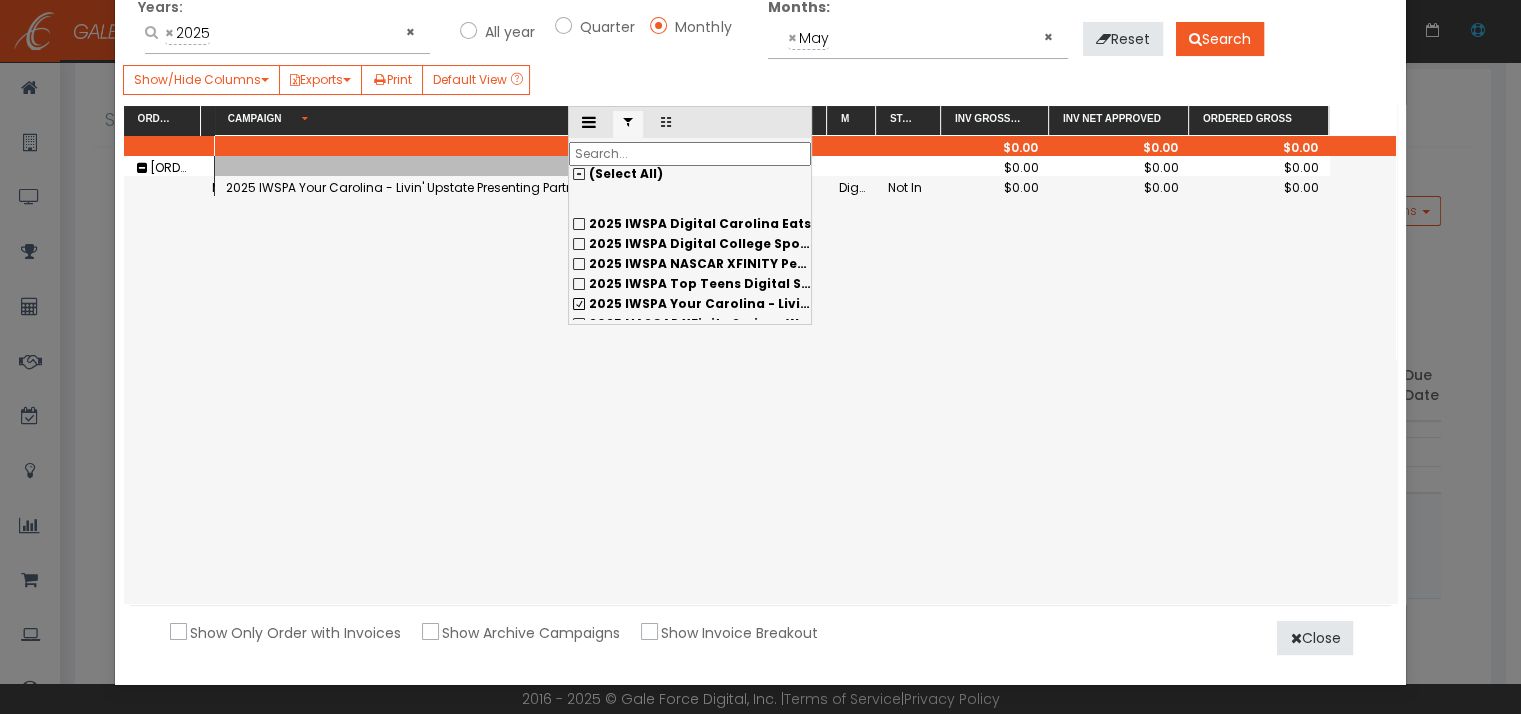 scroll, scrollTop: 360, scrollLeft: 0, axis: vertical 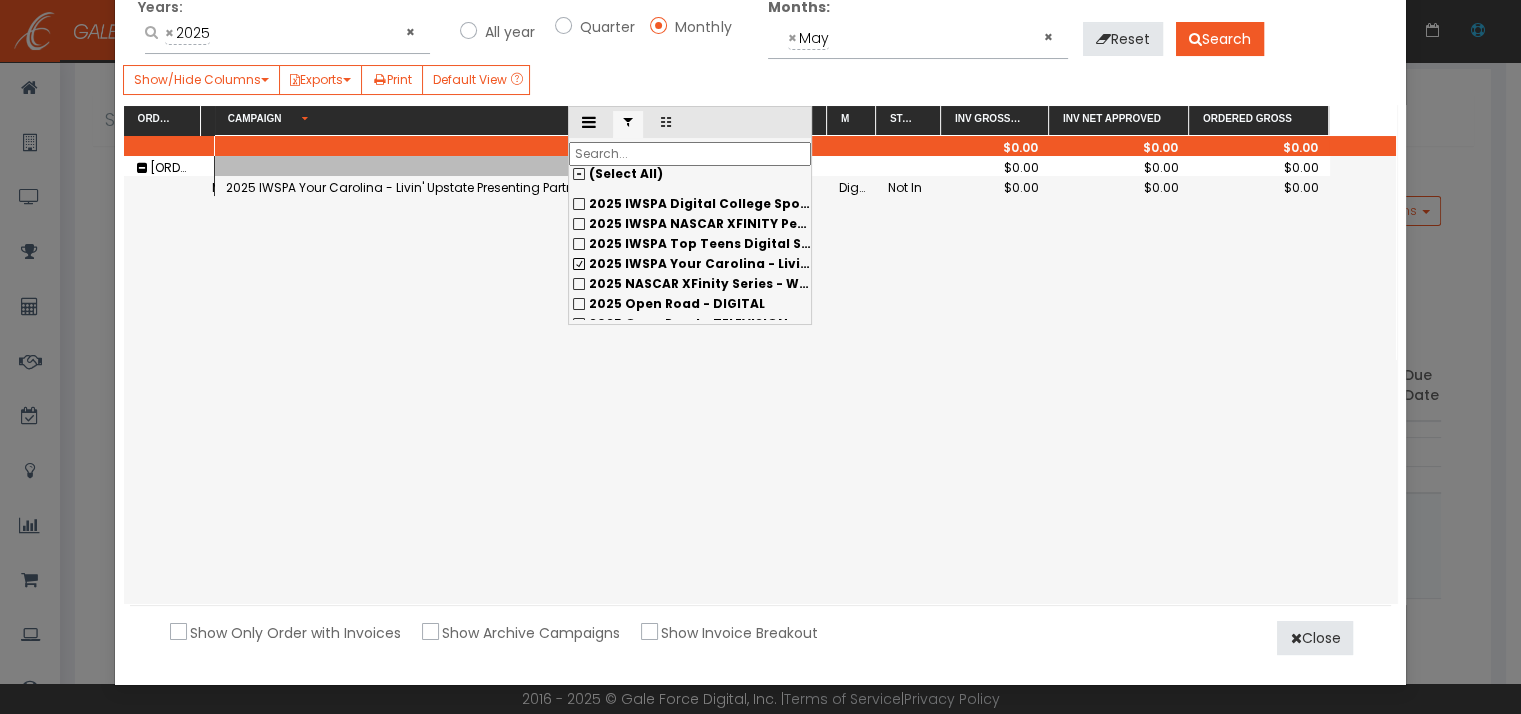 click on "2025 IWSPA Your Carolina - Livin' Upstate Presenting Partnership" at bounding box center (836, 203) 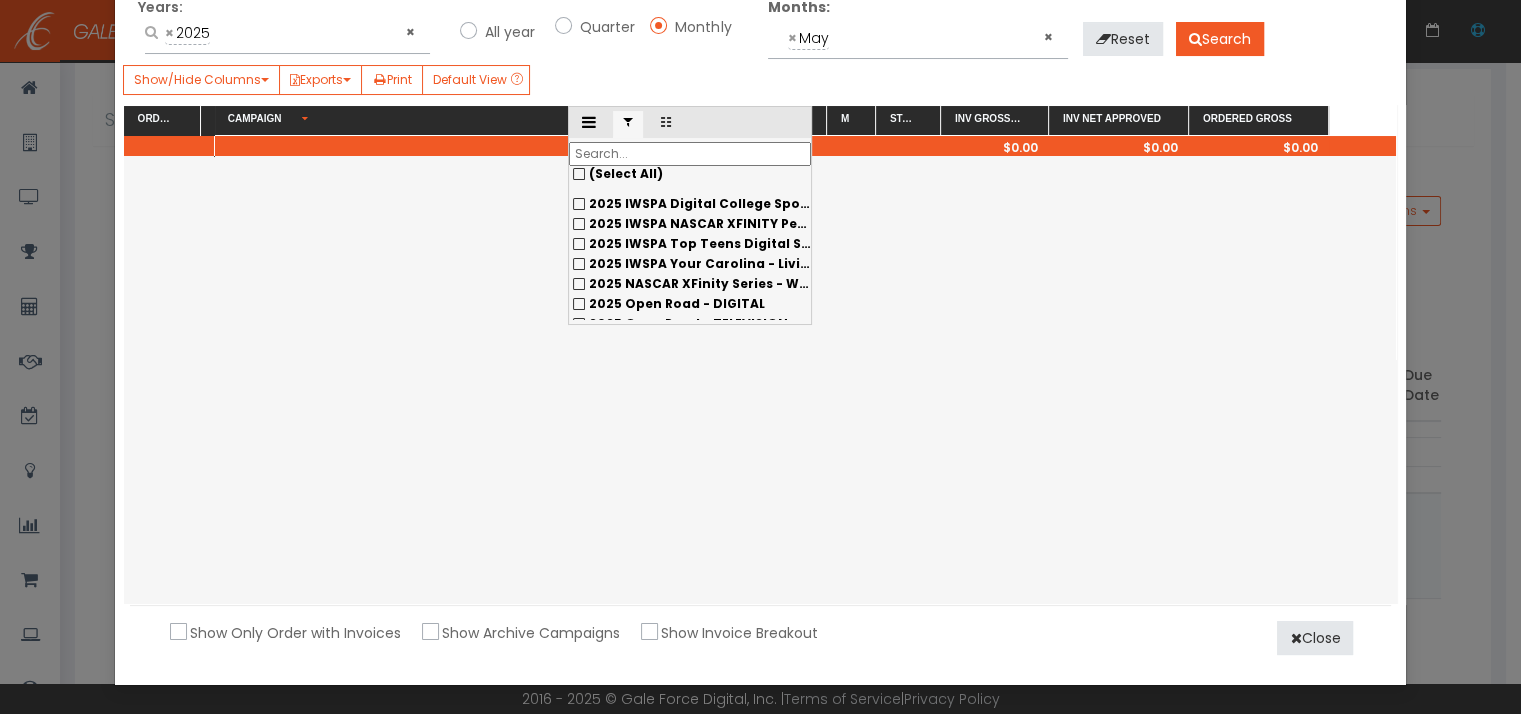 click on "2025 NASCAR XFinity Series - WYCW Sponsorship" at bounding box center [690, 204] 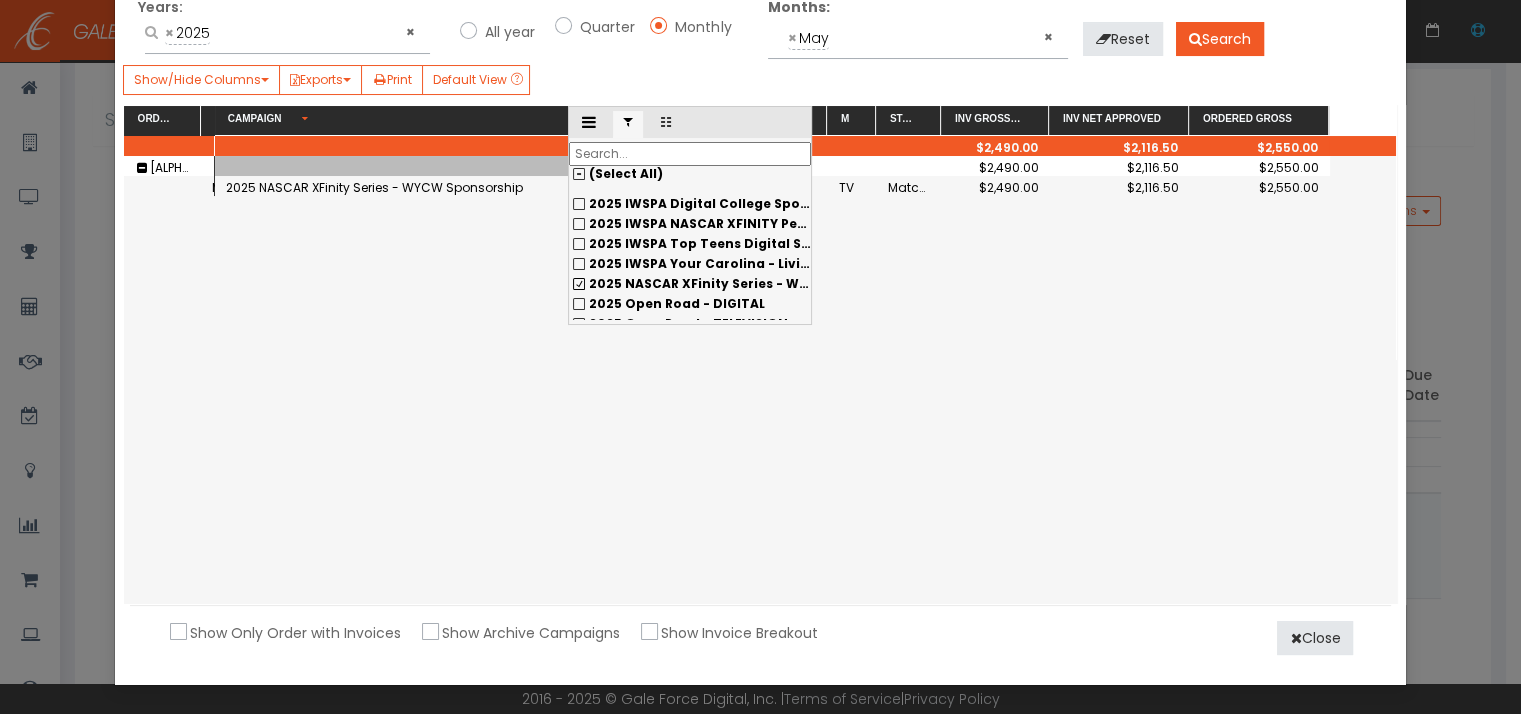click at bounding box center (690, 154) 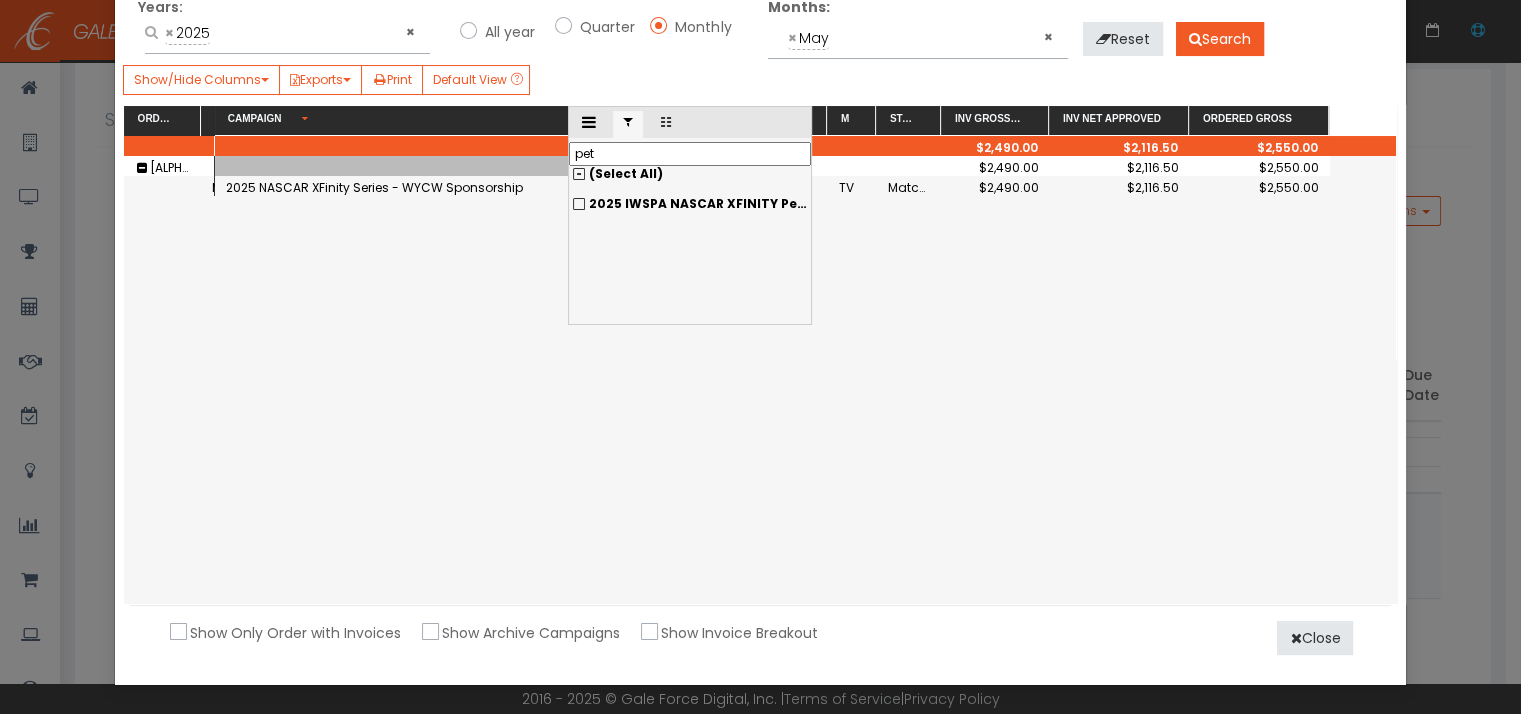 scroll, scrollTop: 0, scrollLeft: 0, axis: both 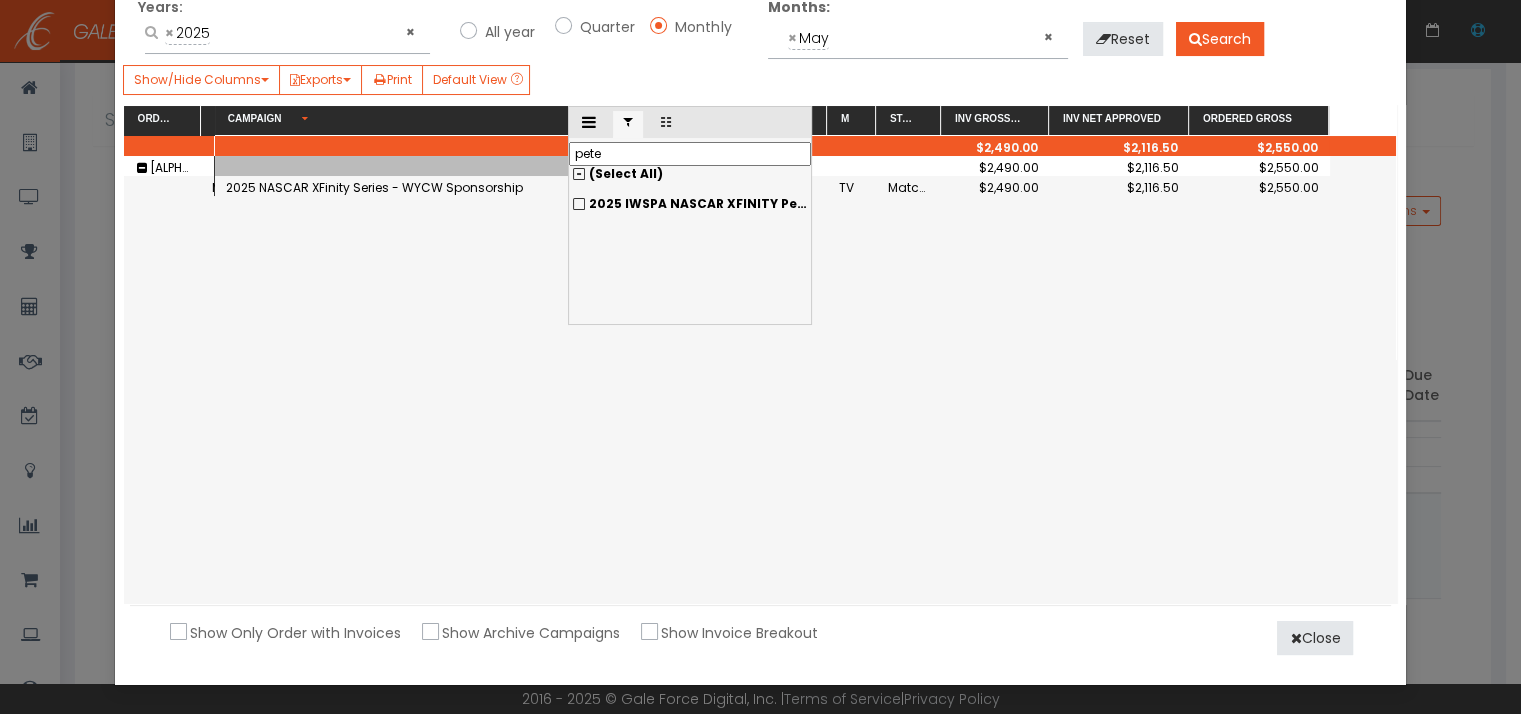 type on "pete" 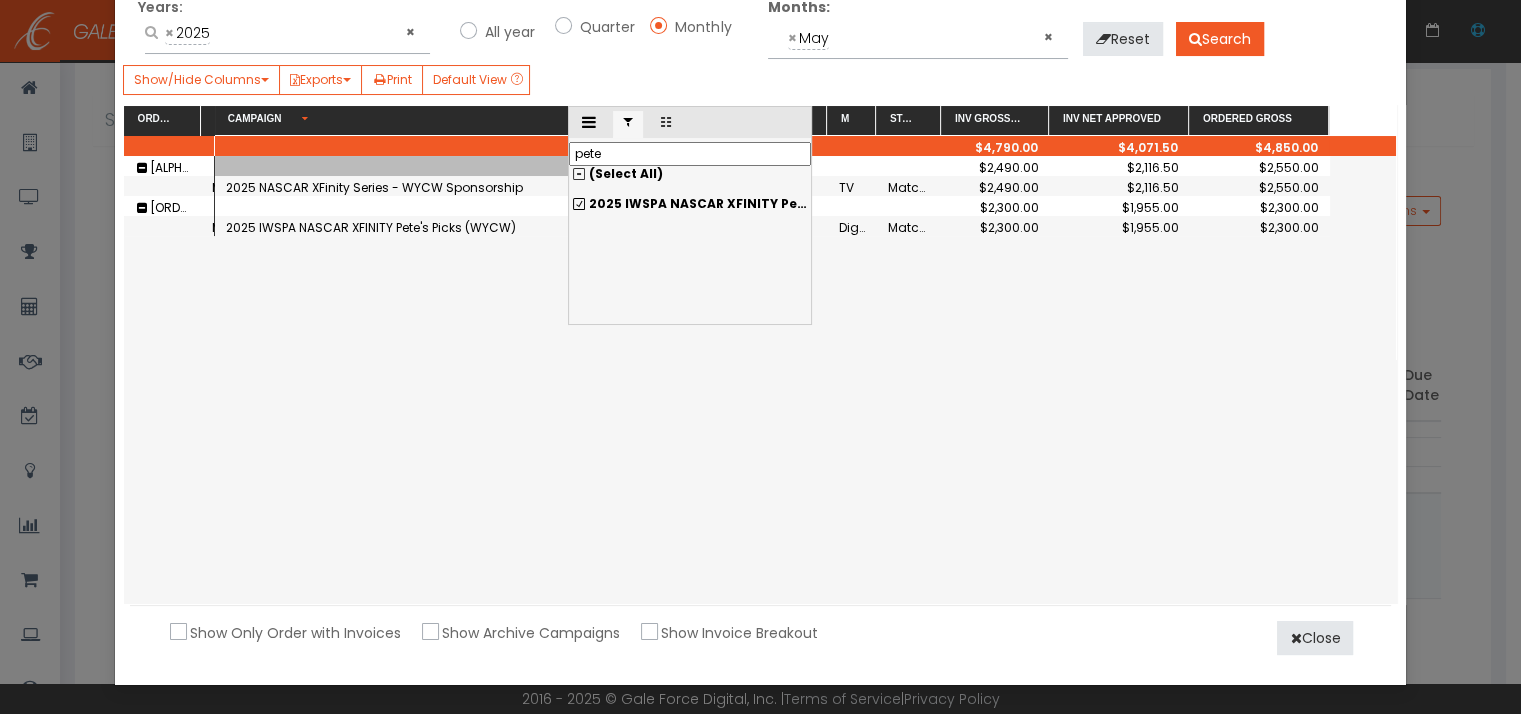 click on "2025 IWSPA NASCAR XFINITY Pete's Picks (WYCW)" at bounding box center [690, 204] 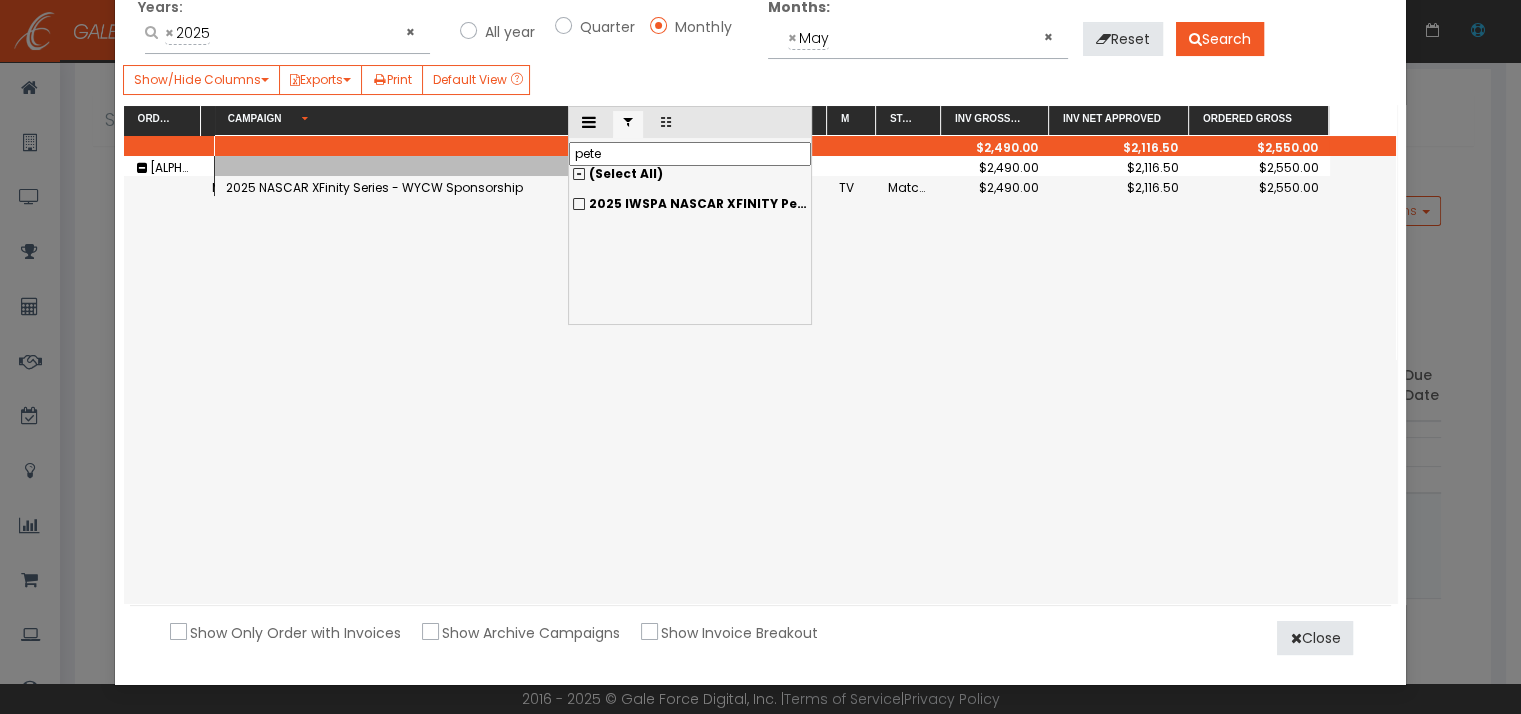 click on "pete" at bounding box center [690, 154] 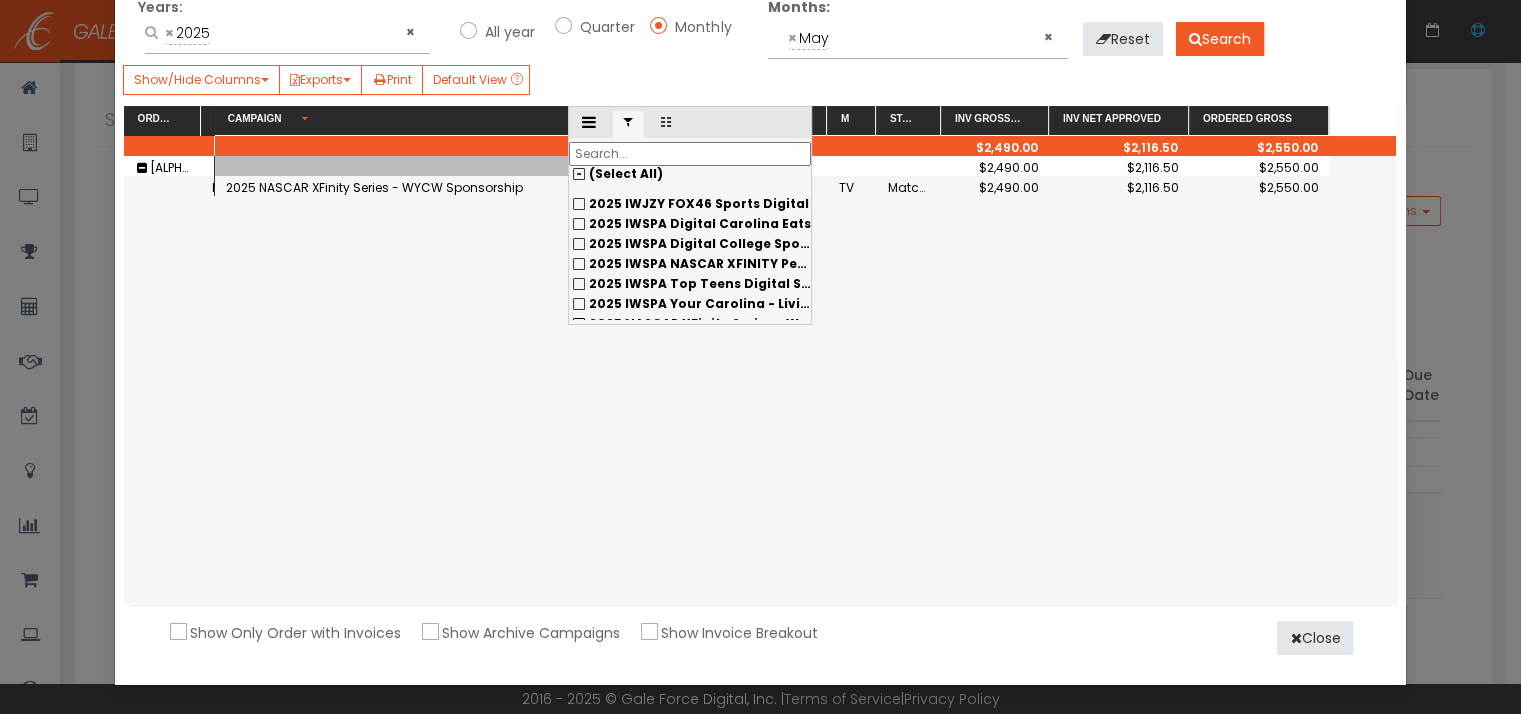 scroll, scrollTop: 360, scrollLeft: 0, axis: vertical 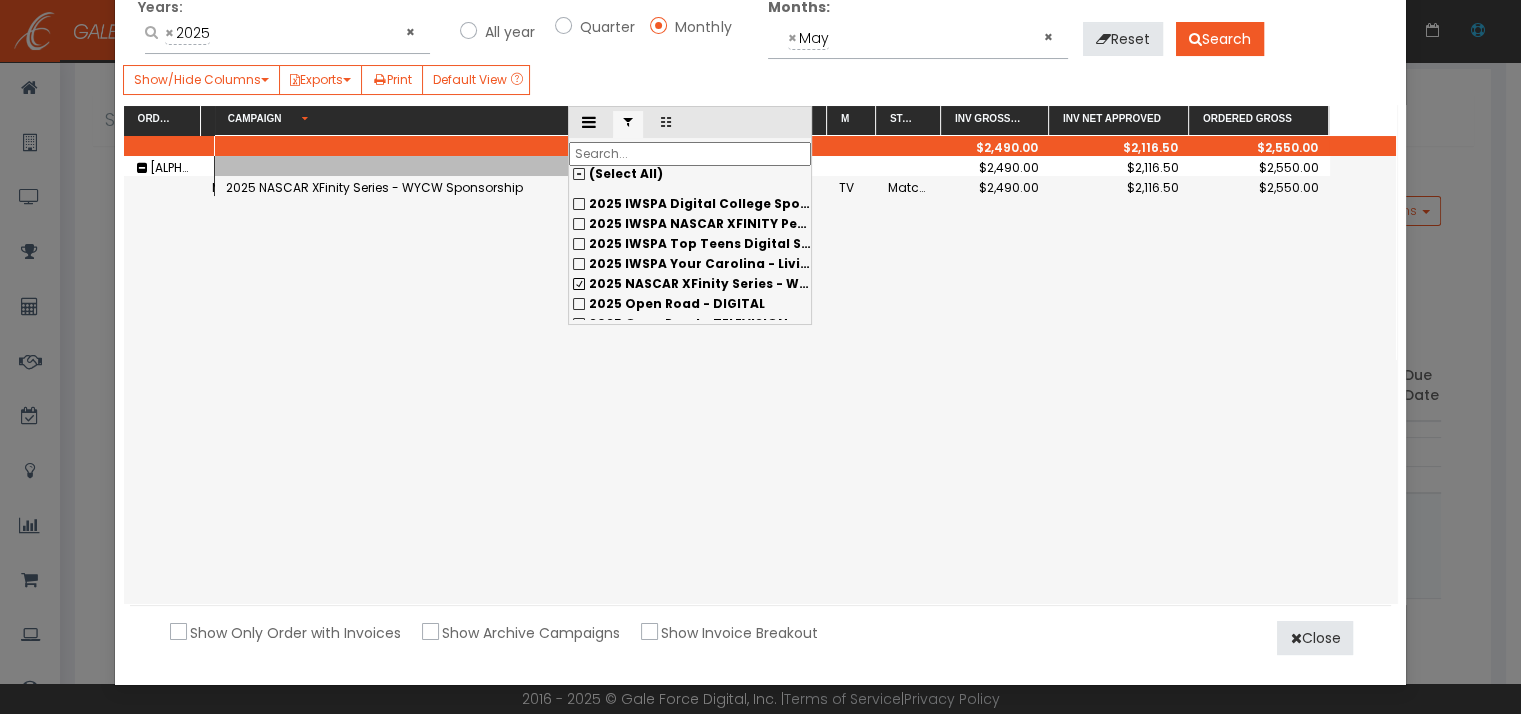 type 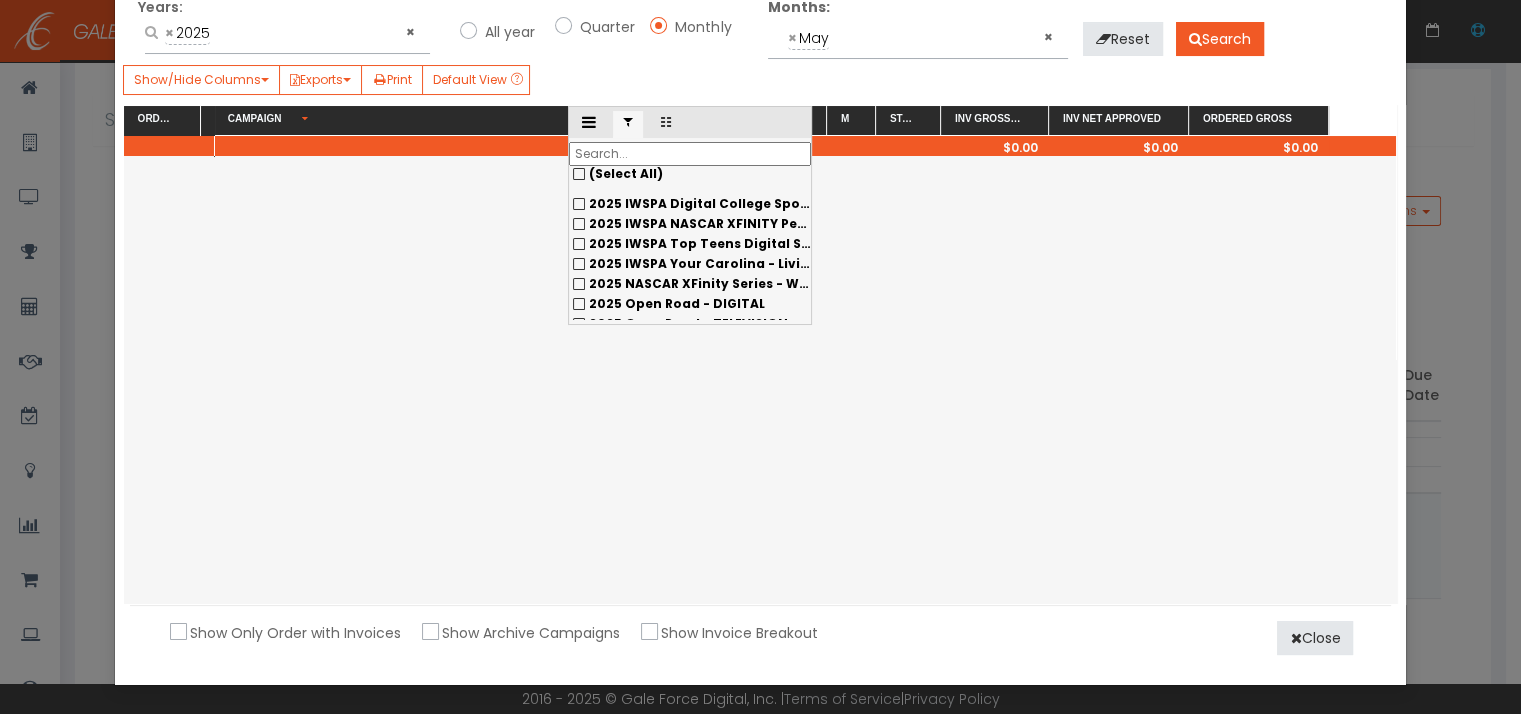 click on "2025 Open Road - DIGITAL" at bounding box center (690, 204) 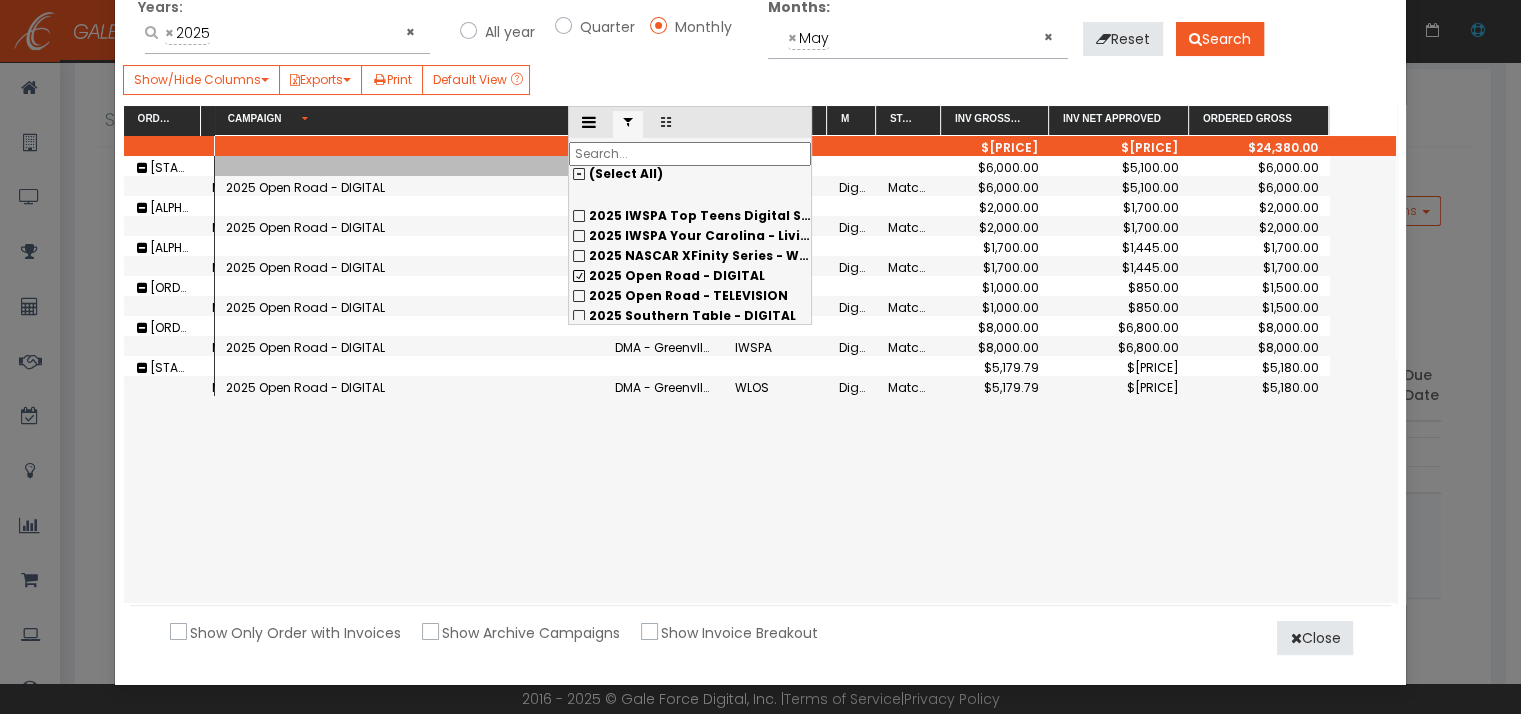 scroll, scrollTop: 400, scrollLeft: 0, axis: vertical 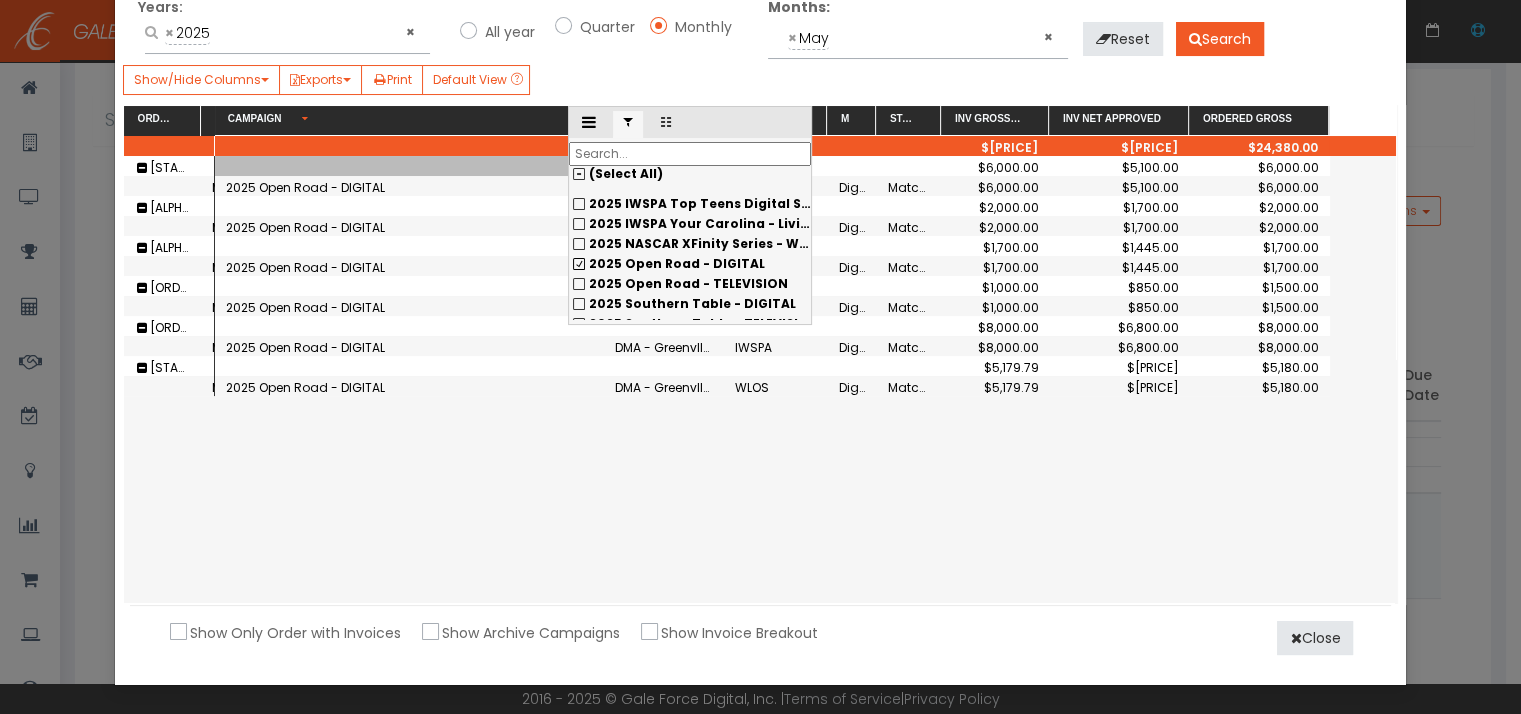 click on "2025 Open Road - TELEVISION" at bounding box center (690, 204) 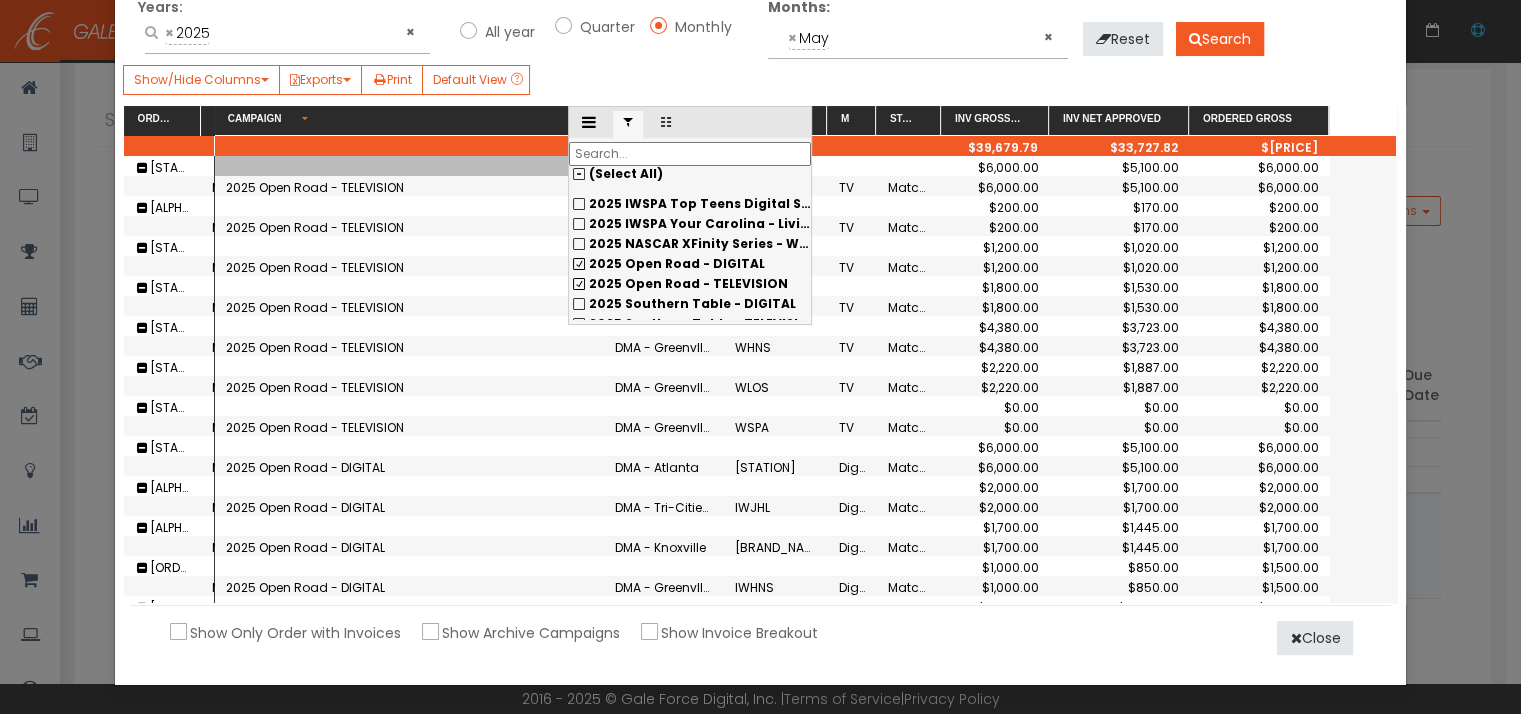 click on "Campaign           [NUMBER]" at bounding box center (402, 118) 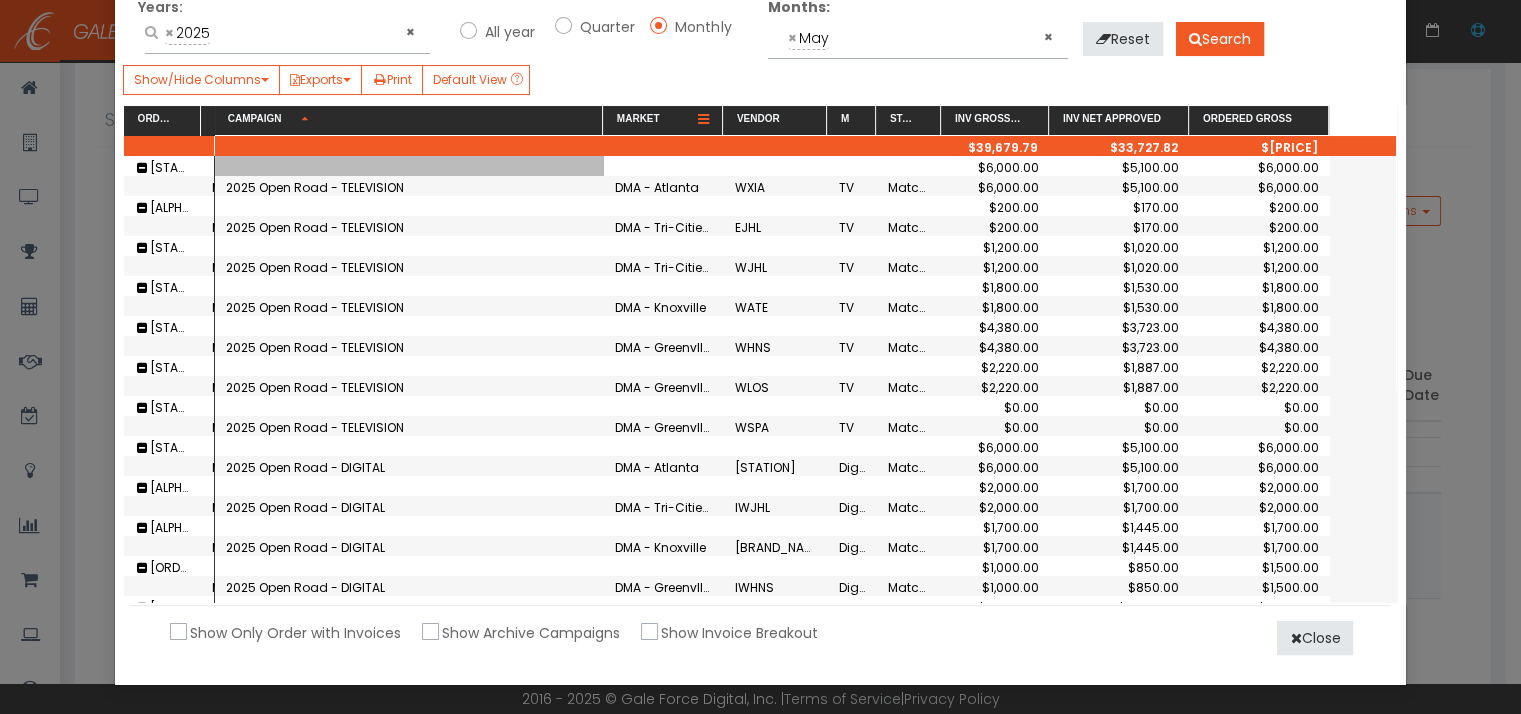 click on "Market" at bounding box center [663, 121] 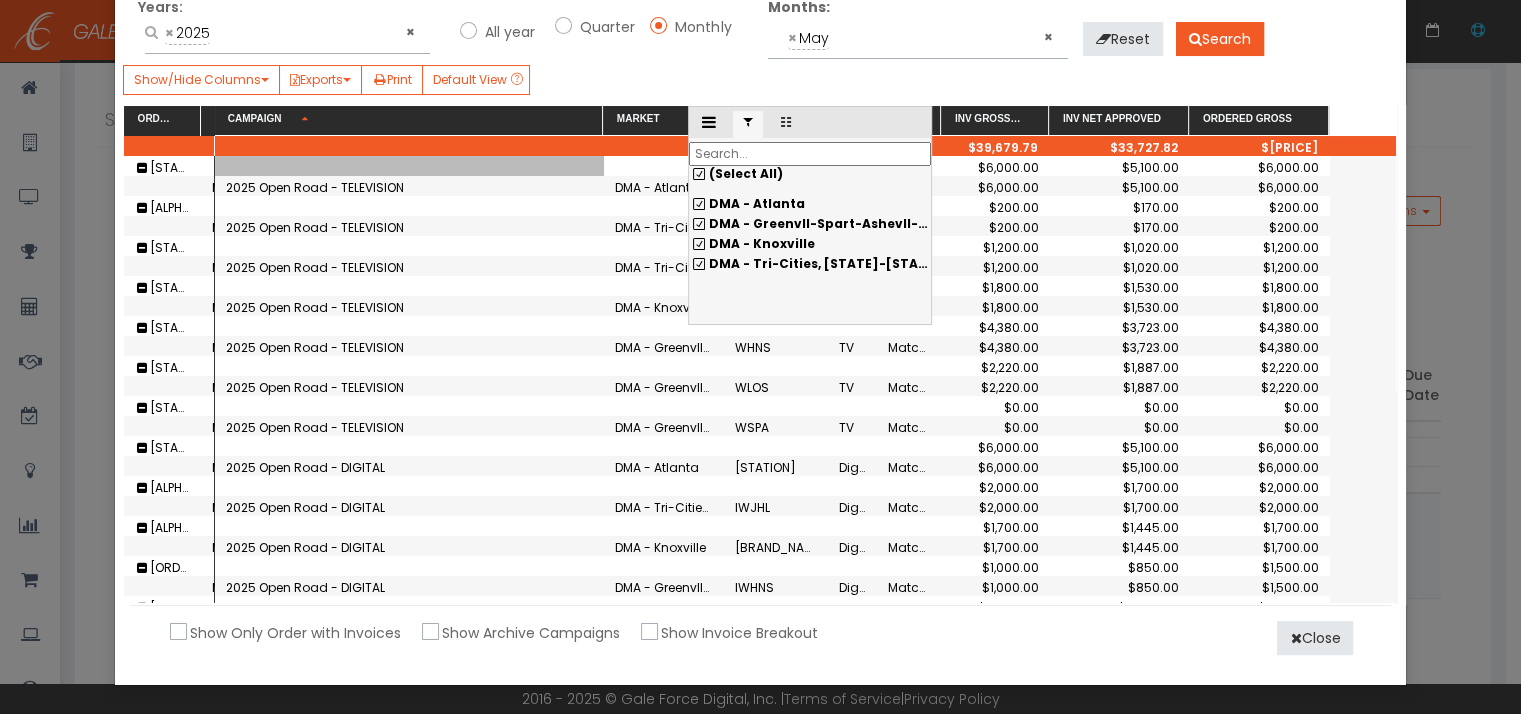 click on "(Select All)" at bounding box center (746, 173) 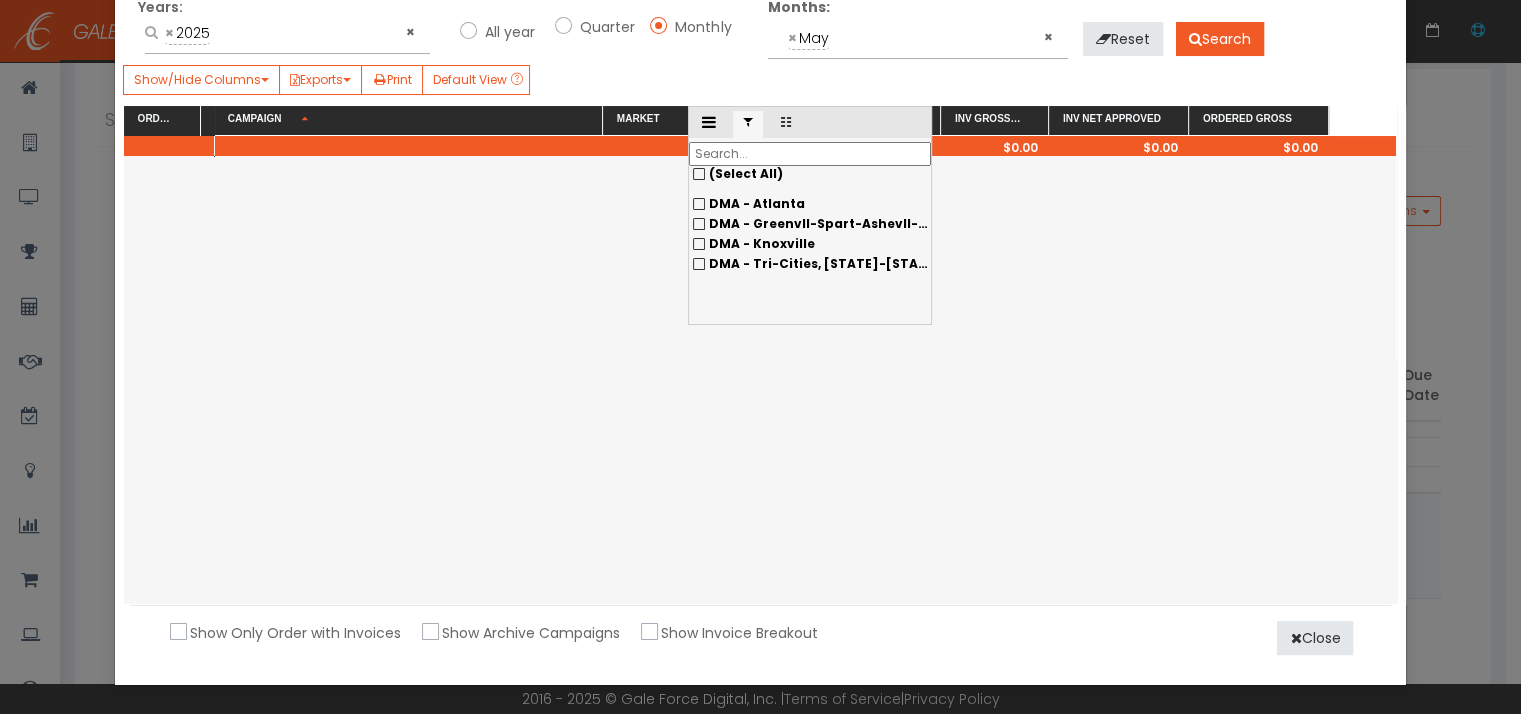click on "DMA - Atlanta" at bounding box center (757, 203) 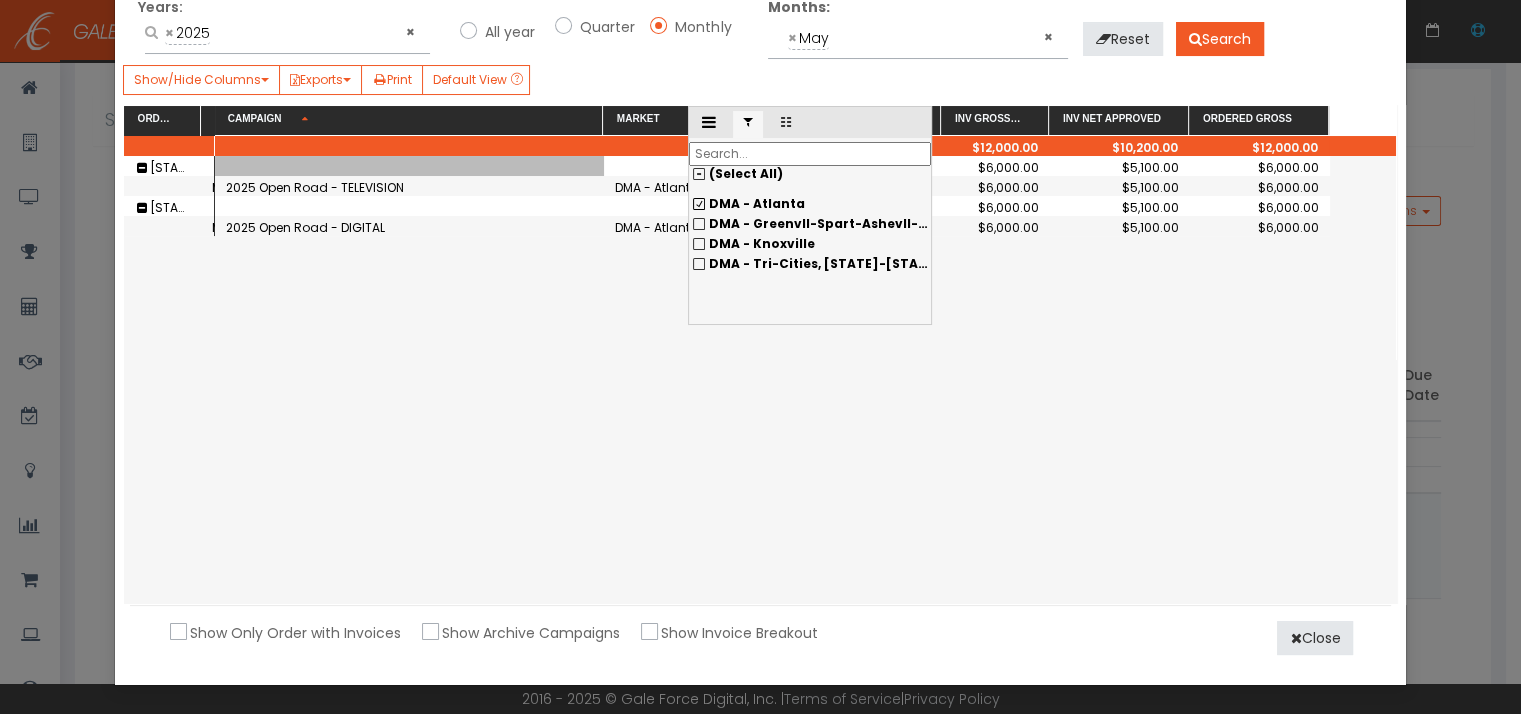 click on "DMA - Atlanta" at bounding box center [810, 204] 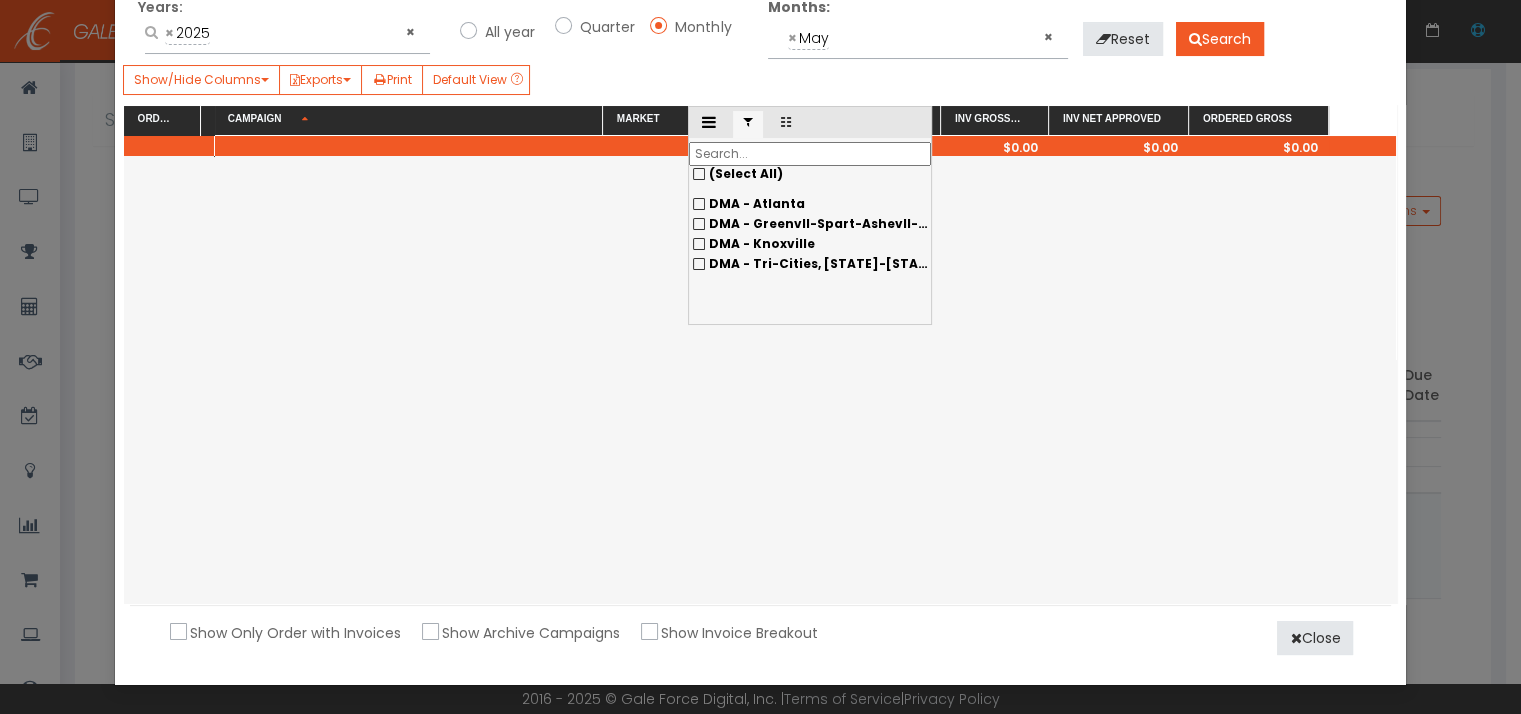 click on "DMA - Greenvll-Spart-Ashevll-And" at bounding box center (810, 204) 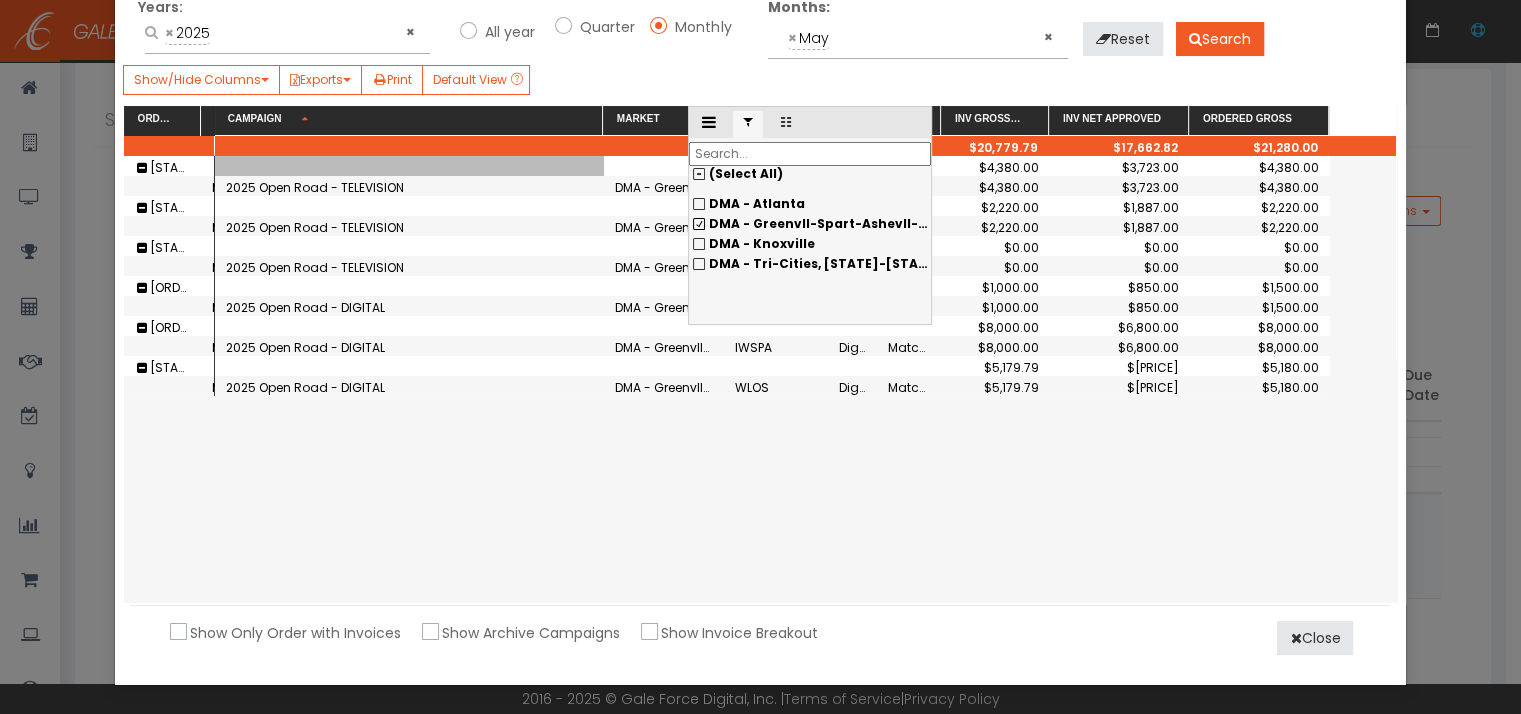 click on "DMA - Greenvll-Spart-Ashevll-And" at bounding box center [810, 204] 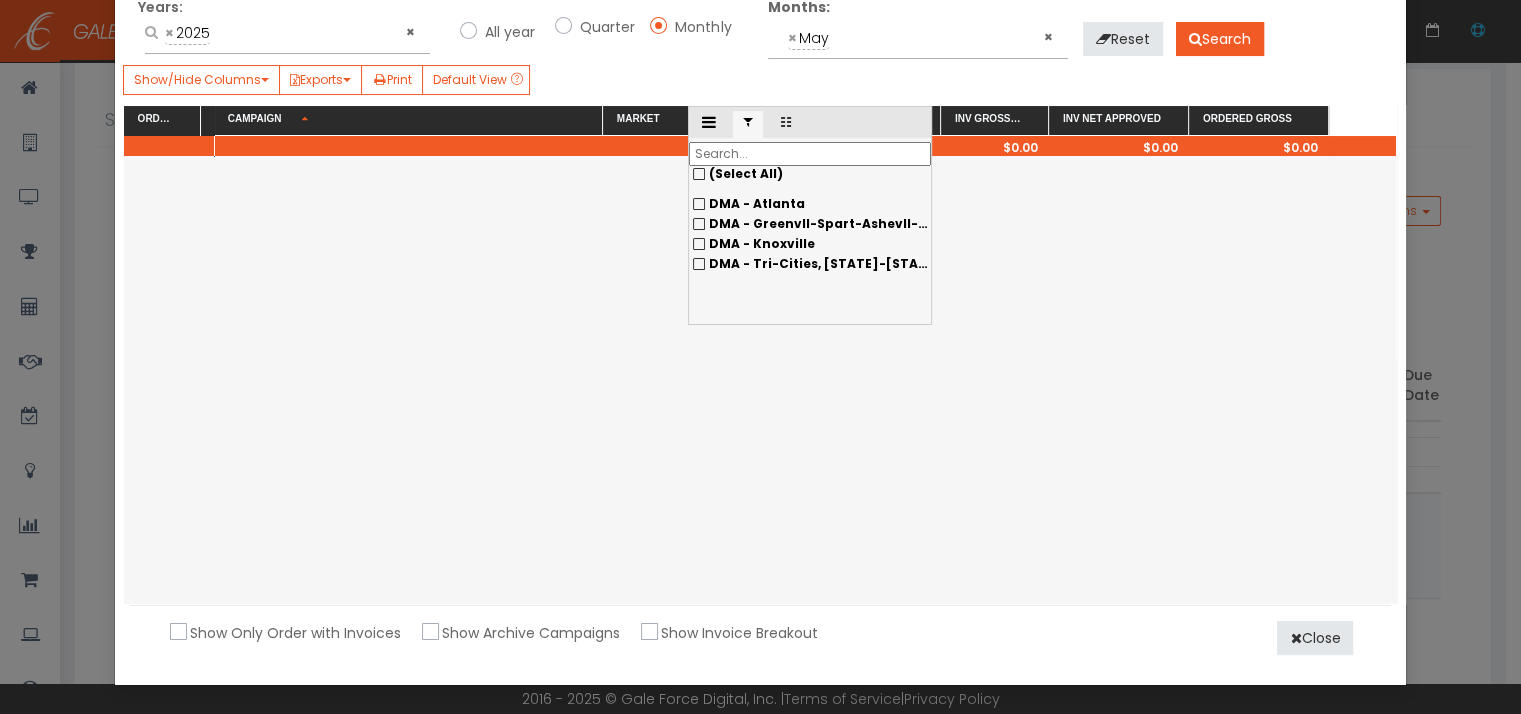 click on "DMA - Knoxville" at bounding box center [810, 204] 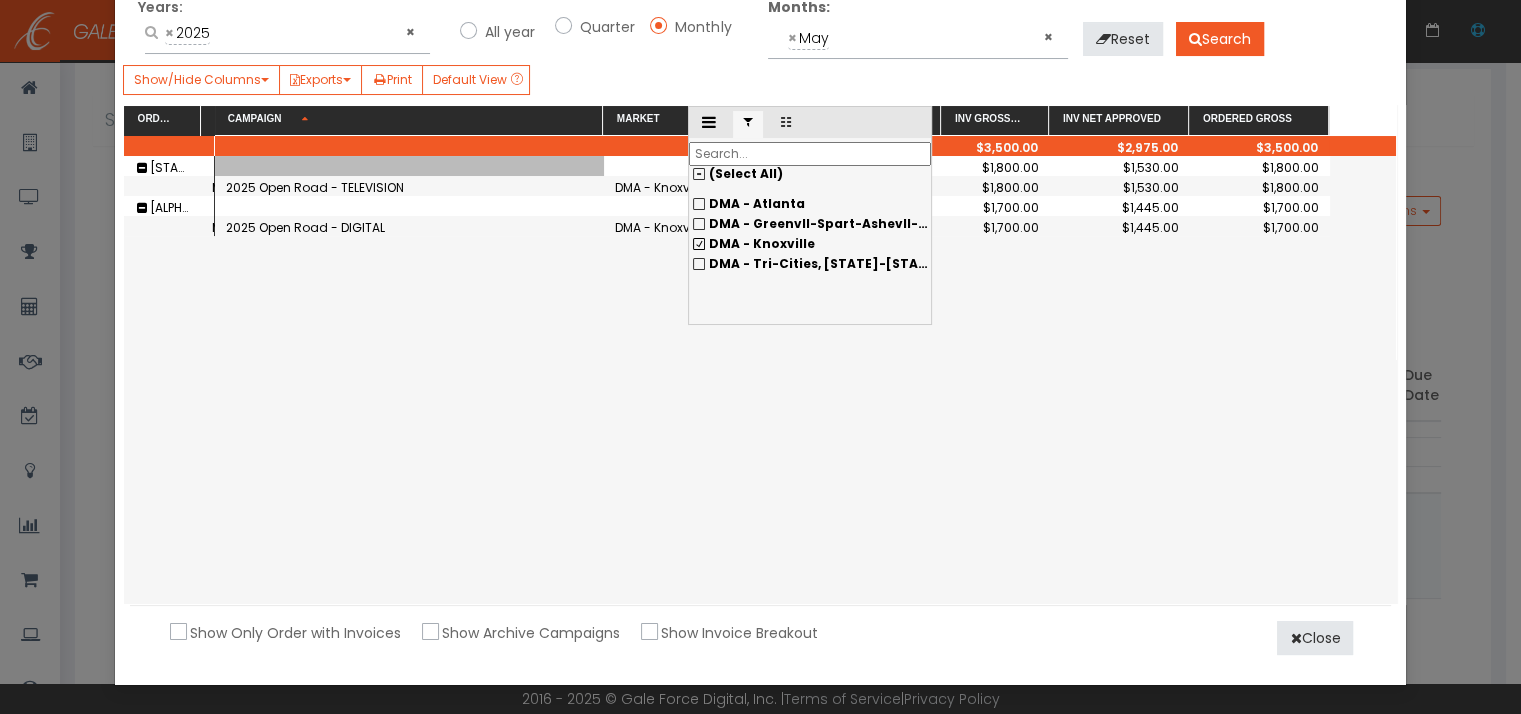 click on "DMA - Knoxville" at bounding box center (757, 203) 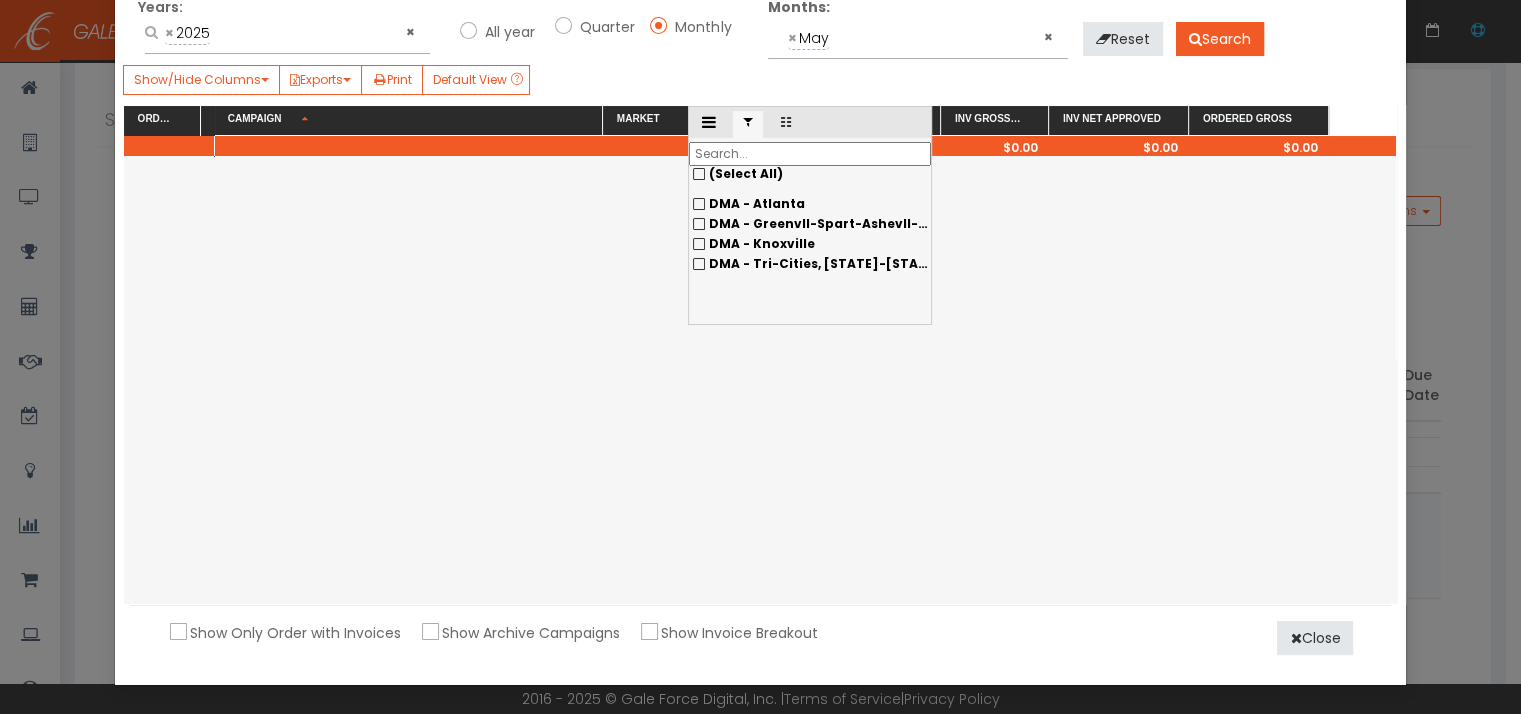 click on "DMA - Tri-Cities, [STATE]-[STATE]" at bounding box center (757, 203) 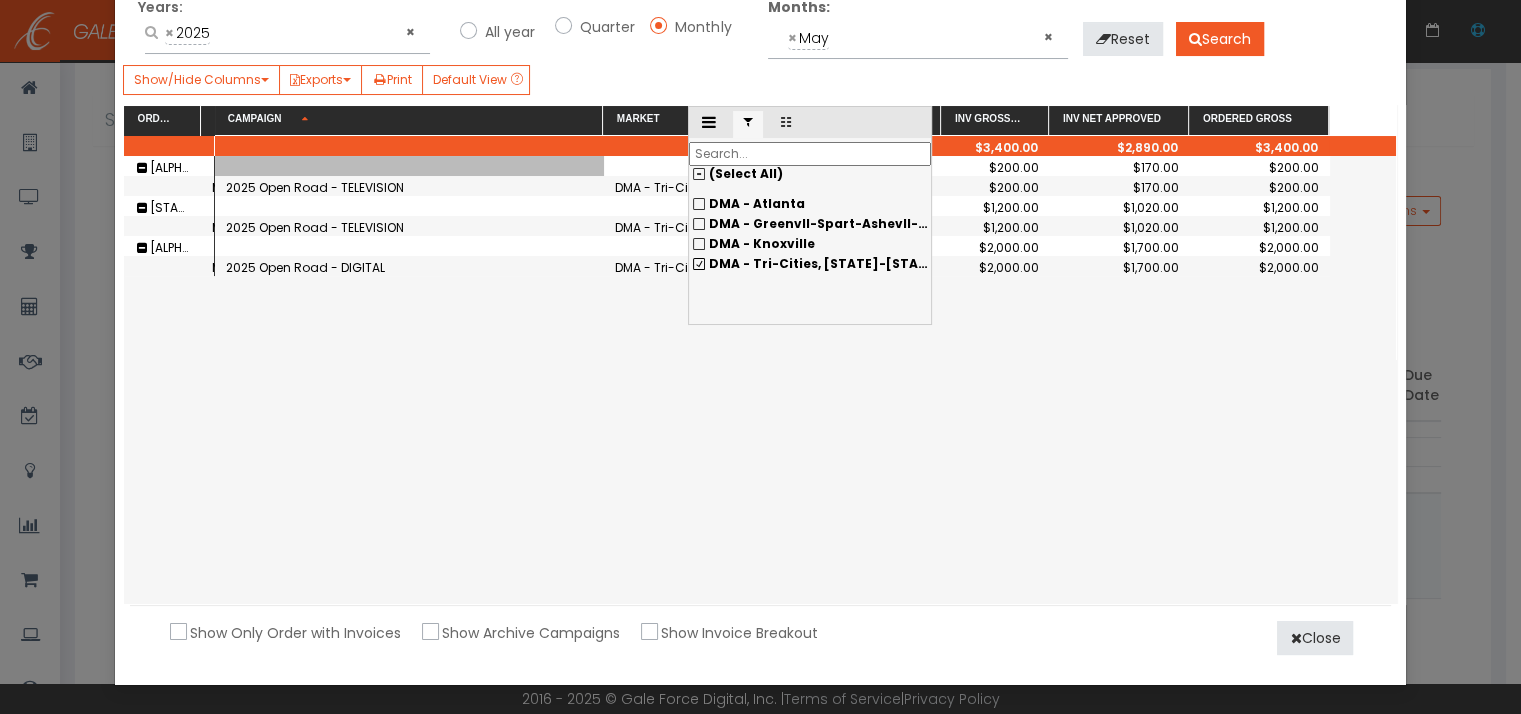 click on "DMA - Tri-Cities, [STATE]-[STATE]" at bounding box center [810, 204] 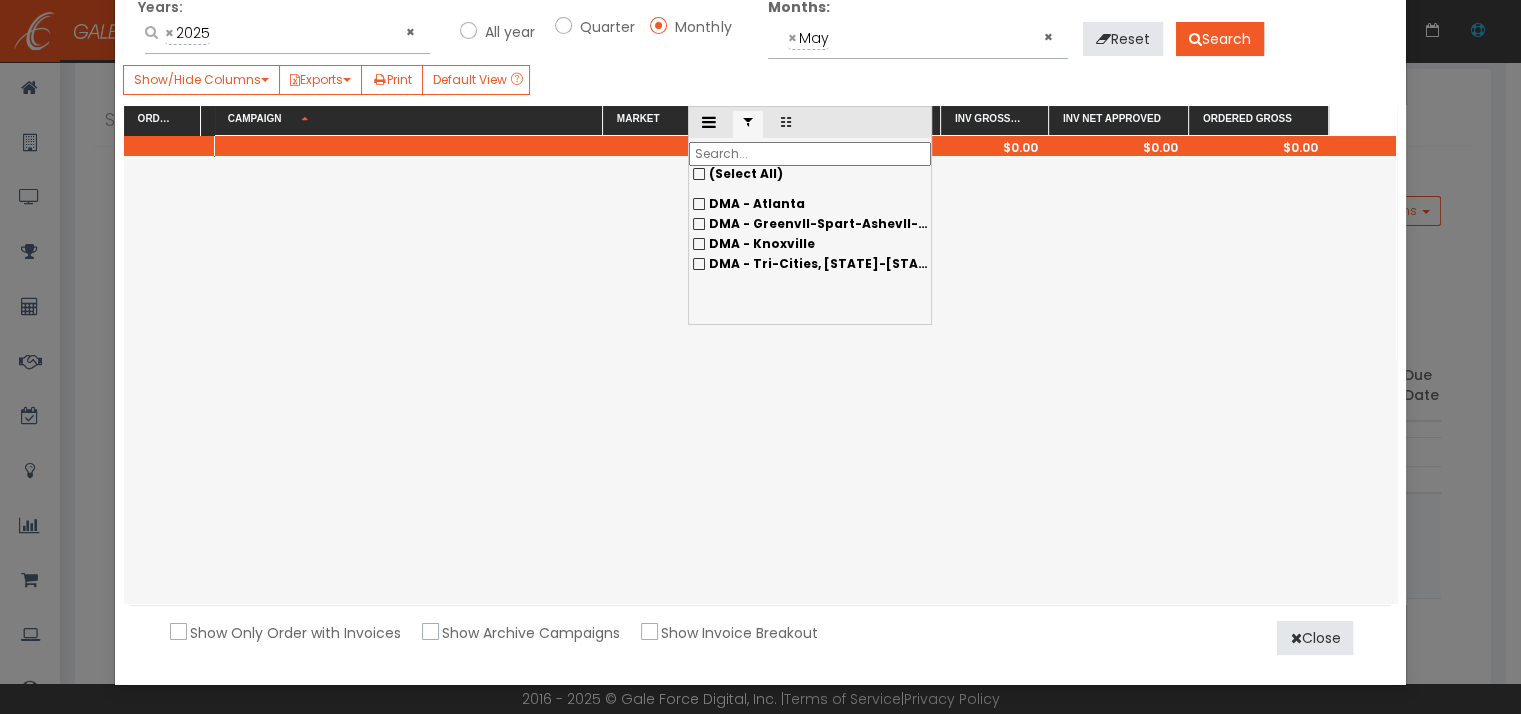 click on "(Select All)" at bounding box center (810, 174) 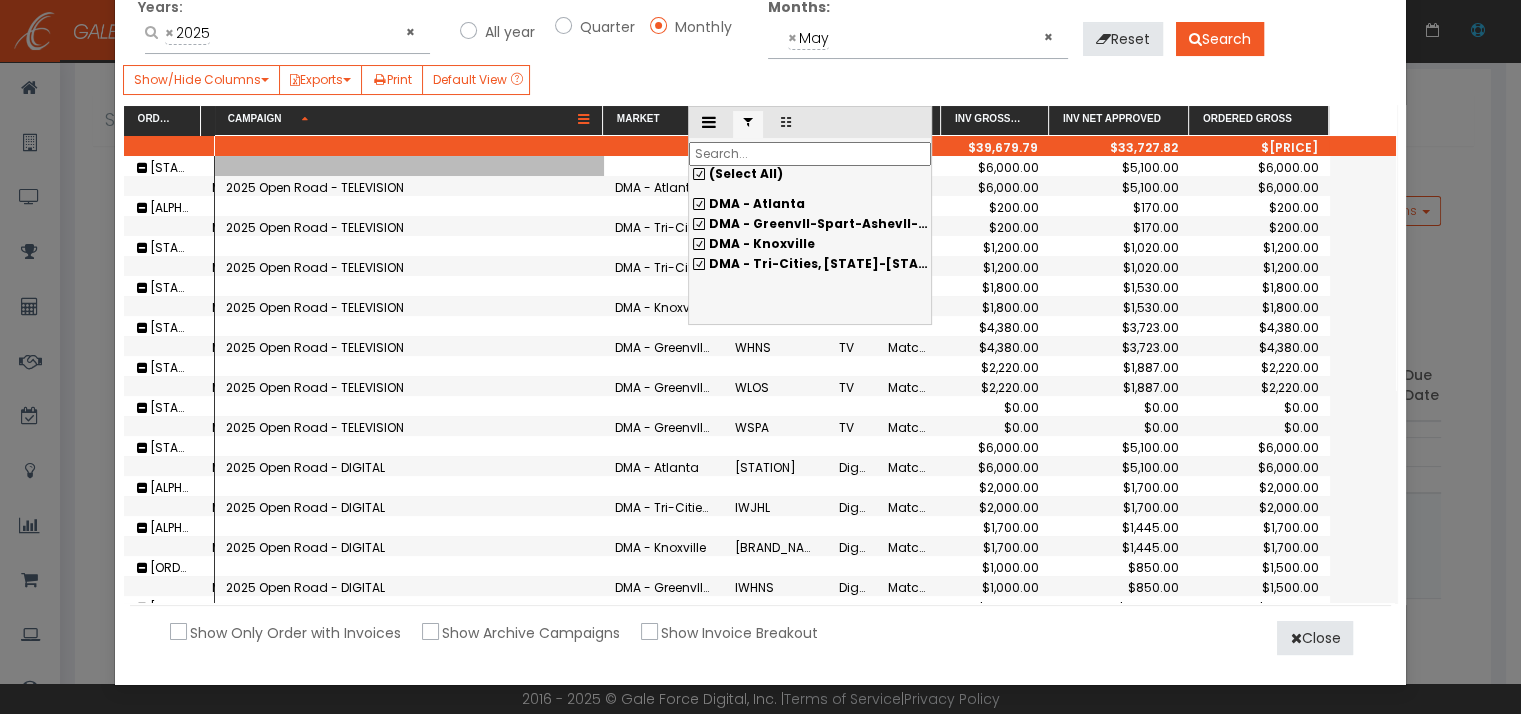 click at bounding box center (583, 120) 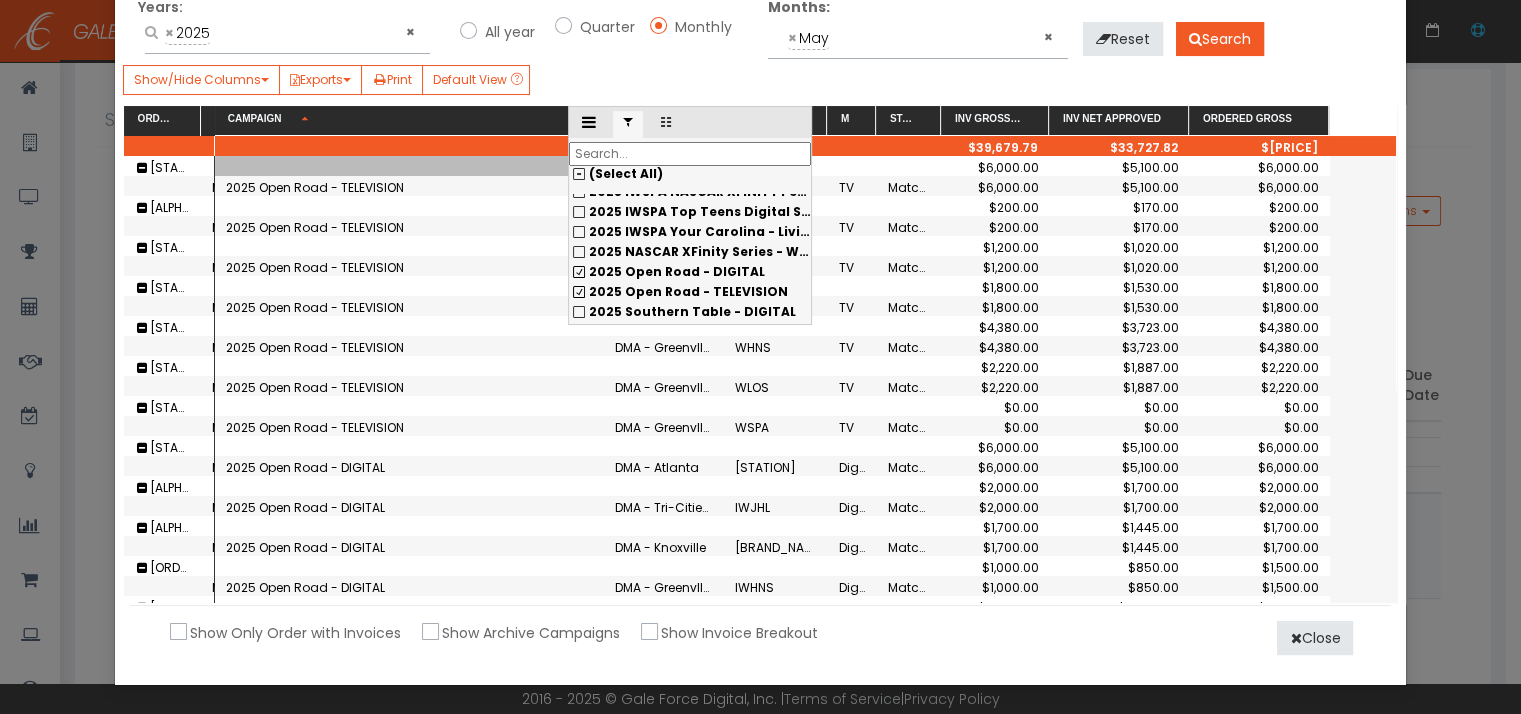 scroll, scrollTop: 400, scrollLeft: 0, axis: vertical 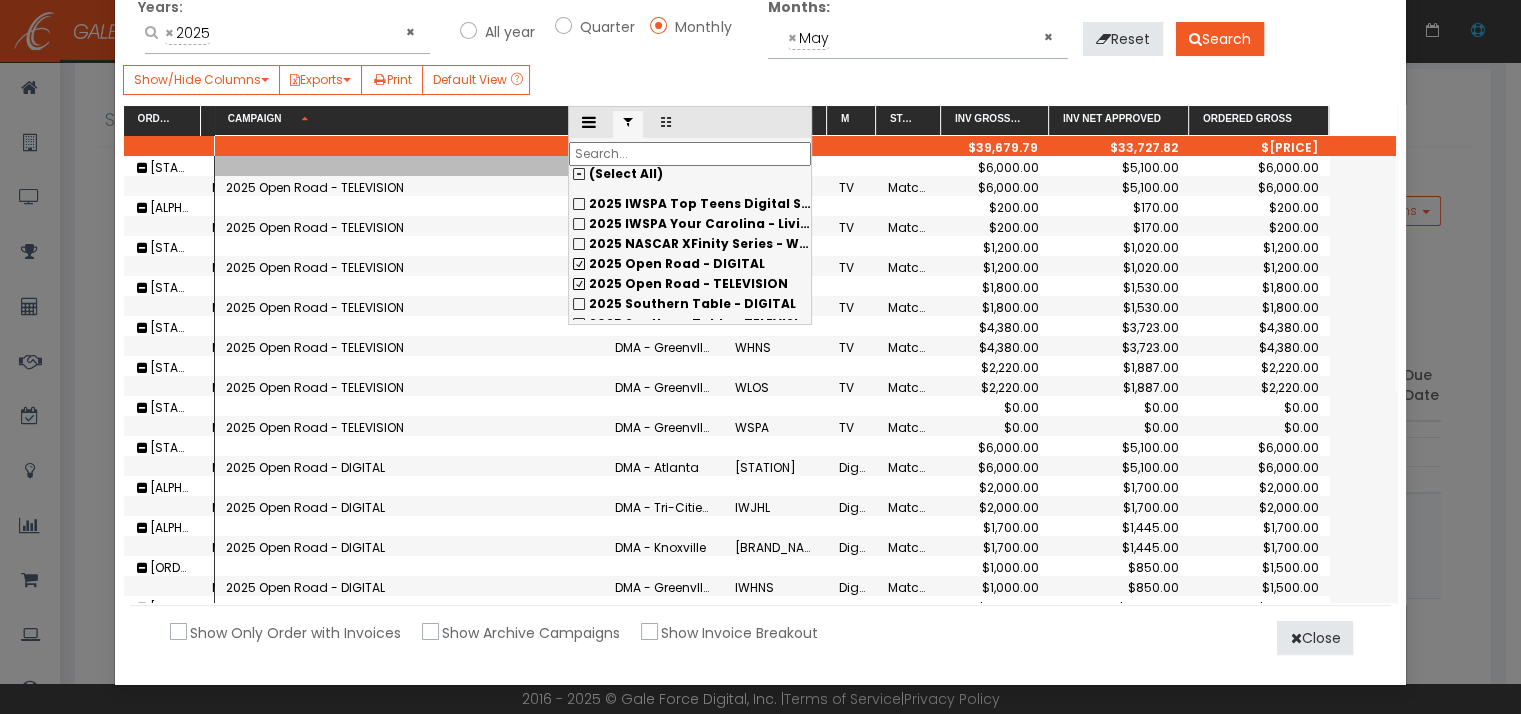 click on "2025 Open Road - DIGITAL" at bounding box center (690, 204) 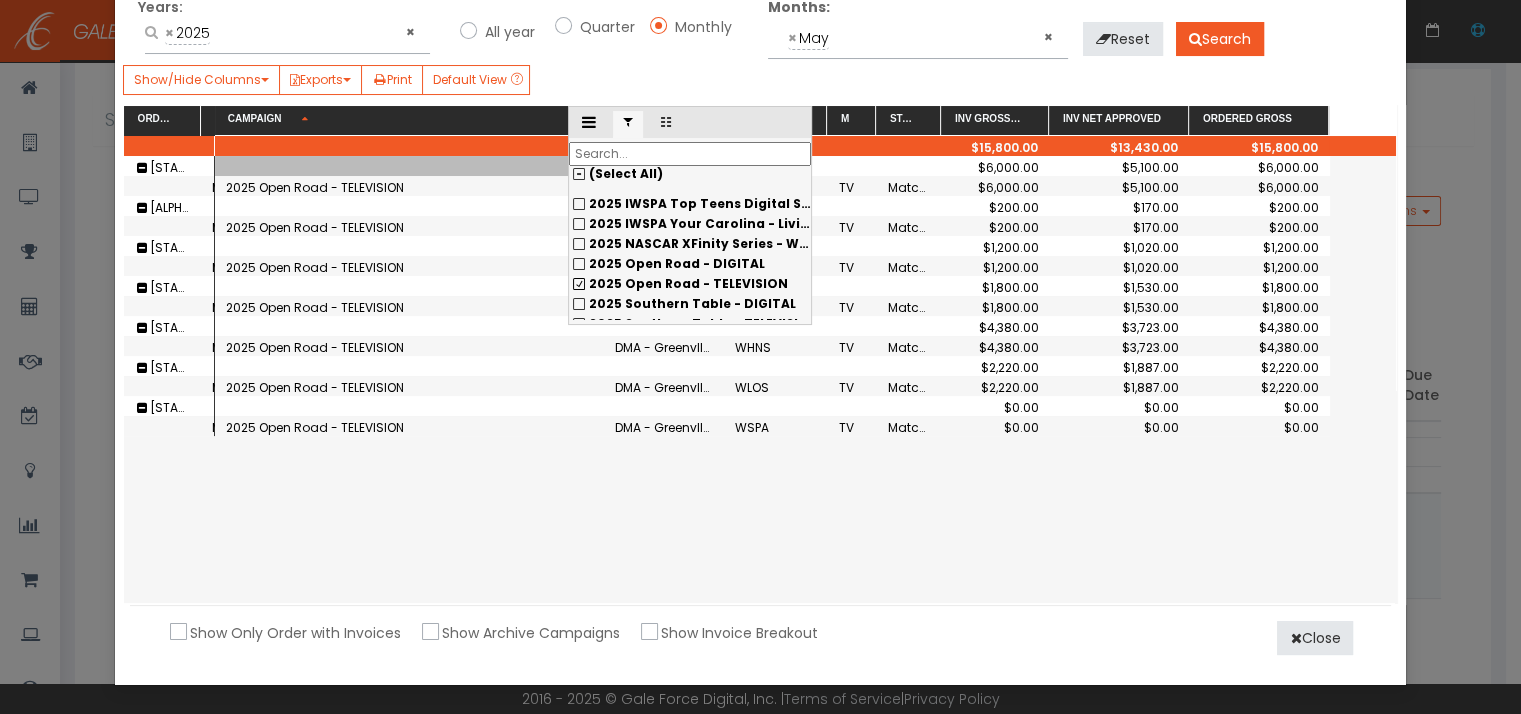 drag, startPoint x: 574, startPoint y: 262, endPoint x: 578, endPoint y: 291, distance: 29.274563 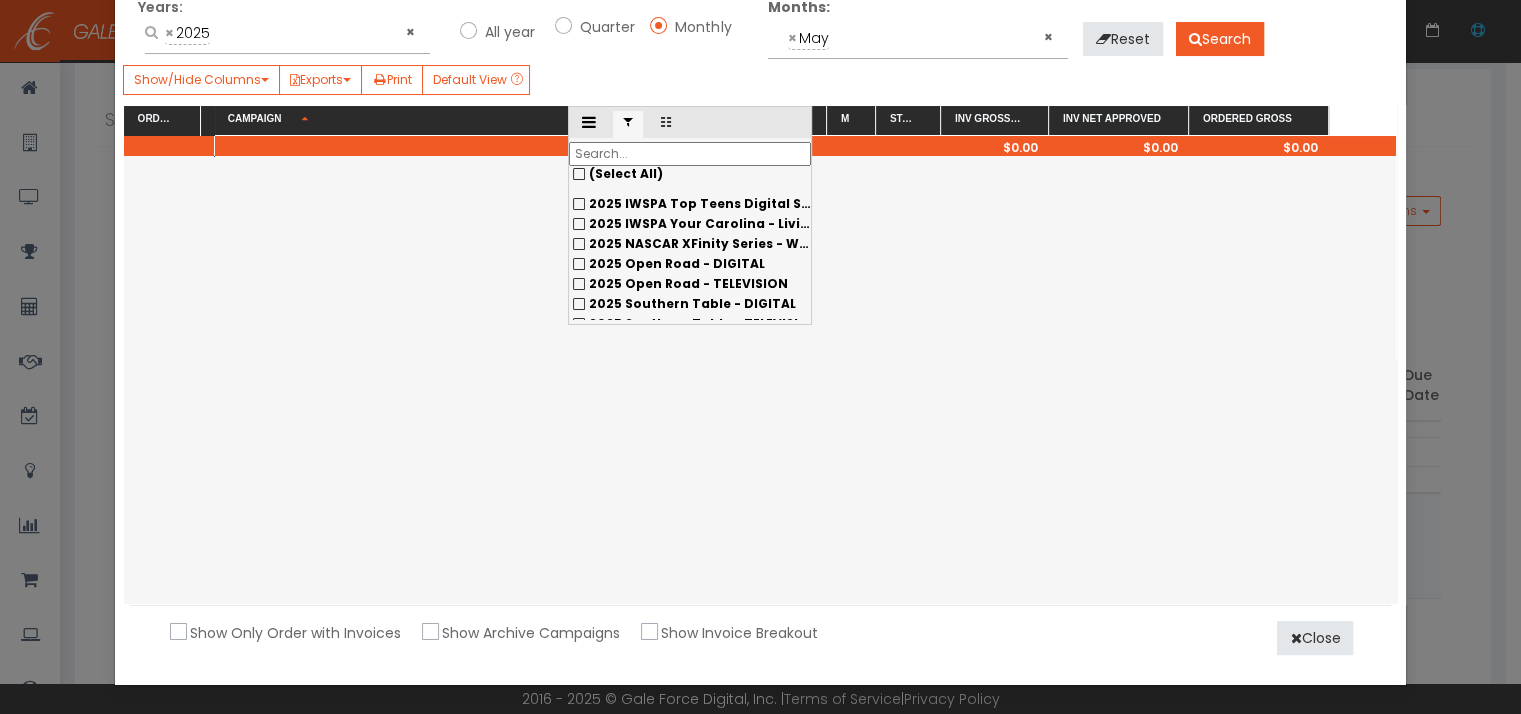 click on "2025 Southern Table - DIGITAL" at bounding box center (690, 204) 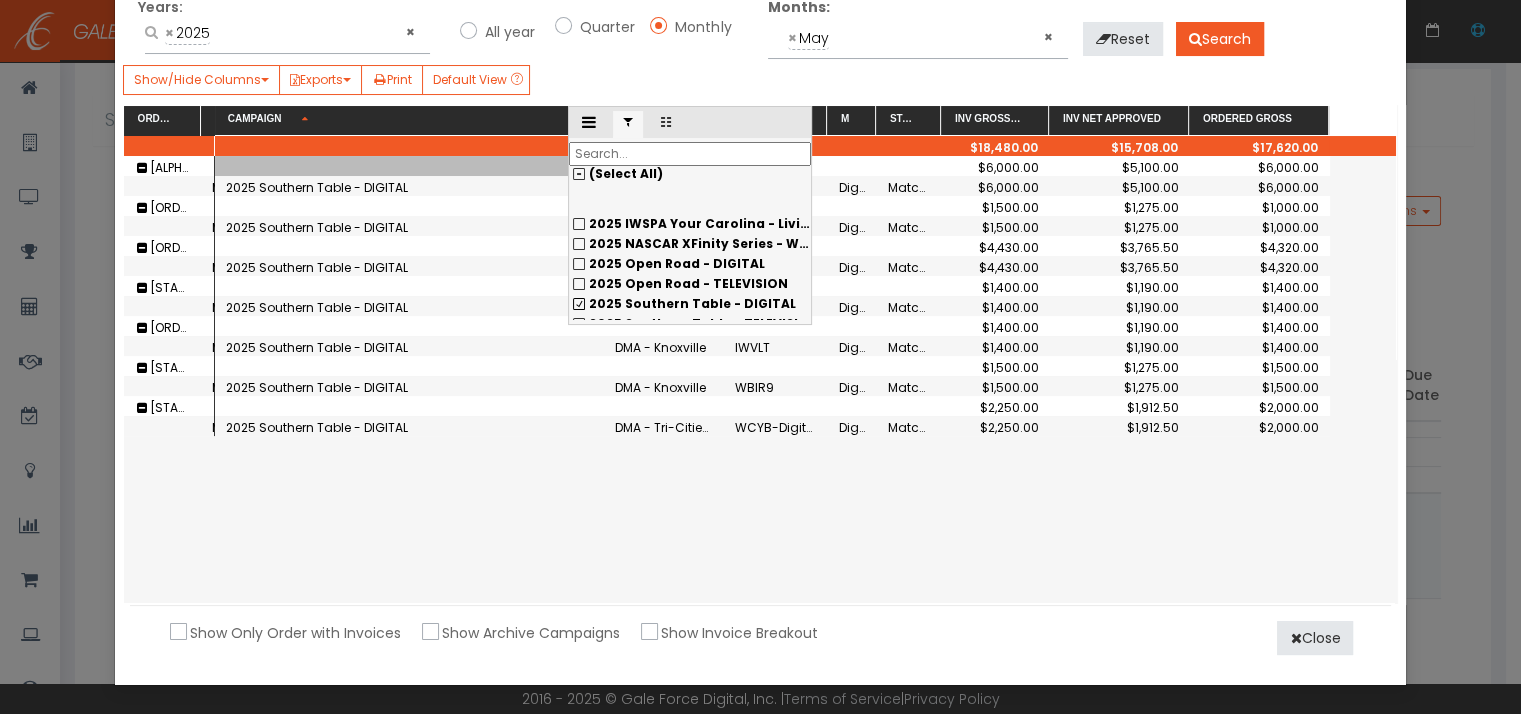 scroll, scrollTop: 500, scrollLeft: 0, axis: vertical 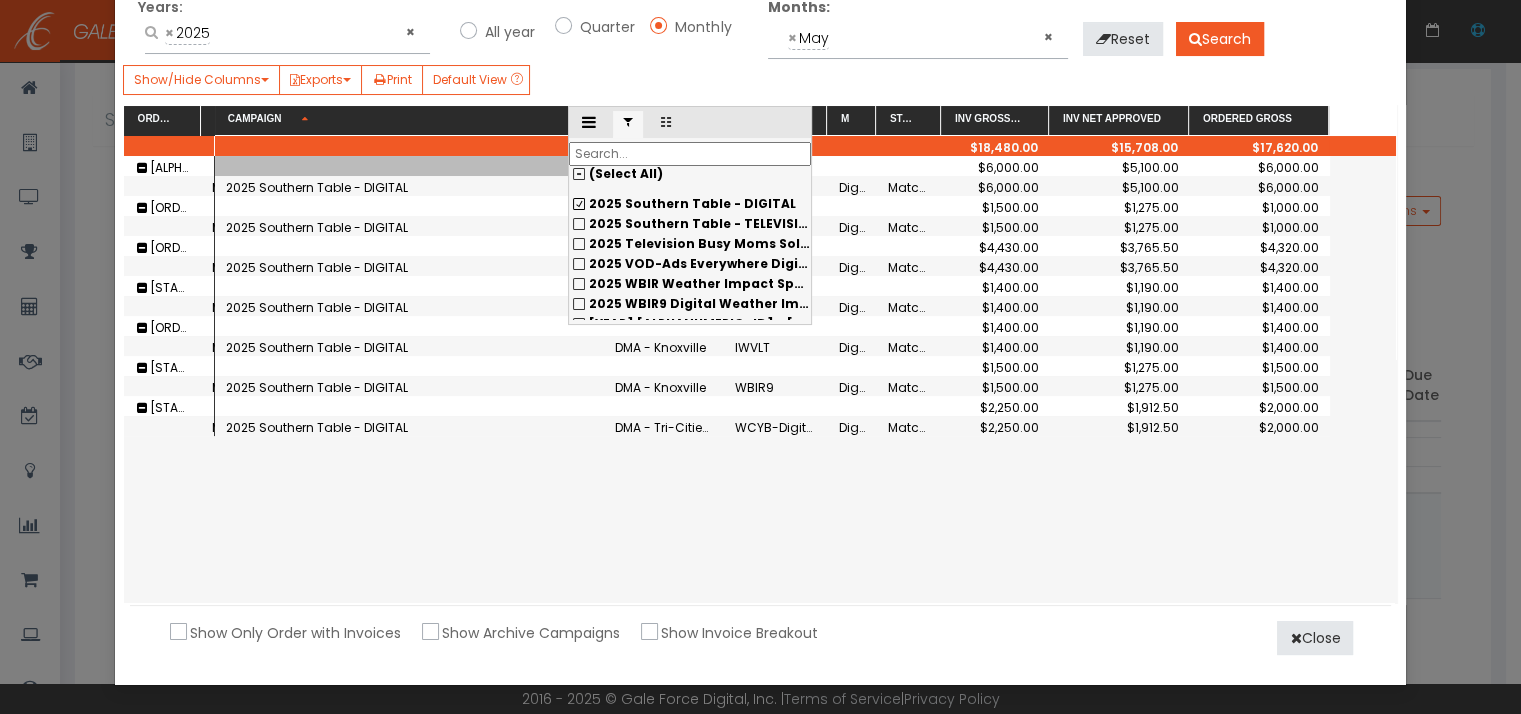 click on "2025 Southern Table - TELEVISION" at bounding box center [690, 204] 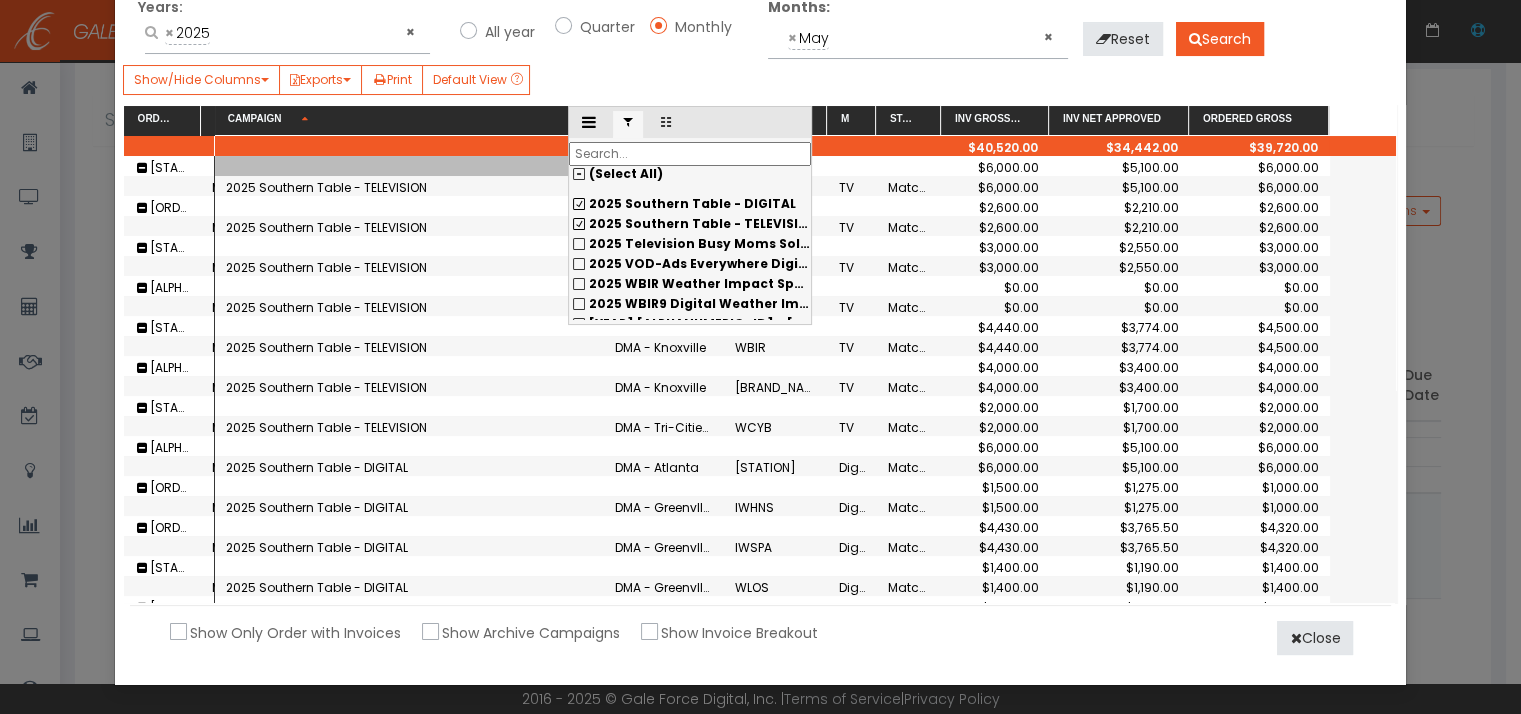 click on "2025 Southern Table - TELEVISION" at bounding box center [409, 186] 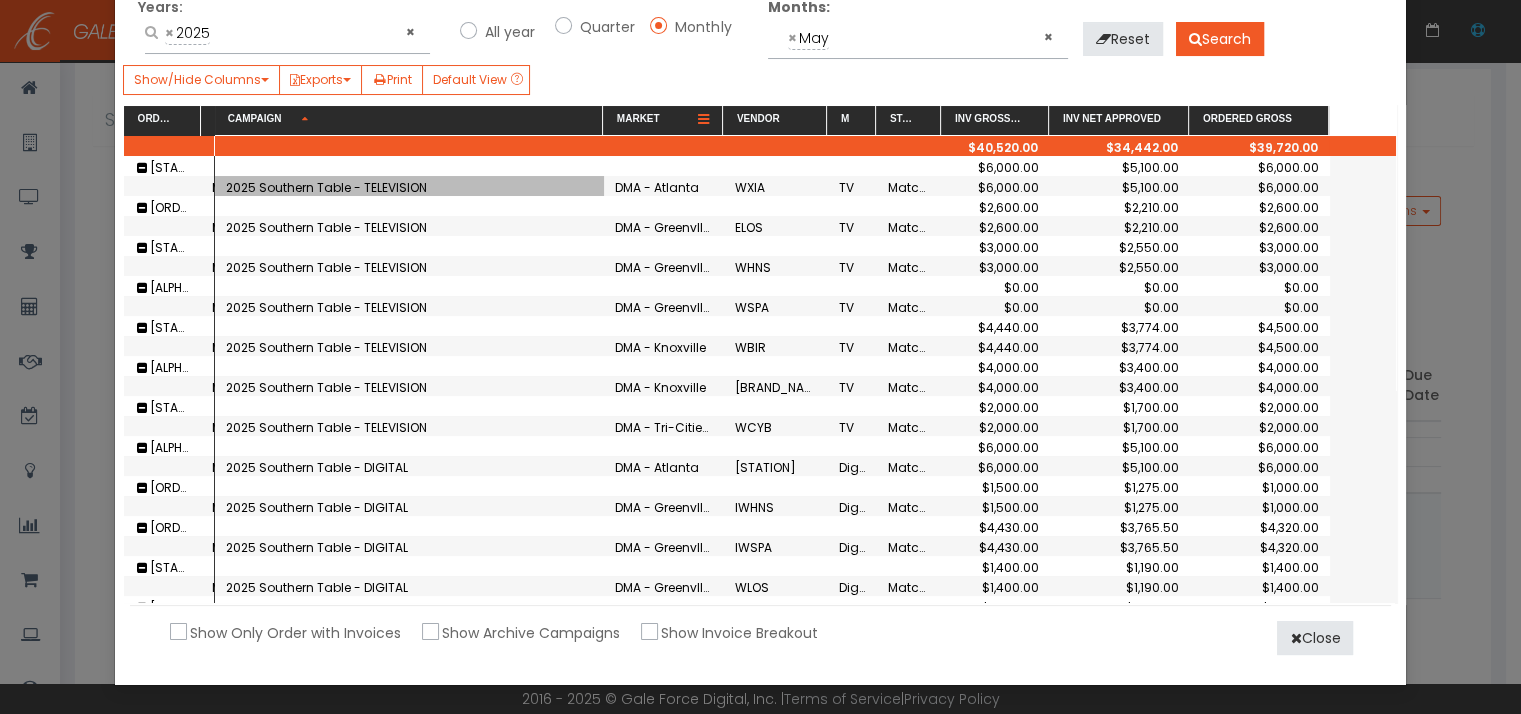 click at bounding box center (703, 119) 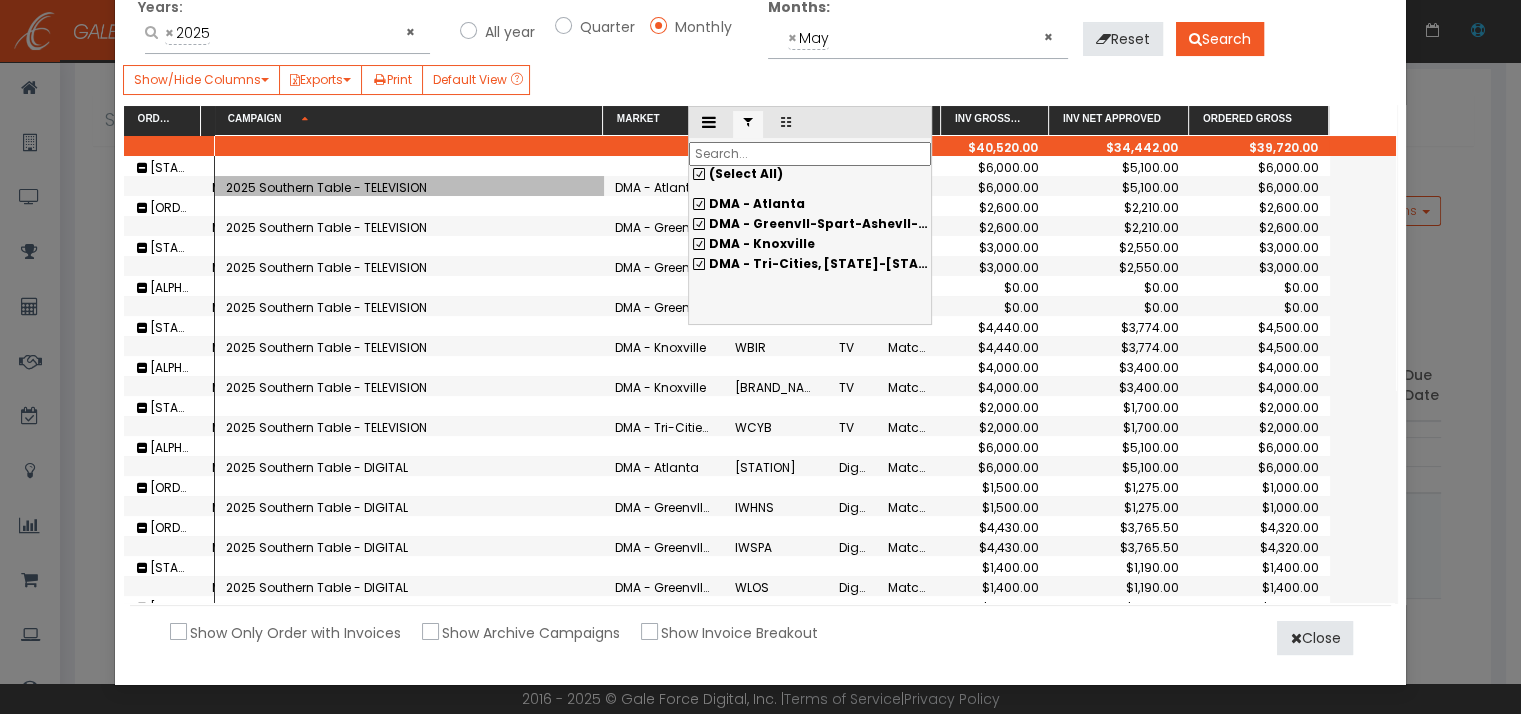 click on "(Select All)" at bounding box center (810, 174) 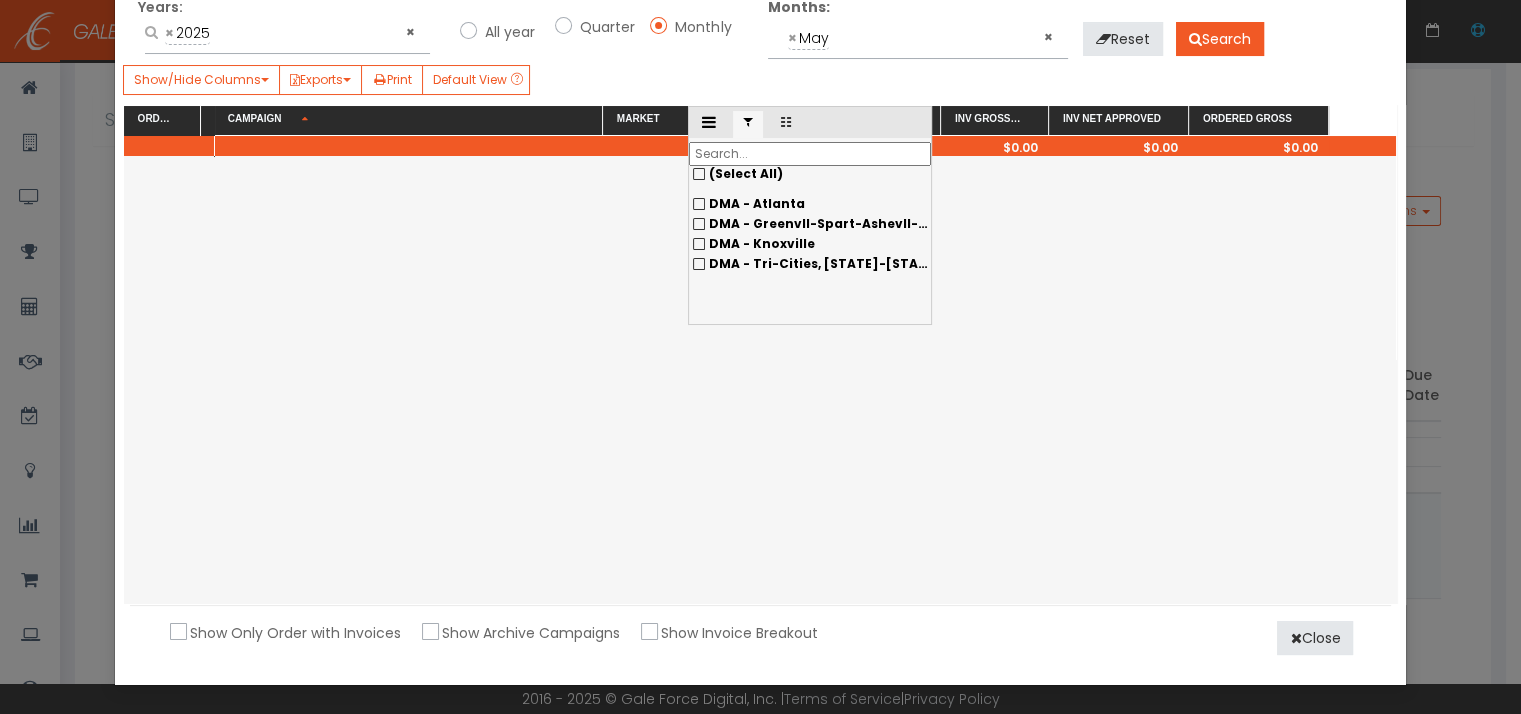 click on "DMA - Greenvll-Spart-Ashevll-And" at bounding box center (810, 204) 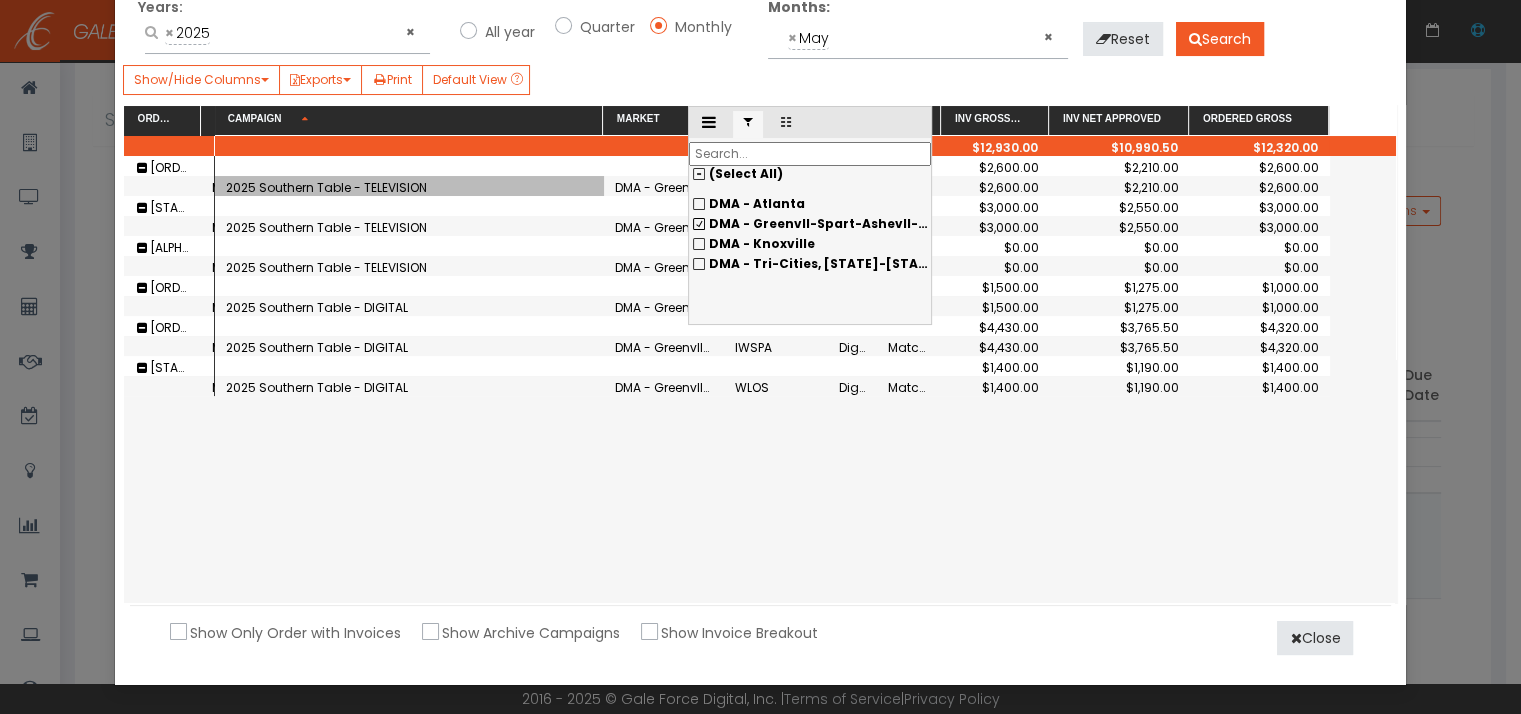 click on "DMA - Greenvll-Spart-Ashevll-And" at bounding box center [757, 203] 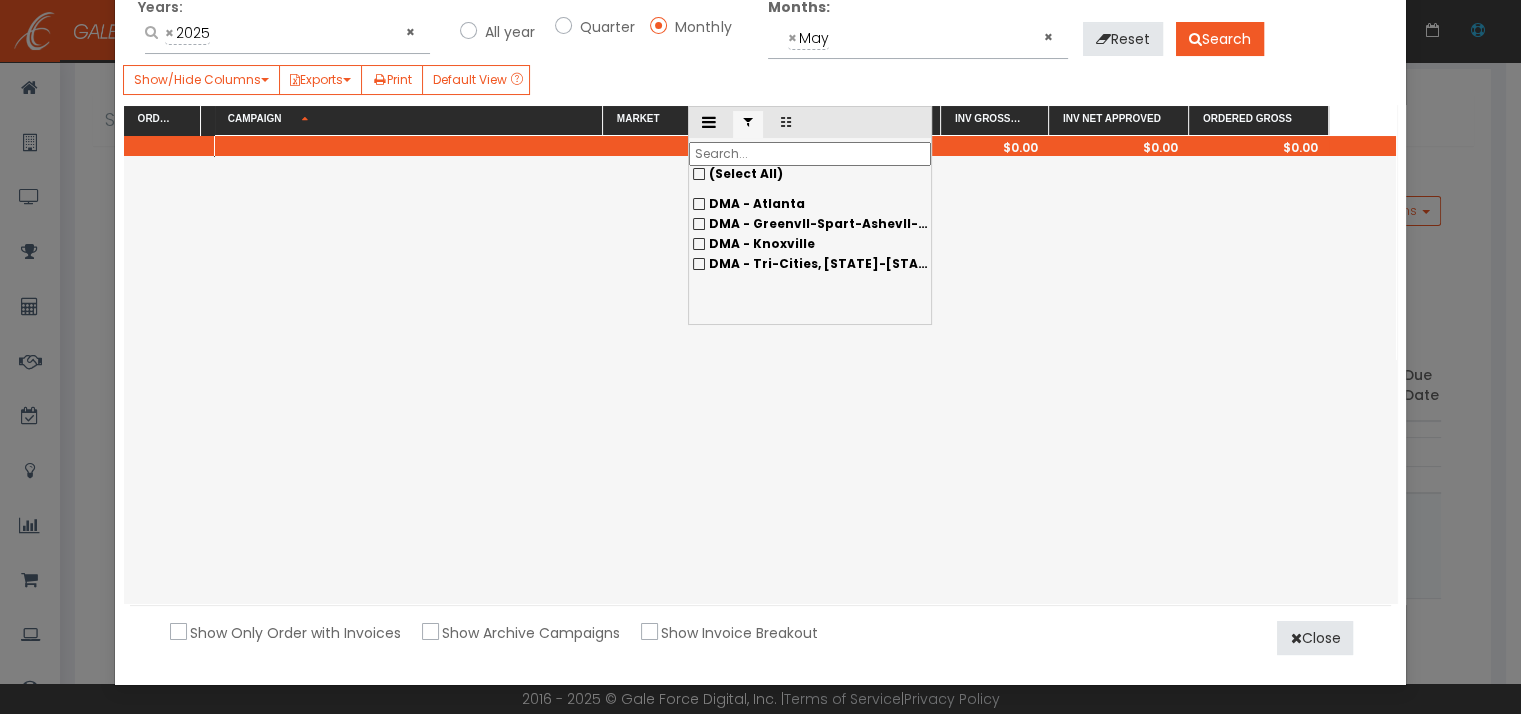click on "DMA - Knoxville" at bounding box center [757, 203] 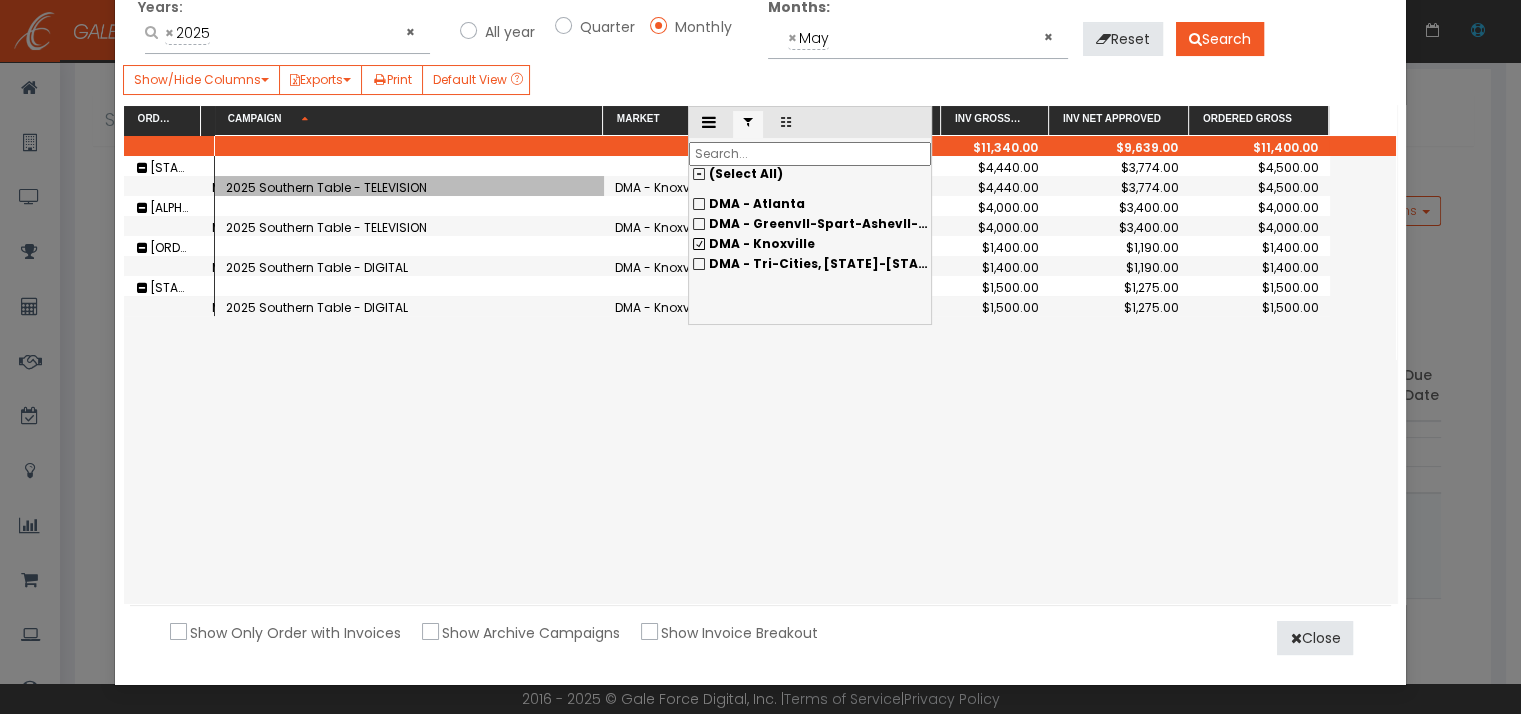 click on "DMA - Knoxville" at bounding box center (810, 204) 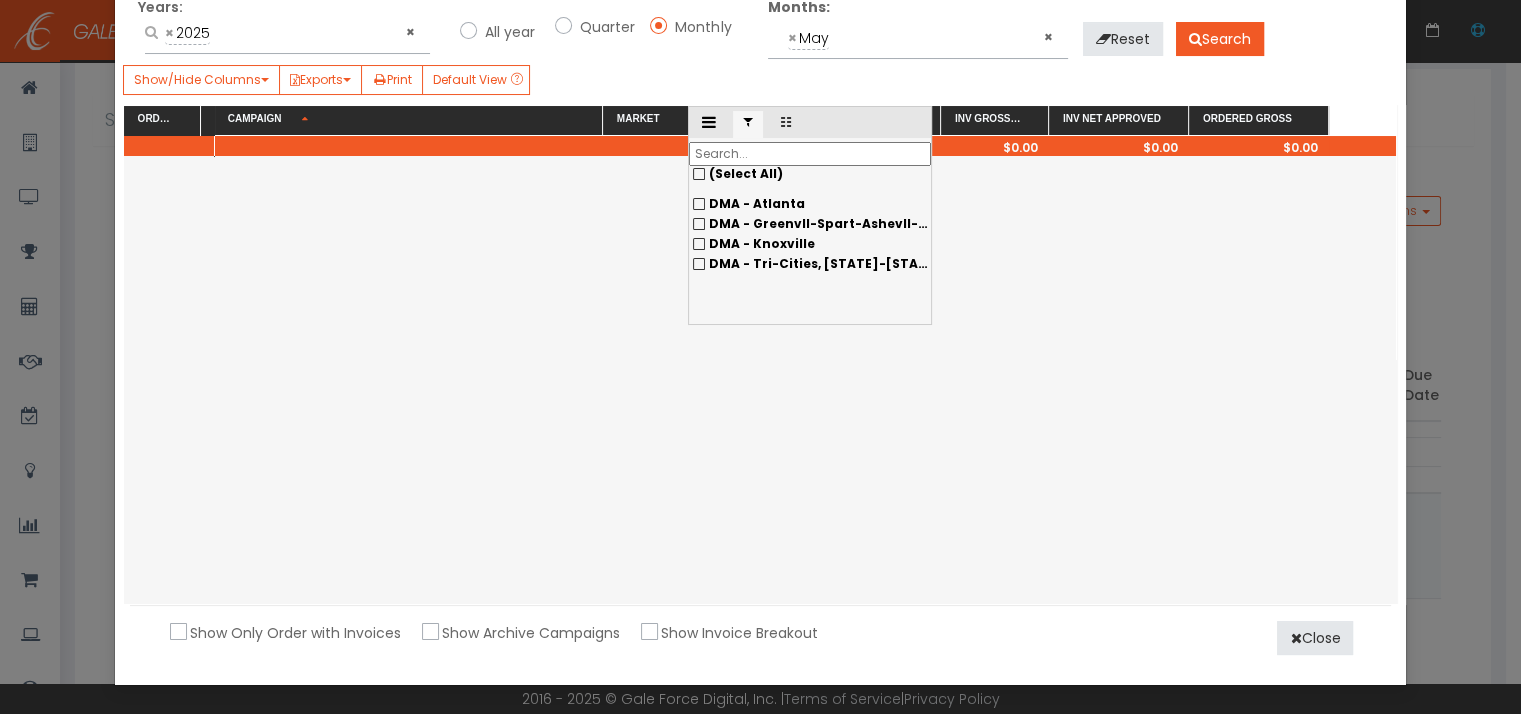 click on "DMA - Tri-Cities, [STATE]-[STATE]" at bounding box center [810, 204] 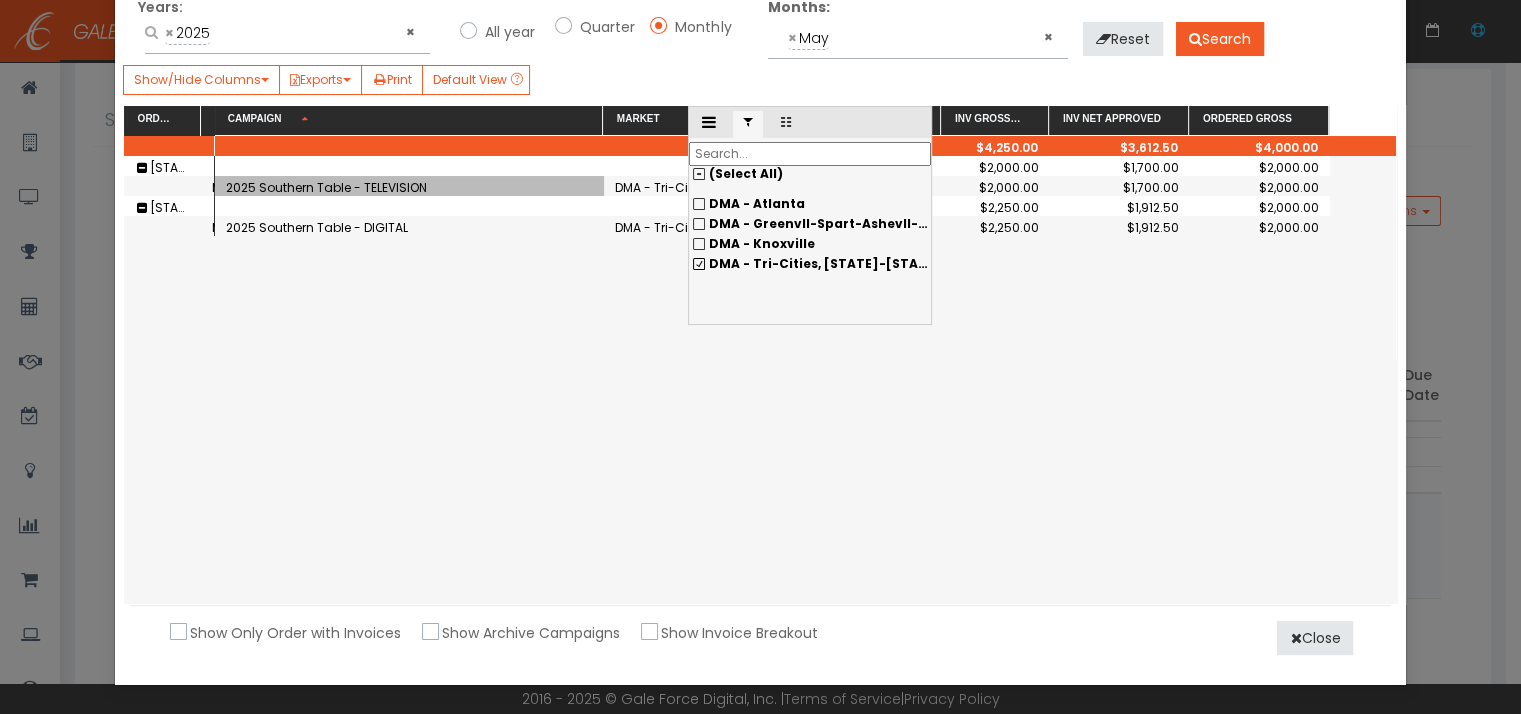 click on "(Select All)" at bounding box center [810, 174] 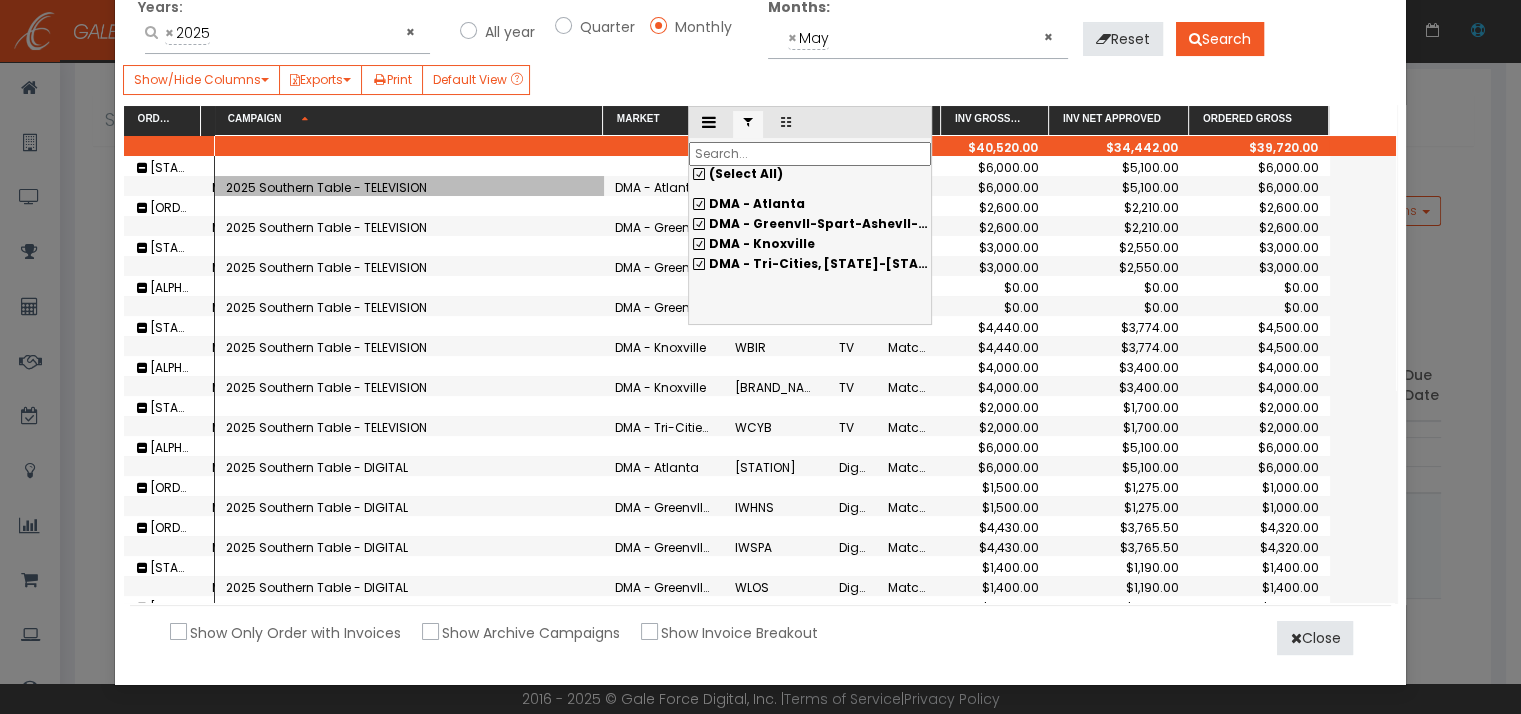 click on "(Select All)" at bounding box center [810, 174] 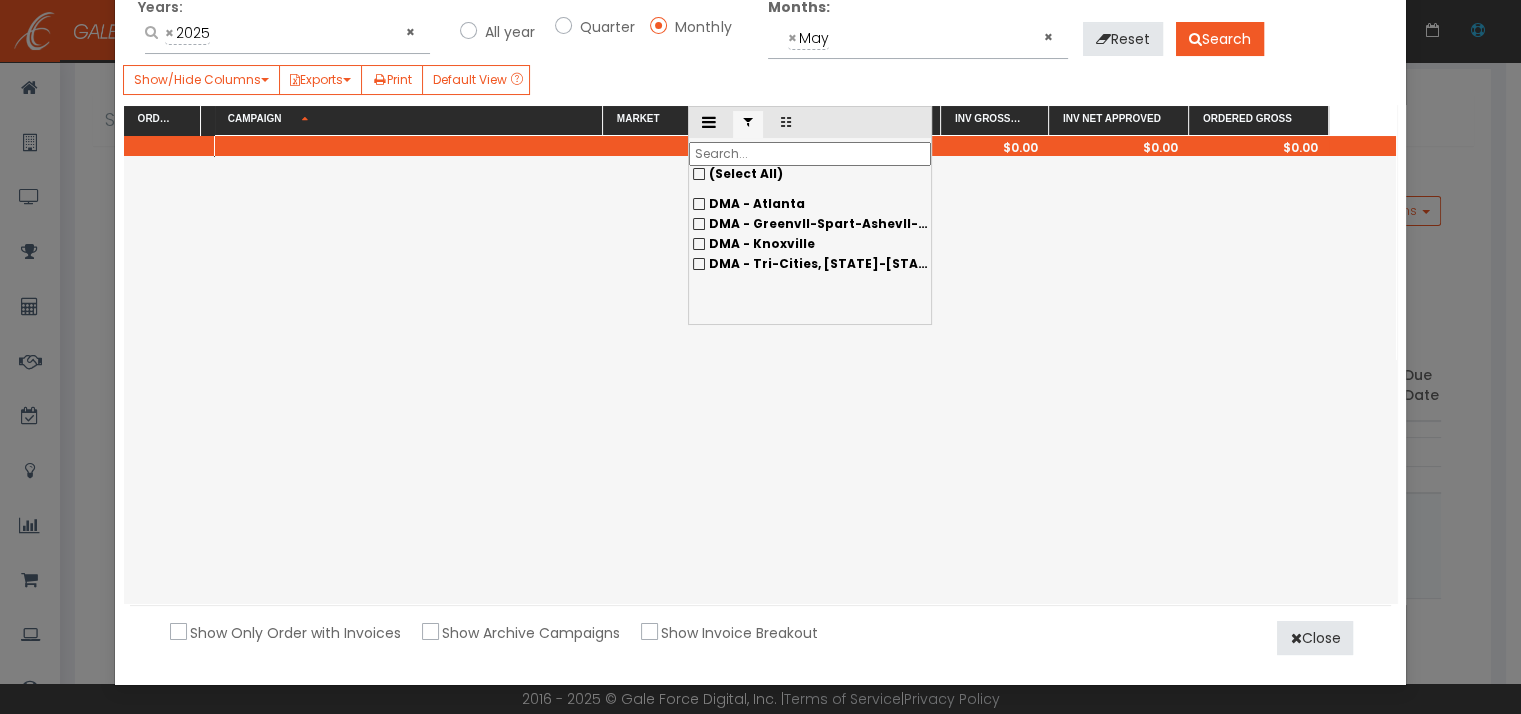click on "(Select All)" at bounding box center (810, 174) 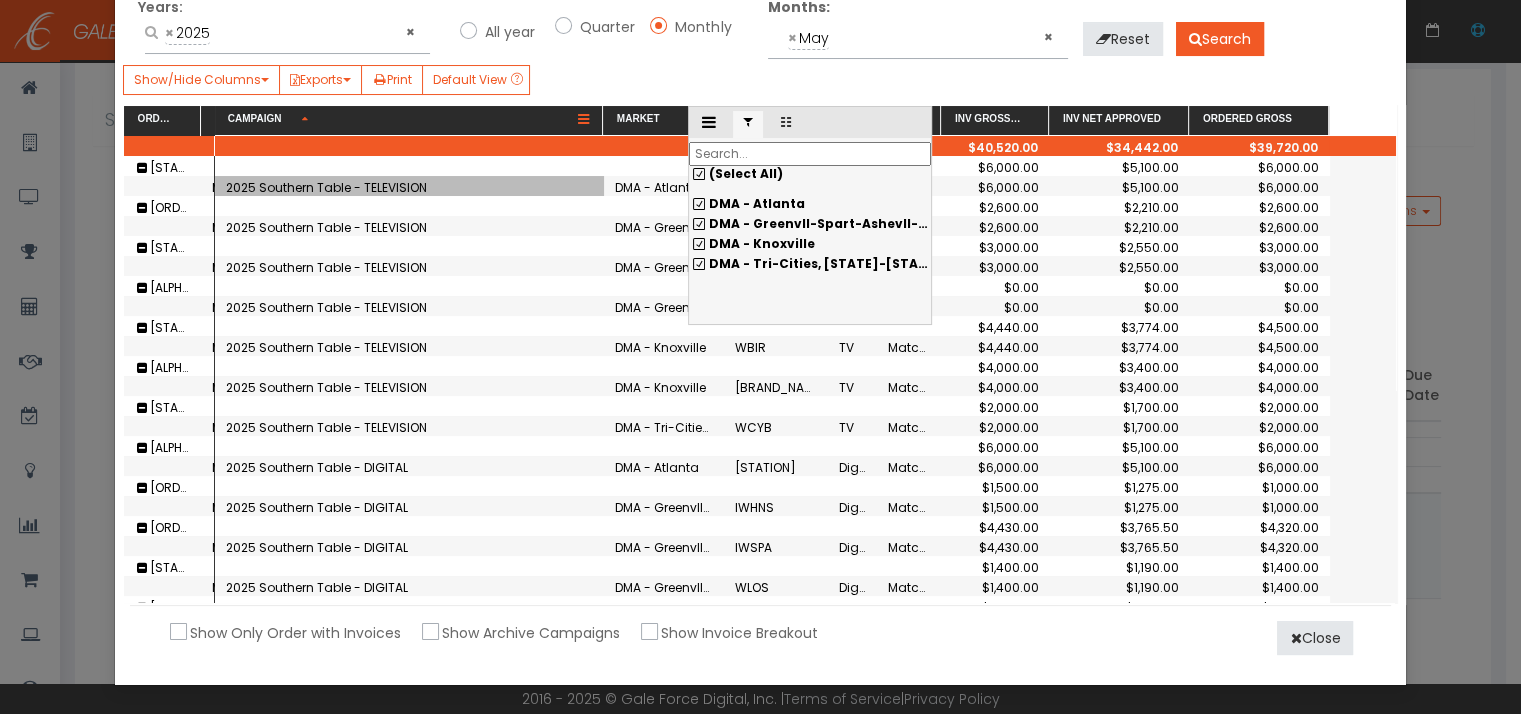 click at bounding box center (583, 120) 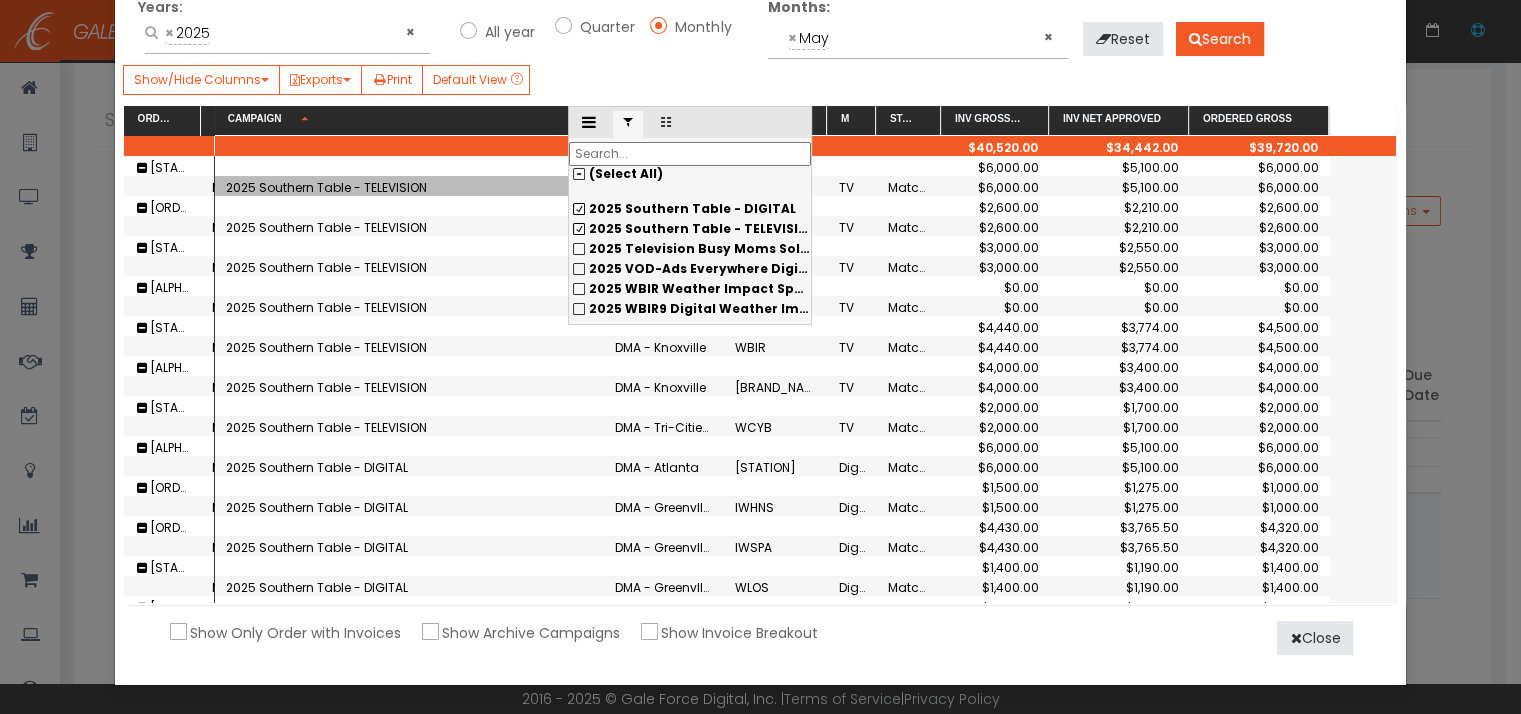 scroll, scrollTop: 506, scrollLeft: 0, axis: vertical 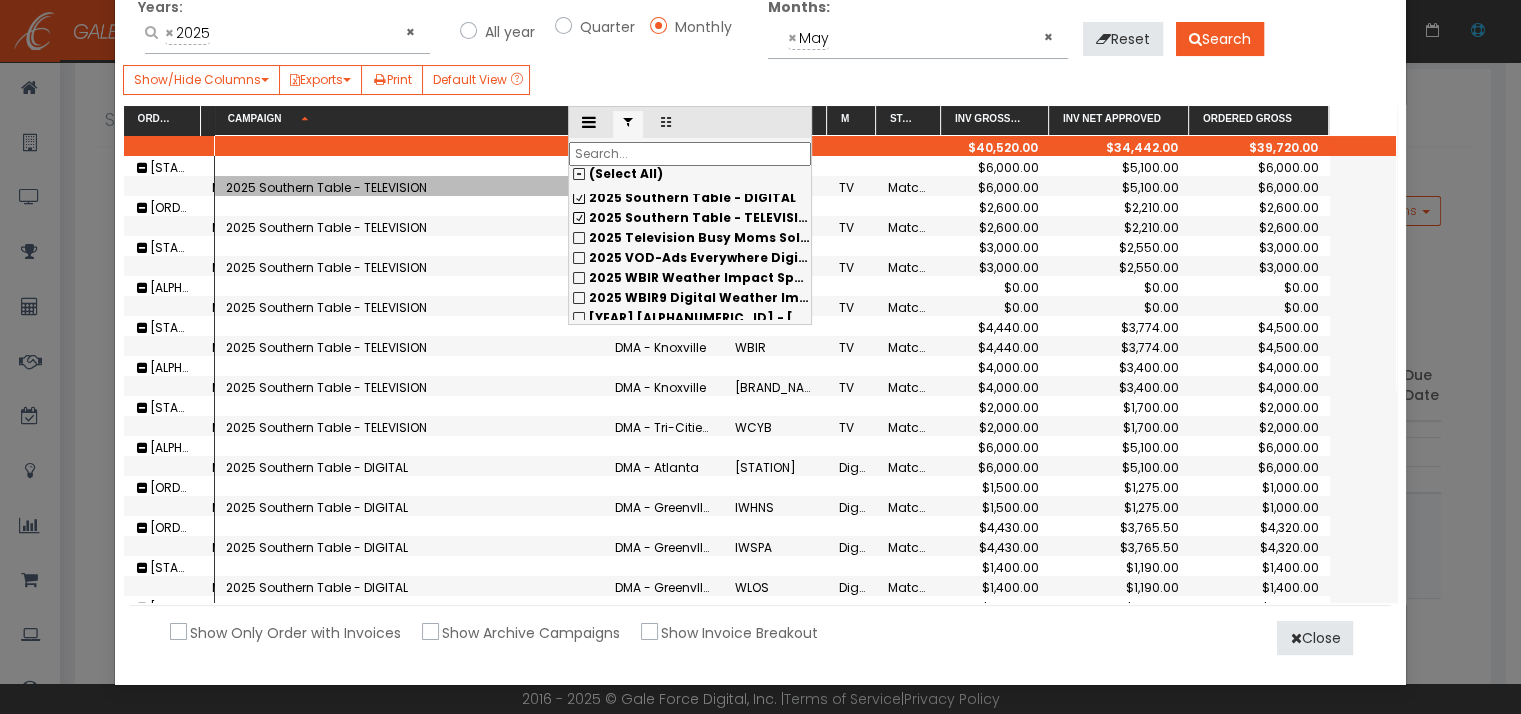 click on "2025 Southern Table - DIGITAL" at bounding box center [690, 198] 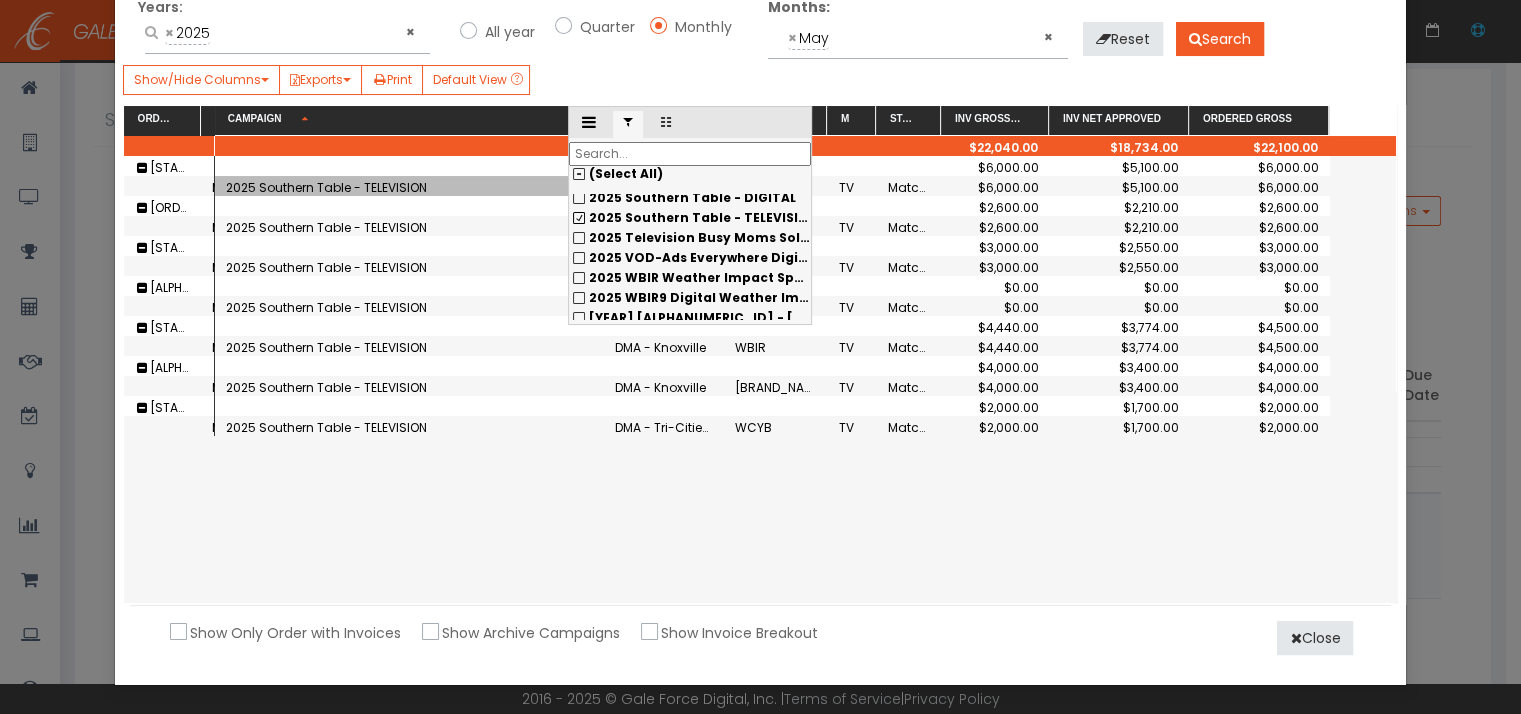 click on "2025 Southern Table - TELEVISION" at bounding box center (690, 198) 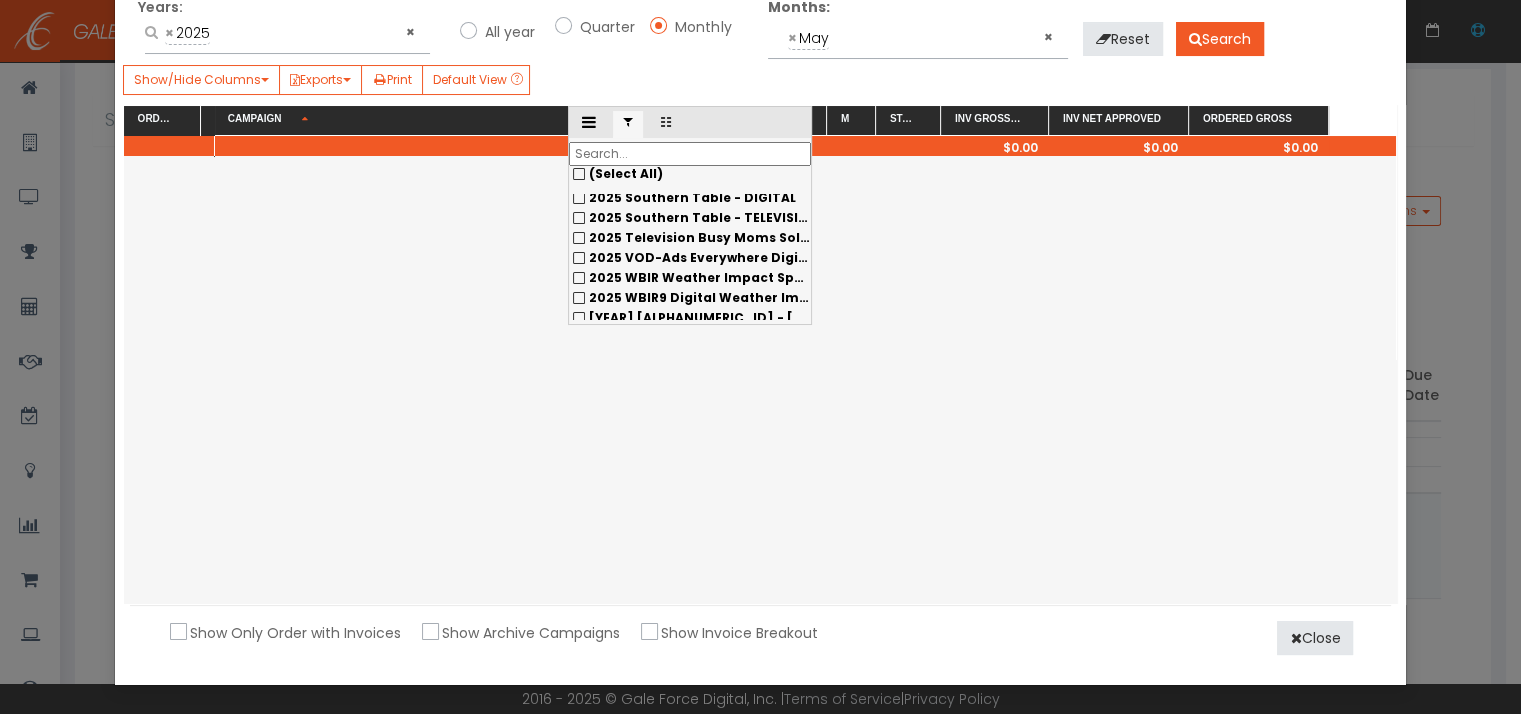 click on "2025 VOD-Ads Everywhere Digital Cable" at bounding box center (690, 198) 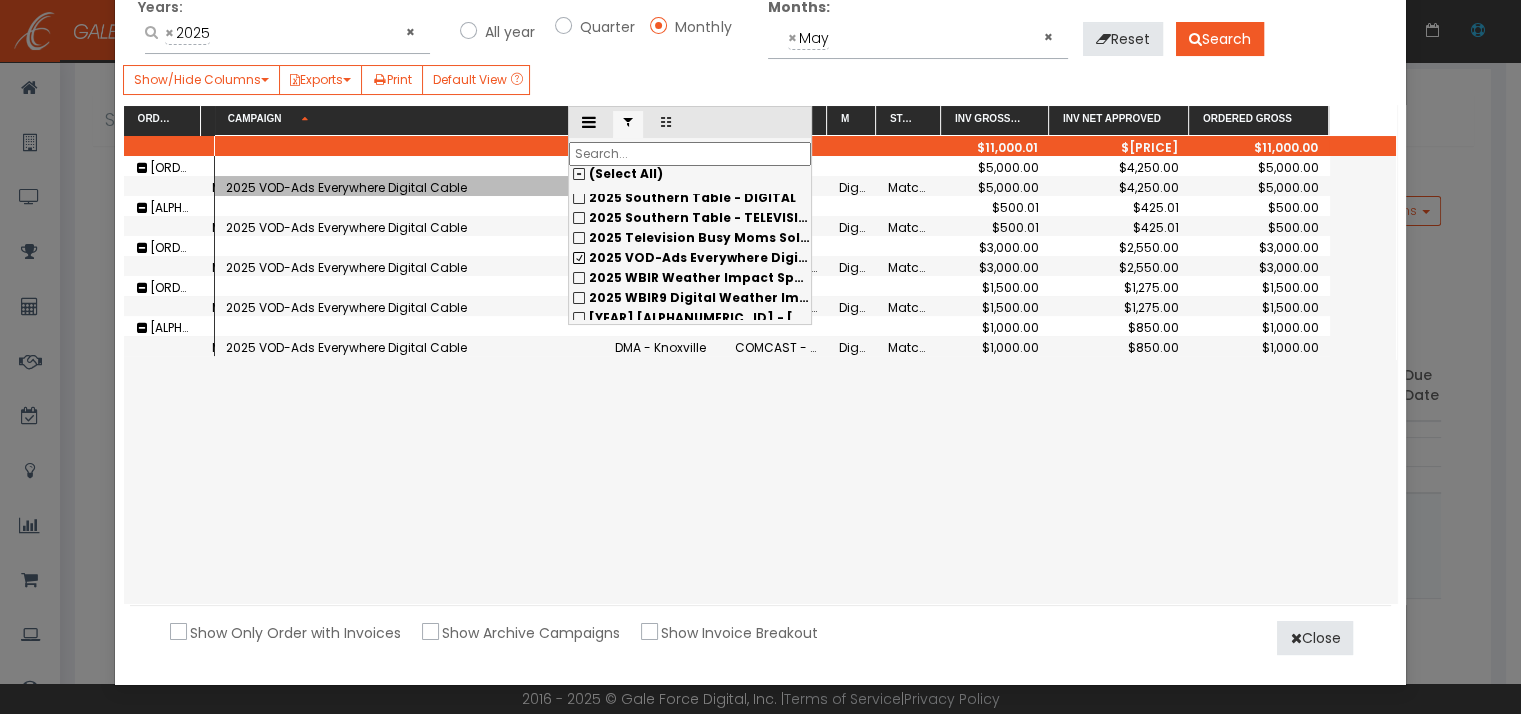 click on "2025 VOD-Ads Everywhere Digital Cable" at bounding box center (690, 198) 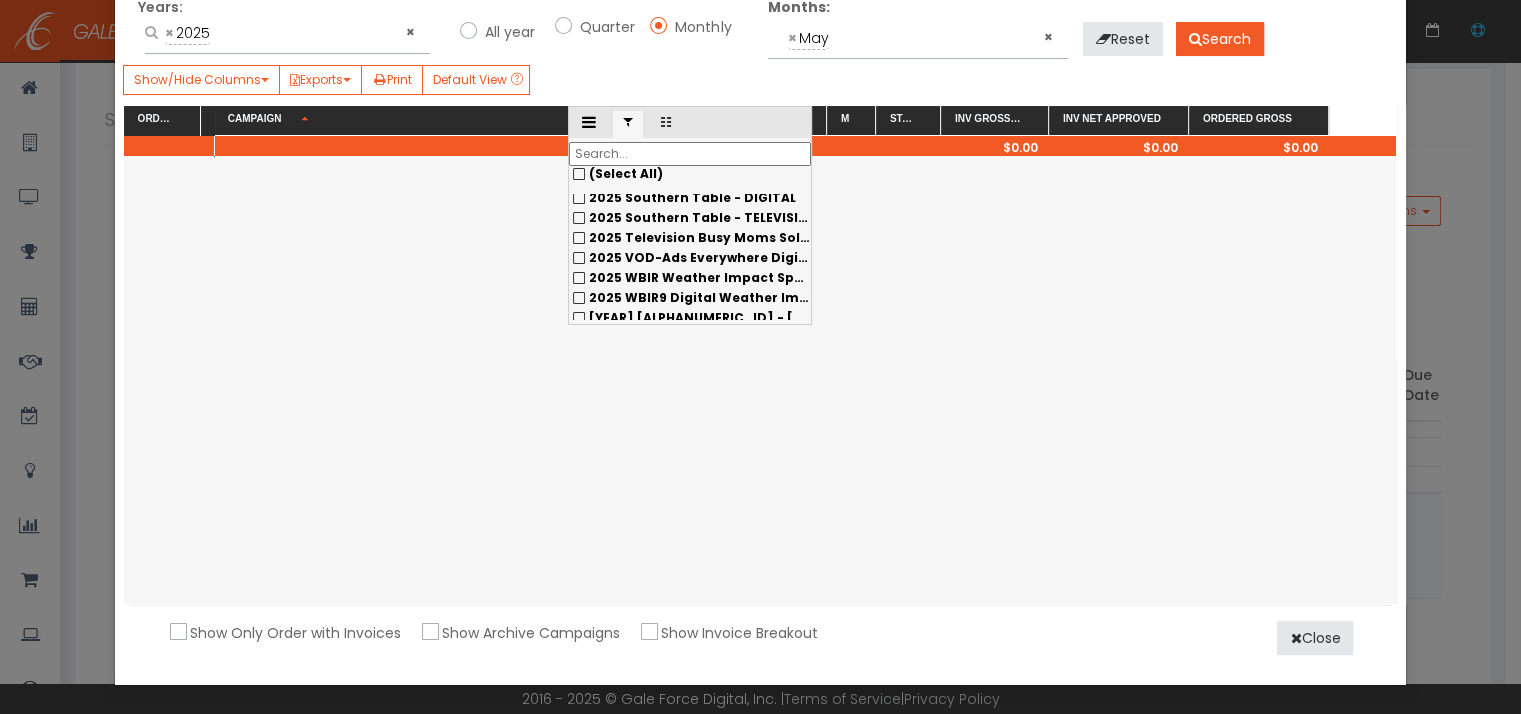 click on "2025 WBIR Weather Impact Sponsorship" at bounding box center (690, 198) 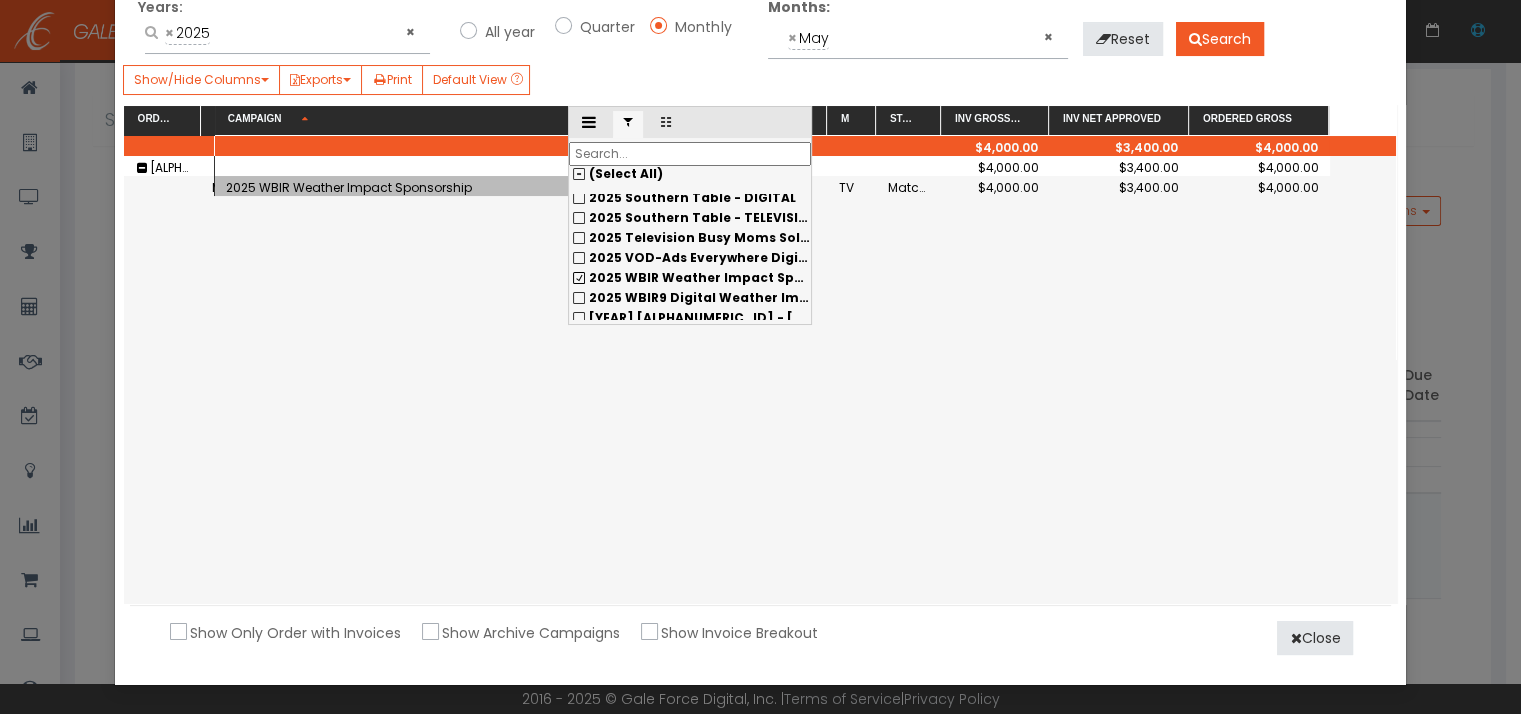click on "2025 WBIR9 Digital Weather Impact Sponsorship" at bounding box center (690, 198) 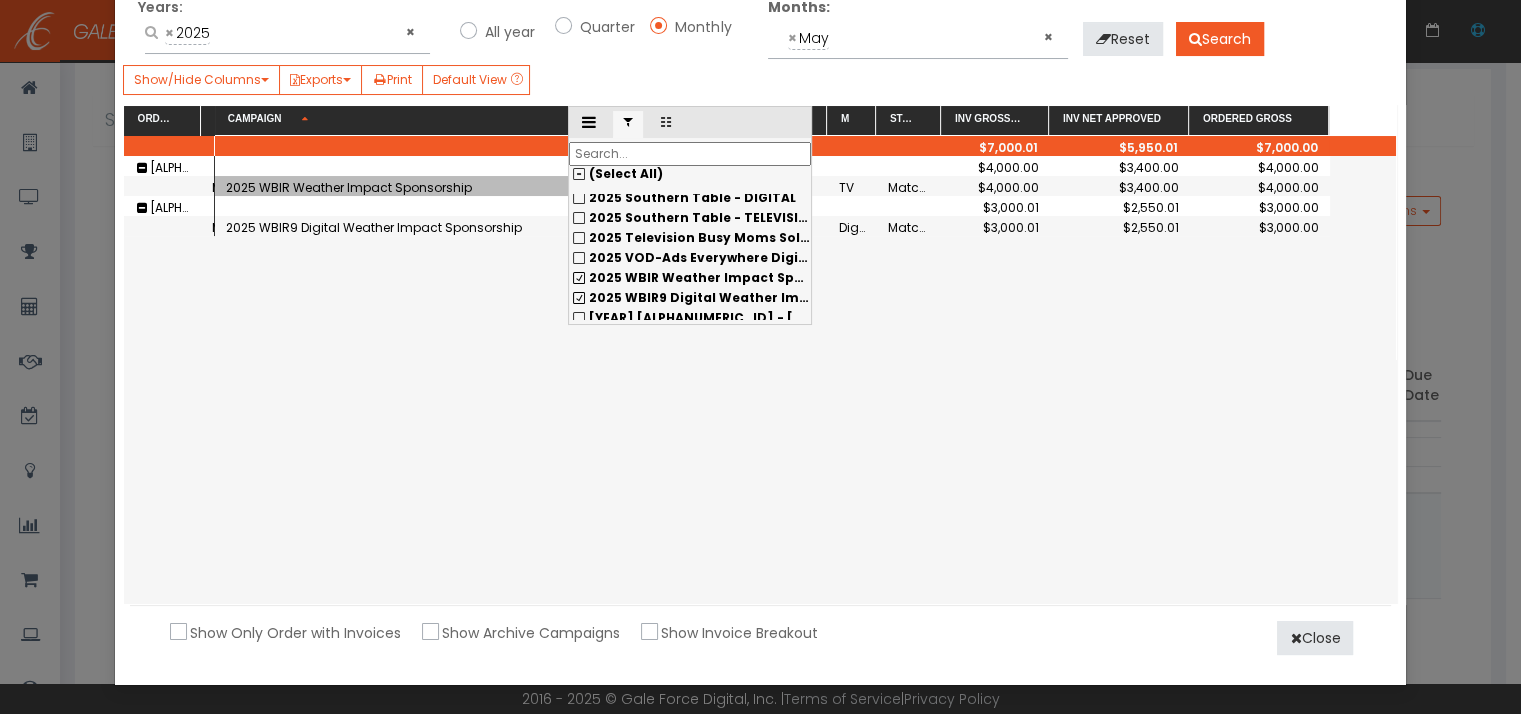 click on "2025 WBIR Weather Impact Sponsorship" at bounding box center [690, 198] 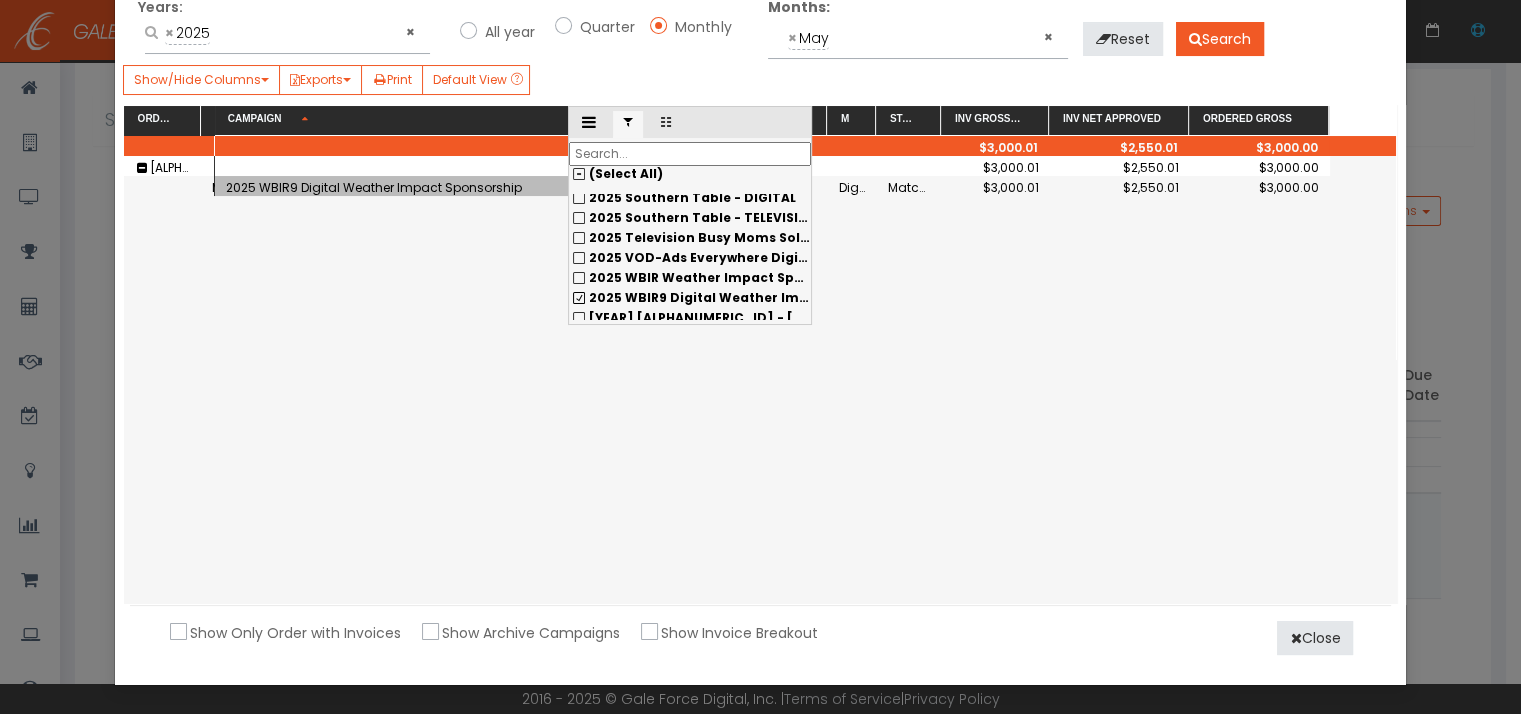 click on "2025 WBIR9 Digital Weather Impact Sponsorship" at bounding box center (690, 198) 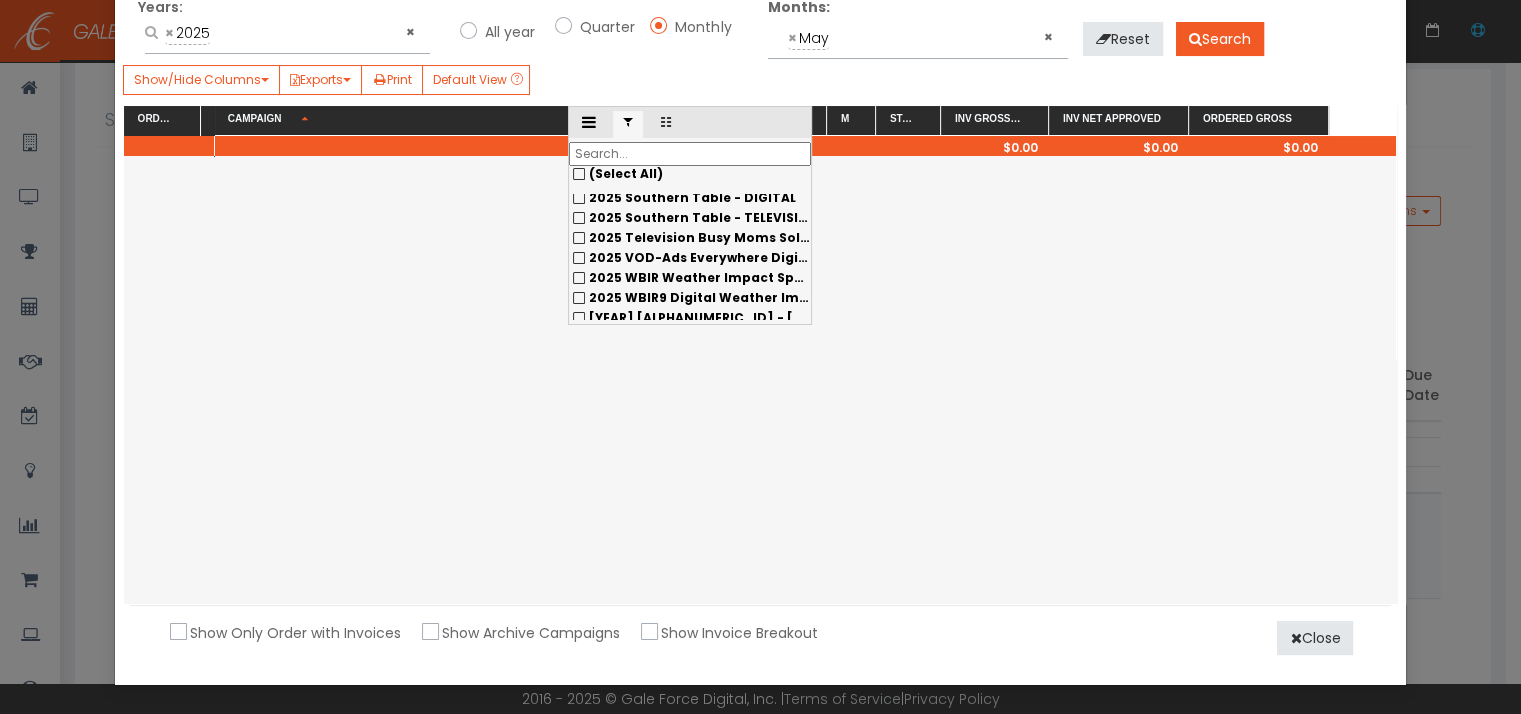 click on "[YEAR] [ALPHANUMERIC_ID] - [BRAND], [BRAND] Night Sponsorship" at bounding box center (690, 198) 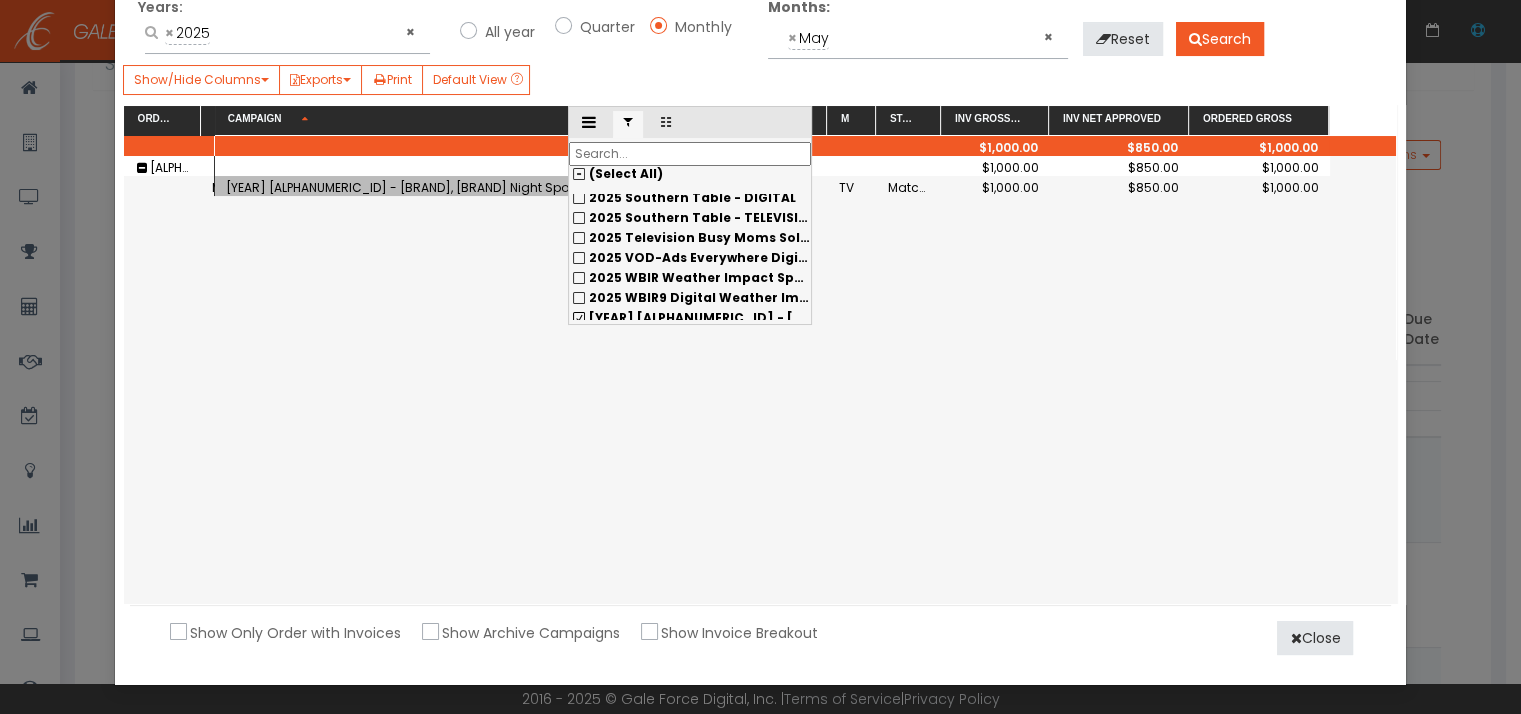 scroll, scrollTop: 300, scrollLeft: 0, axis: vertical 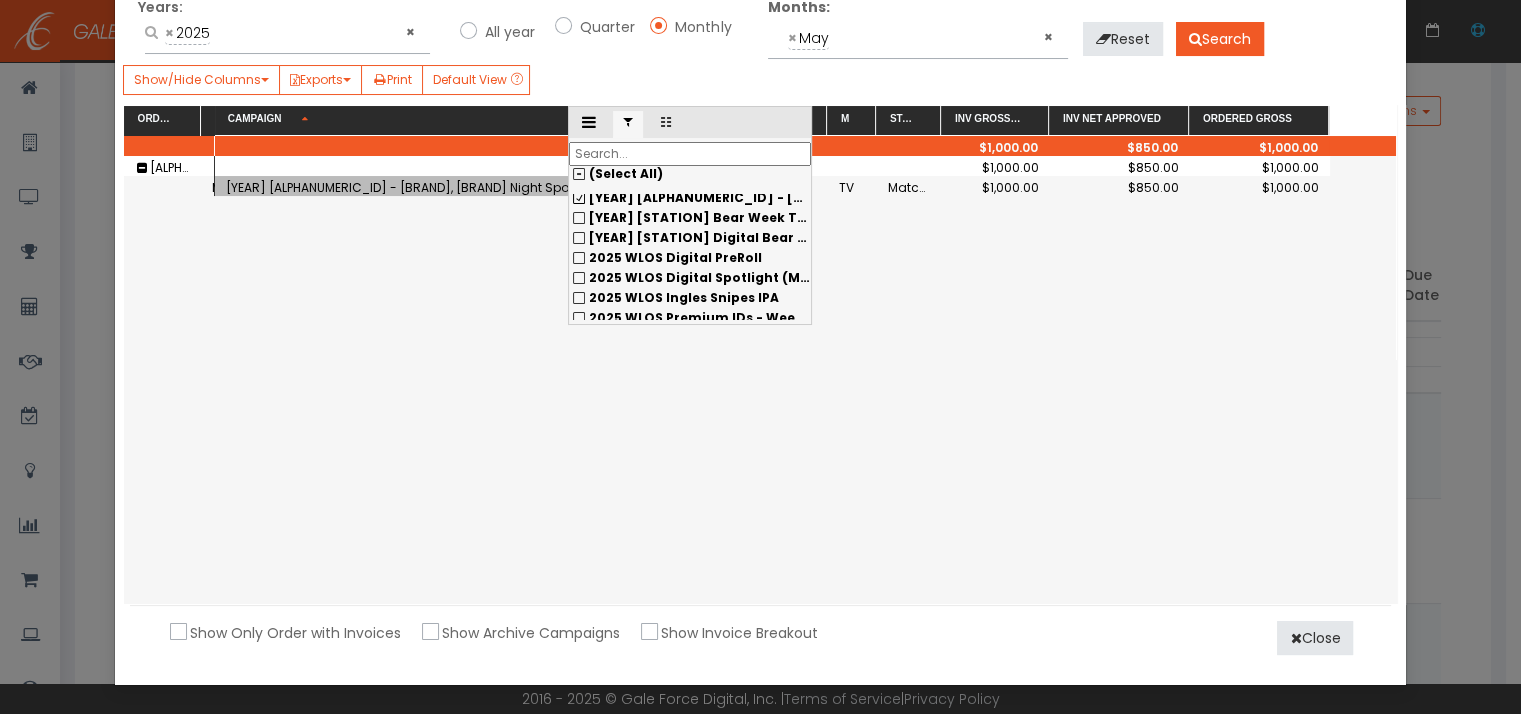 click on "[YEAR] [ALPHANUMERIC_ID] - [BRAND], [BRAND] Night Sponsorship" at bounding box center [690, 198] 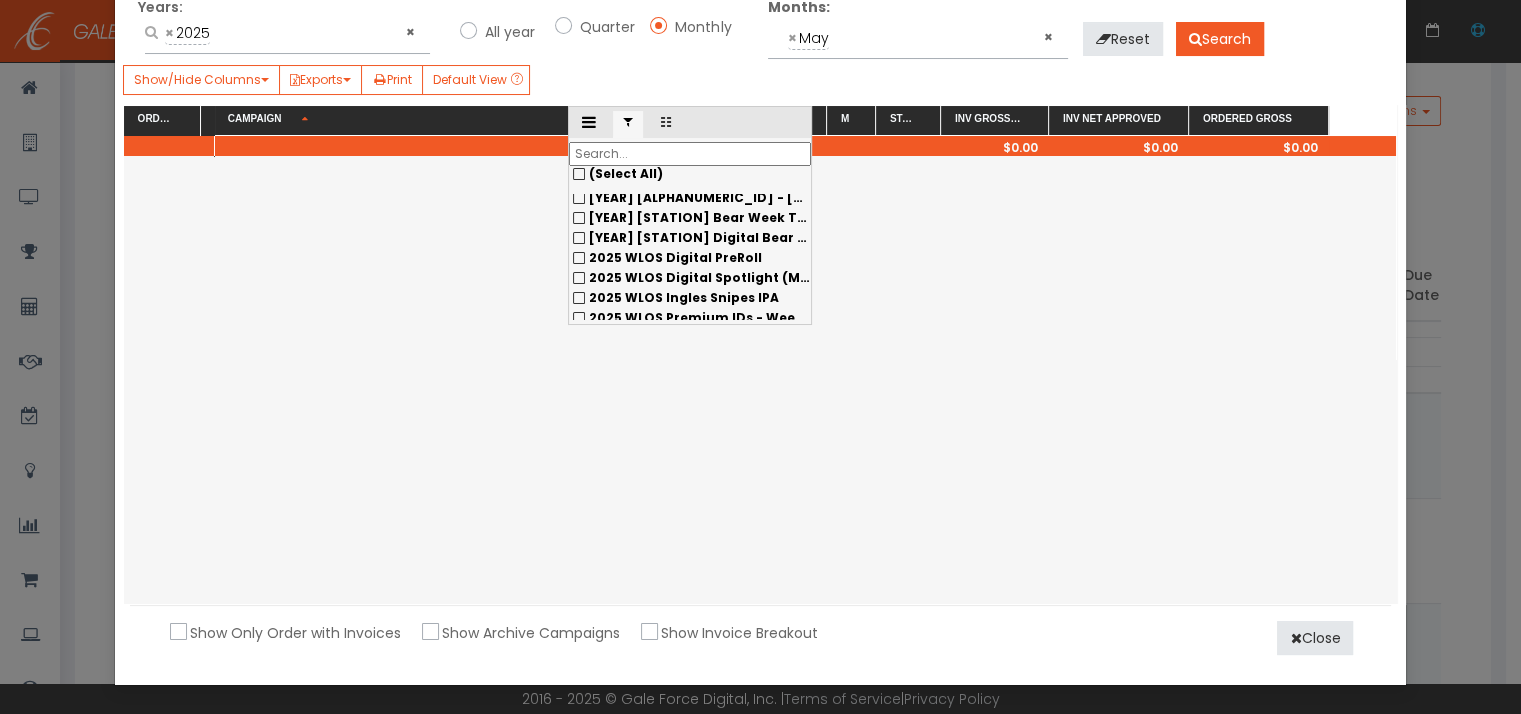 click on "[YEAR] [STATION] Bear Week TV Sponsorship" at bounding box center [690, 198] 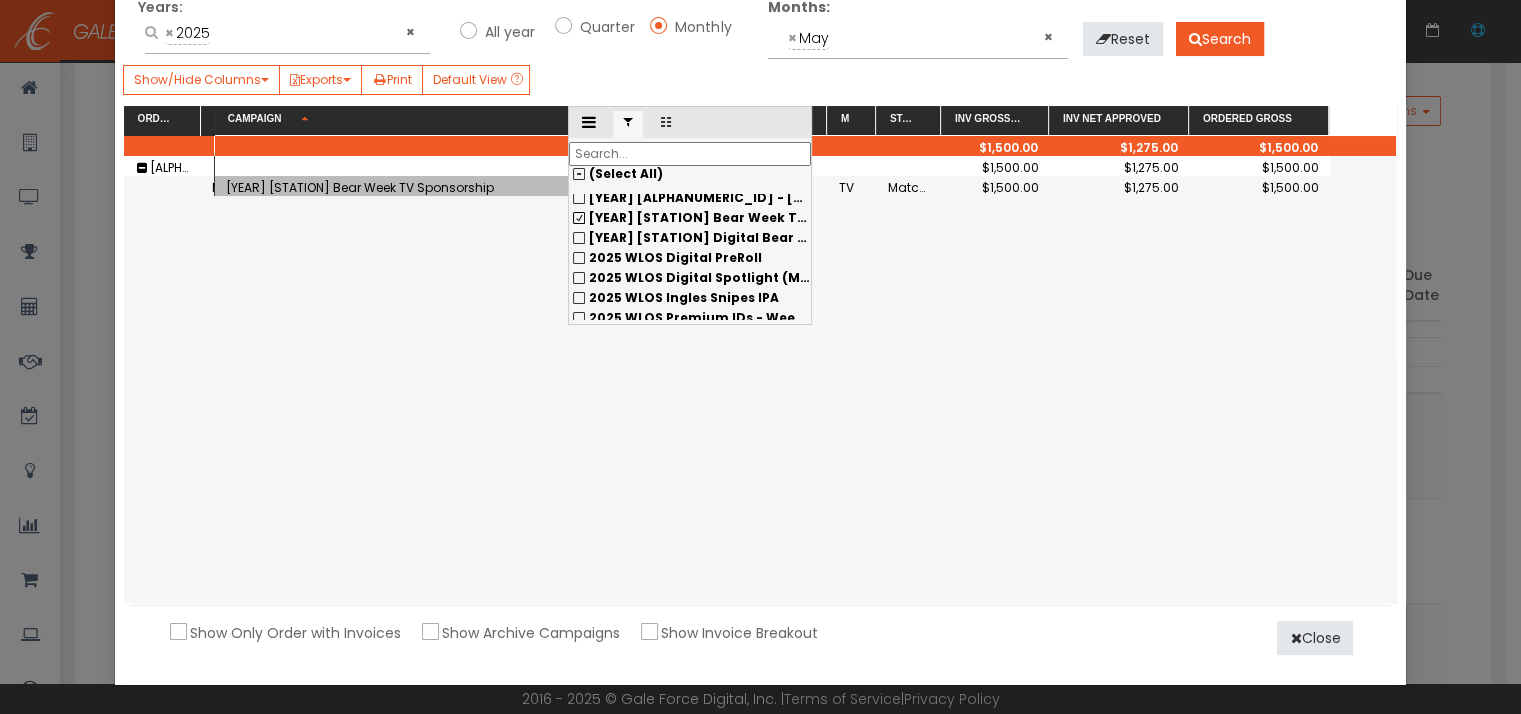 click on "[YEAR] [STATION] Digital Bear Week Sponsorship" at bounding box center (690, 198) 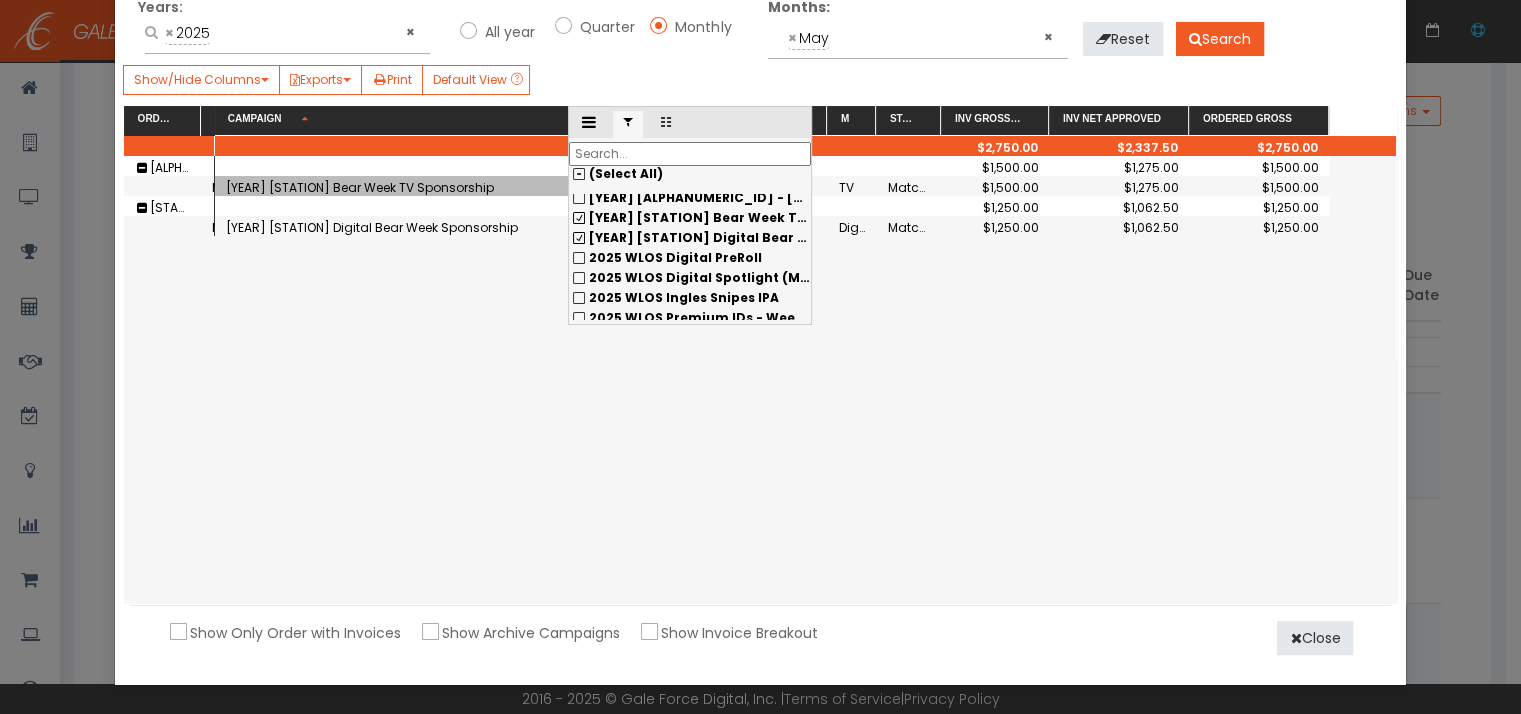 click on "[YEAR] [STATION] Bear Week TV Sponsorship" at bounding box center [690, 198] 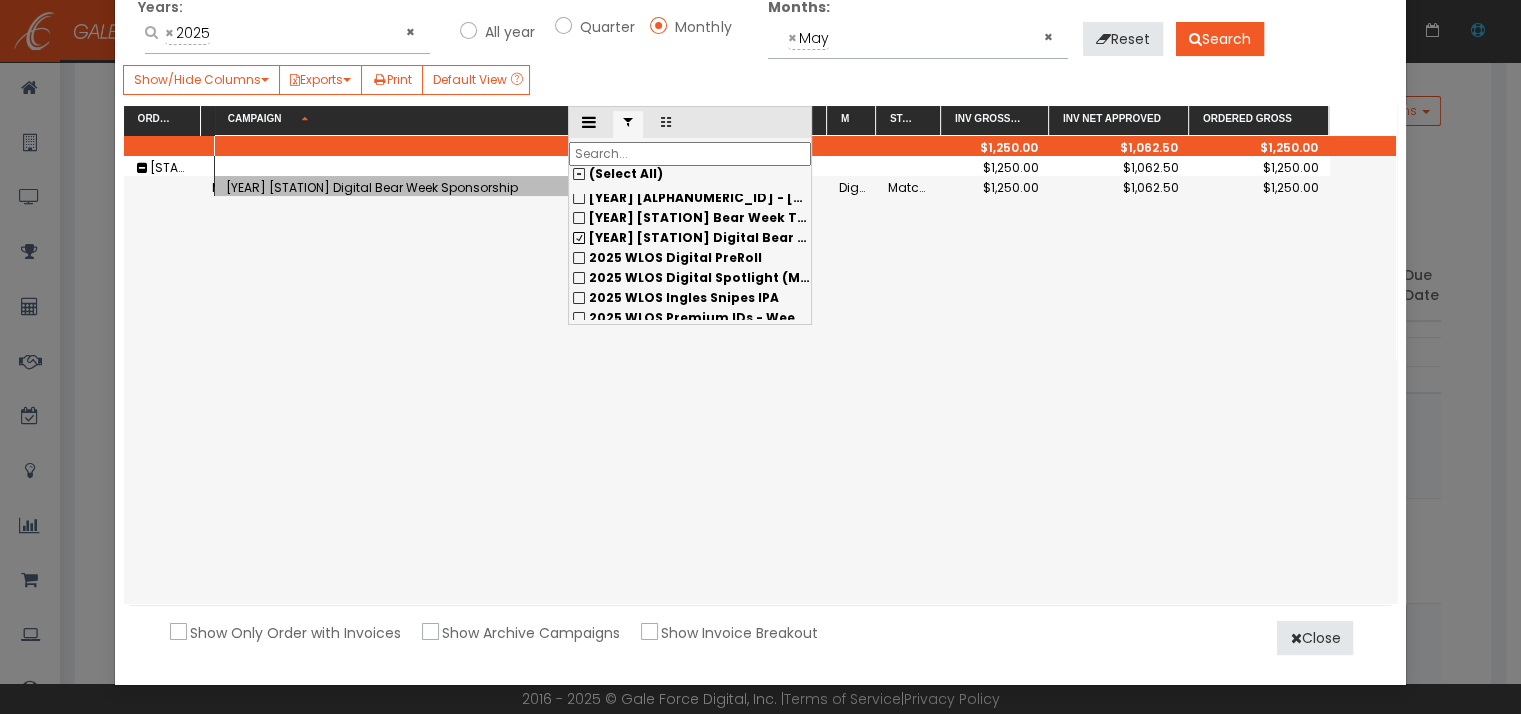 click on "[YEAR] [STATION] Digital Bear Week Sponsorship" at bounding box center [690, 198] 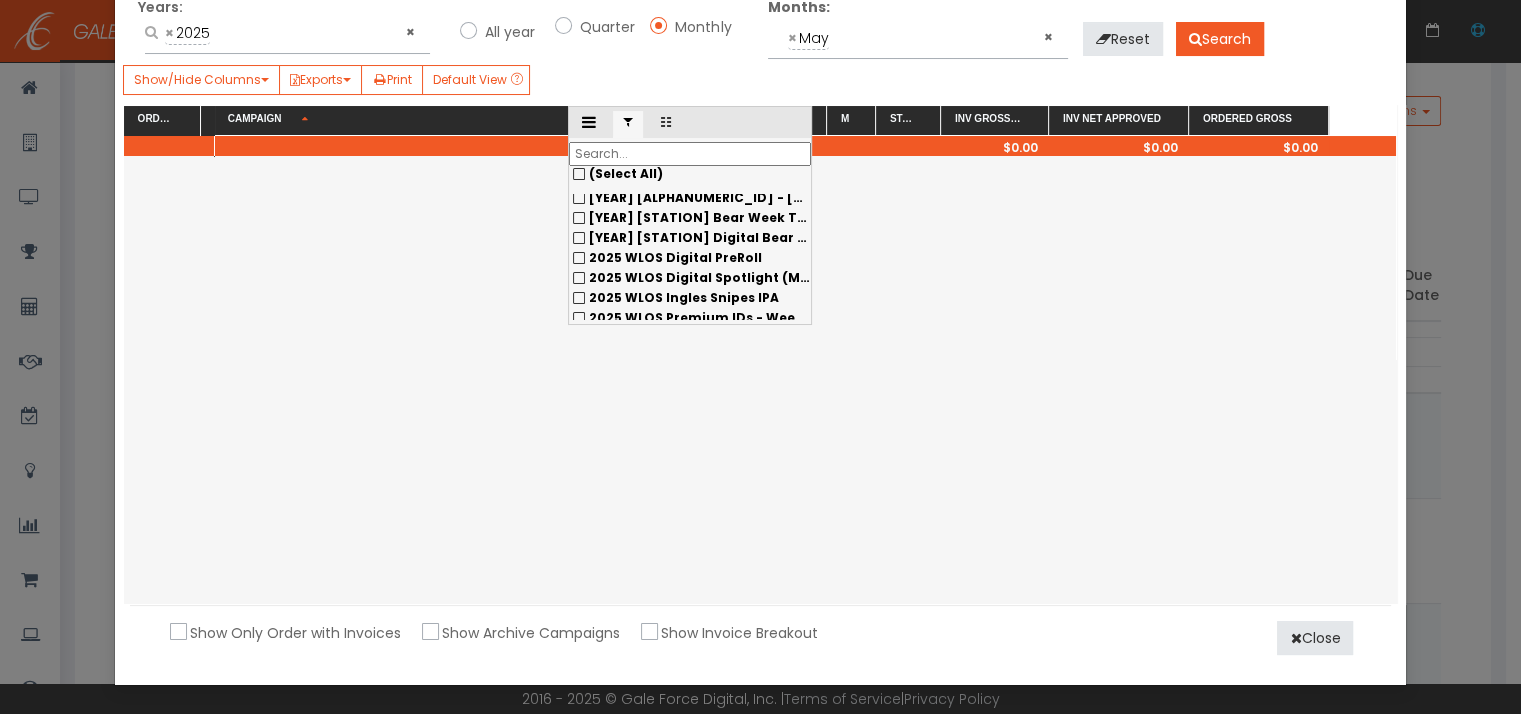 click on "2025 WLOS Digital PreRoll" at bounding box center (690, 198) 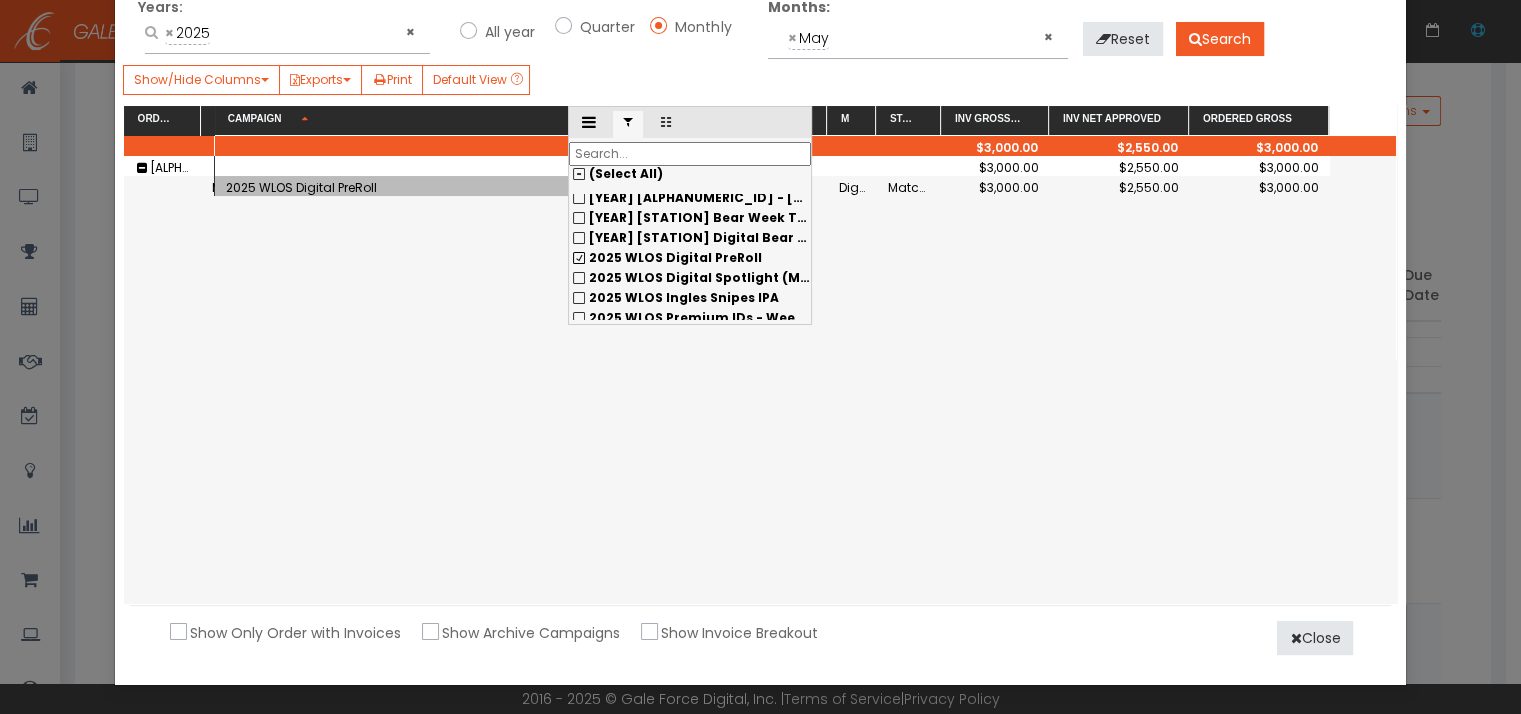 click on "2025 WLOS Digital Spotlight (Monthly)" at bounding box center [690, 198] 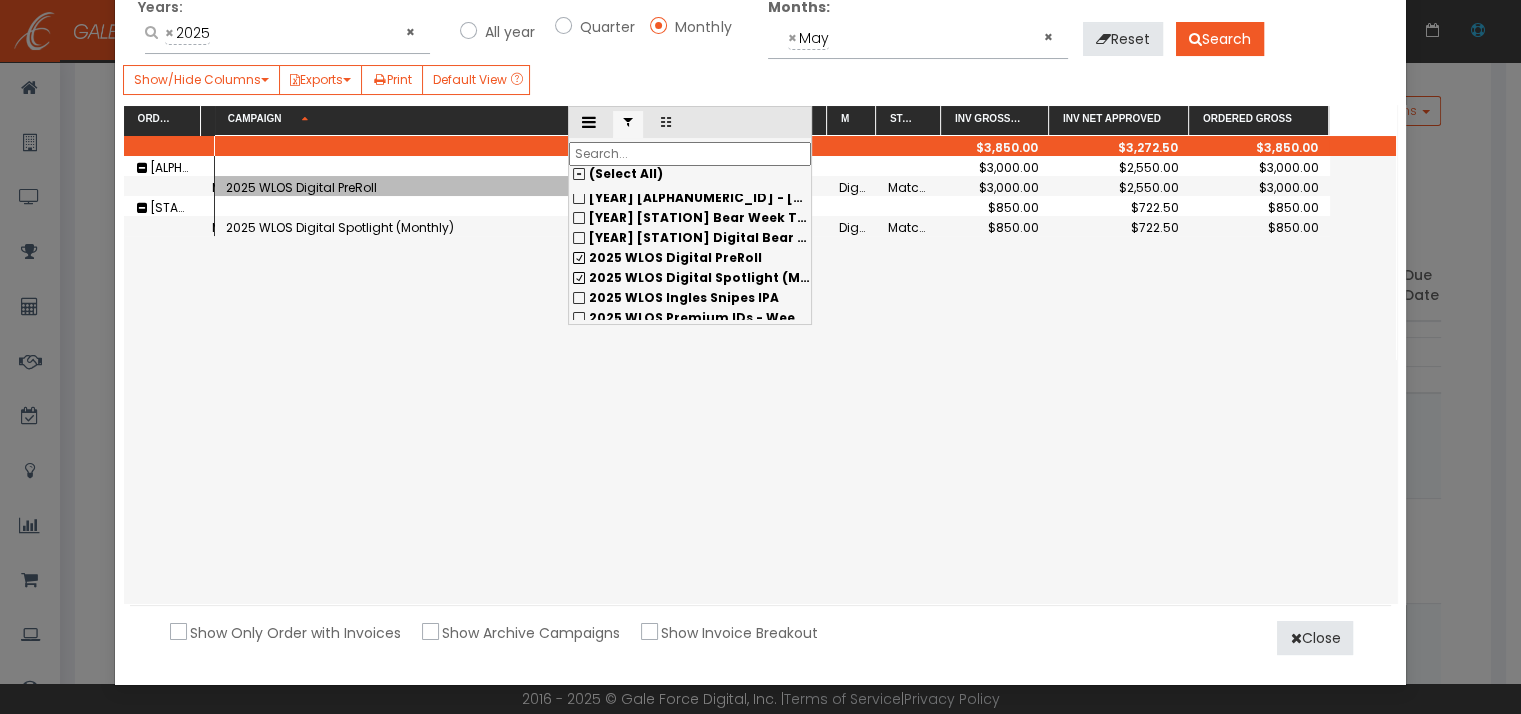 click on "2025 WLOS Digital PreRoll" at bounding box center (690, 198) 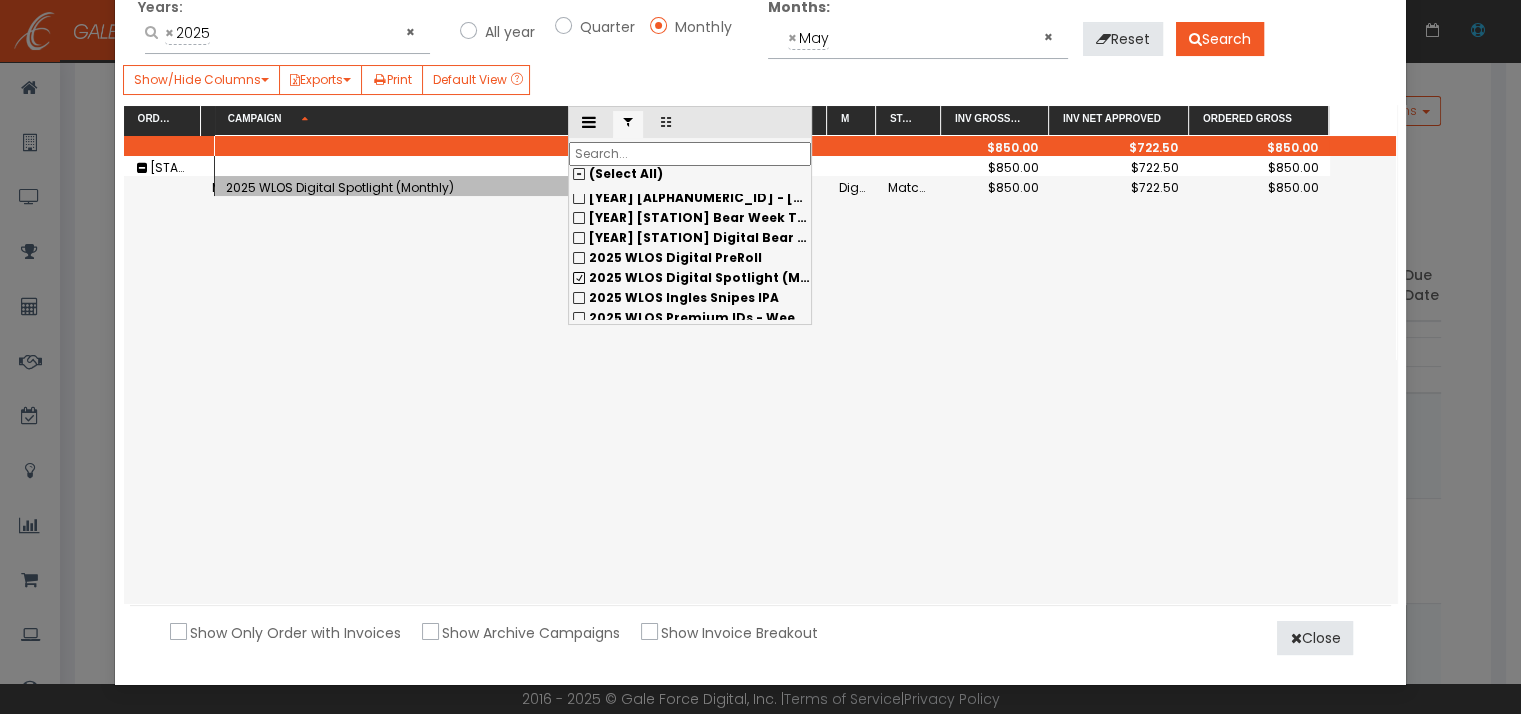 click on "2025 WLOS Digital Spotlight (Monthly)" at bounding box center [690, 198] 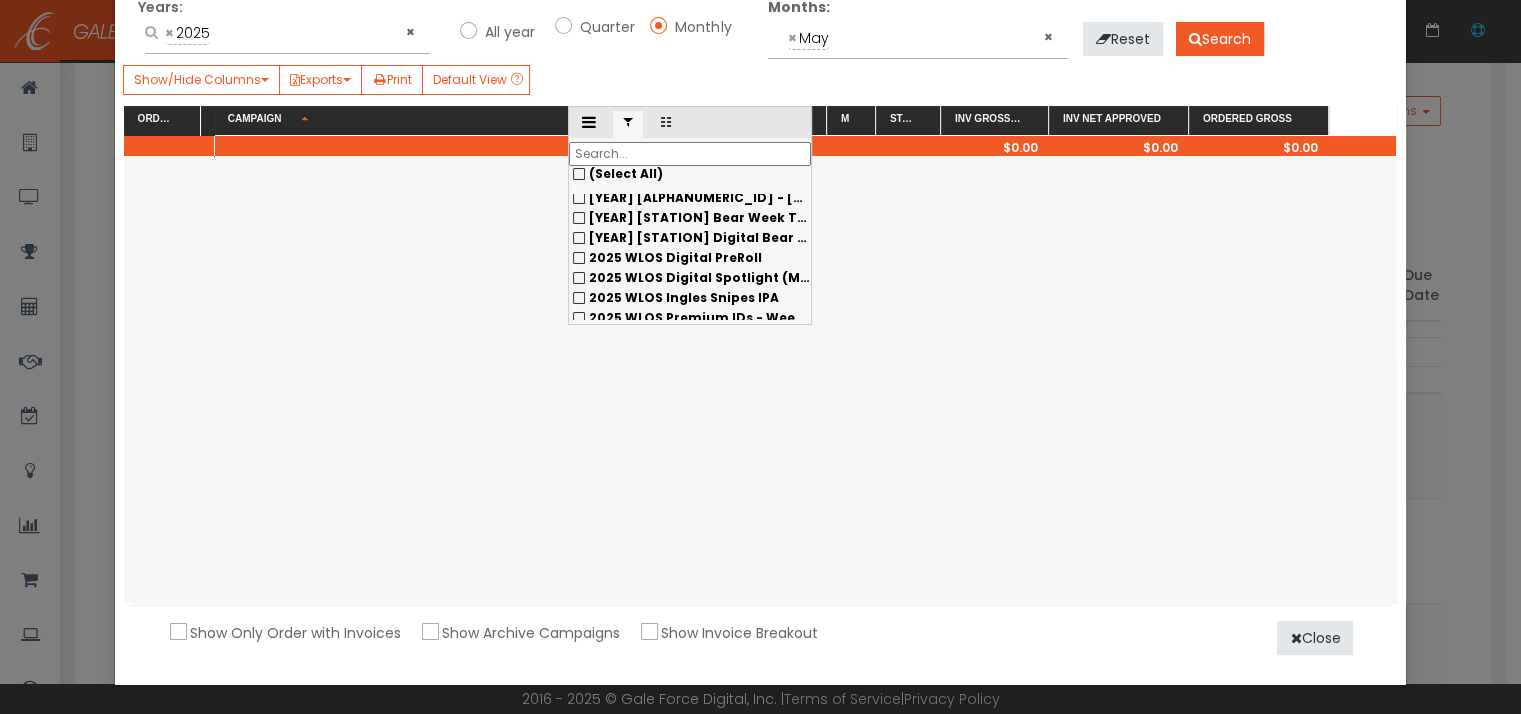click on "2025 WLOS Ingles Snipes IPA" at bounding box center [690, 198] 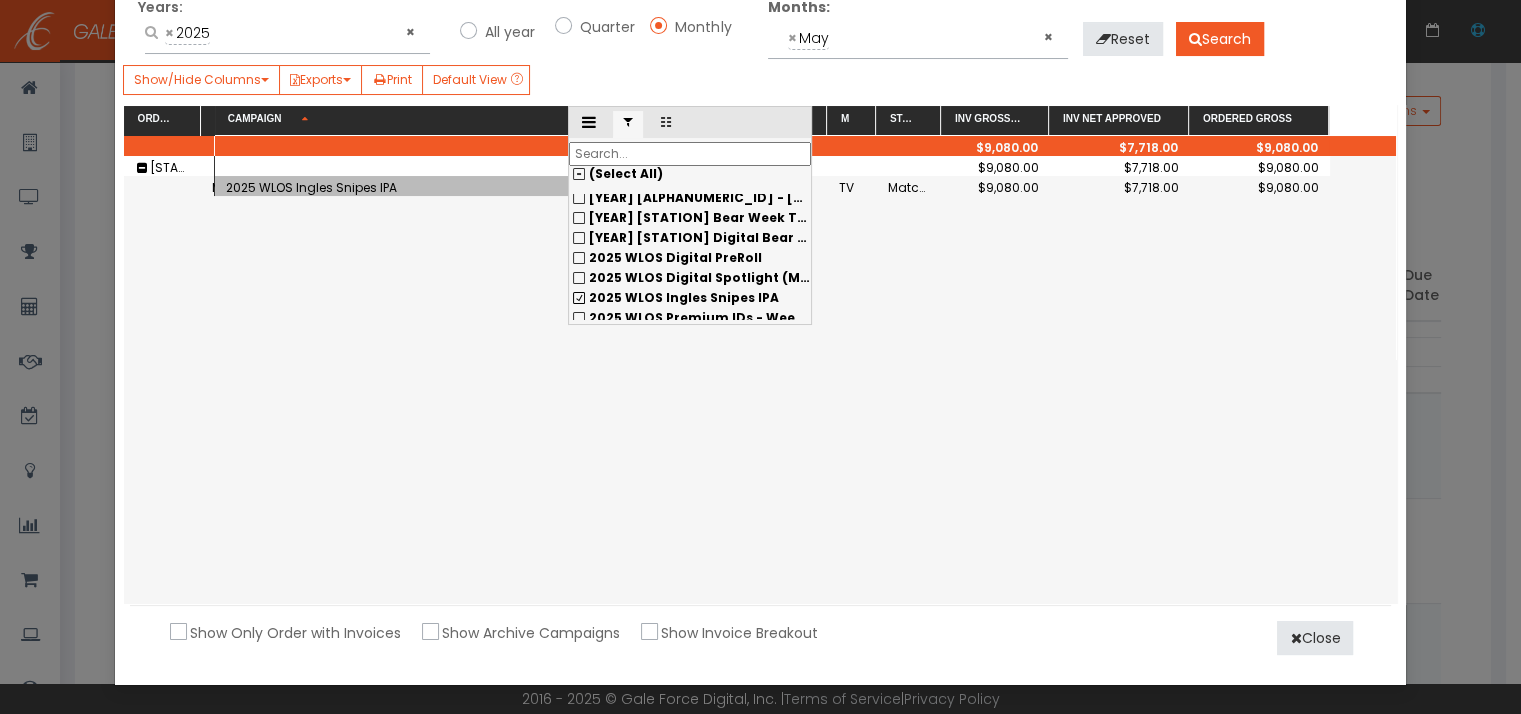 click on "2025 WLOS Premium IDs - Weekly" at bounding box center (690, 198) 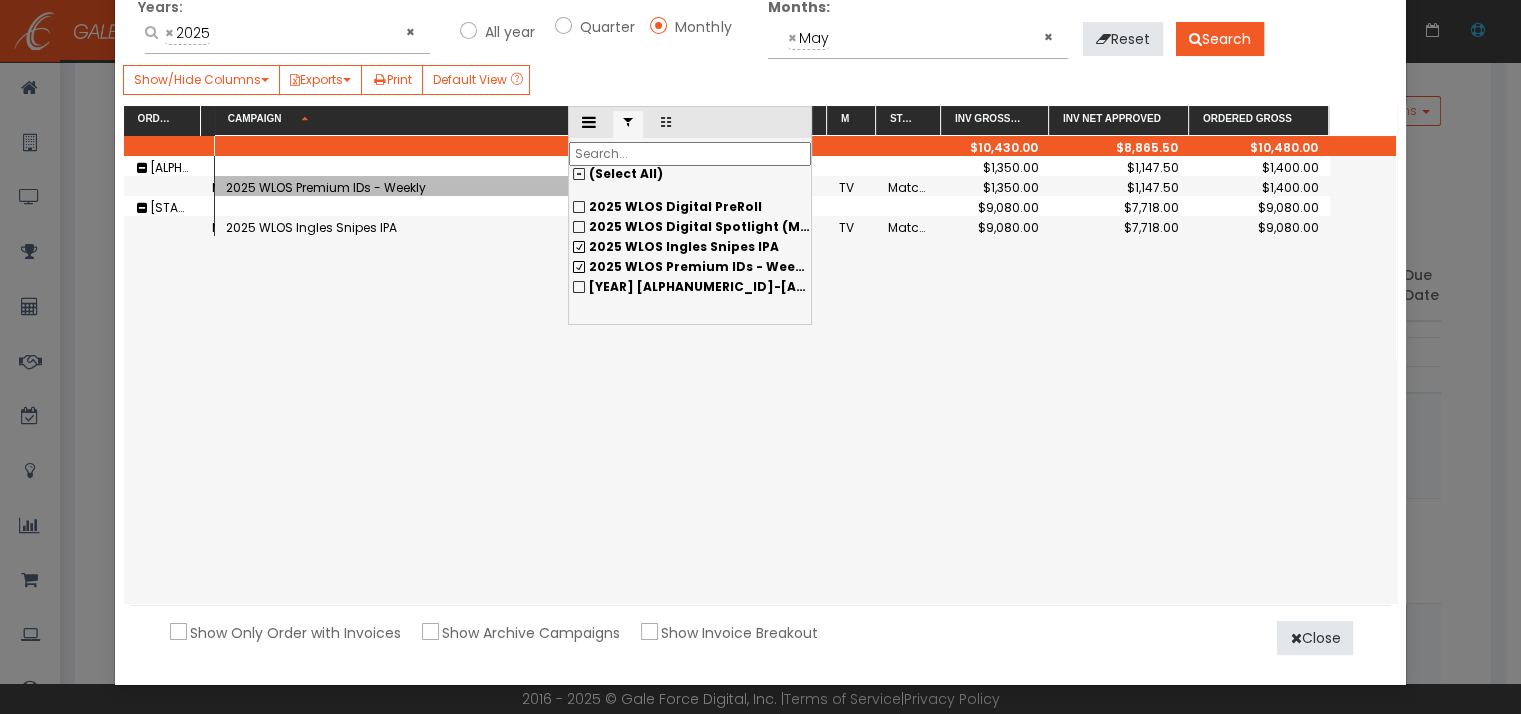 scroll, scrollTop: 726, scrollLeft: 0, axis: vertical 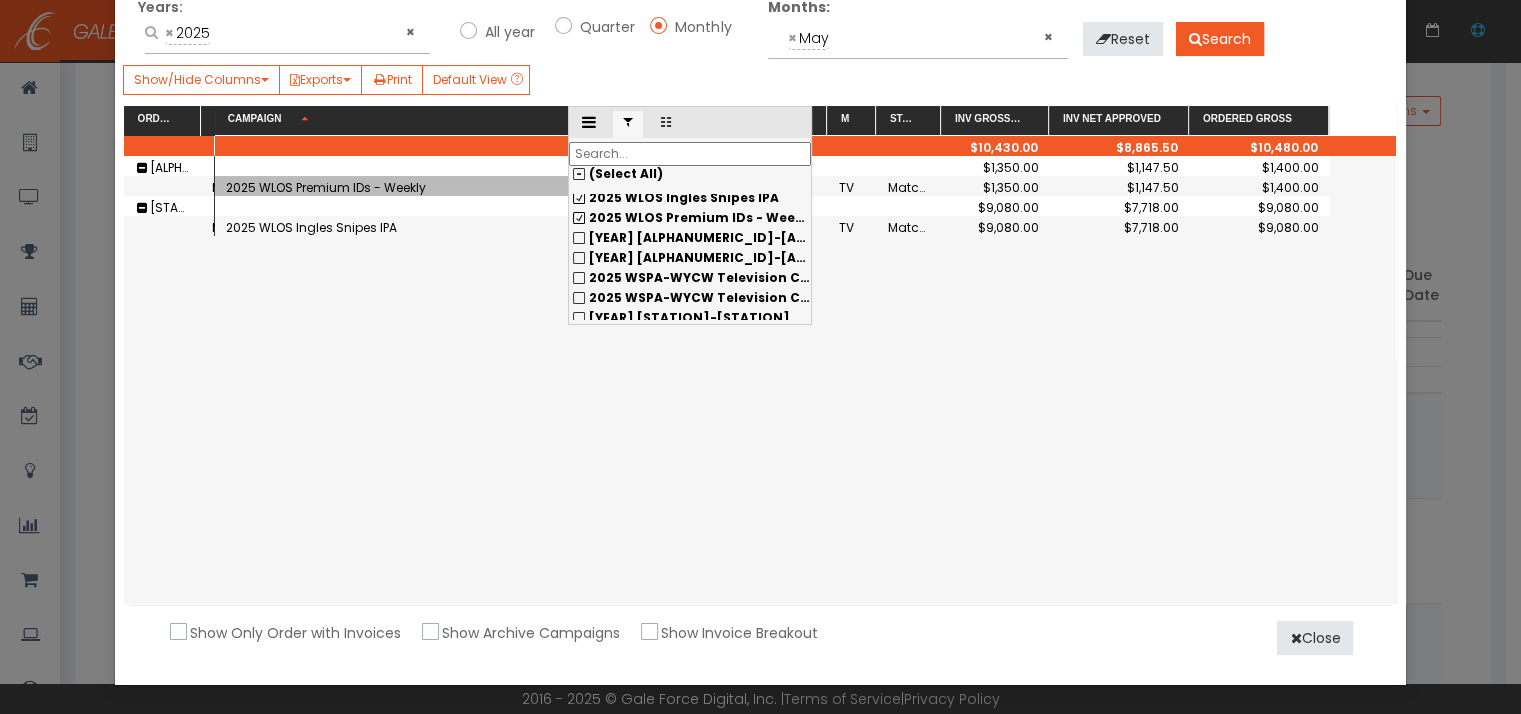 click on "2025 WLOS Premium IDs - Weekly" at bounding box center (690, 198) 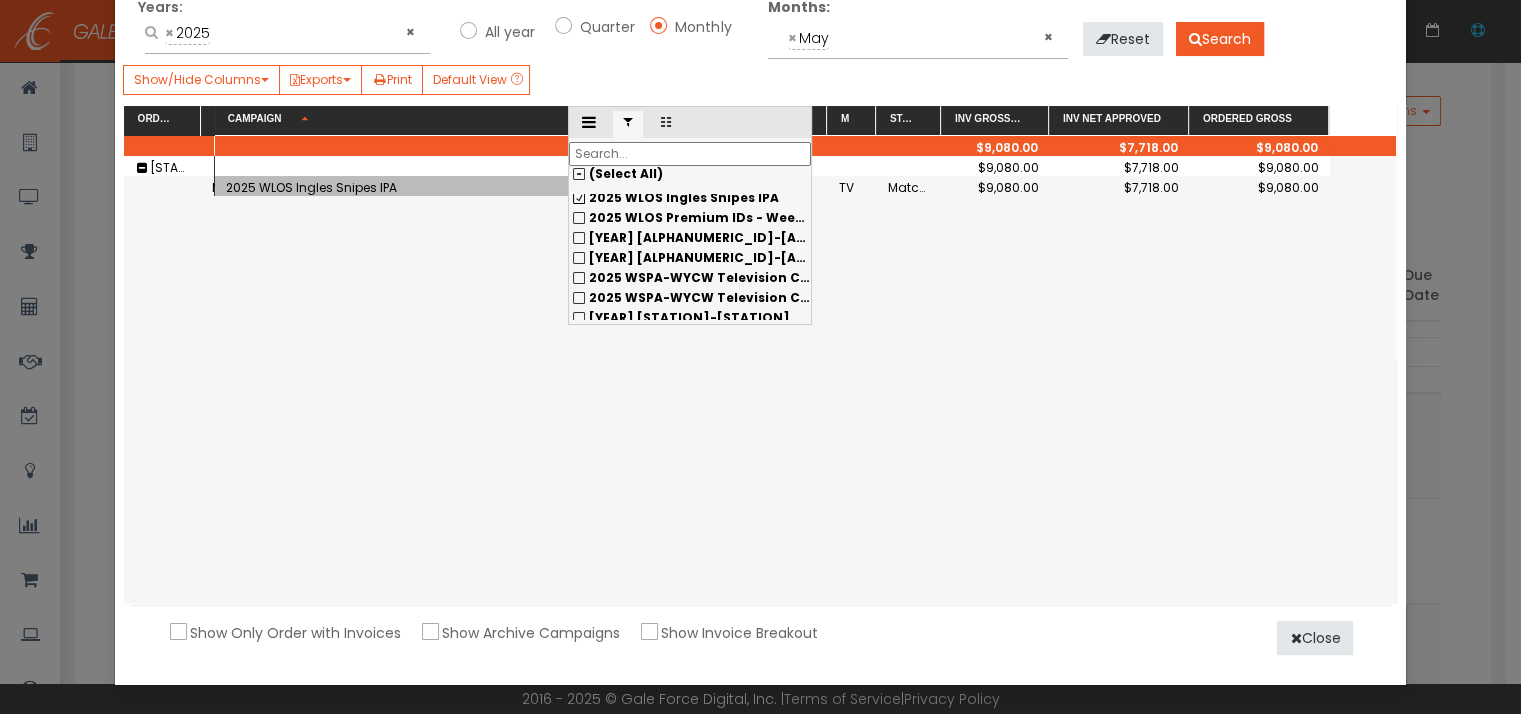click on "2025 WLOS Ingles Snipes IPA" at bounding box center [690, 198] 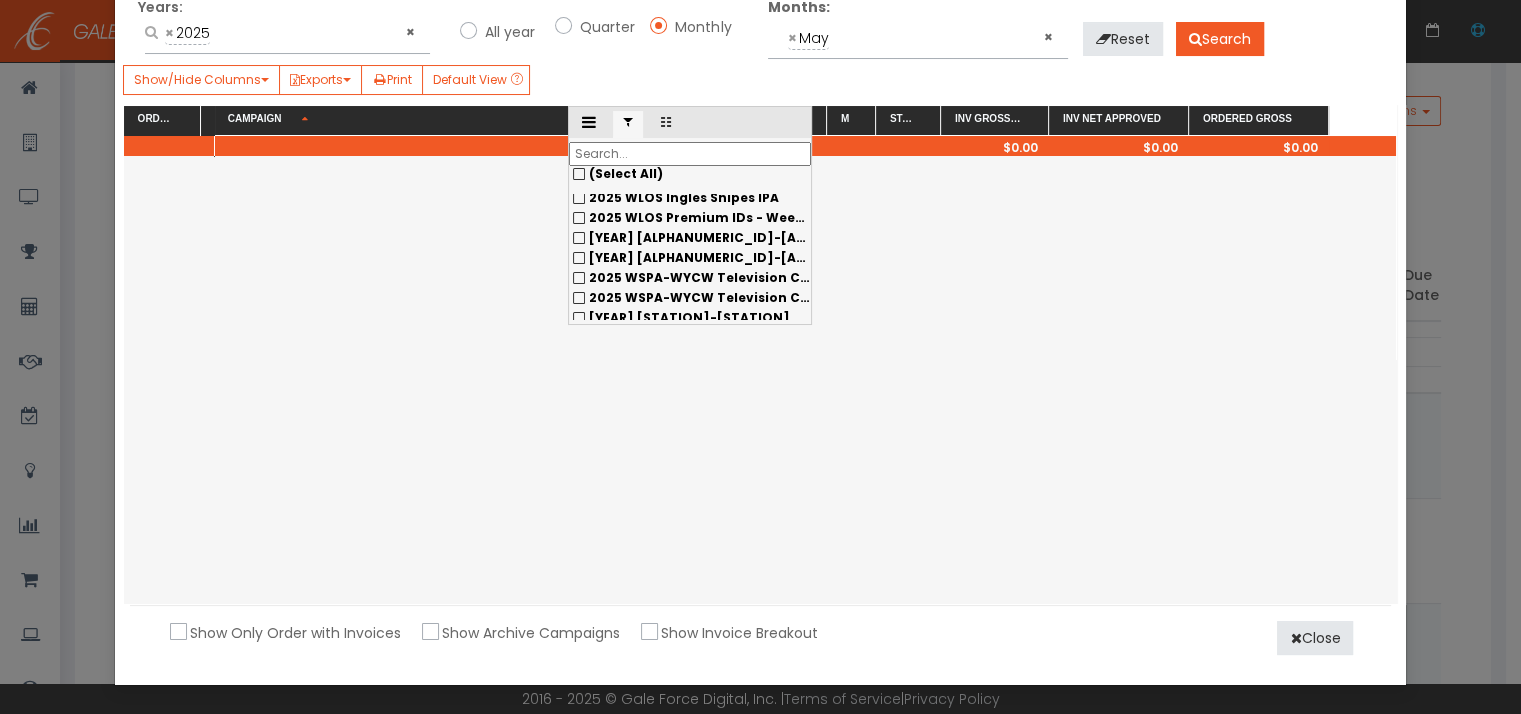click on "[YEAR] [ALPHANUMERIC_ID]-[ALPHANUMERIC_ID] Spartanburgers Baseball Annual Sponsorship" at bounding box center (690, 198) 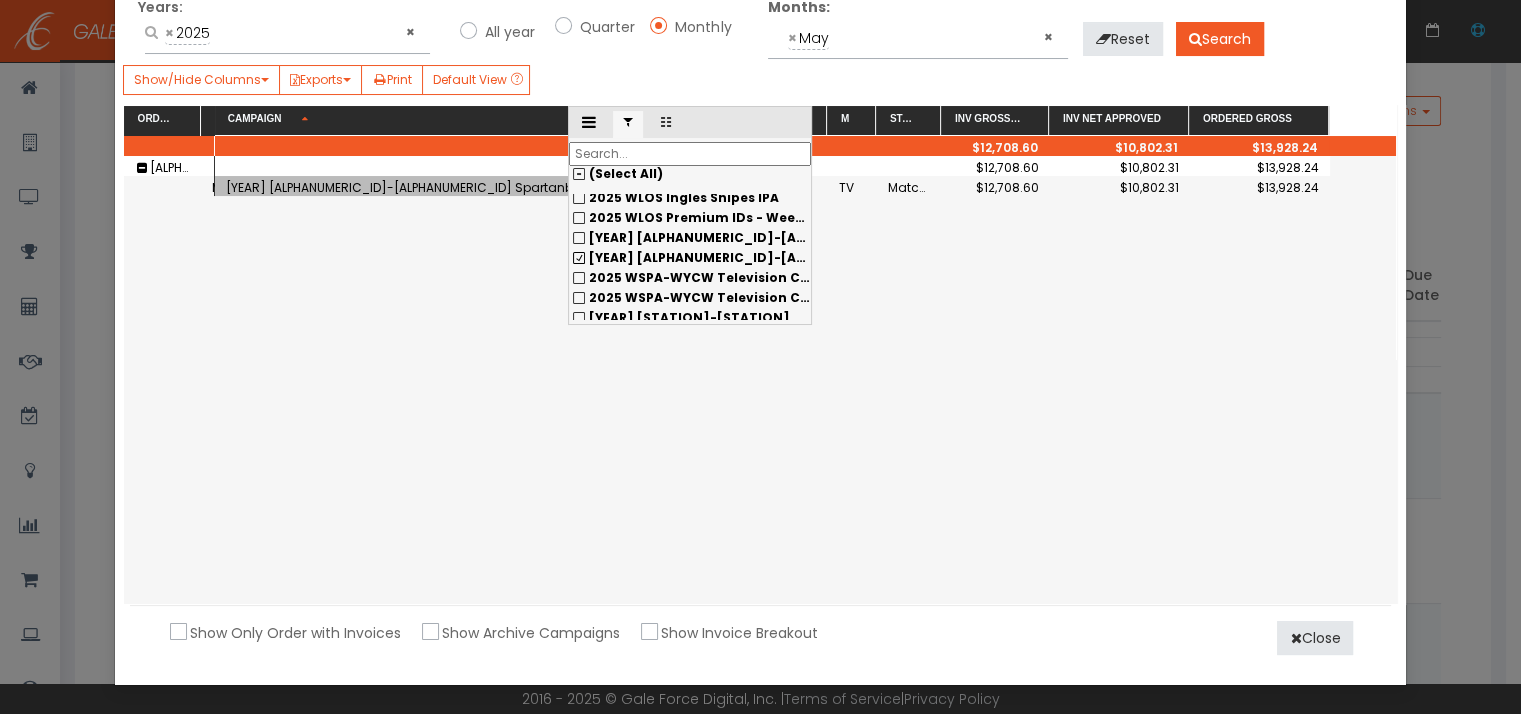 click at bounding box center [690, 154] 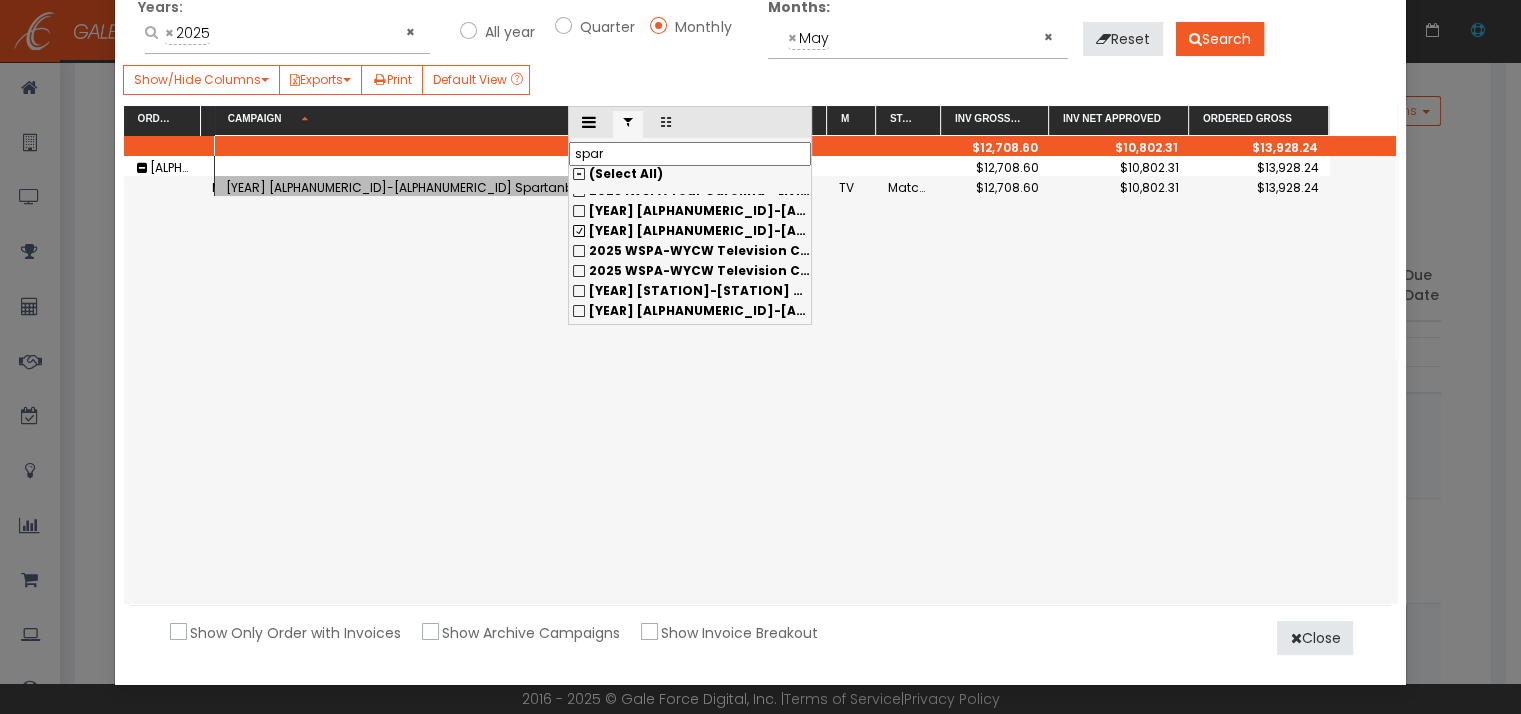 scroll, scrollTop: 0, scrollLeft: 0, axis: both 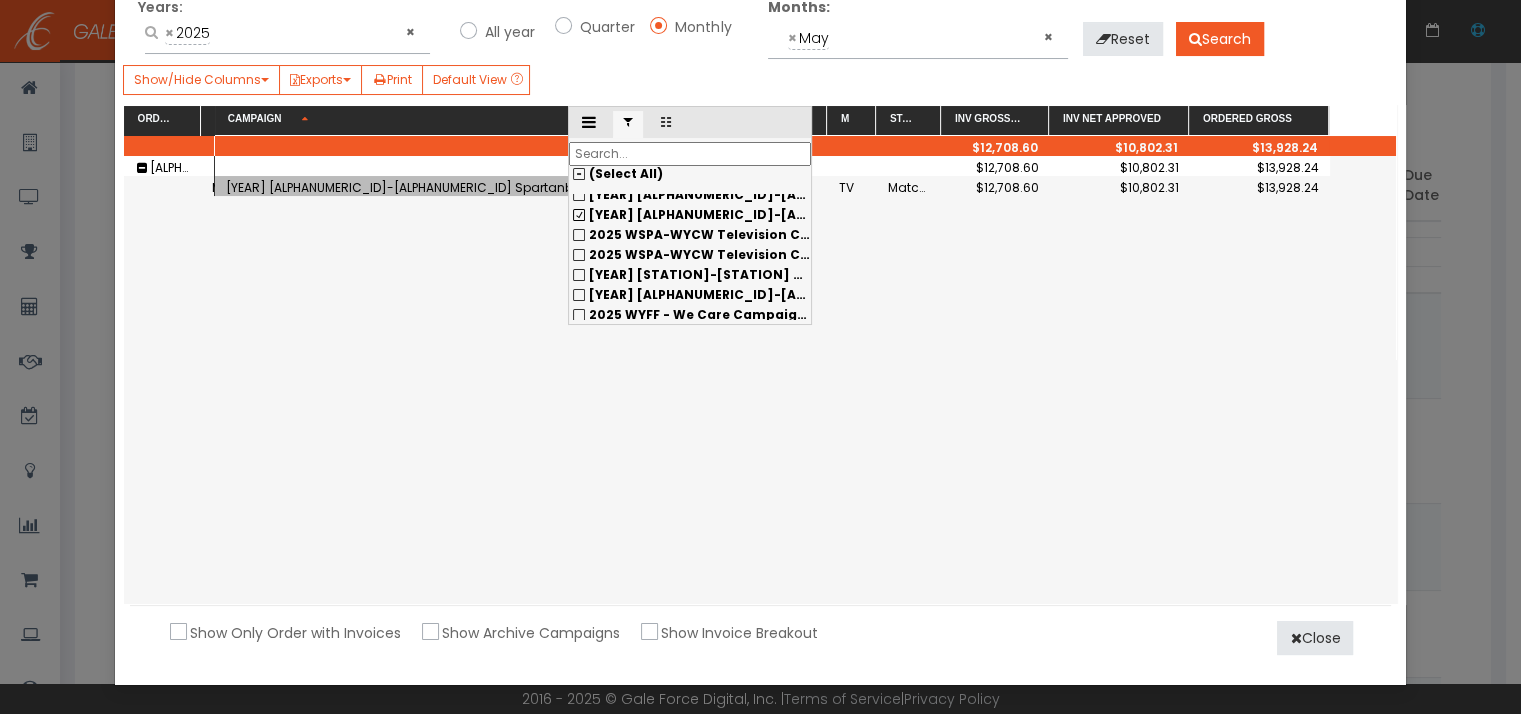 click on "[YEAR] [ALPHANUMERIC_ID]-[ALPHANUMERIC_ID] Spartanburgers Baseball Annual Sponsorship" at bounding box center (690, 195) 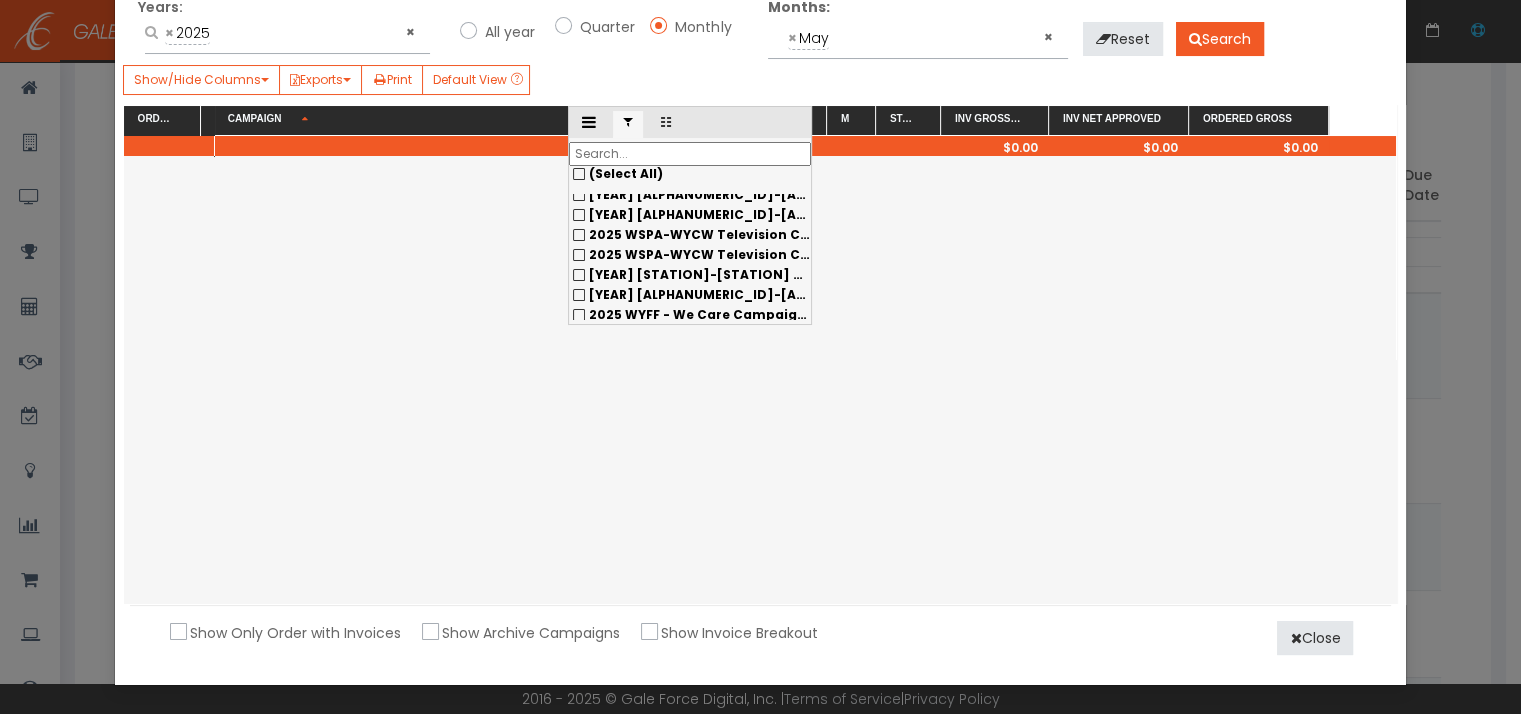 click on "2025 WSPA-WYCW Television Caring for the Carolinas" at bounding box center (690, 195) 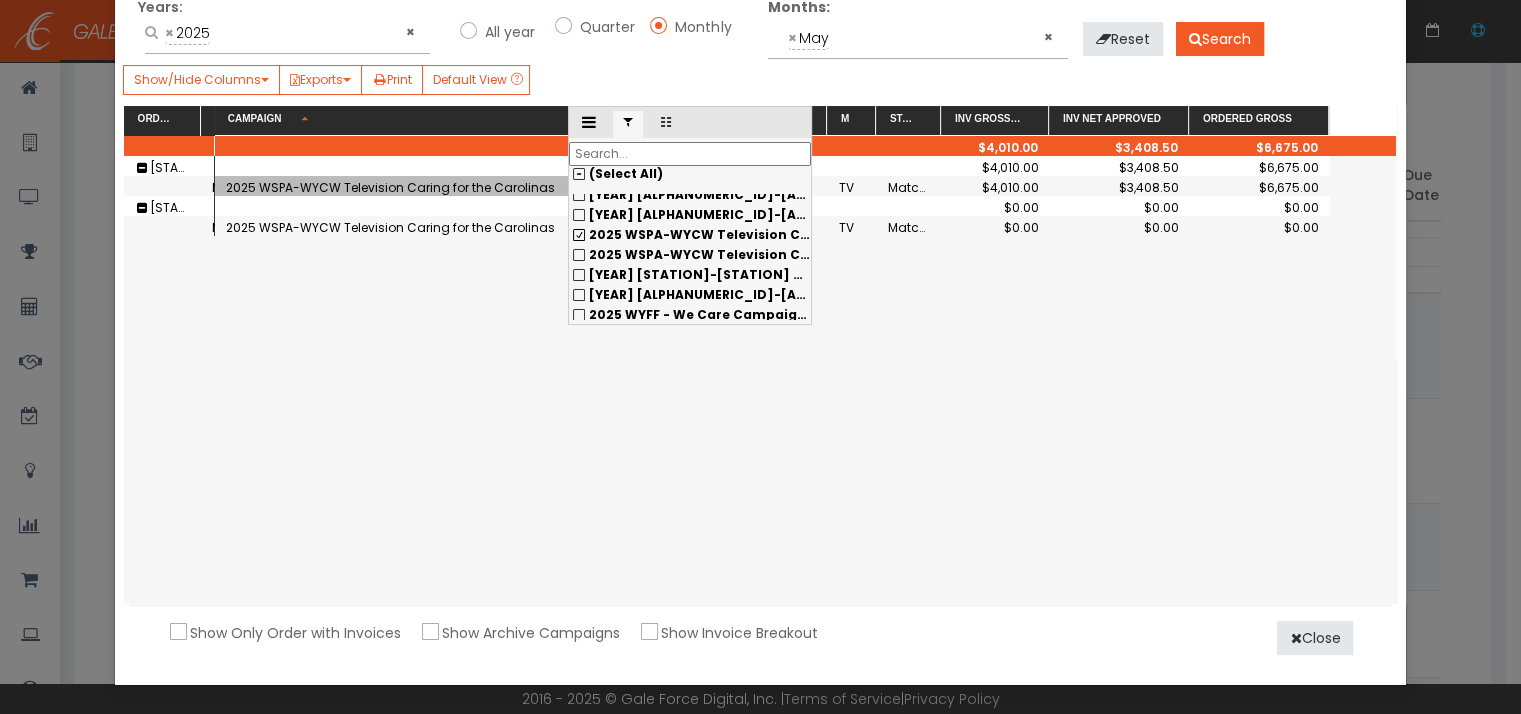 click on "2025 WSPA-WYCW Television Caring for the Carolinas" at bounding box center [690, 195] 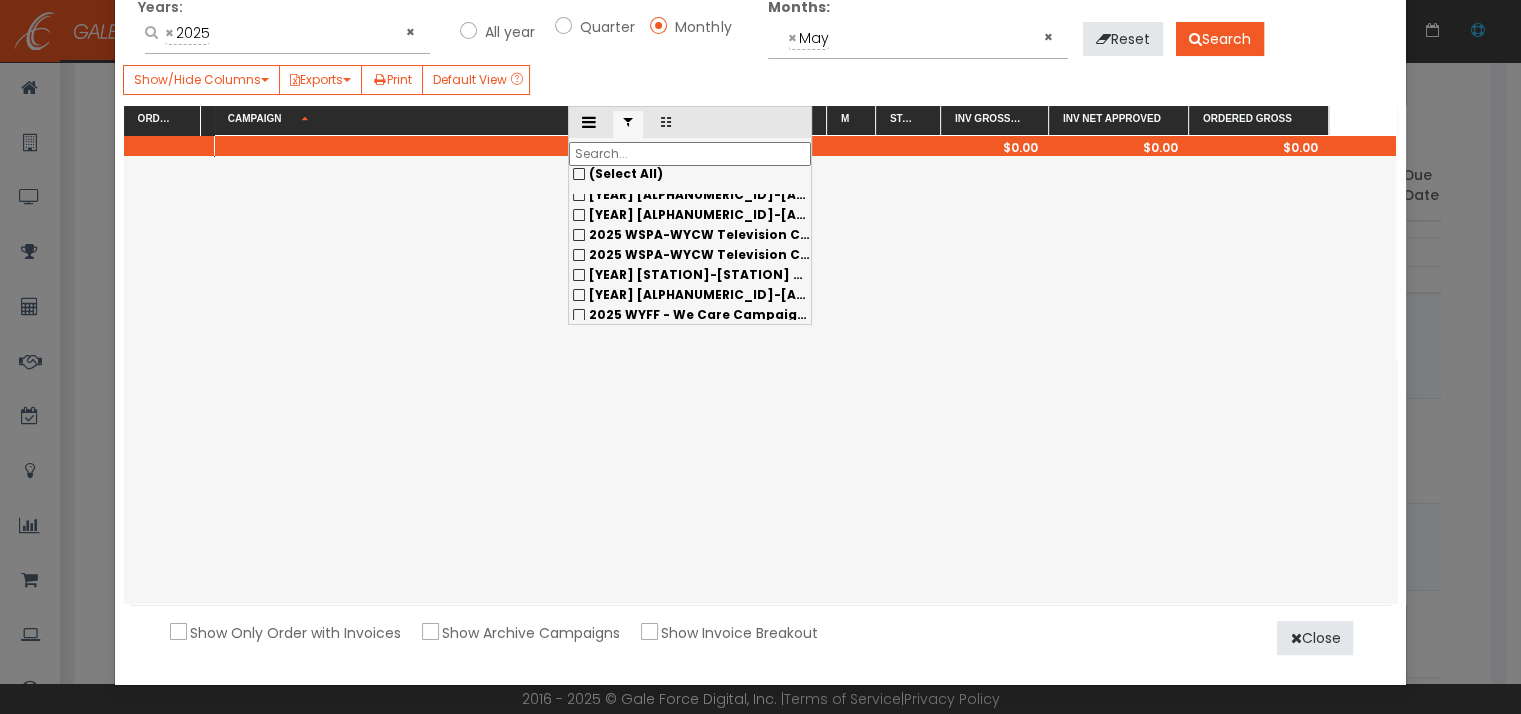 click on "2025 WSPA-WYCW Television Carolina Eats Sponsorship" at bounding box center [690, 195] 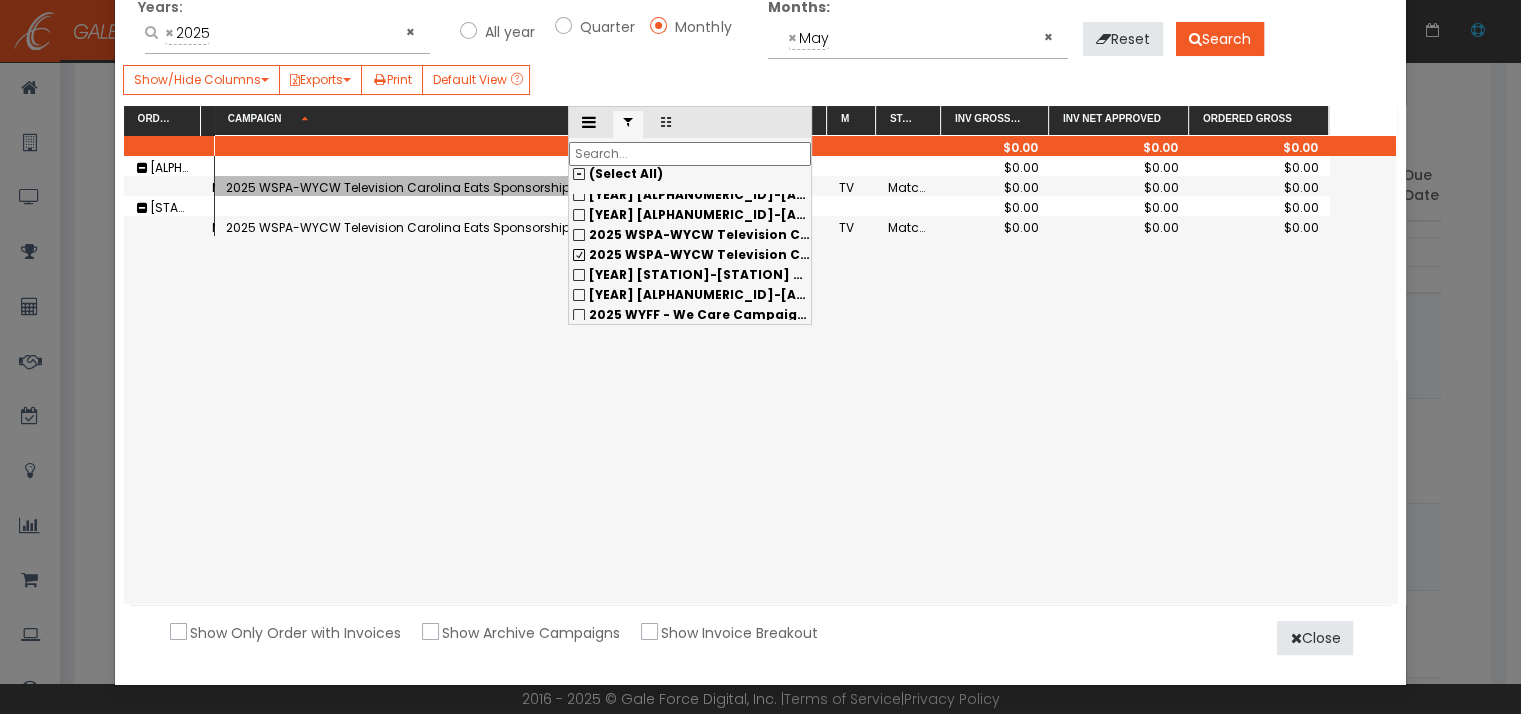 click on "2025 WSPA-WYCW Television Carolina Eats Sponsorship" at bounding box center (690, 195) 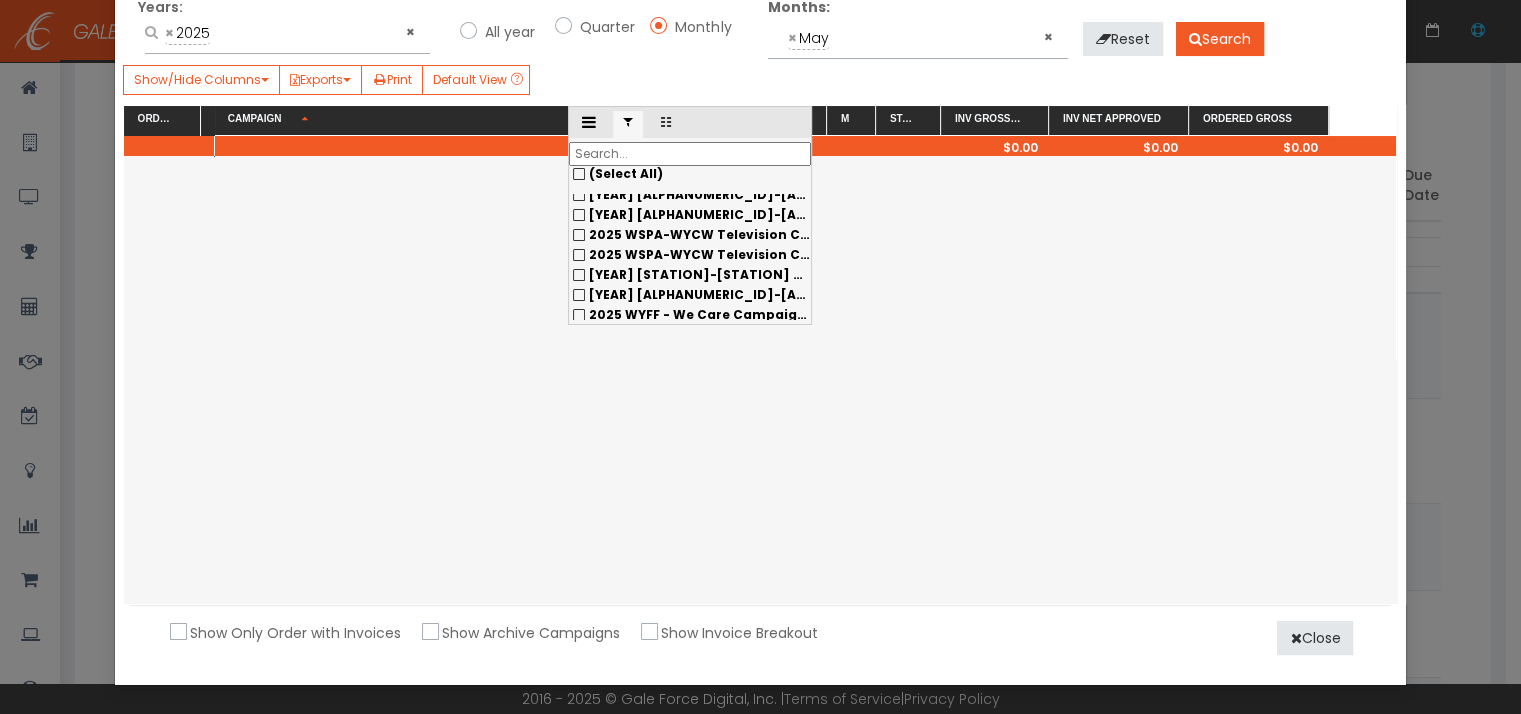 click on "[YEAR] [STATION]-[STATION] Tiger Sports Updates" at bounding box center [690, 195] 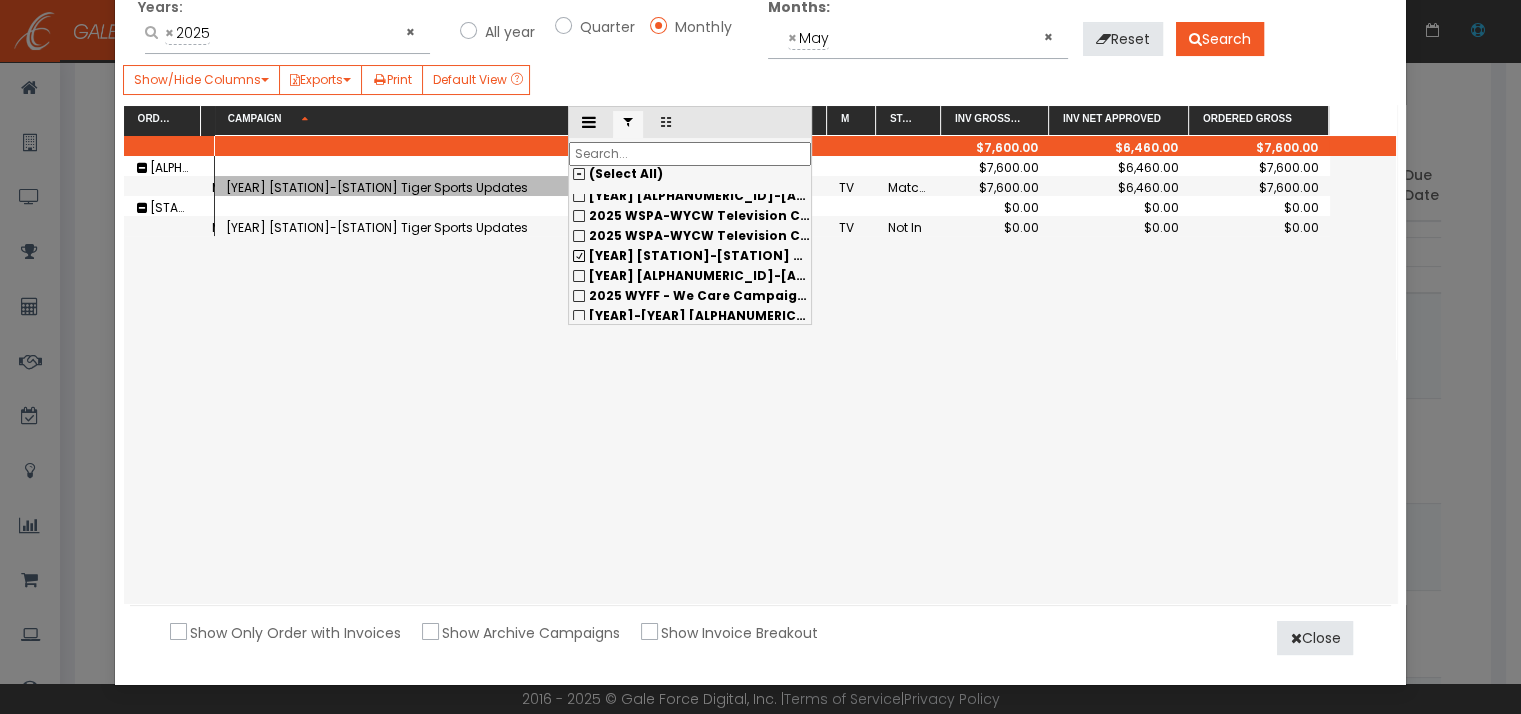 scroll, scrollTop: 793, scrollLeft: 0, axis: vertical 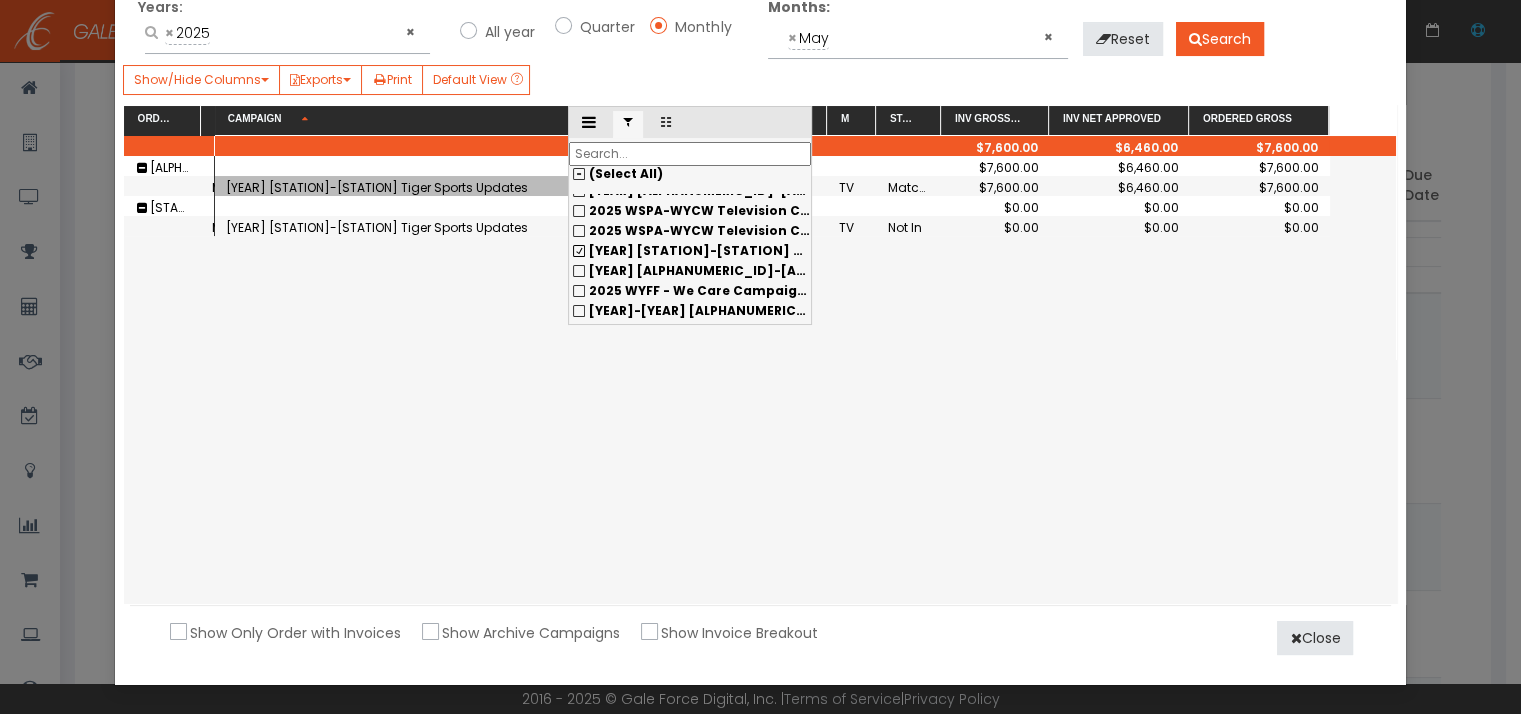 click on "[YEAR] [STATION]-[STATION] Tiger Sports Updates" at bounding box center [690, 191] 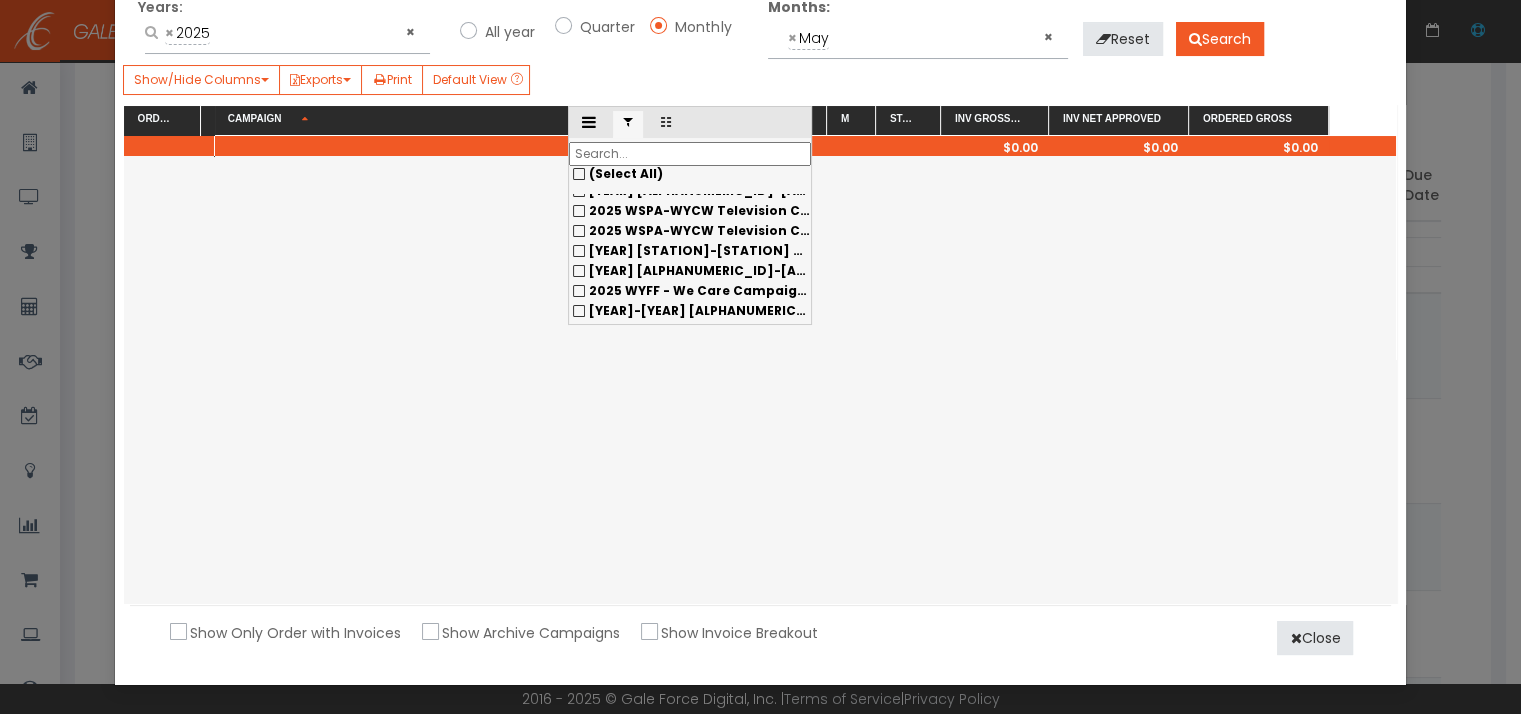 click on "[YEAR]-[YEAR] [ALPHANUMERIC_ID] Big South Sports Sponsorship" at bounding box center (911, 190) 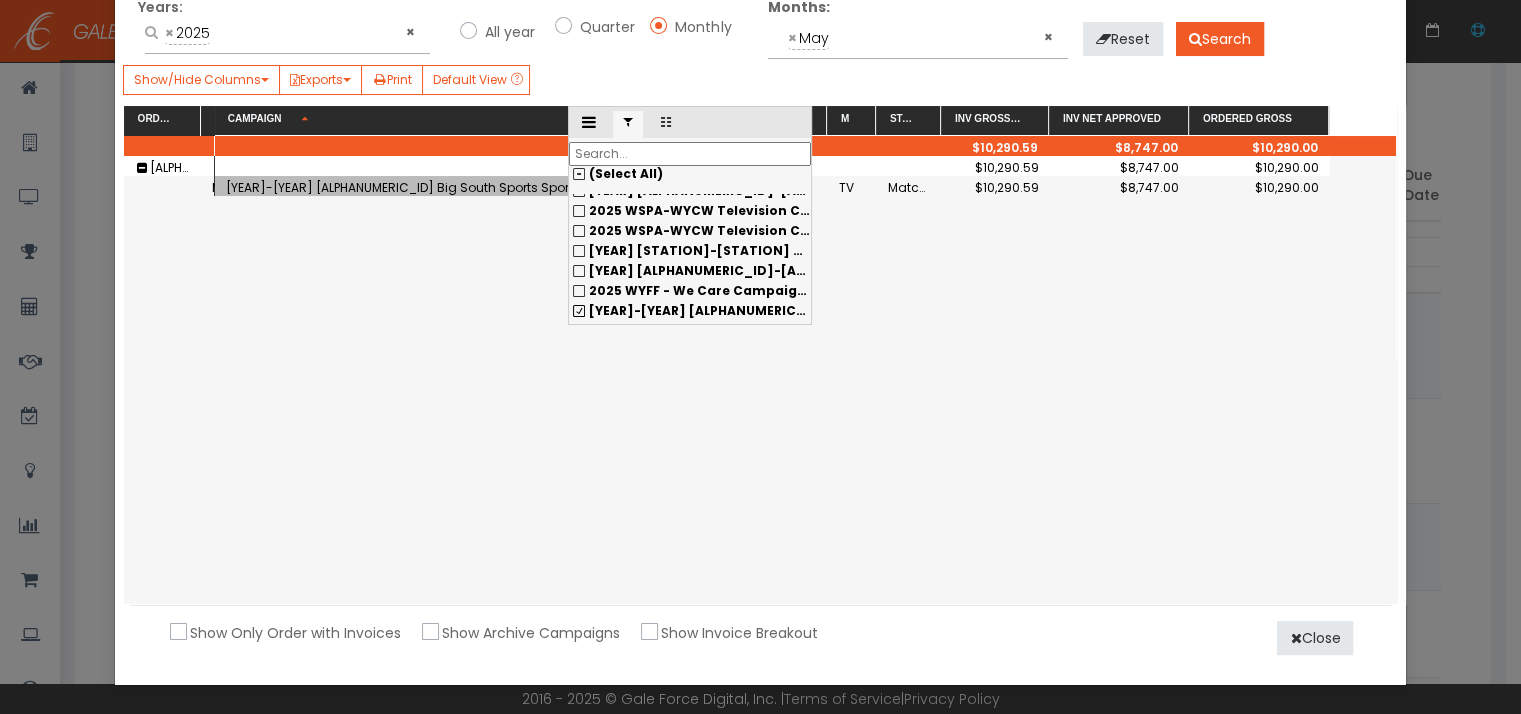 click on "(Select All)" at bounding box center (690, 174) 